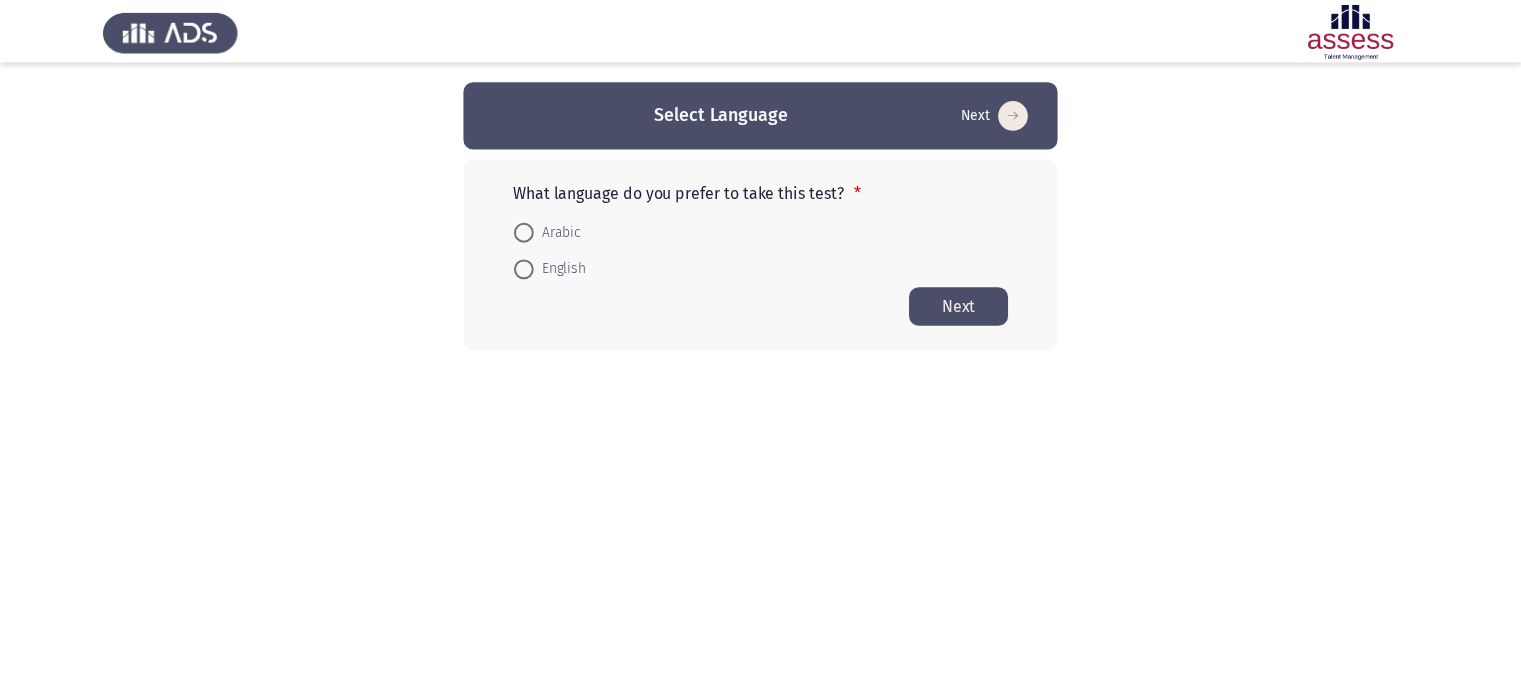 scroll, scrollTop: 0, scrollLeft: 0, axis: both 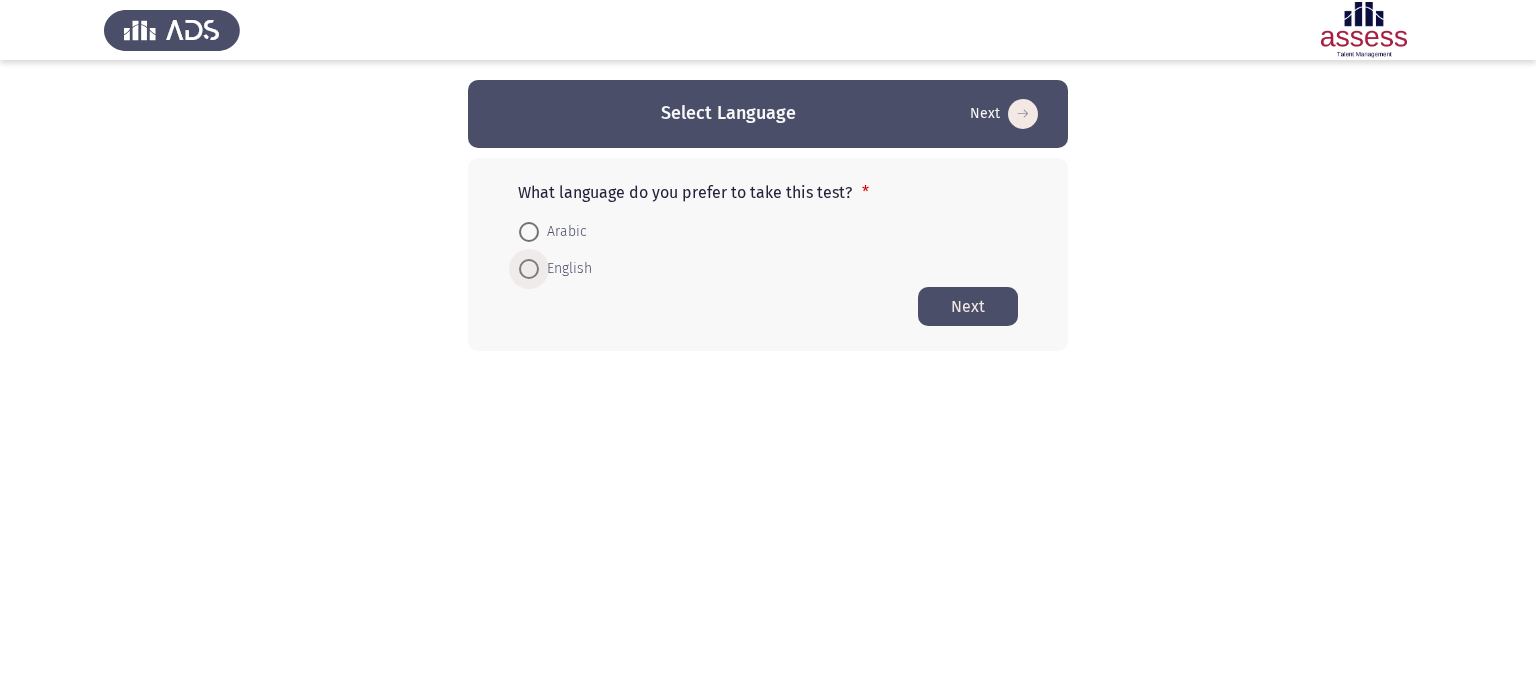 click on "English" at bounding box center [565, 269] 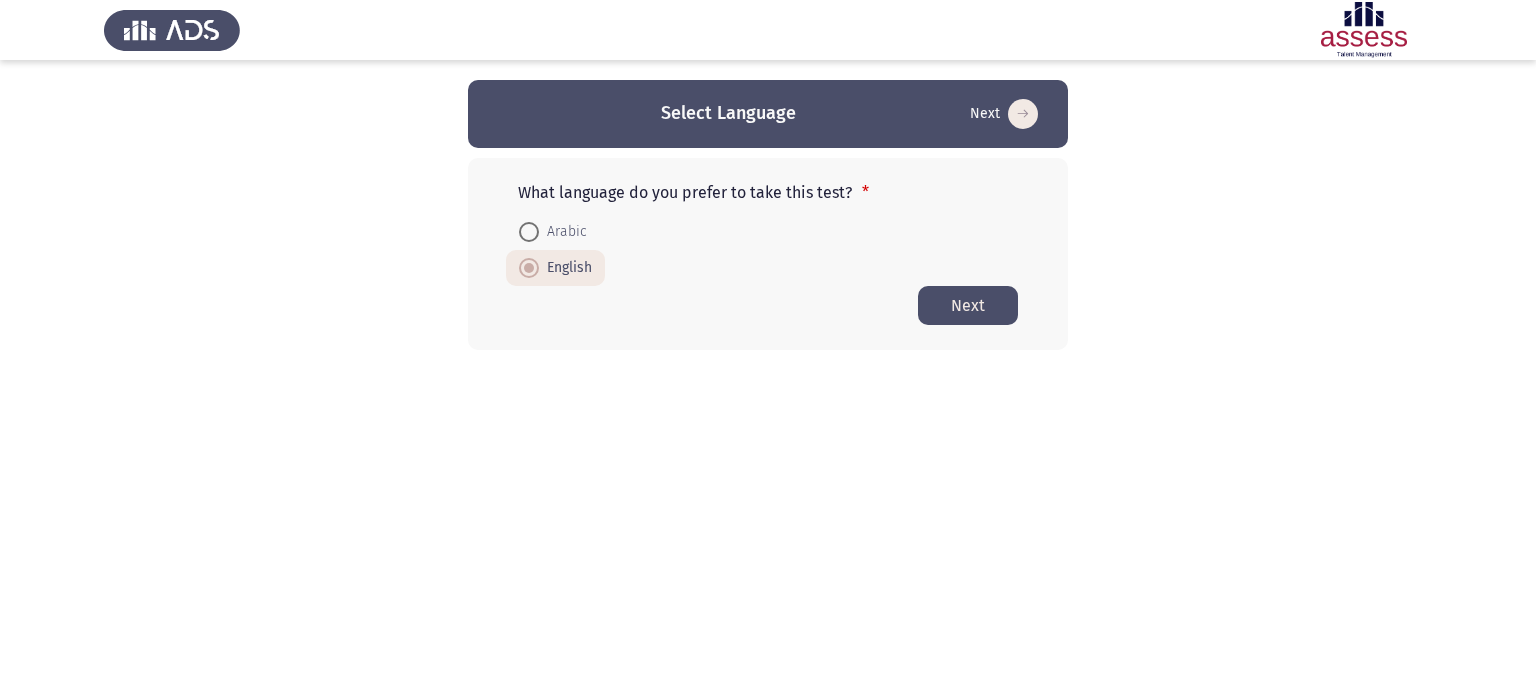 click on "Next" 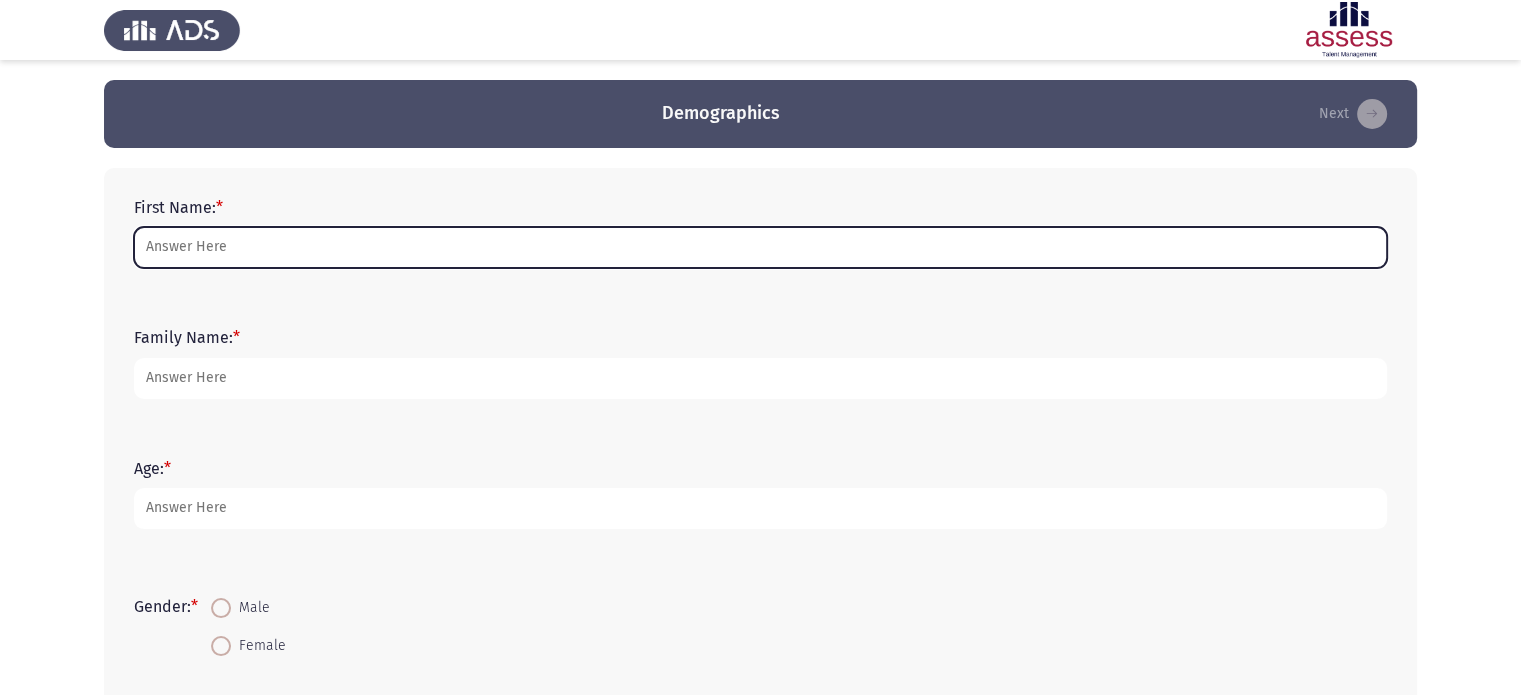 click on "First Name:   *" at bounding box center (760, 247) 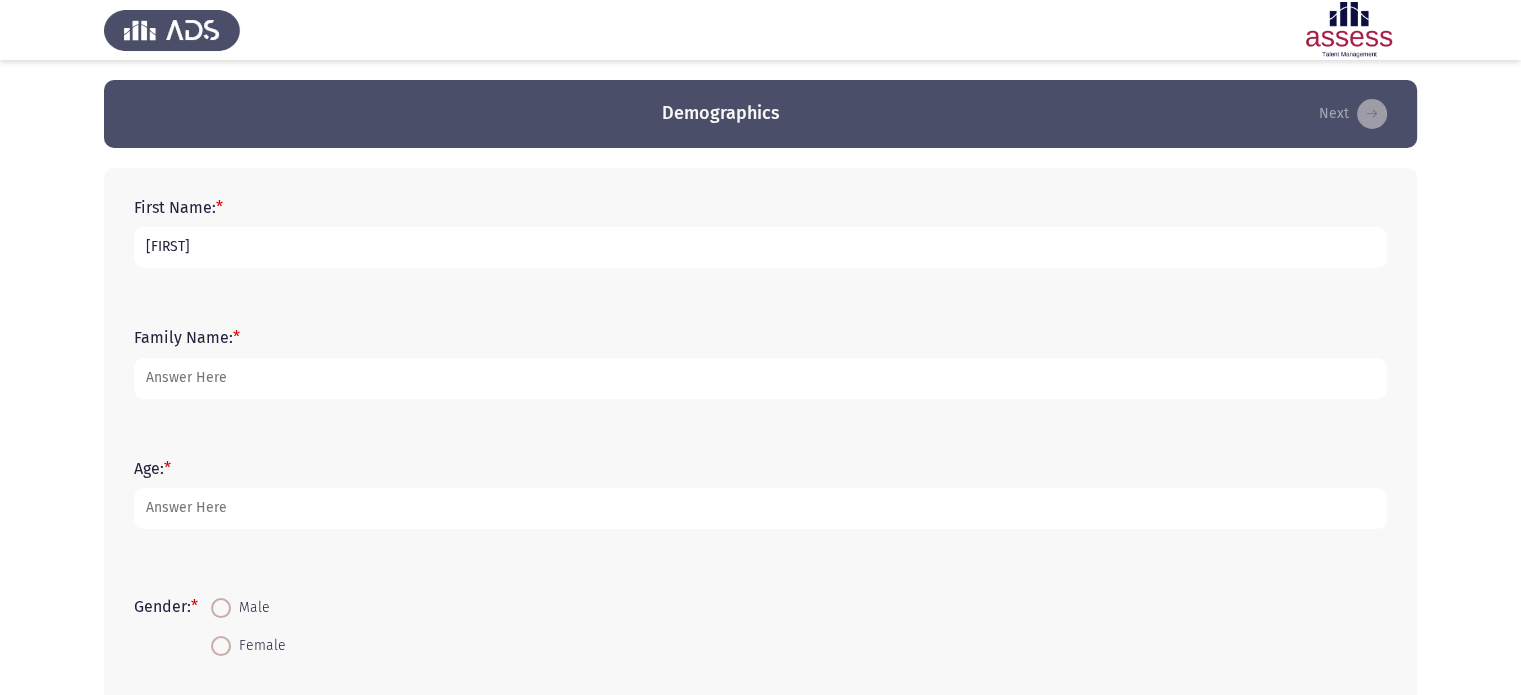 type on "[FIRST]" 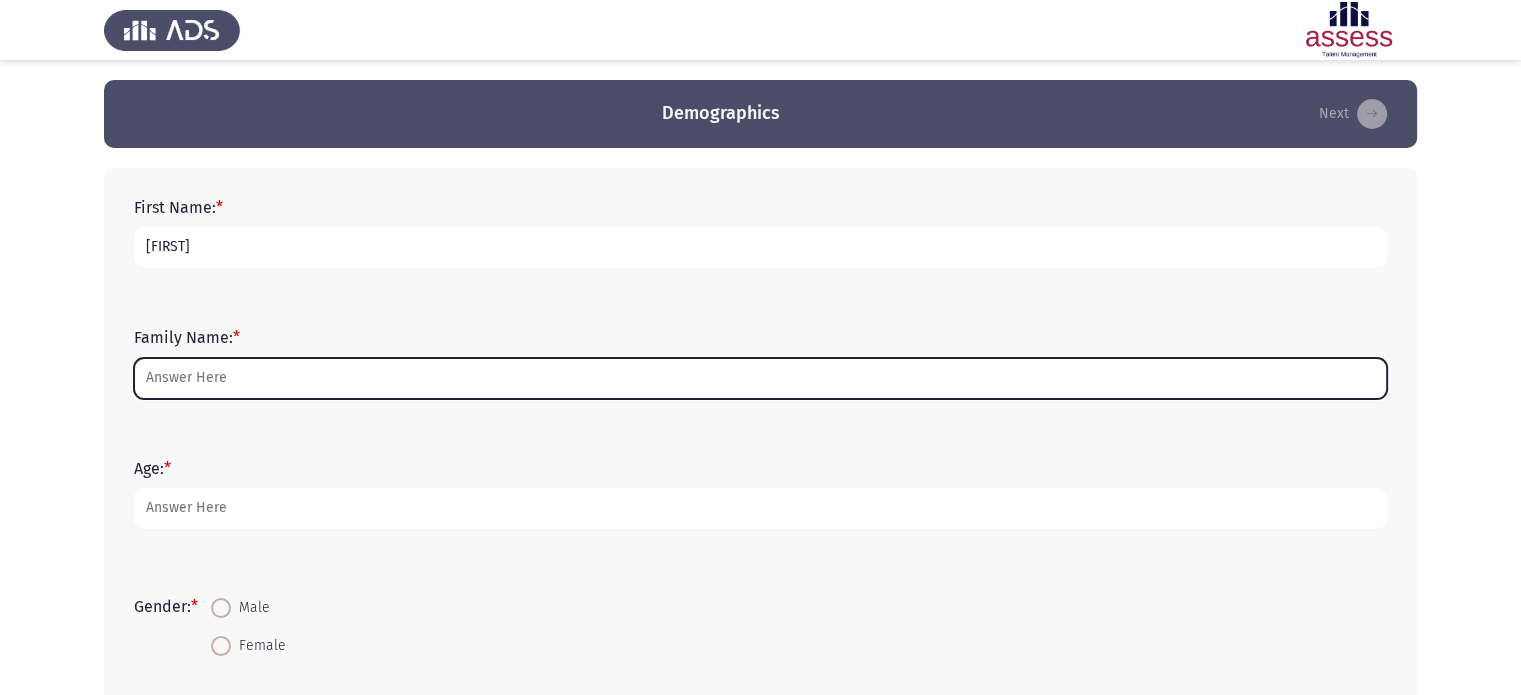click on "Family Name:   *" at bounding box center (760, 378) 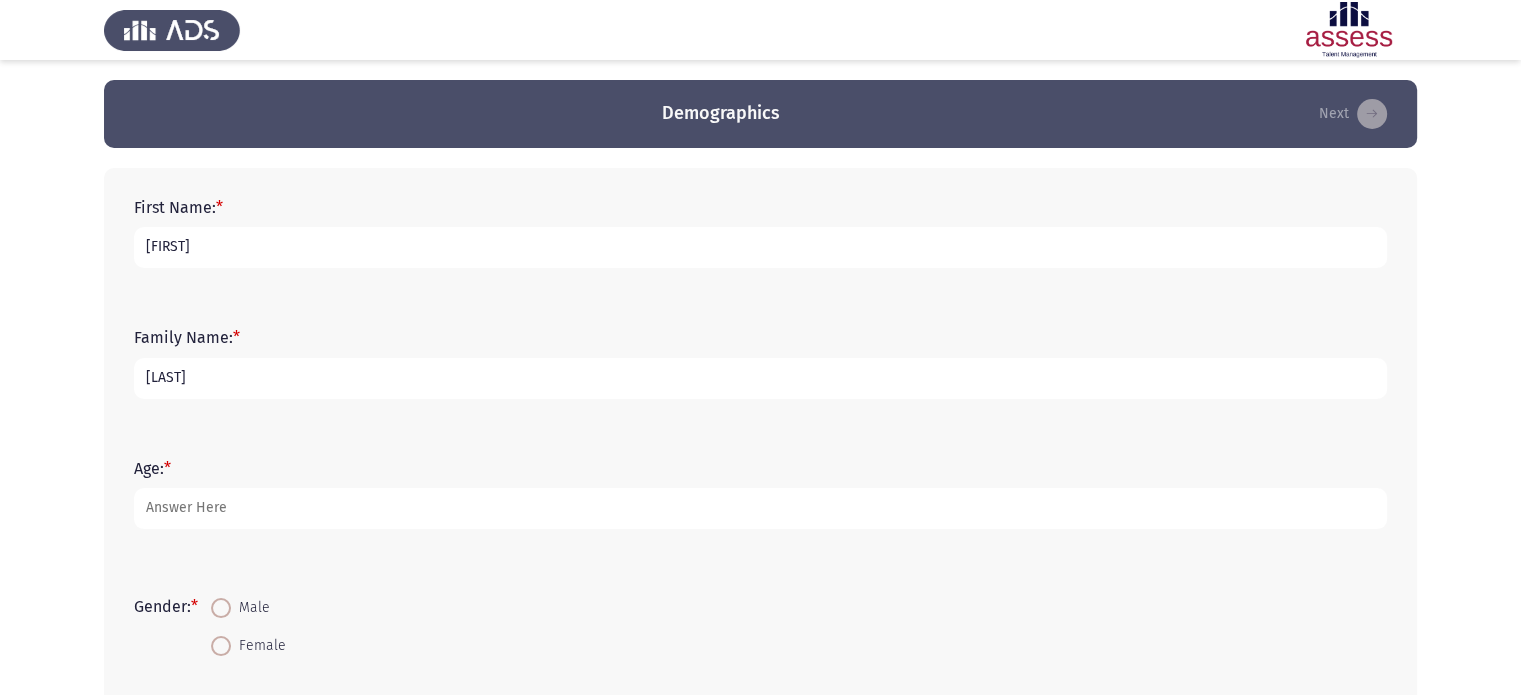 scroll, scrollTop: 288, scrollLeft: 0, axis: vertical 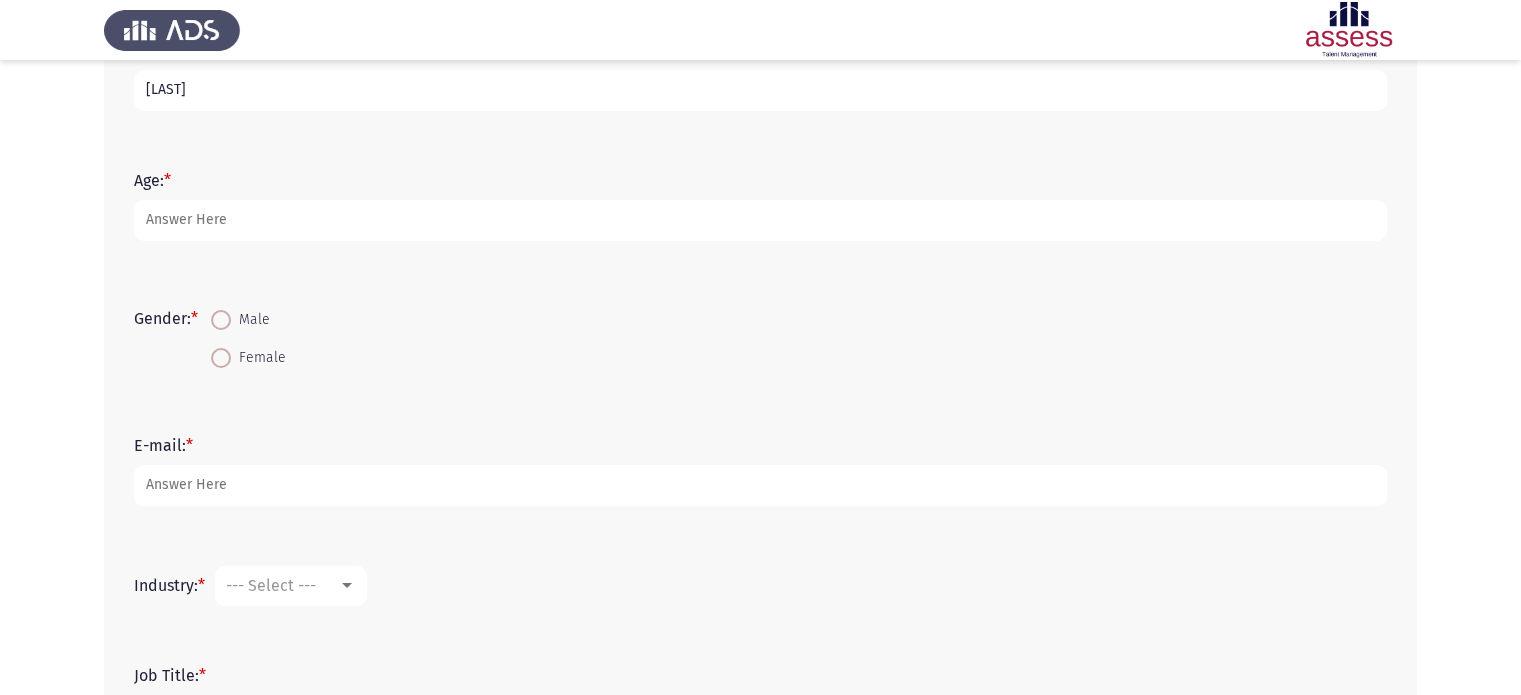 type on "[LAST]" 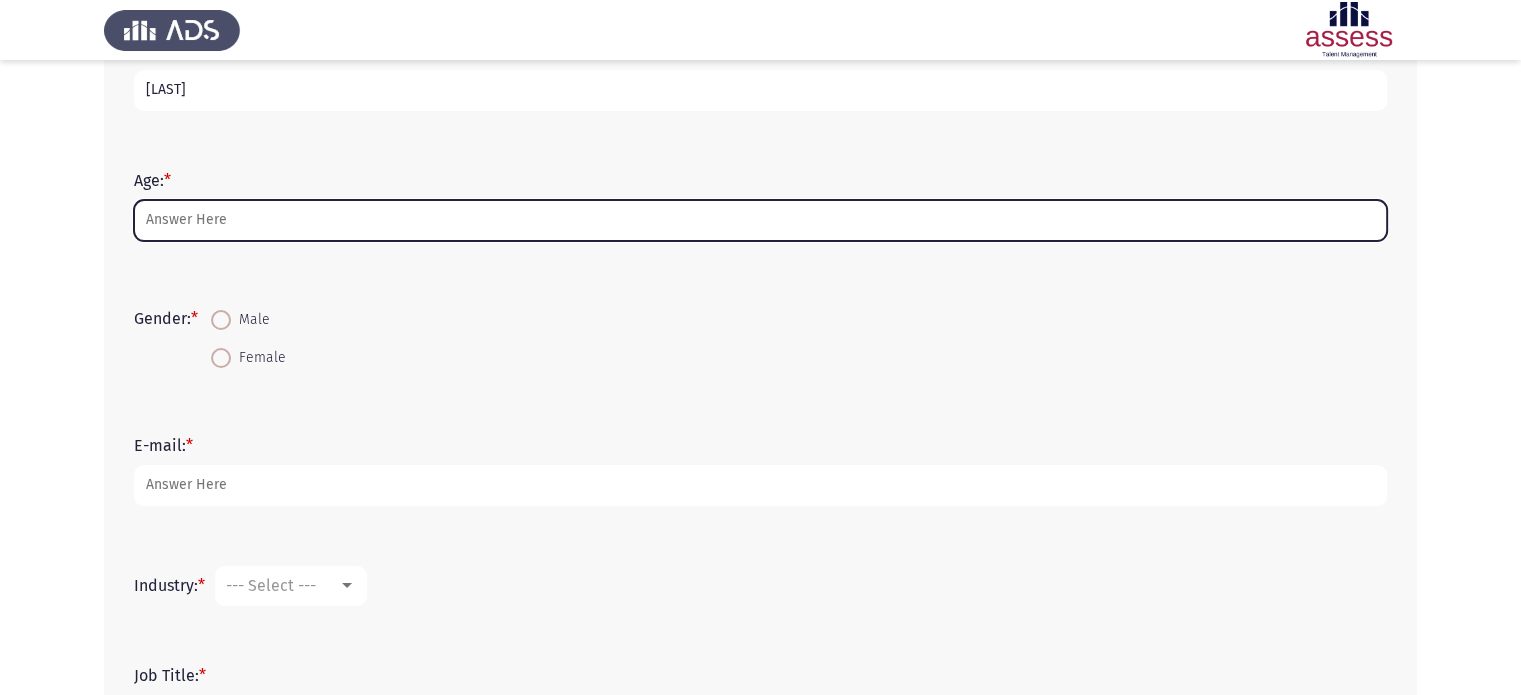 click on "Age:   *" at bounding box center (760, 220) 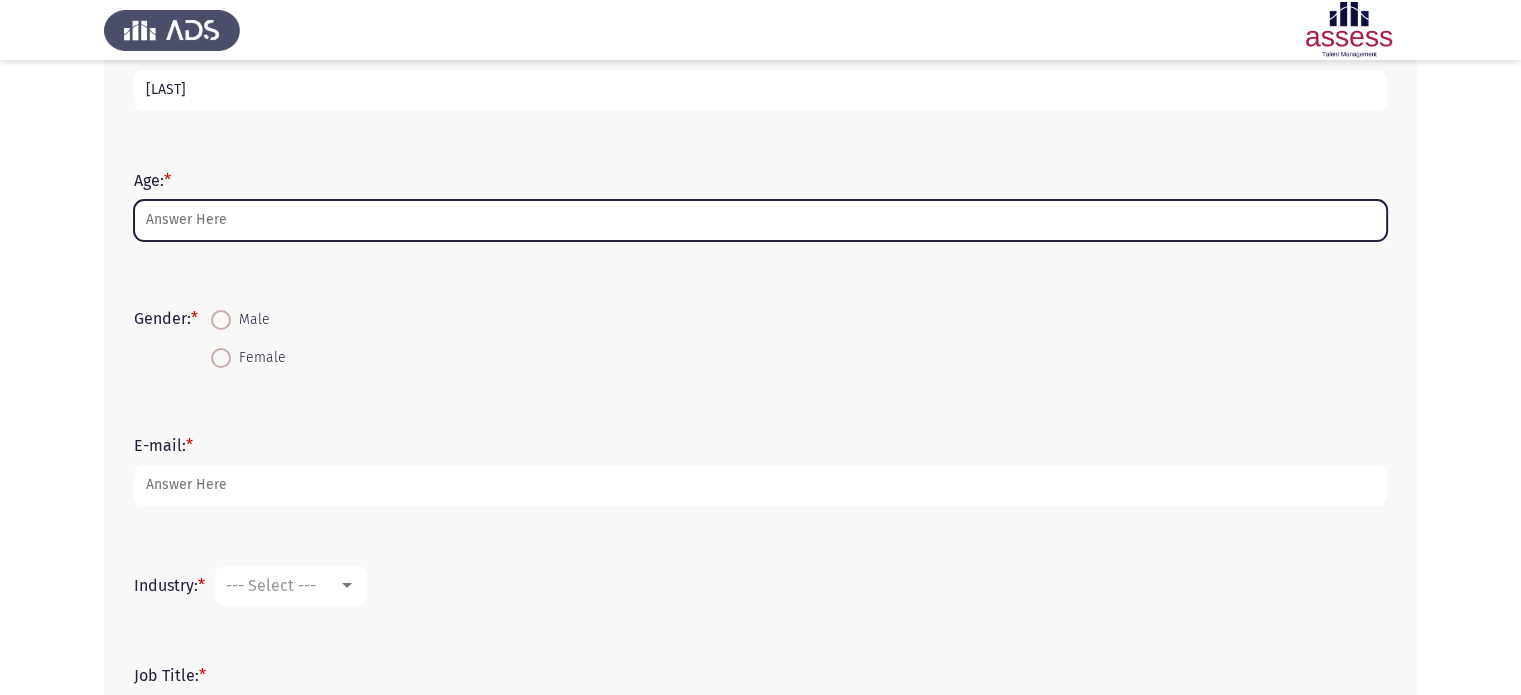 type on "1" 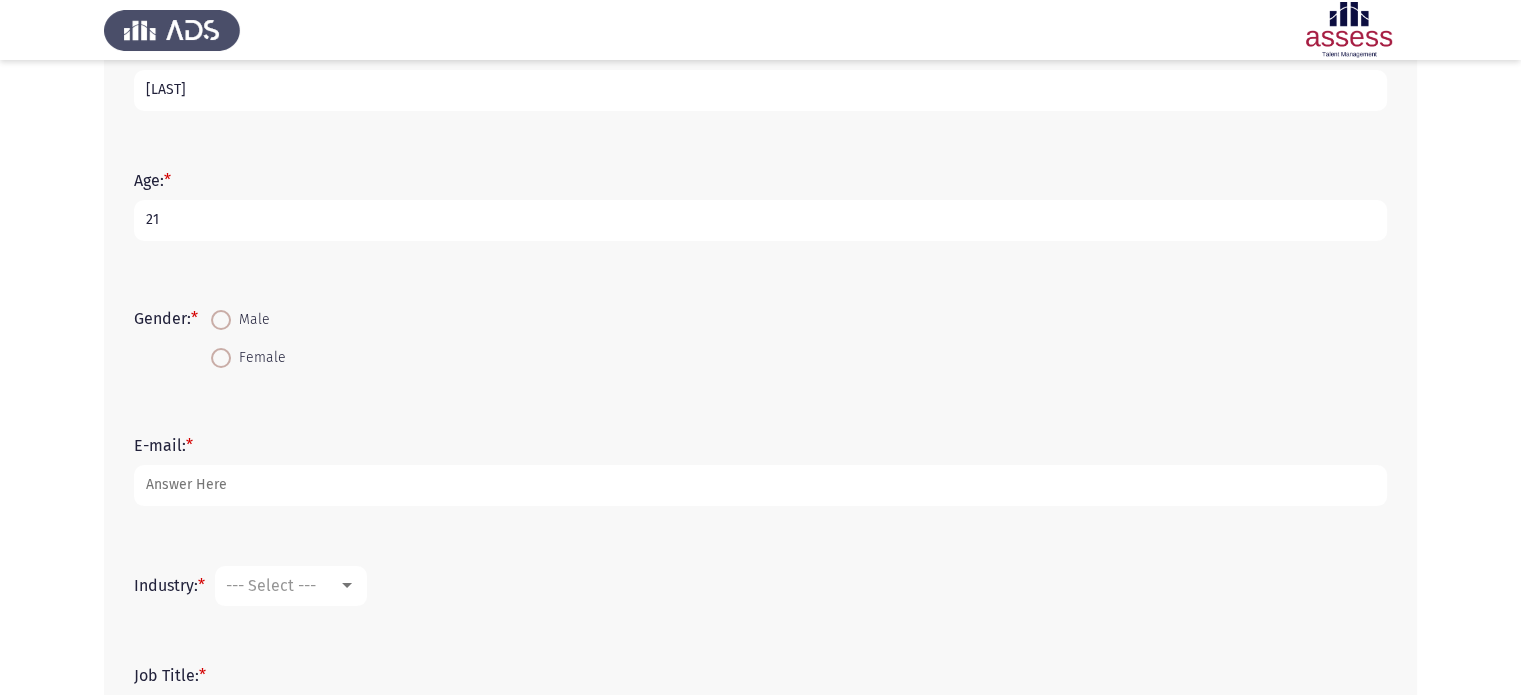 type on "21" 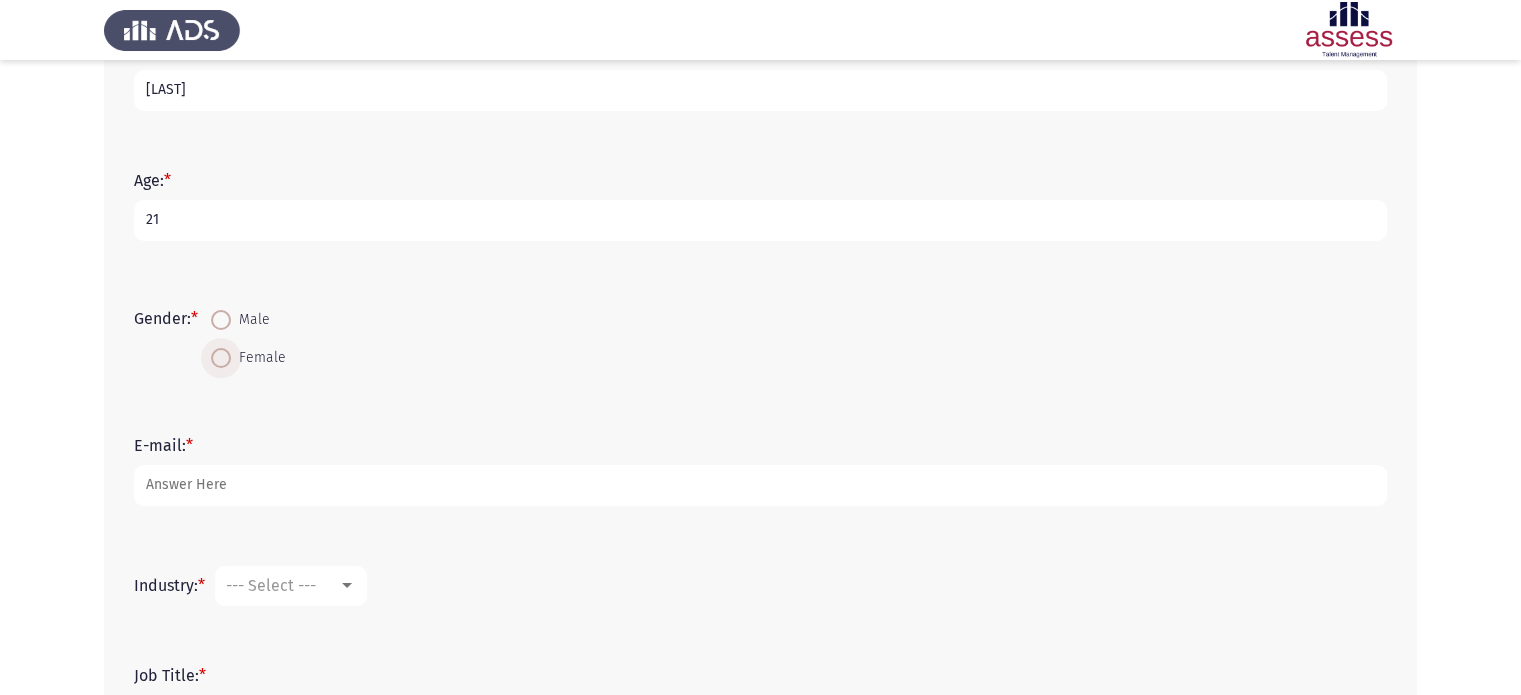 click at bounding box center [221, 358] 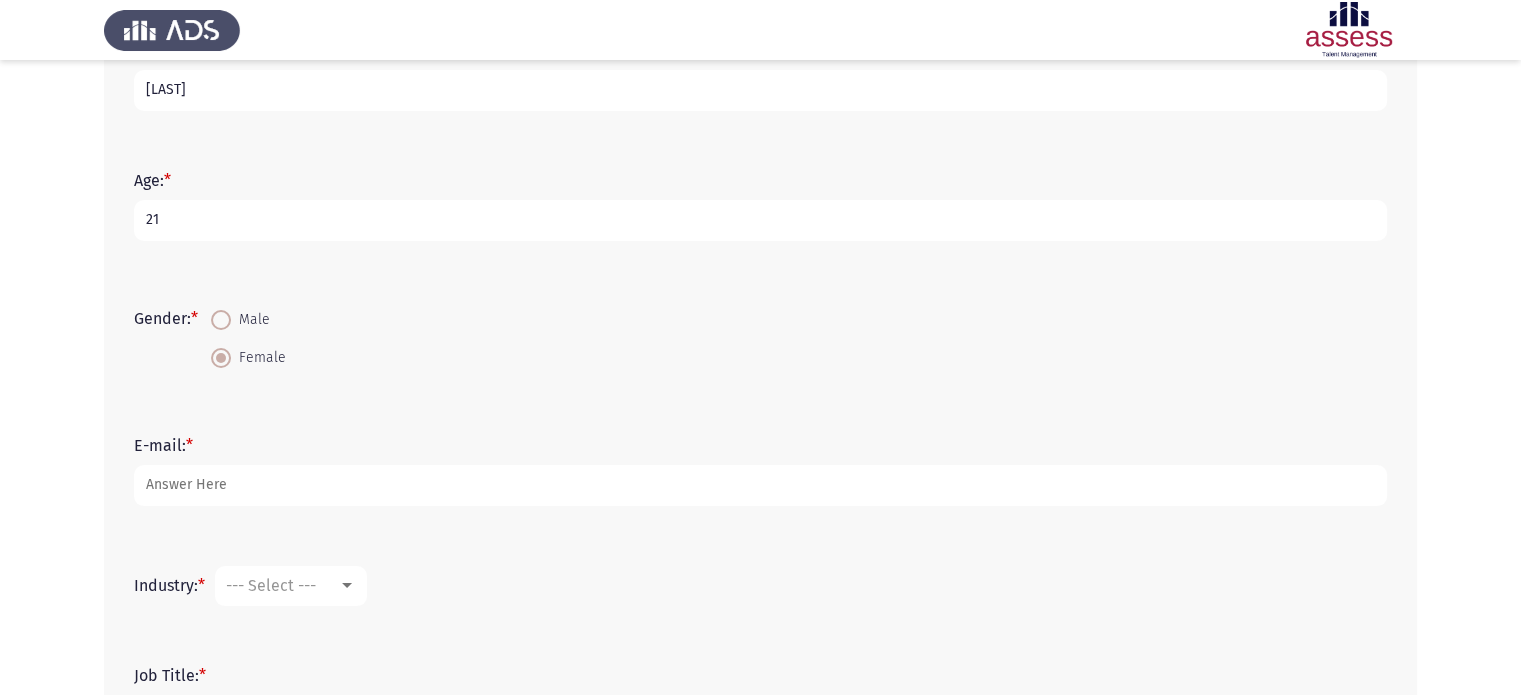 drag, startPoint x: 277, startPoint y: 506, endPoint x: 278, endPoint y: 467, distance: 39.012817 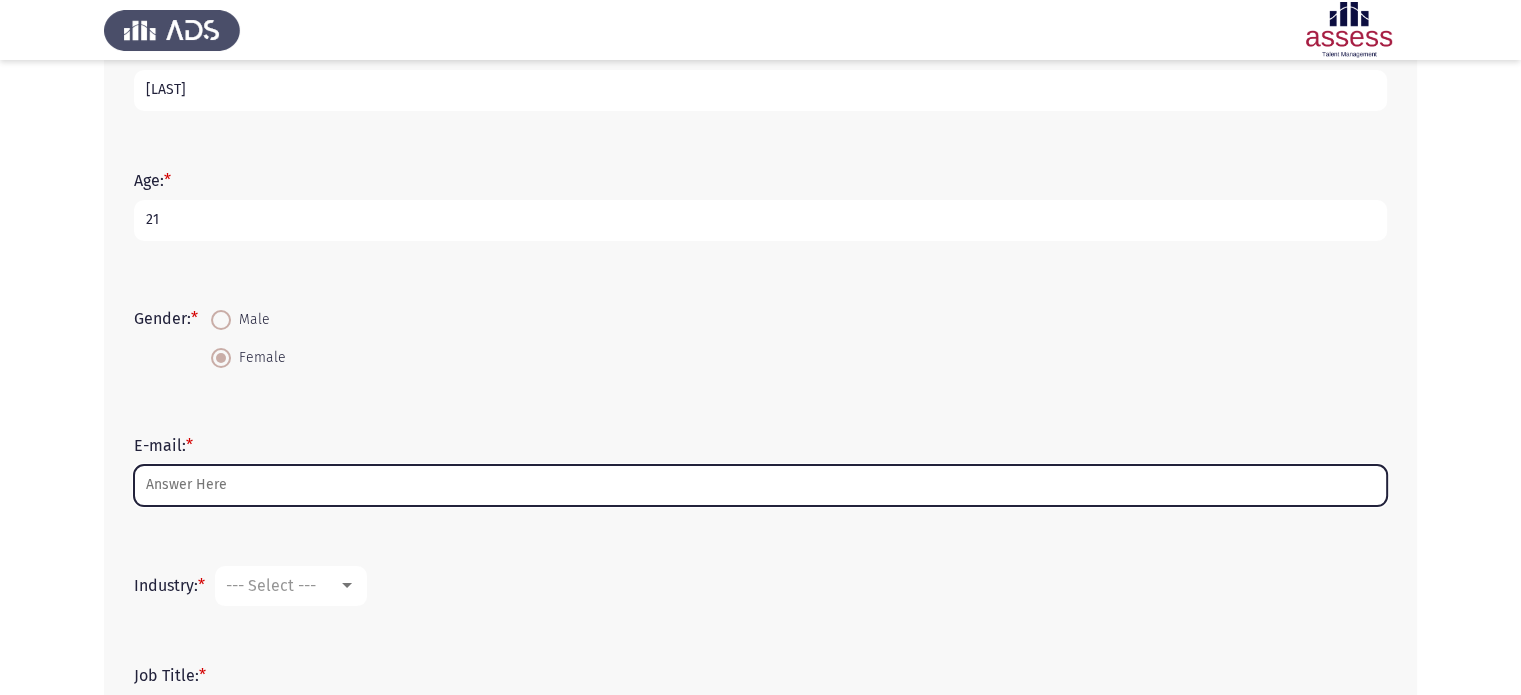 click on "E-mail:   *" at bounding box center [760, 485] 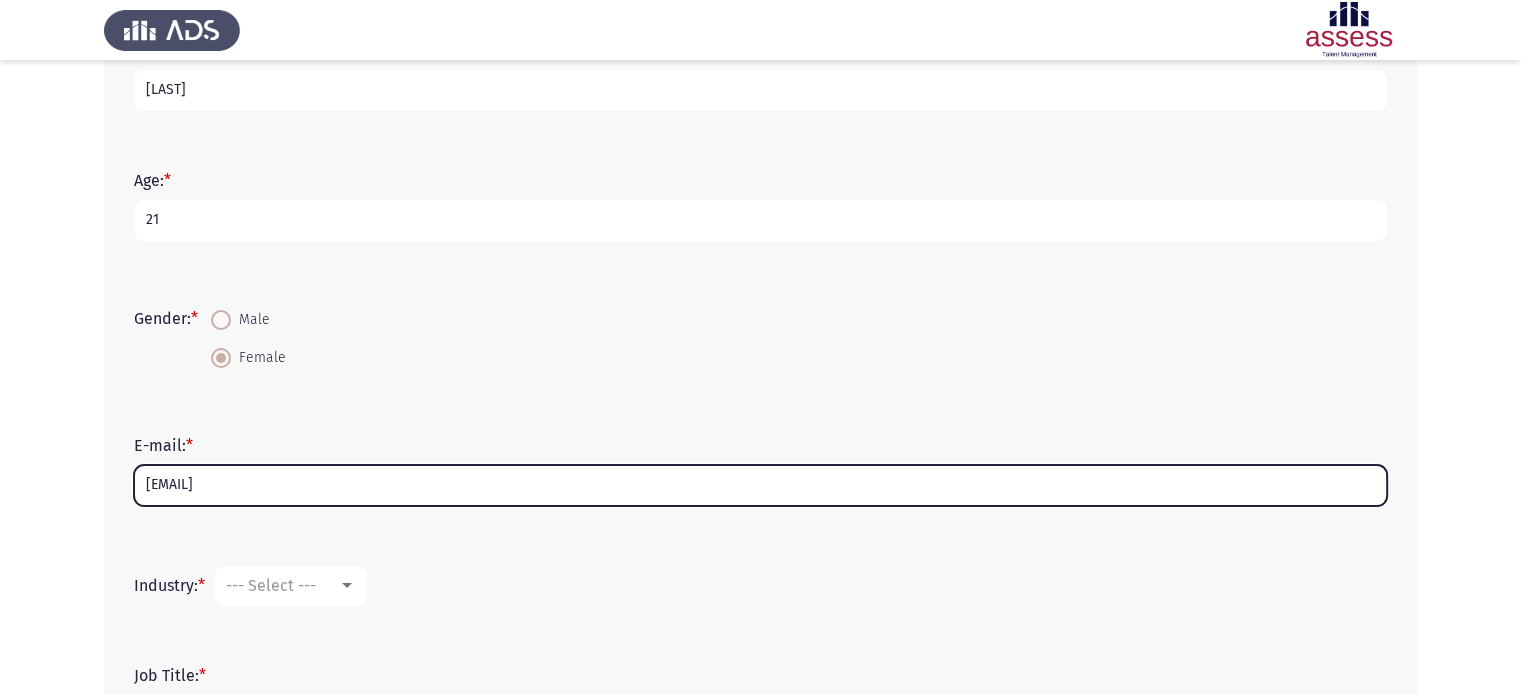 scroll, scrollTop: 418, scrollLeft: 0, axis: vertical 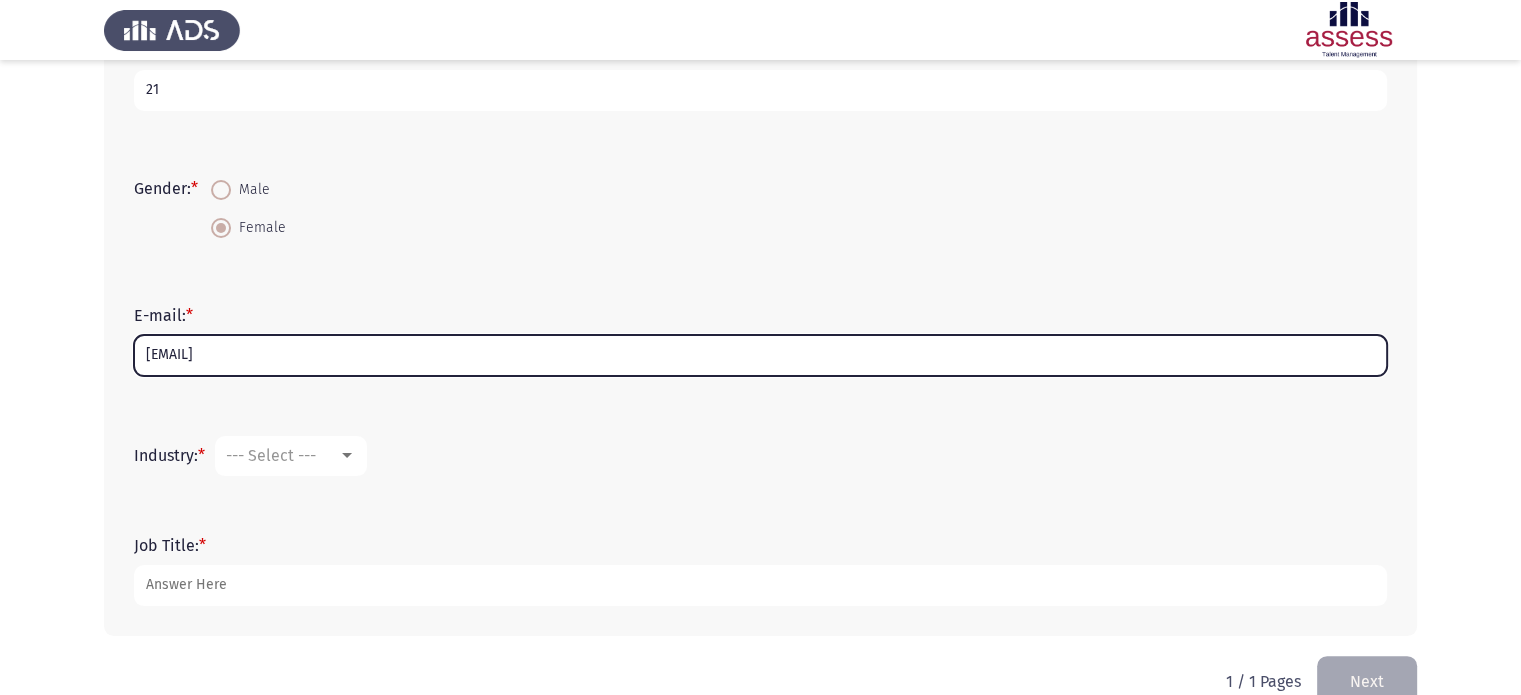click on "[EMAIL]" at bounding box center (760, 355) 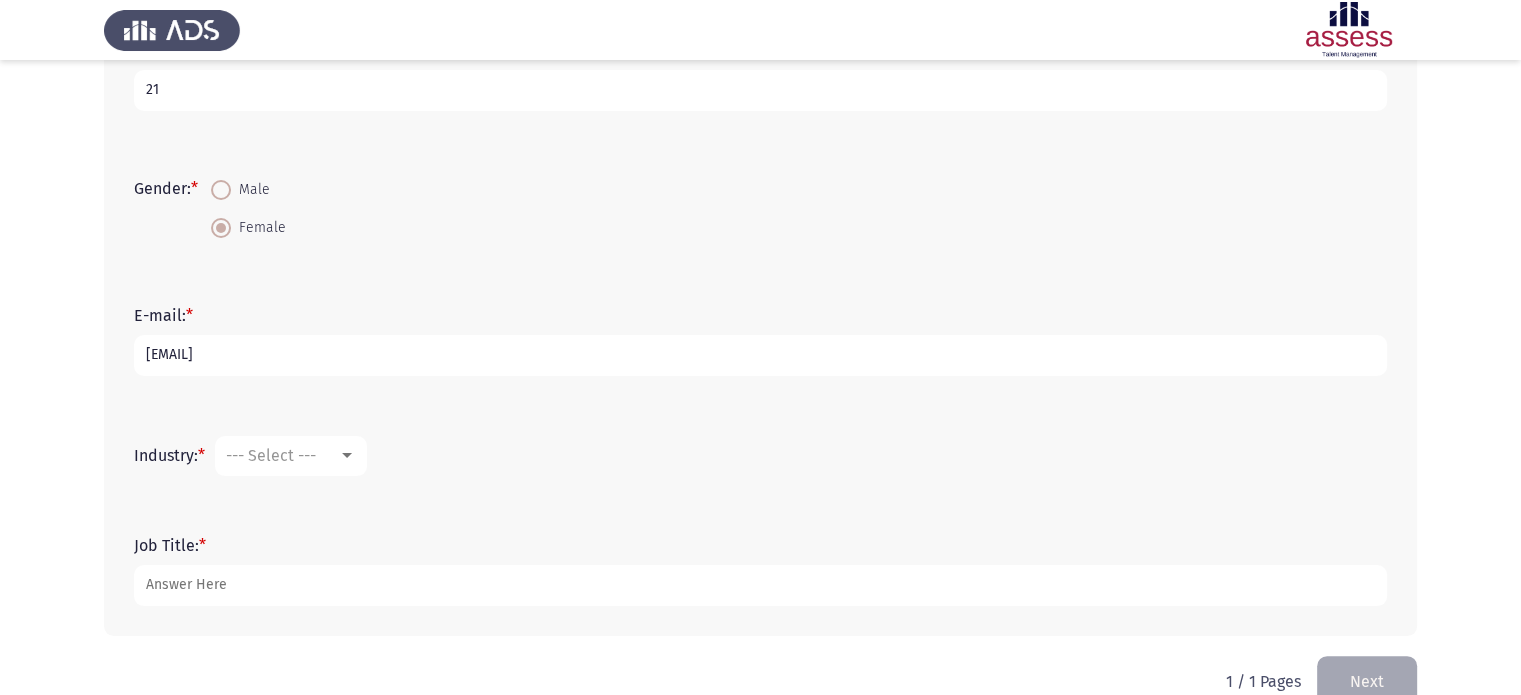 scroll, scrollTop: 458, scrollLeft: 0, axis: vertical 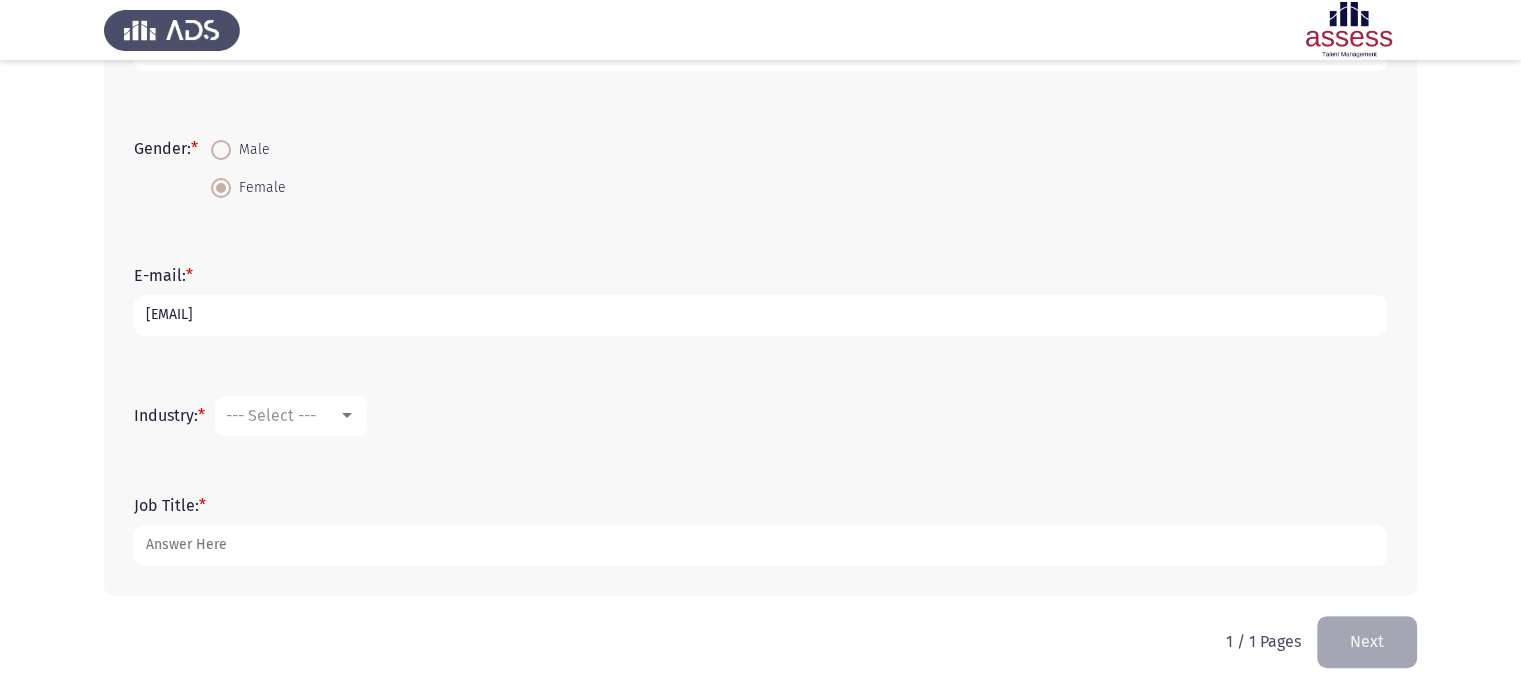 type on "[EMAIL]" 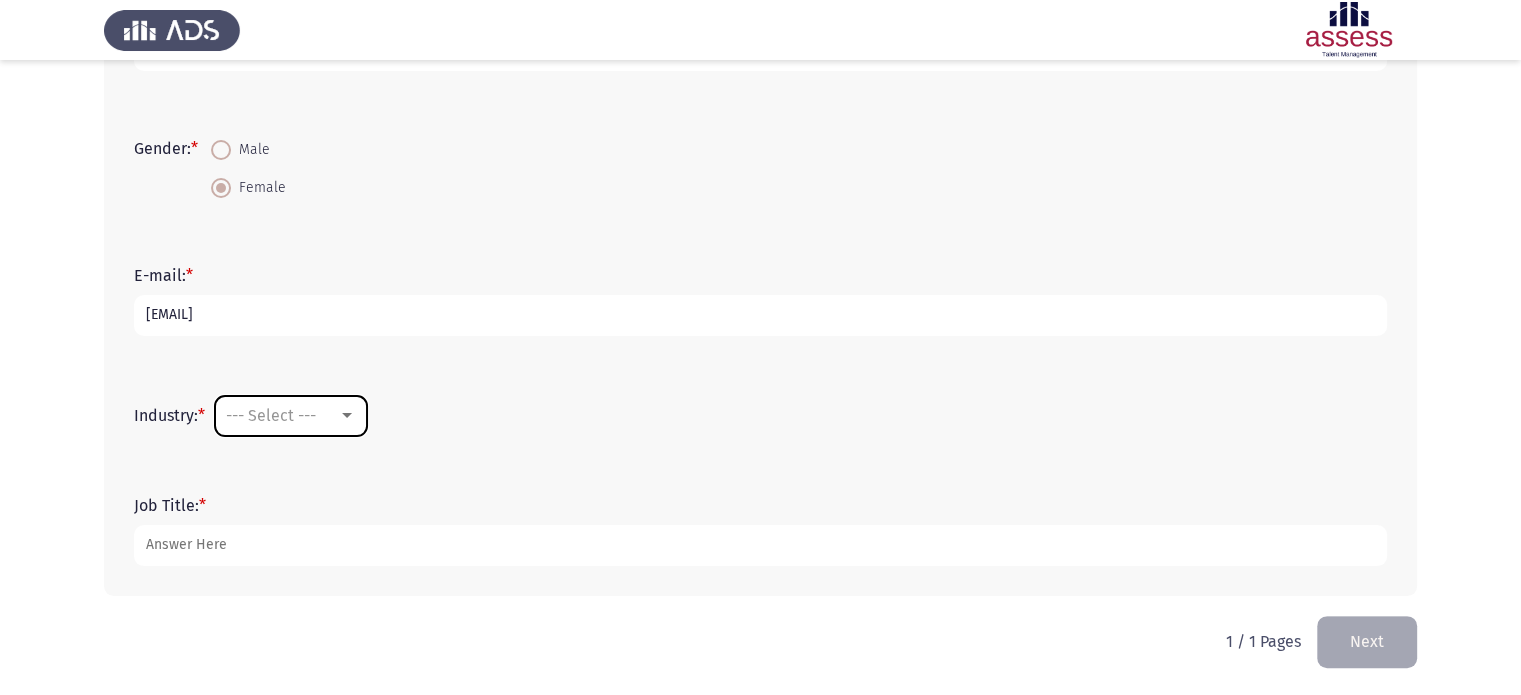 click on "--- Select ---" at bounding box center (271, 415) 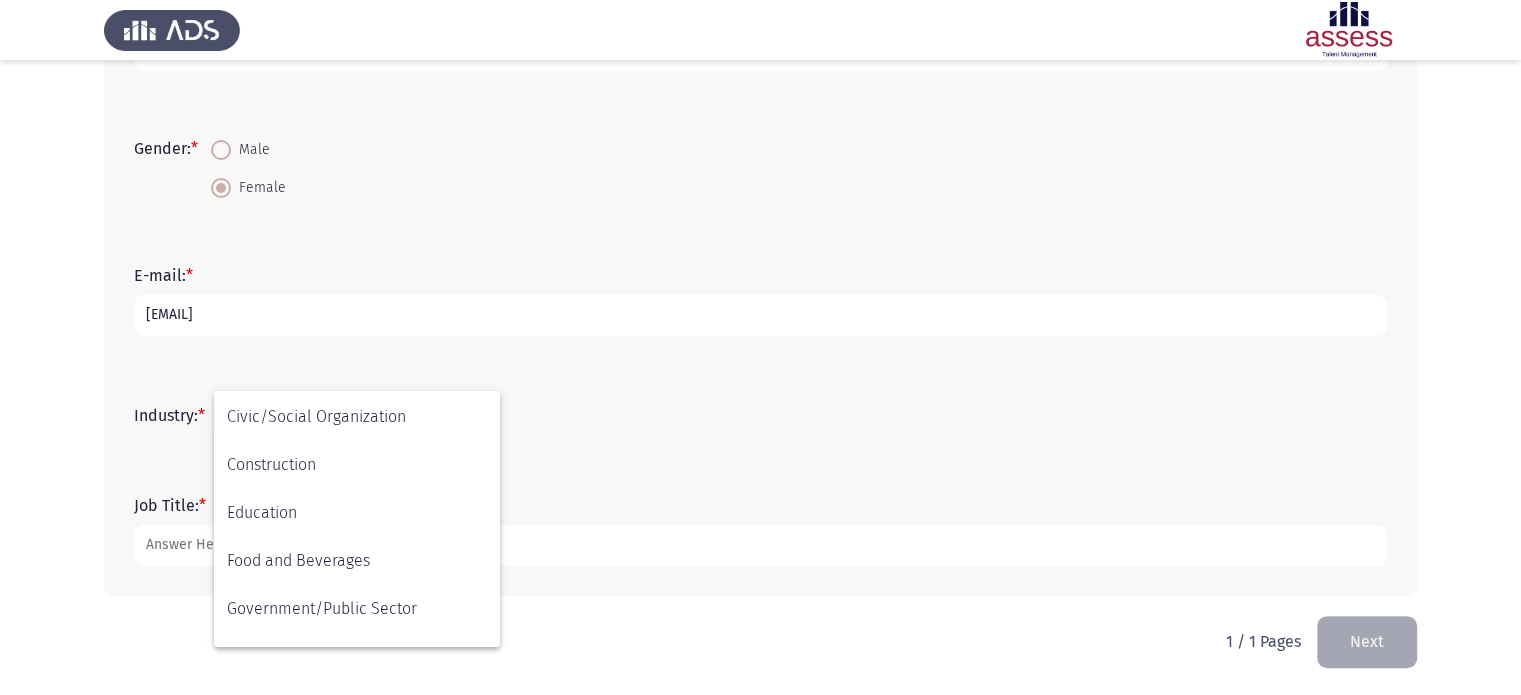 scroll, scrollTop: 236, scrollLeft: 0, axis: vertical 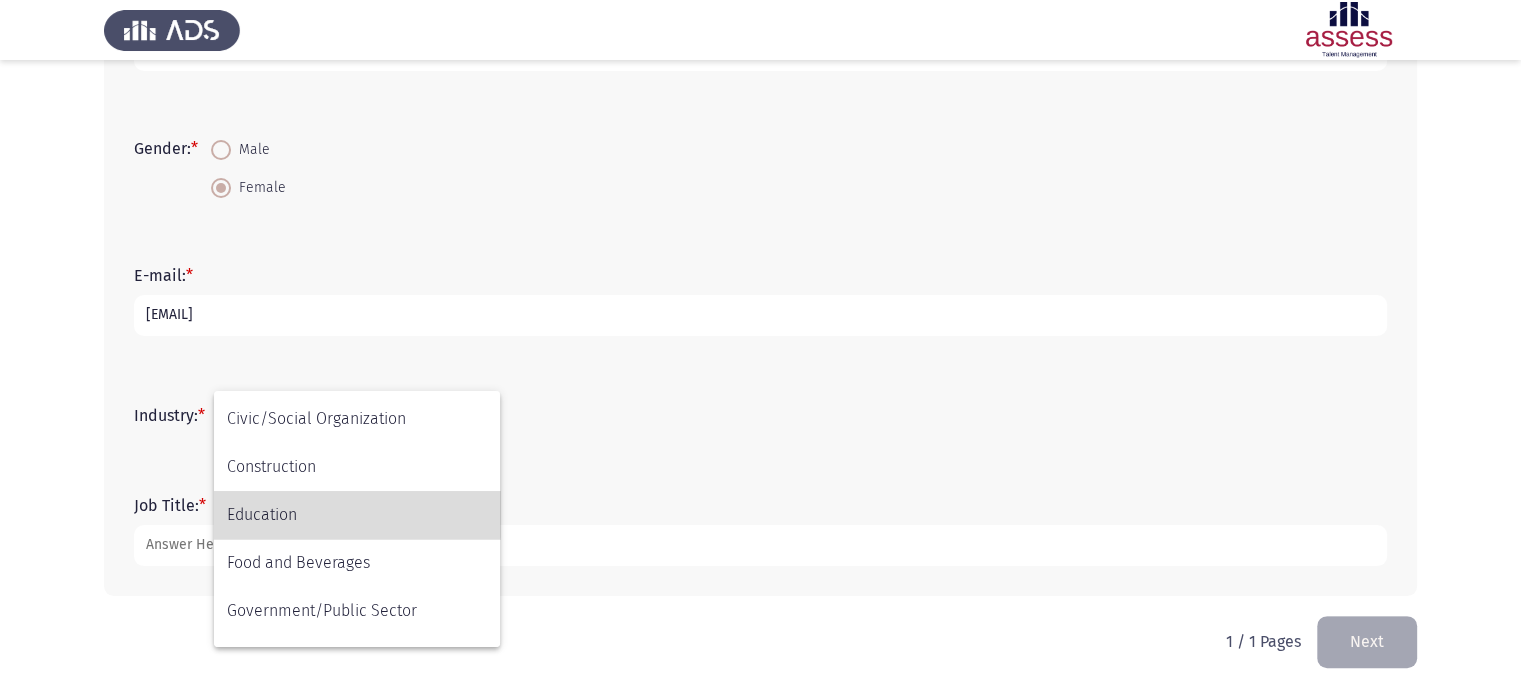 click on "Education" at bounding box center (357, 515) 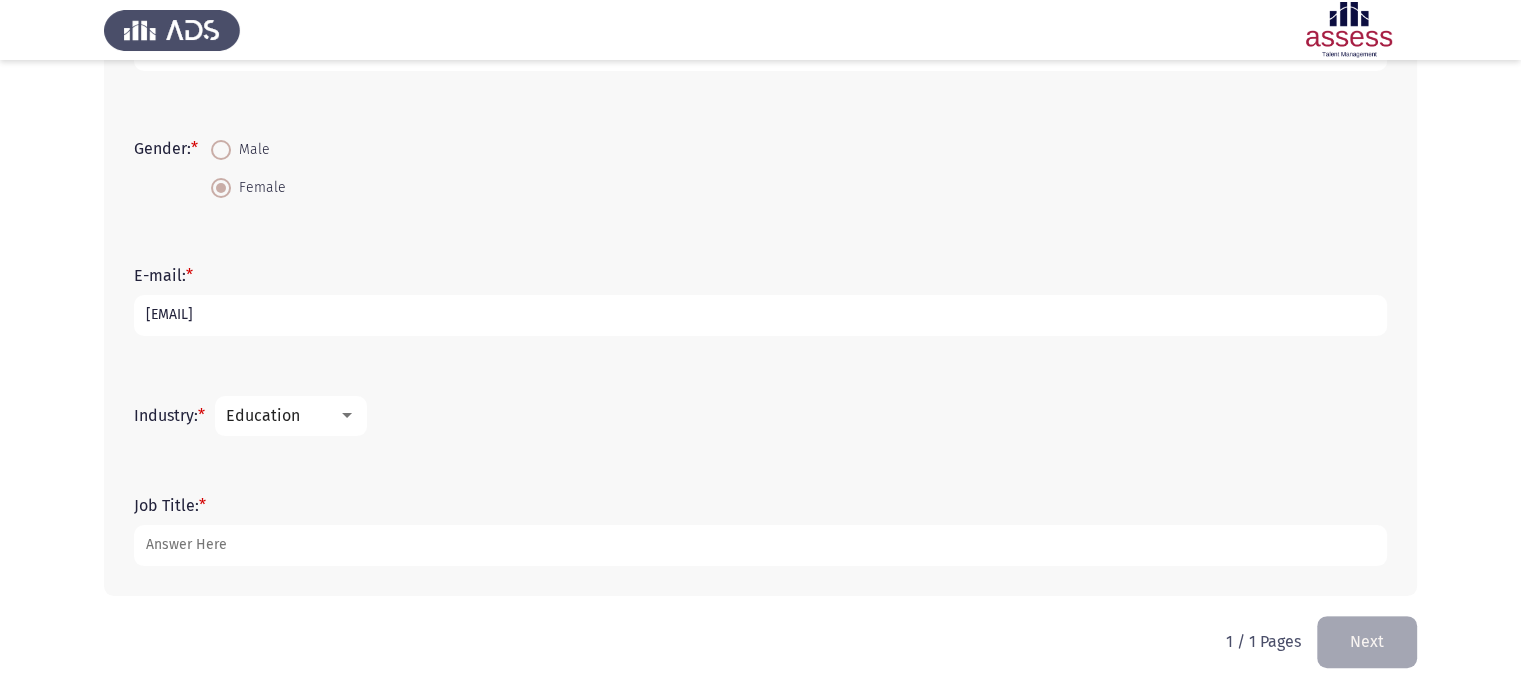 click on "Education" at bounding box center (282, 415) 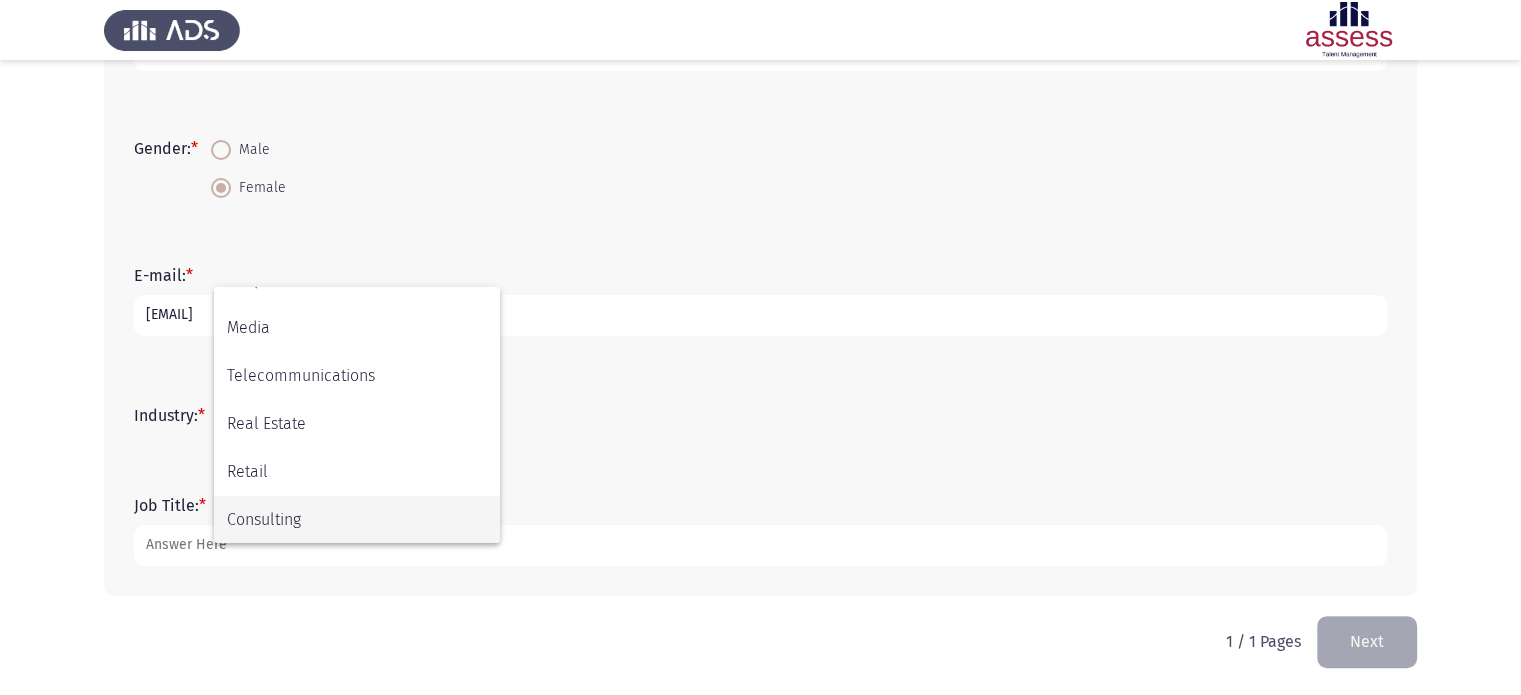 scroll, scrollTop: 656, scrollLeft: 0, axis: vertical 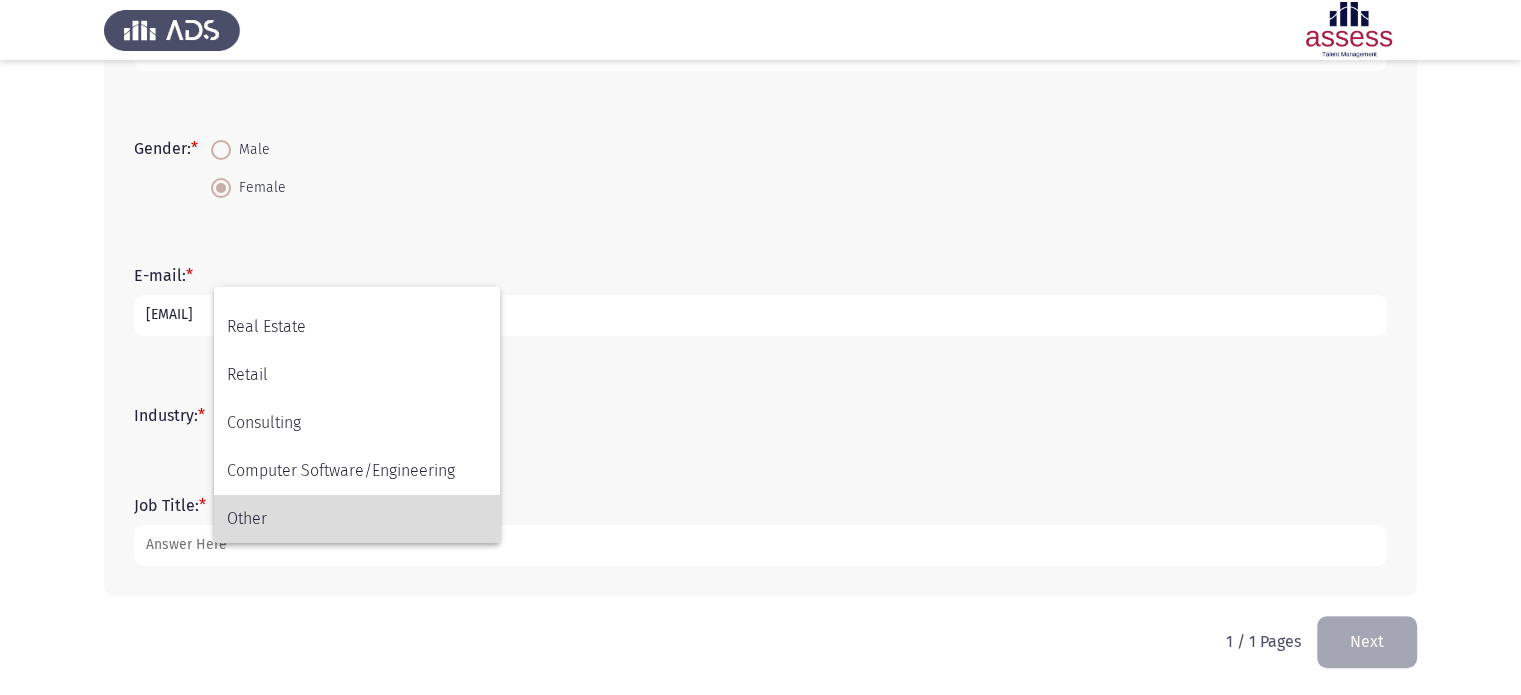 click on "Other" at bounding box center (357, 519) 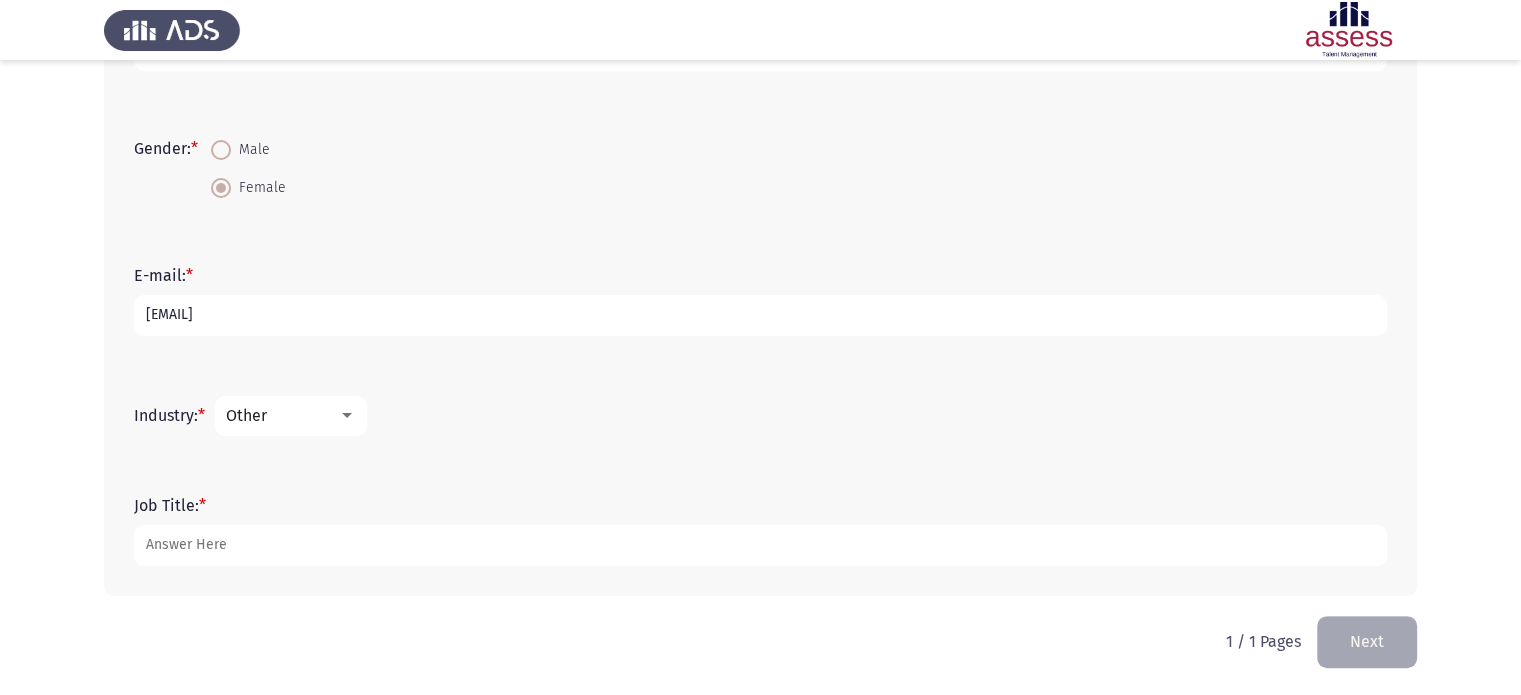 click on "Other" at bounding box center [282, 415] 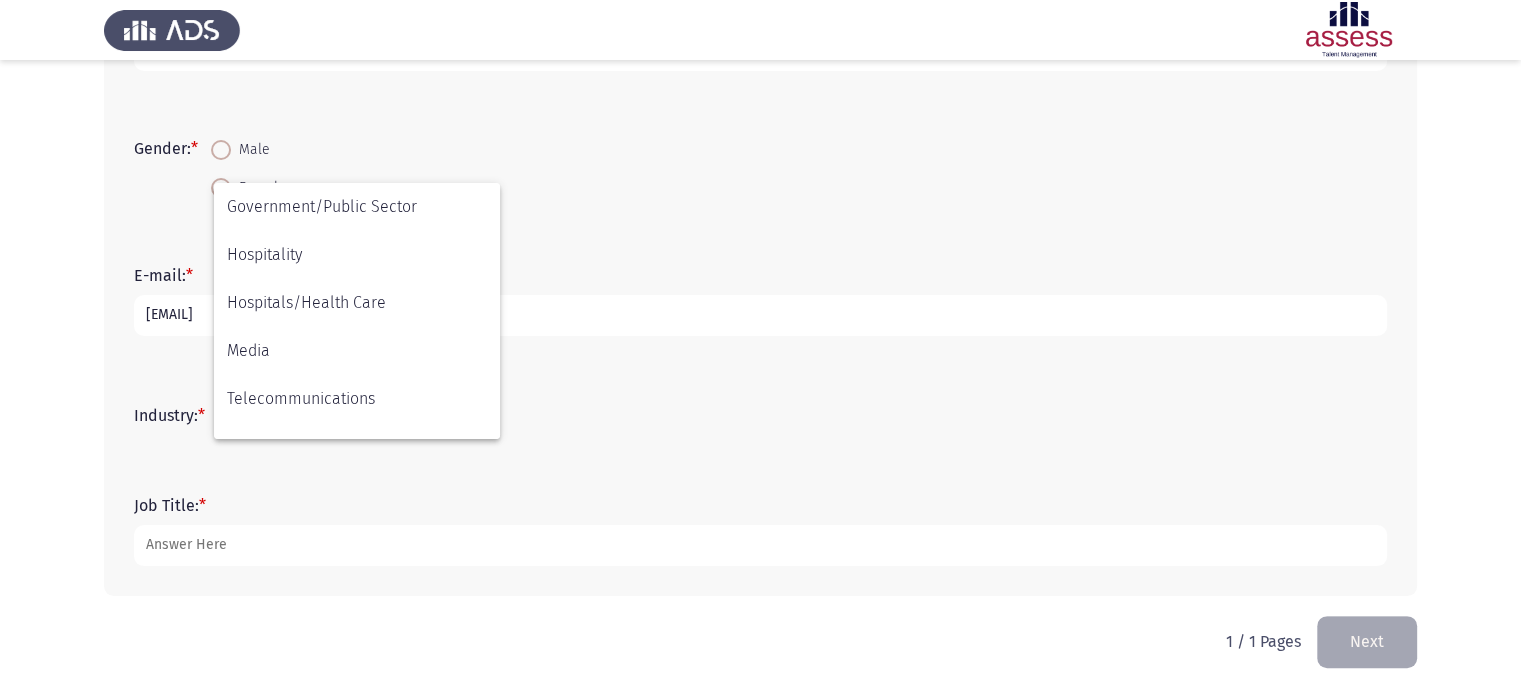 scroll, scrollTop: 432, scrollLeft: 0, axis: vertical 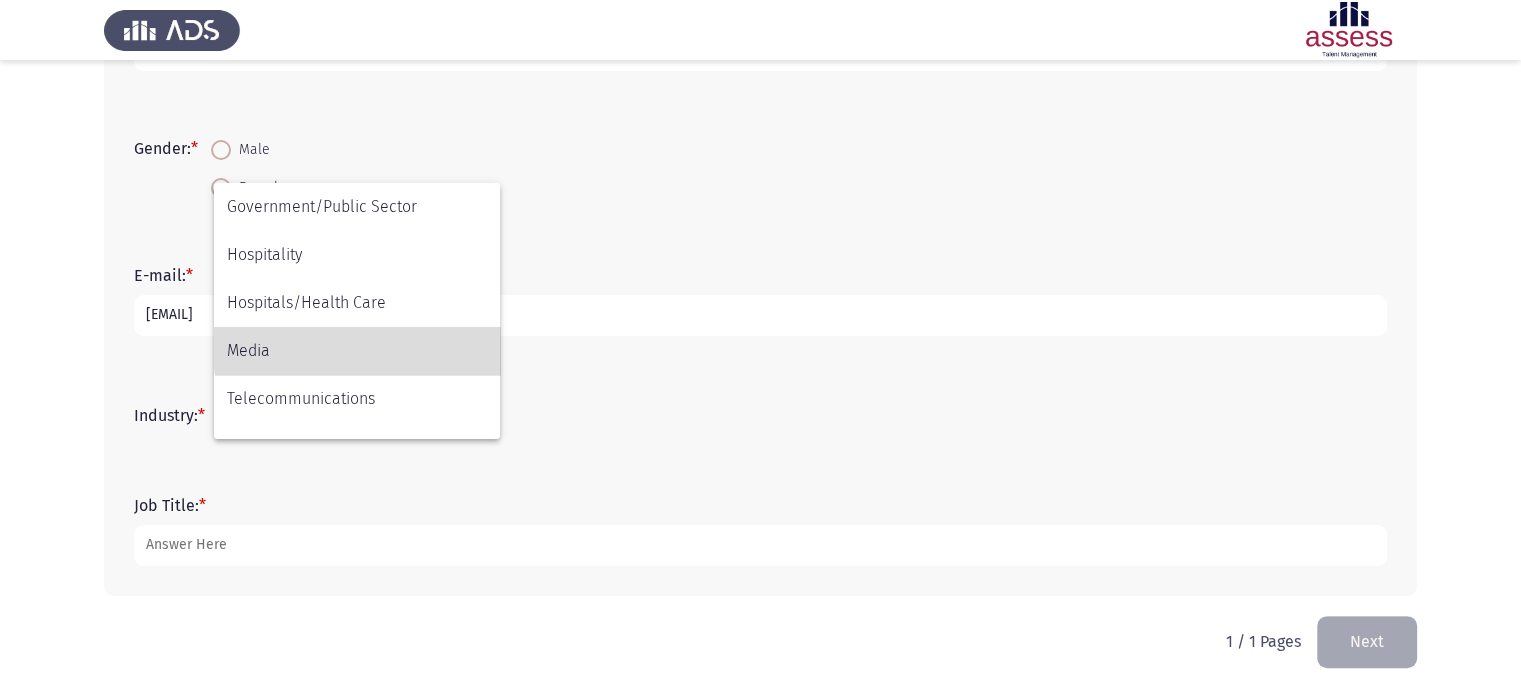 click on "Media" at bounding box center [357, 351] 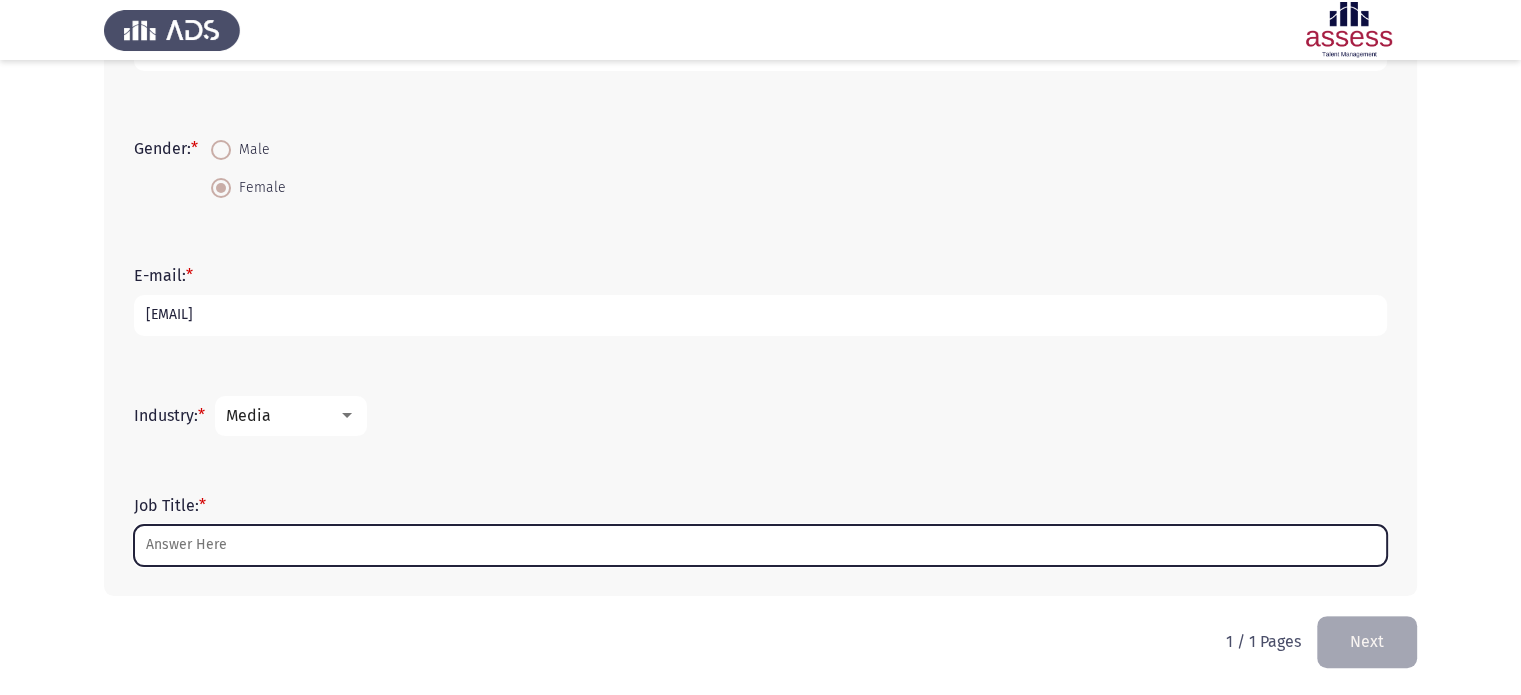 click on "Job Title:   *" at bounding box center [760, 545] 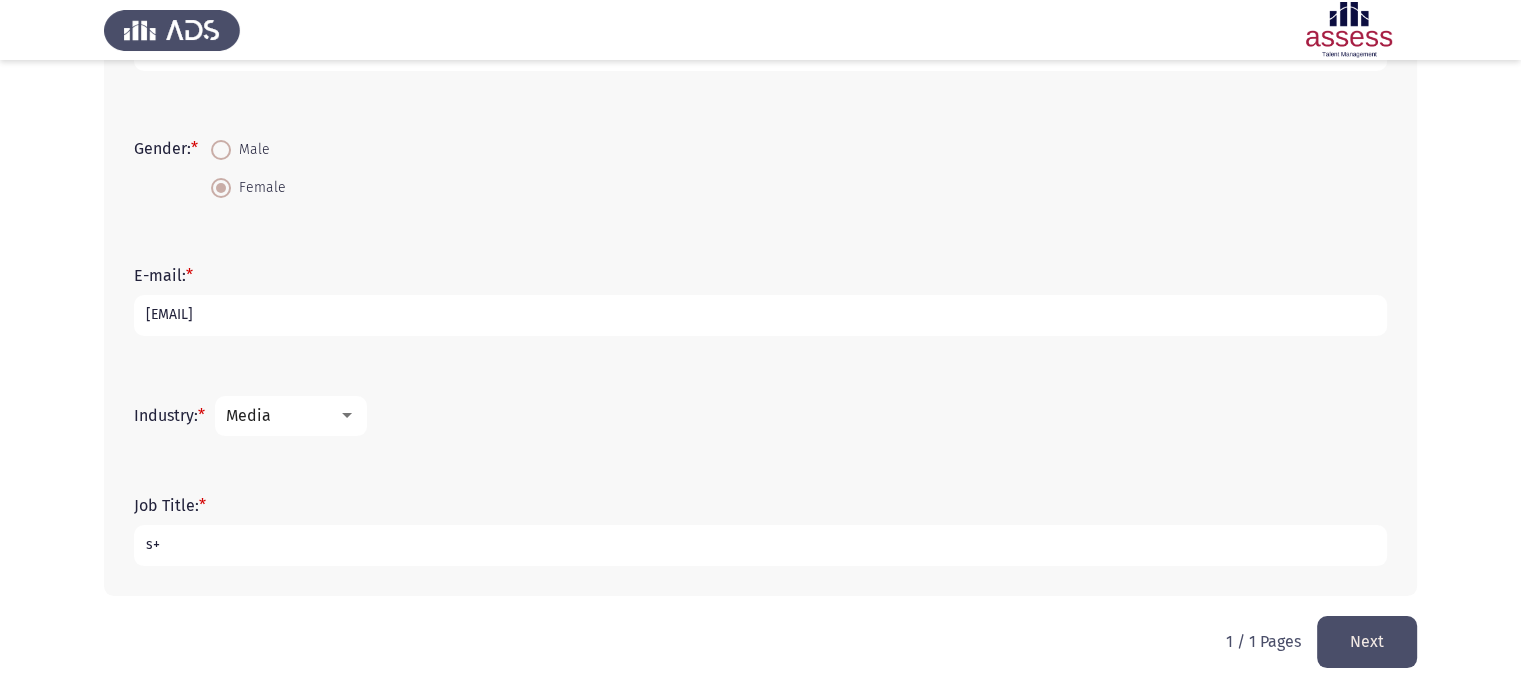 type on "s" 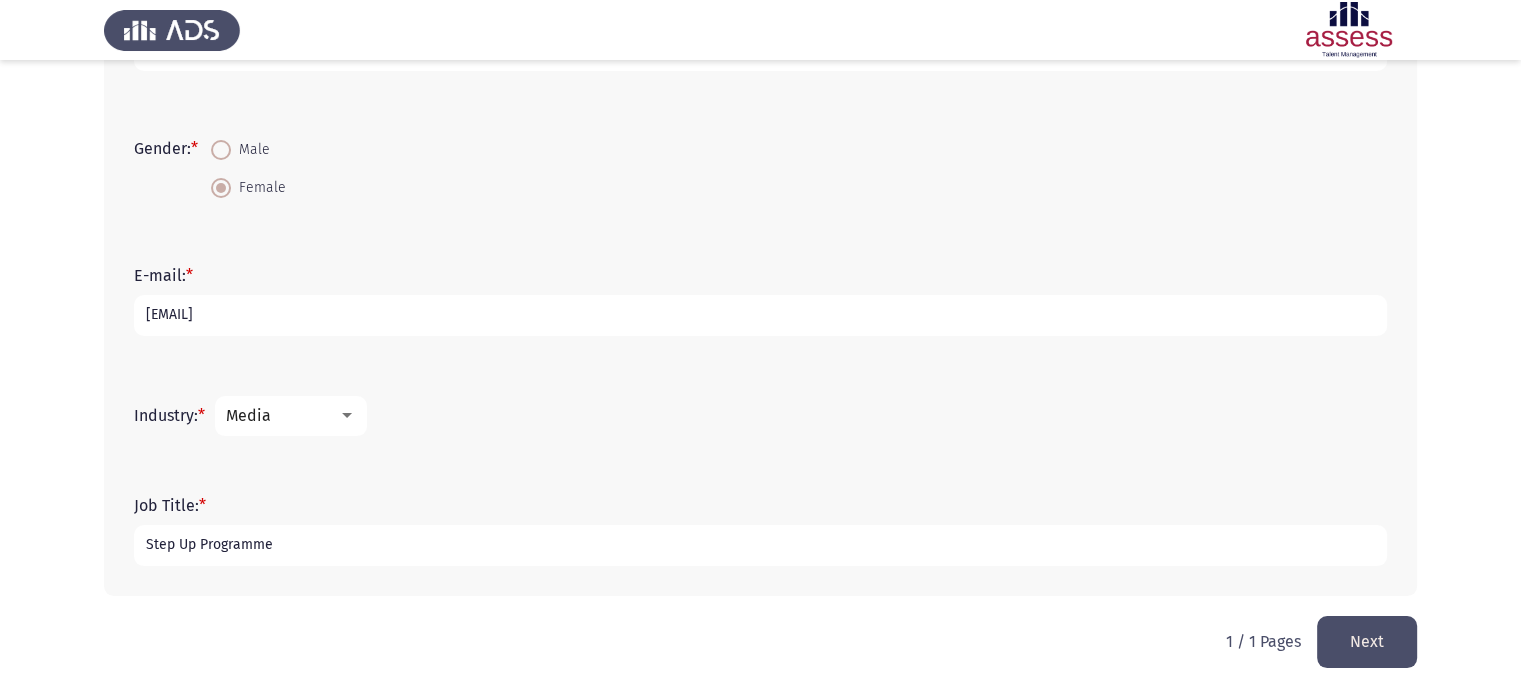 type on "Step Up Programme" 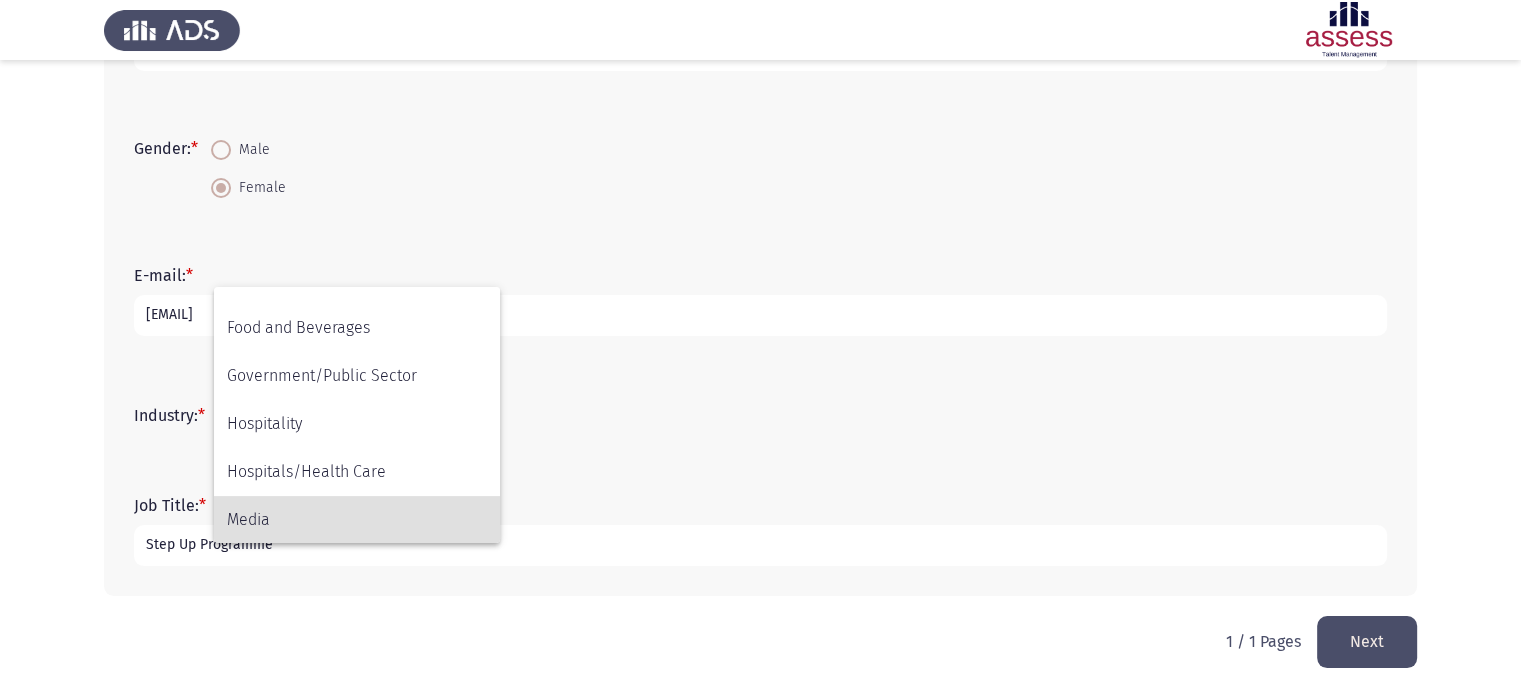 scroll, scrollTop: 368, scrollLeft: 0, axis: vertical 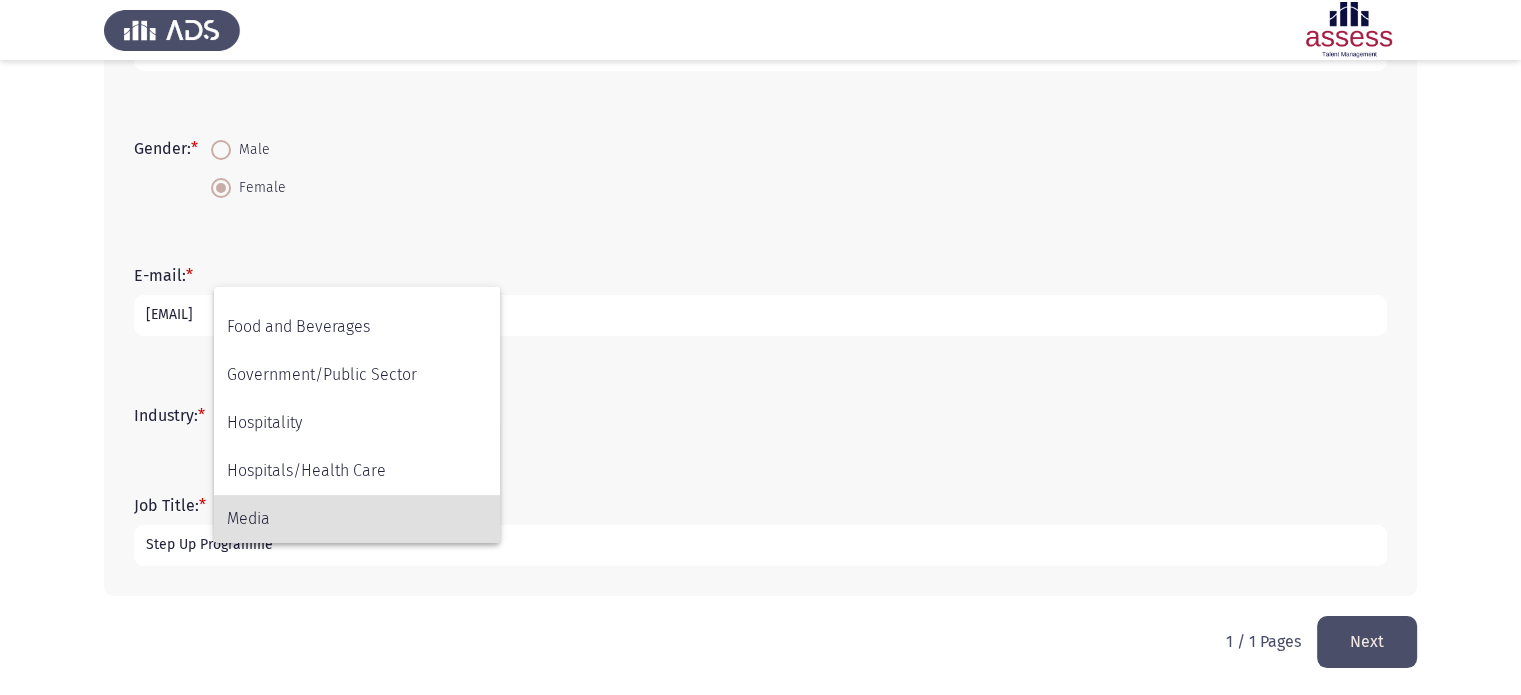 click at bounding box center (760, 347) 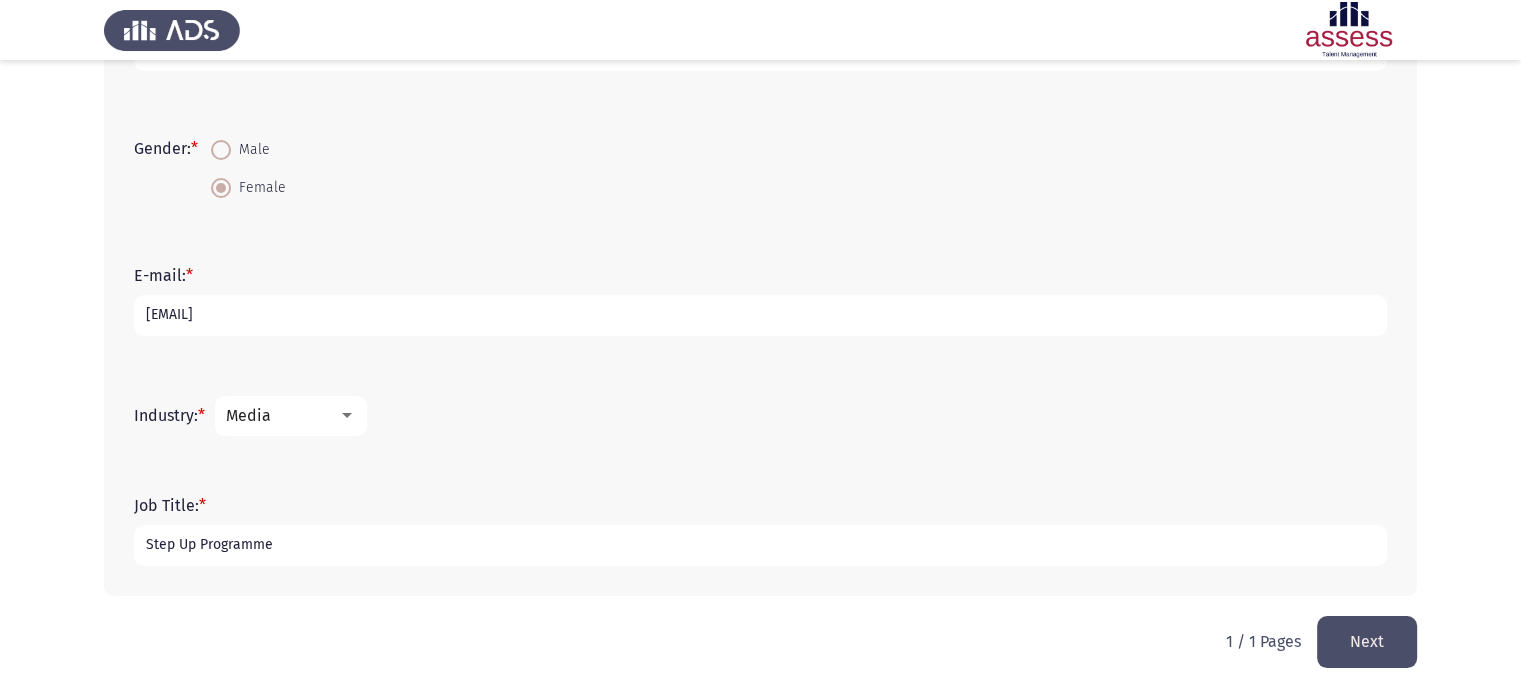 click on "Next" 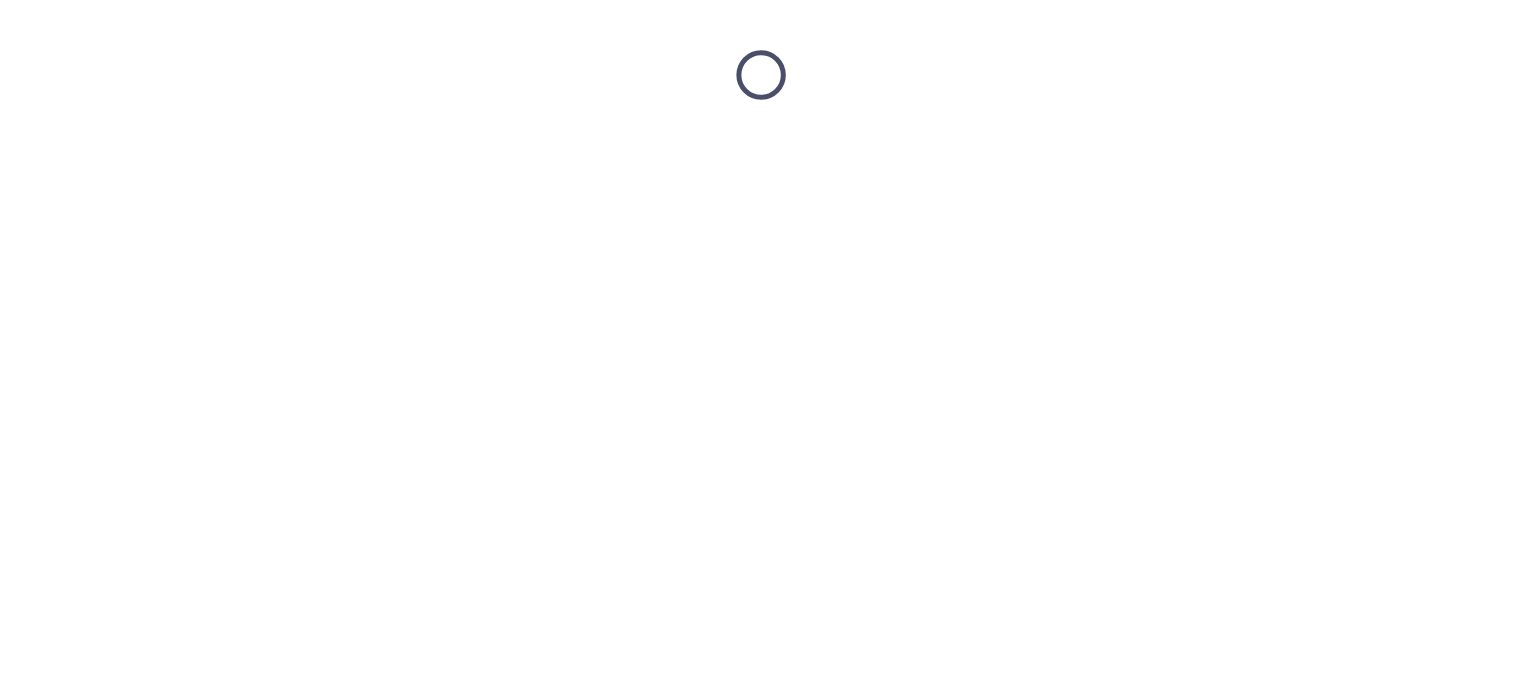scroll, scrollTop: 0, scrollLeft: 0, axis: both 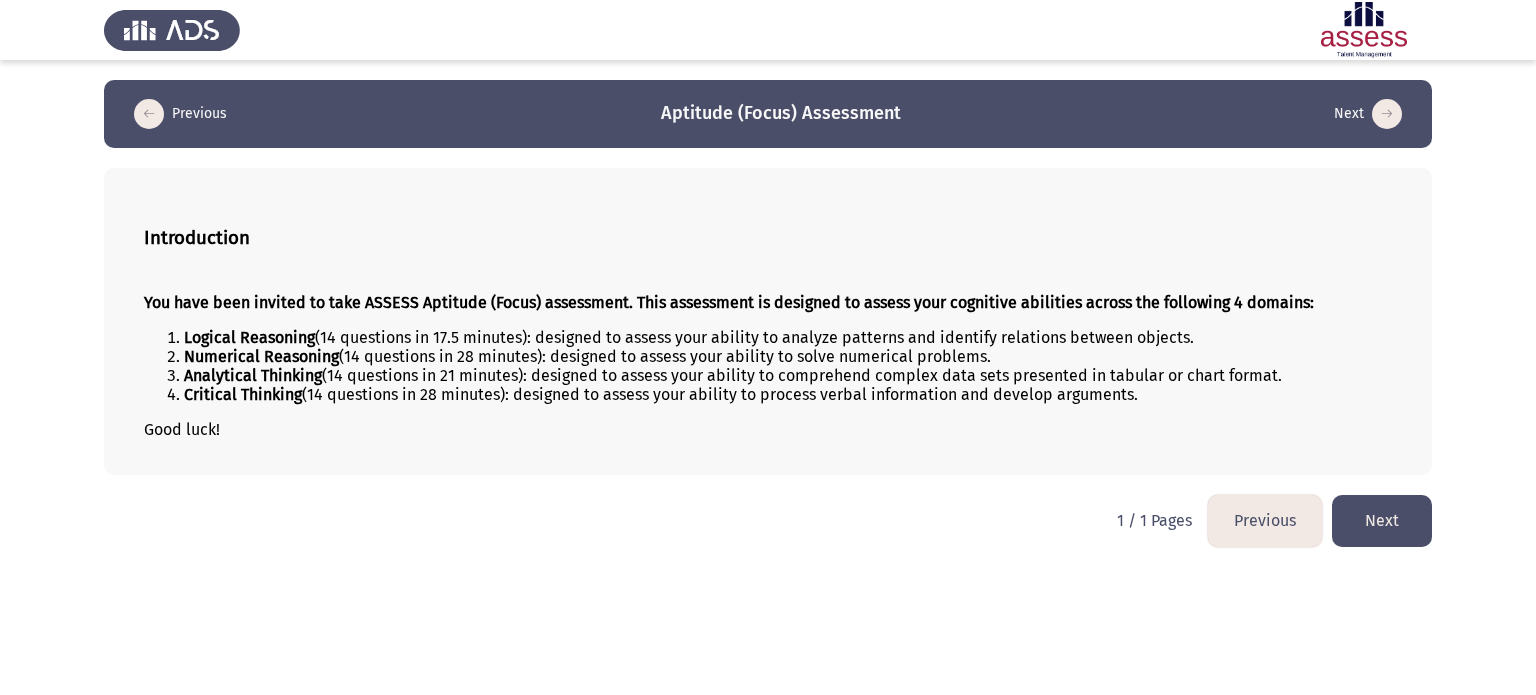 click on "Next" 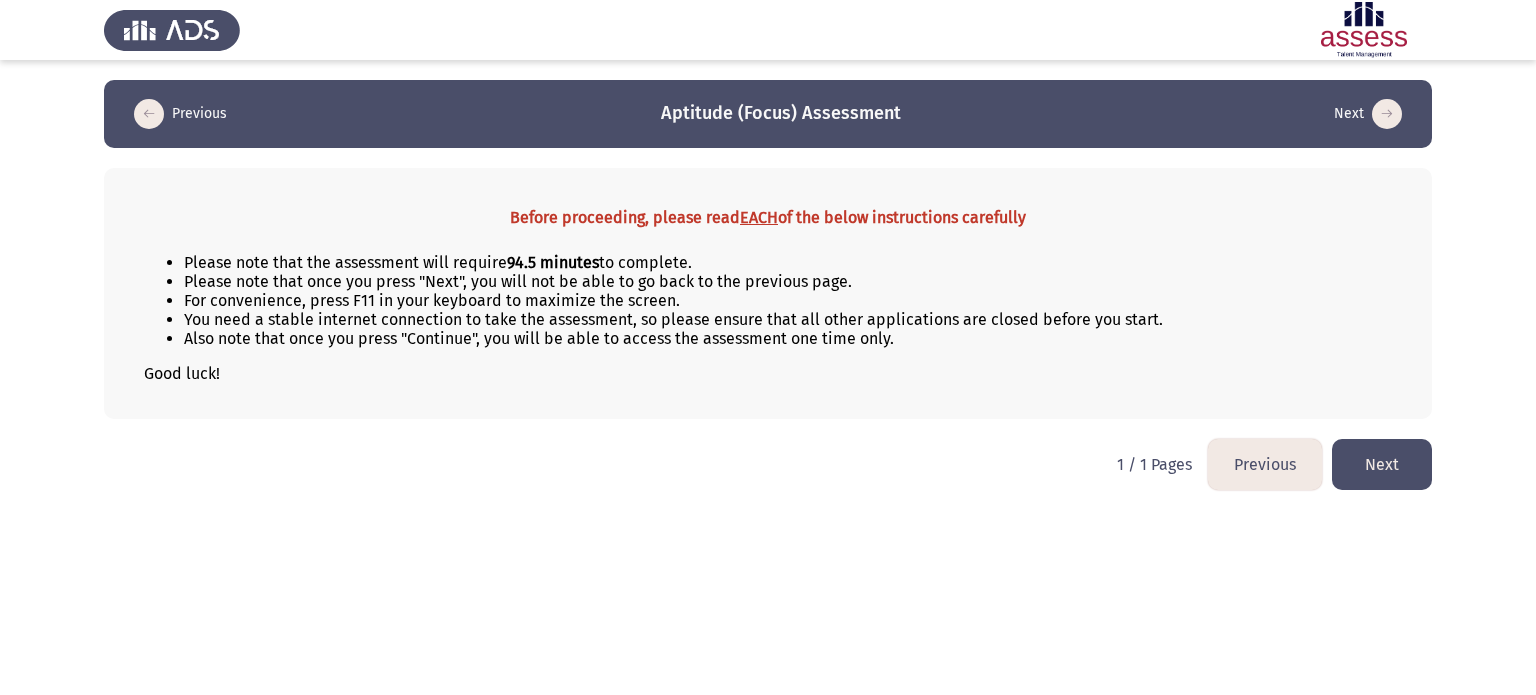 click on "Next" 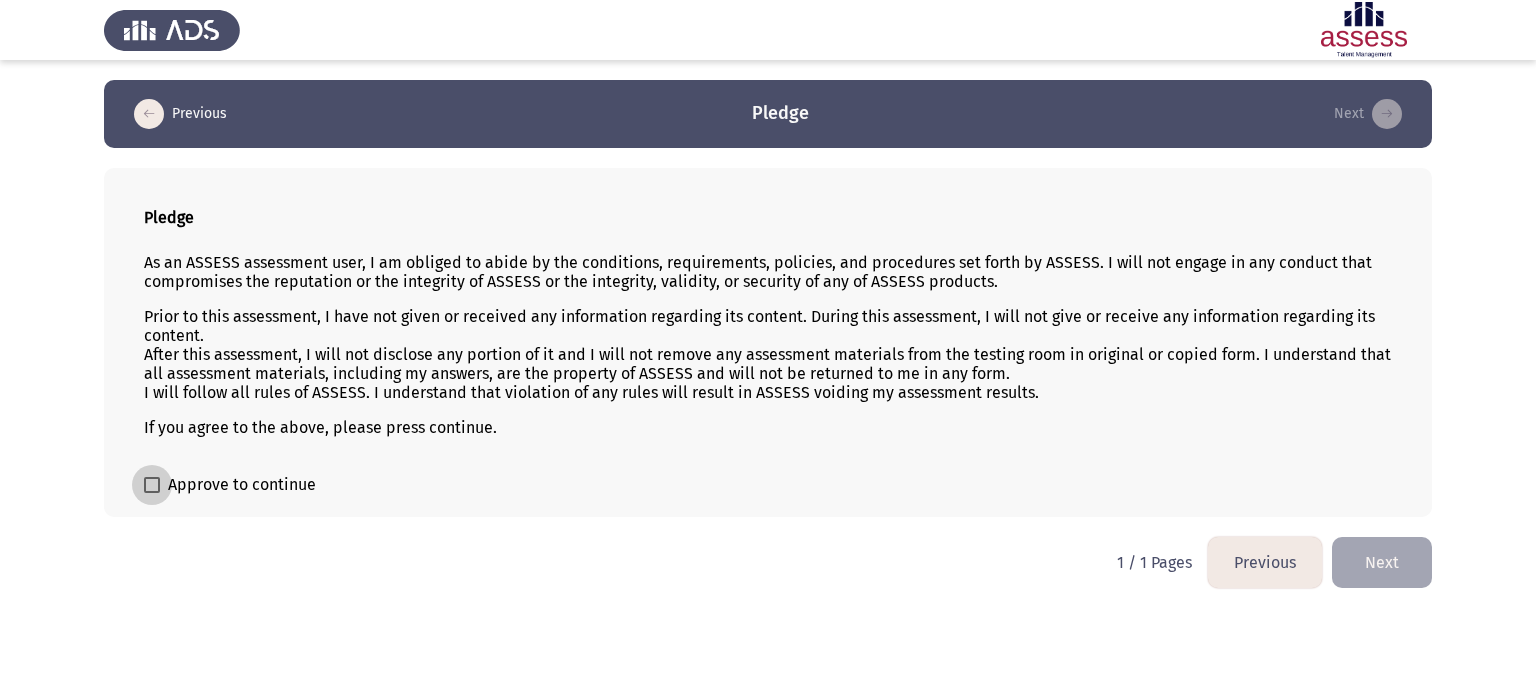 click on "Approve to continue" at bounding box center [242, 485] 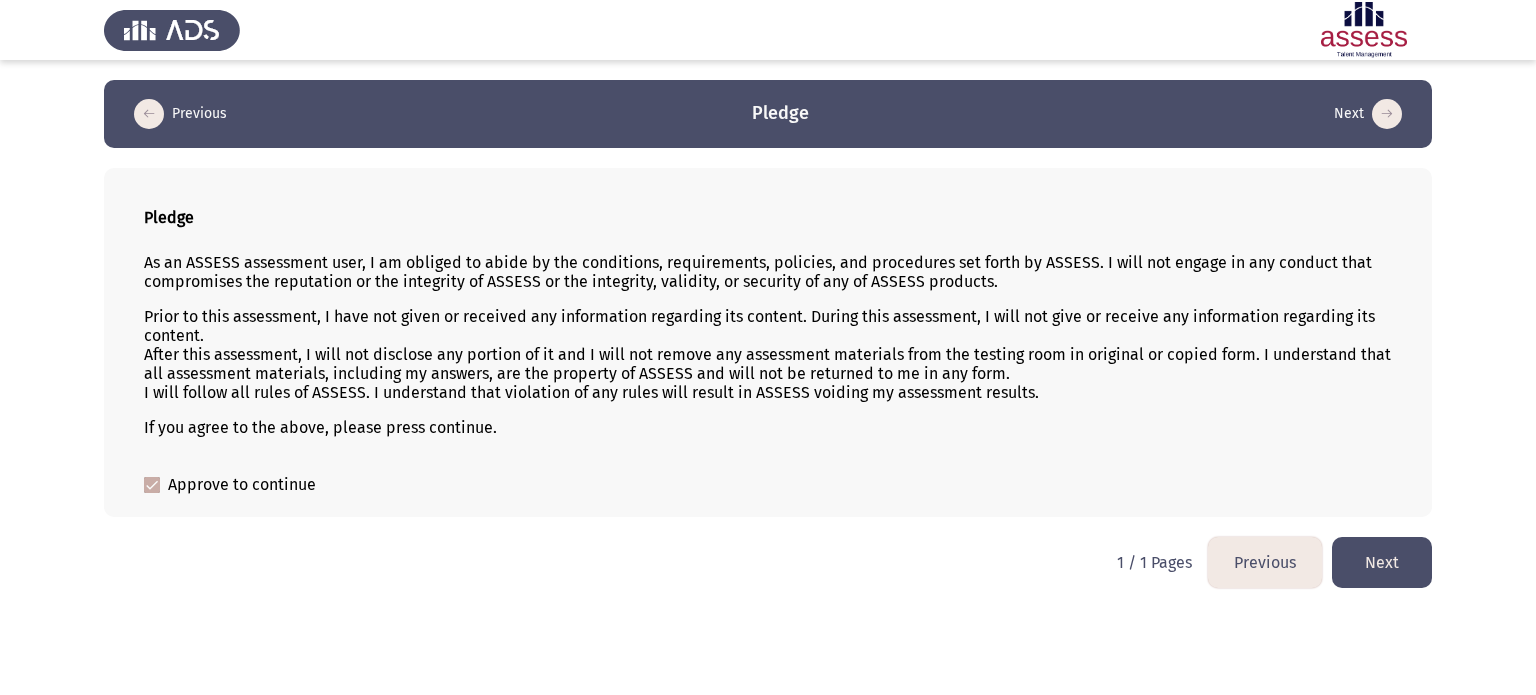 click on "Next" 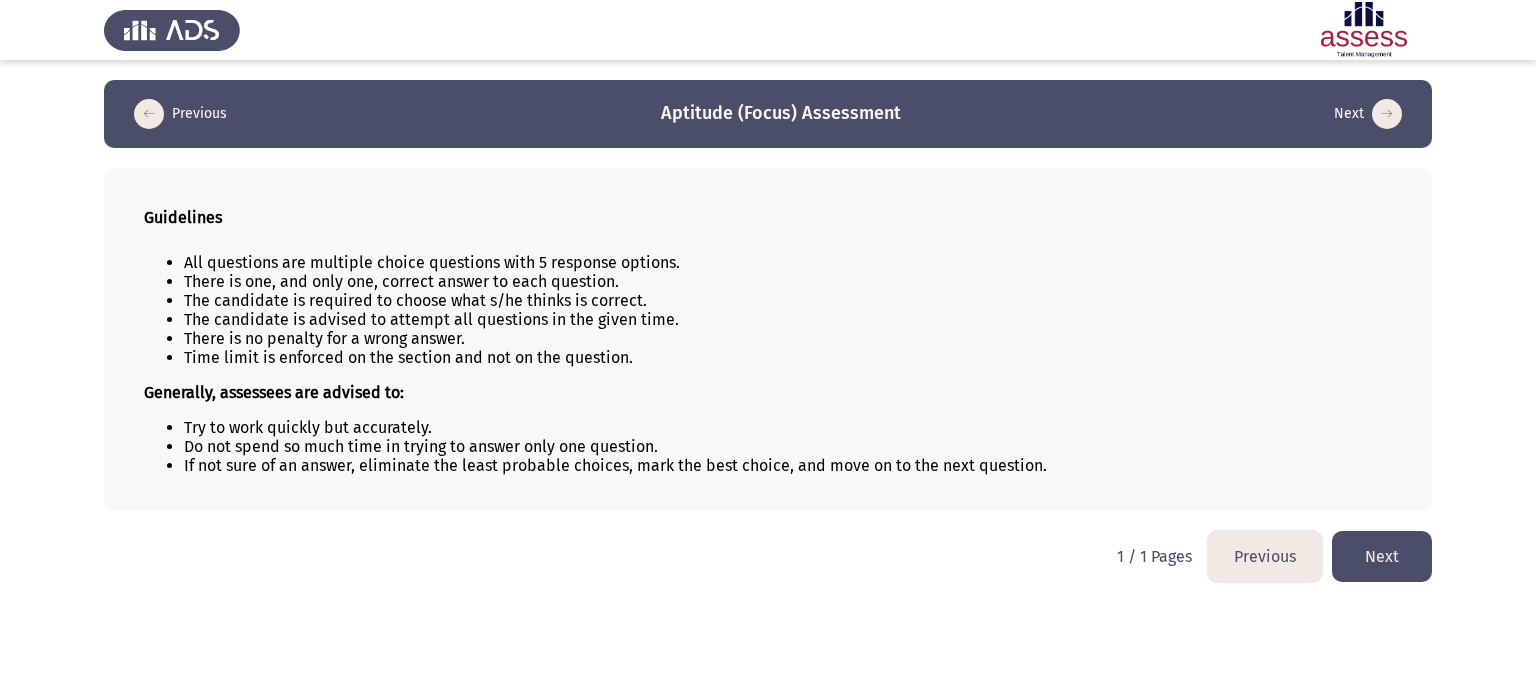 click on "Next" 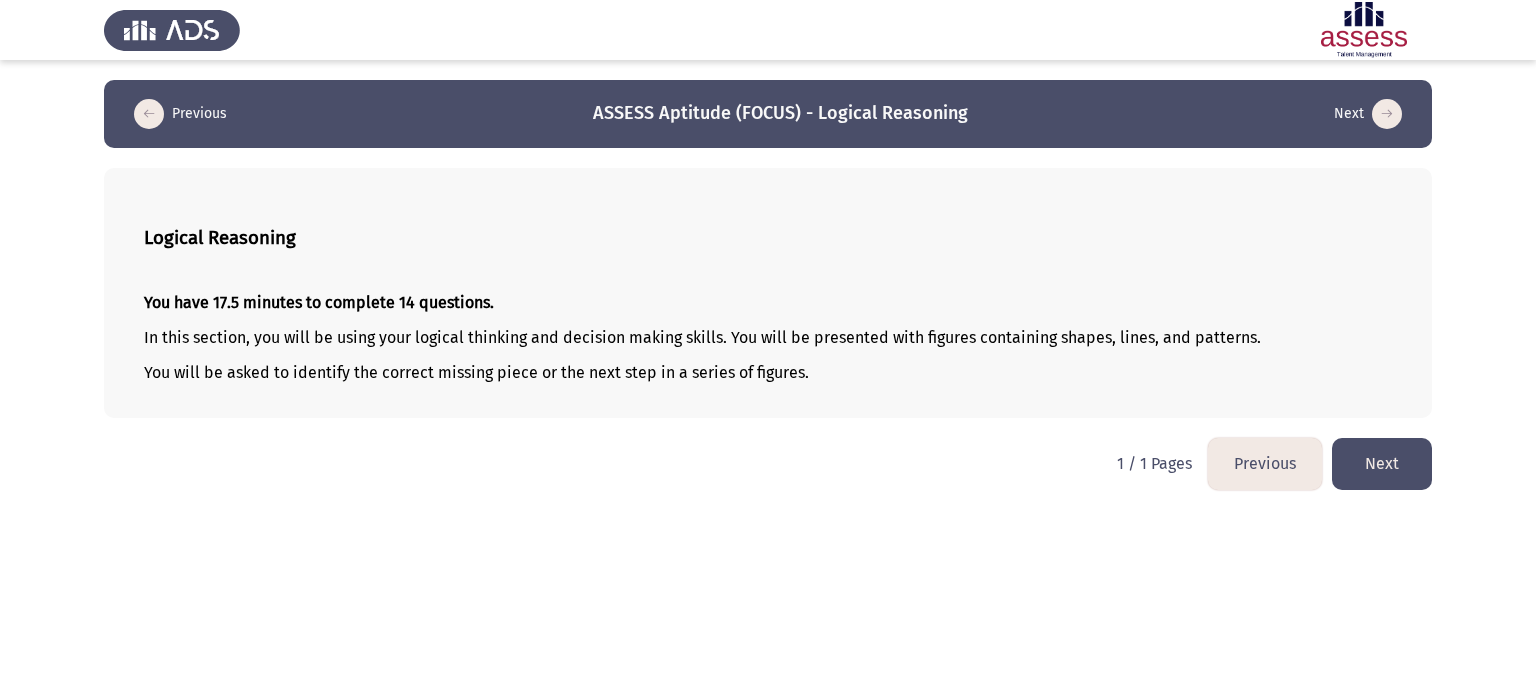 click on "Next" 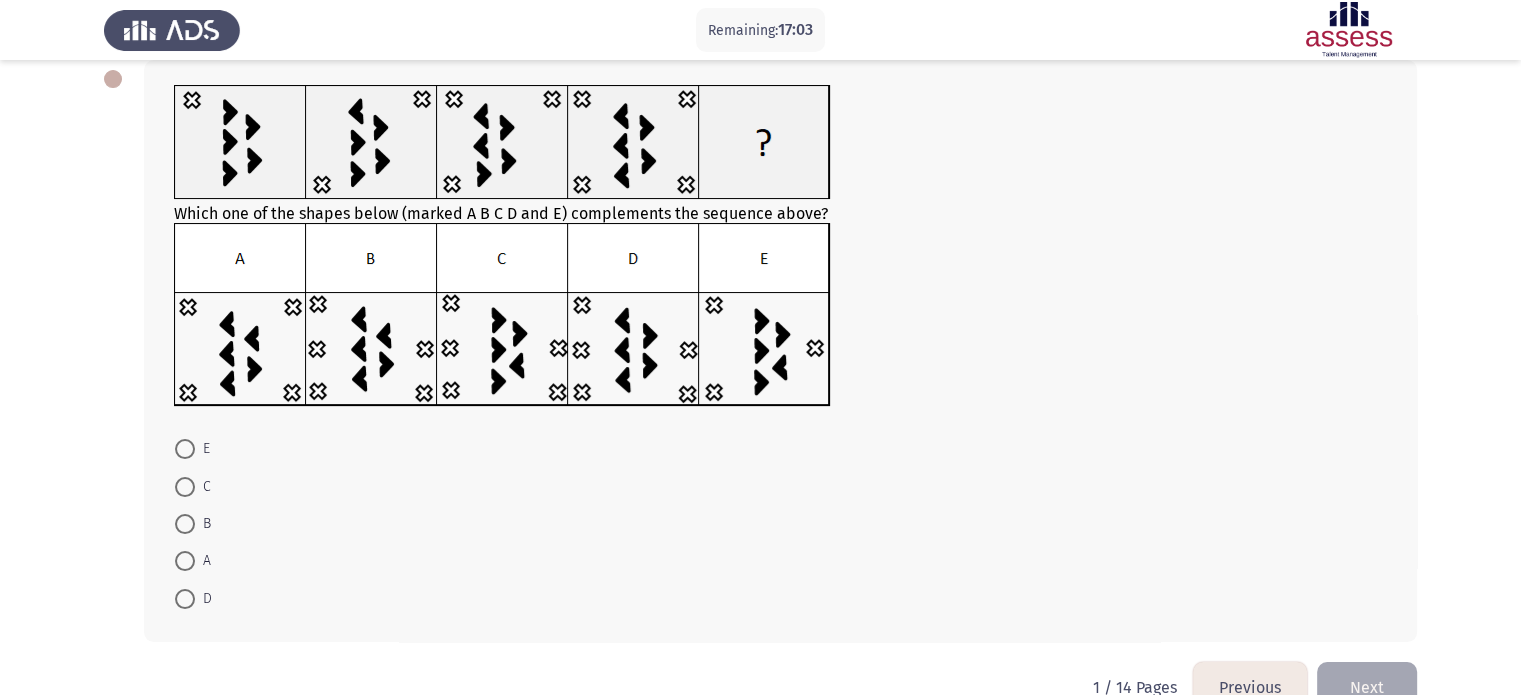 scroll, scrollTop: 110, scrollLeft: 0, axis: vertical 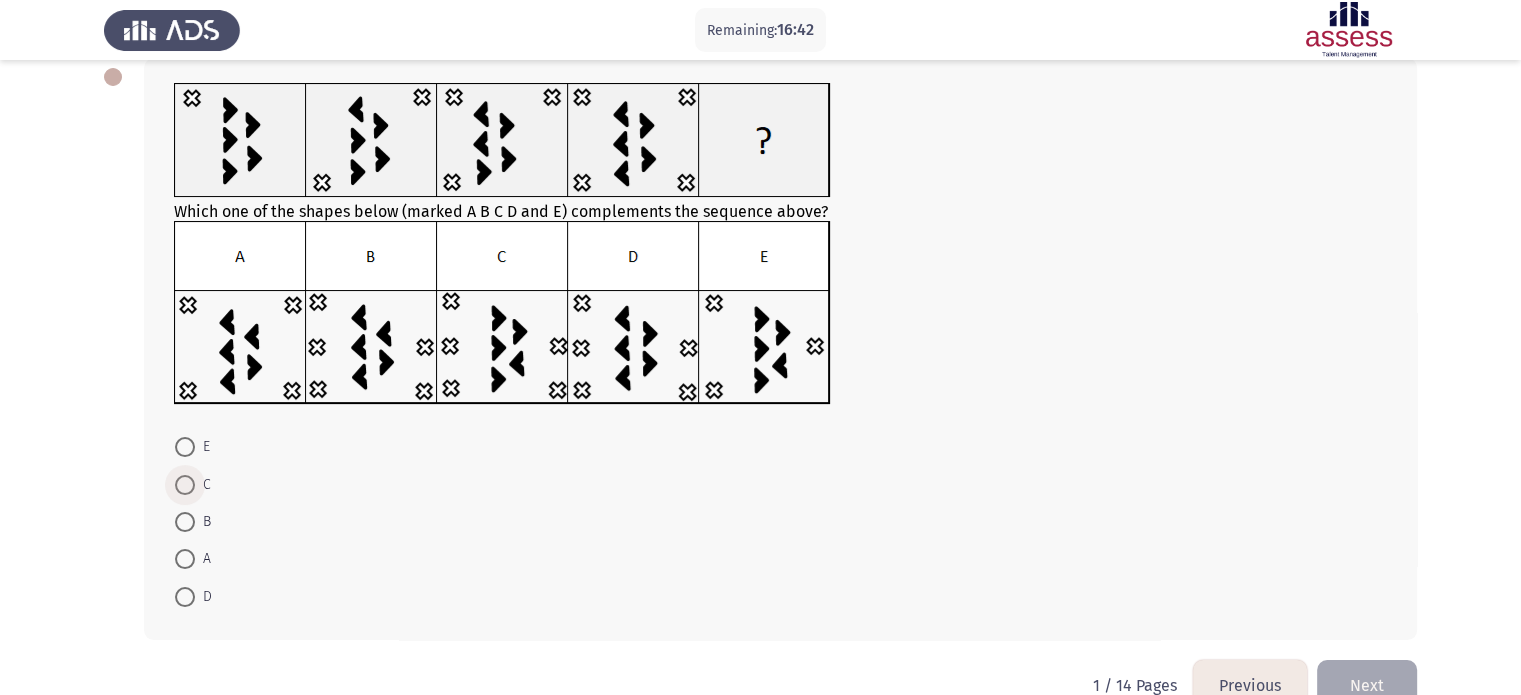 click at bounding box center (185, 485) 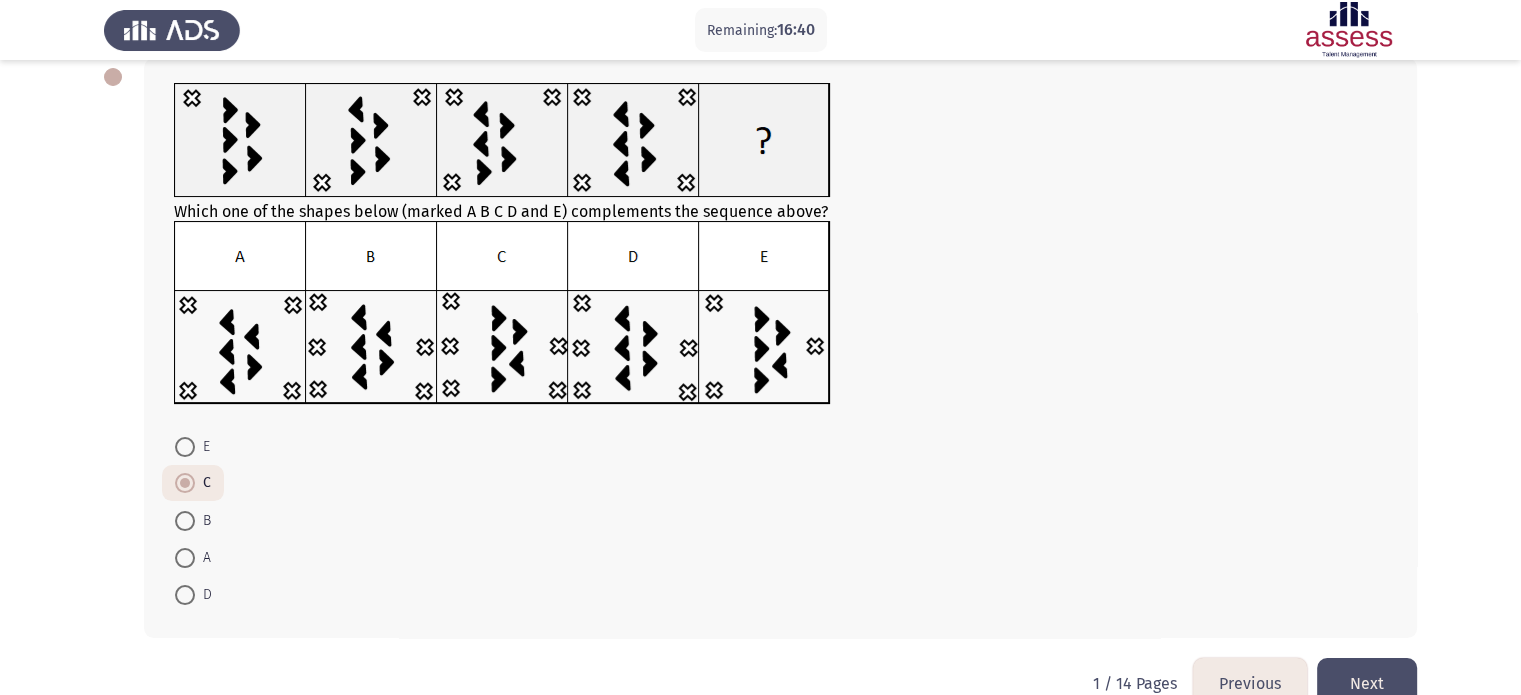 click on "Next" 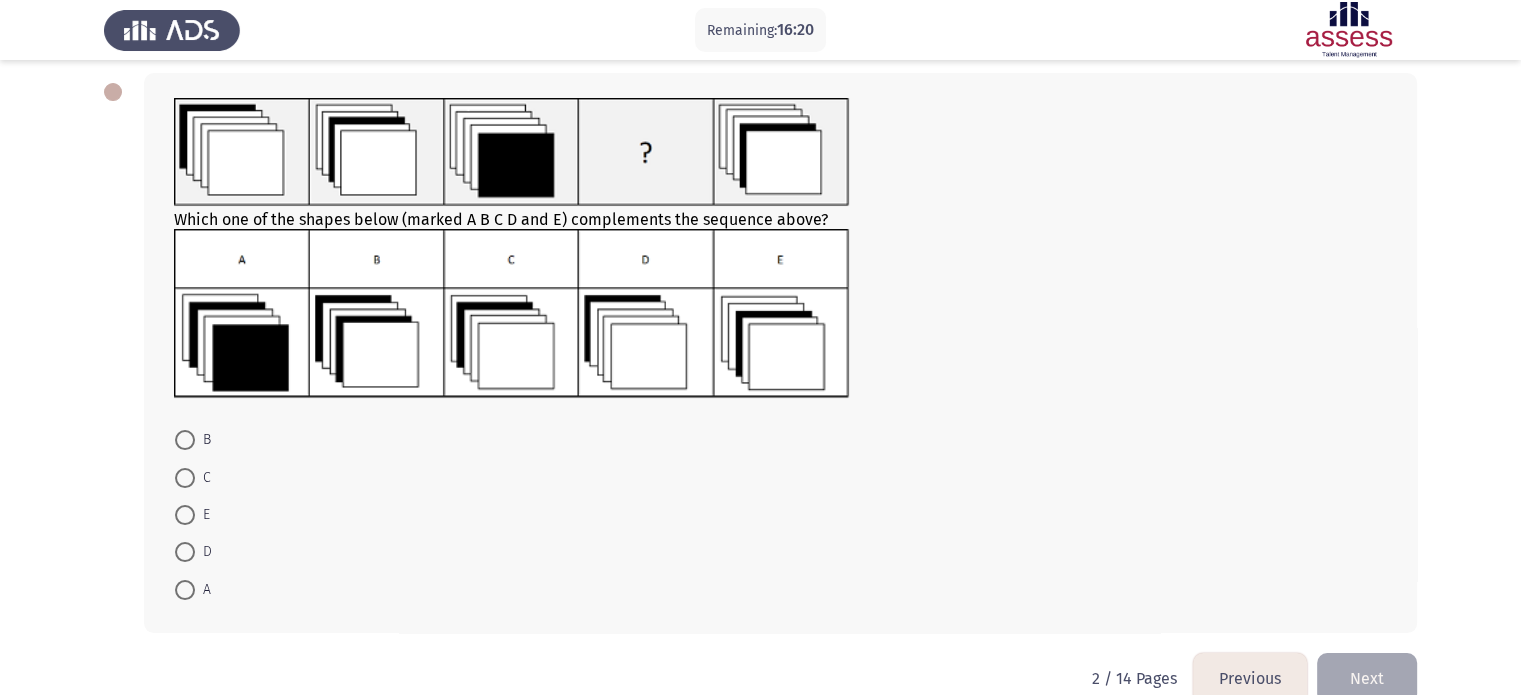 scroll, scrollTop: 96, scrollLeft: 0, axis: vertical 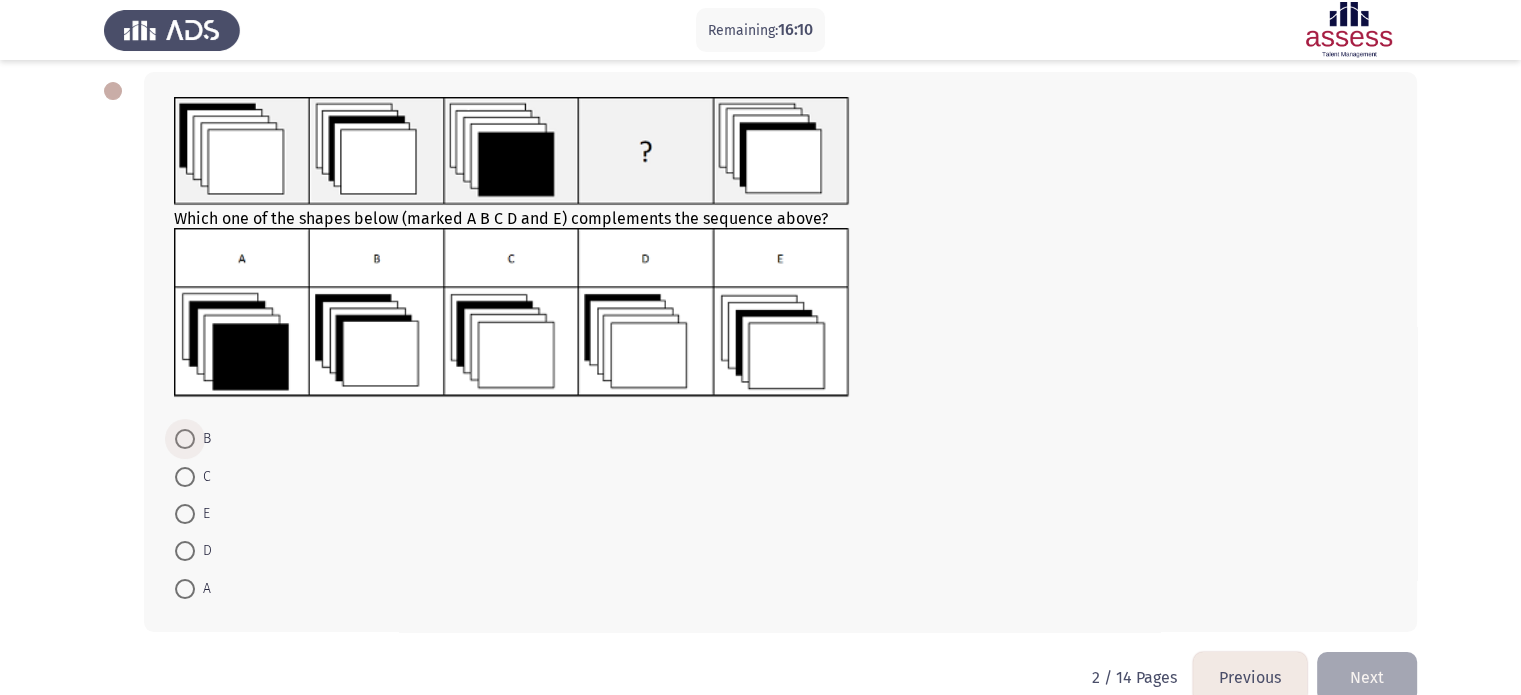click at bounding box center (185, 439) 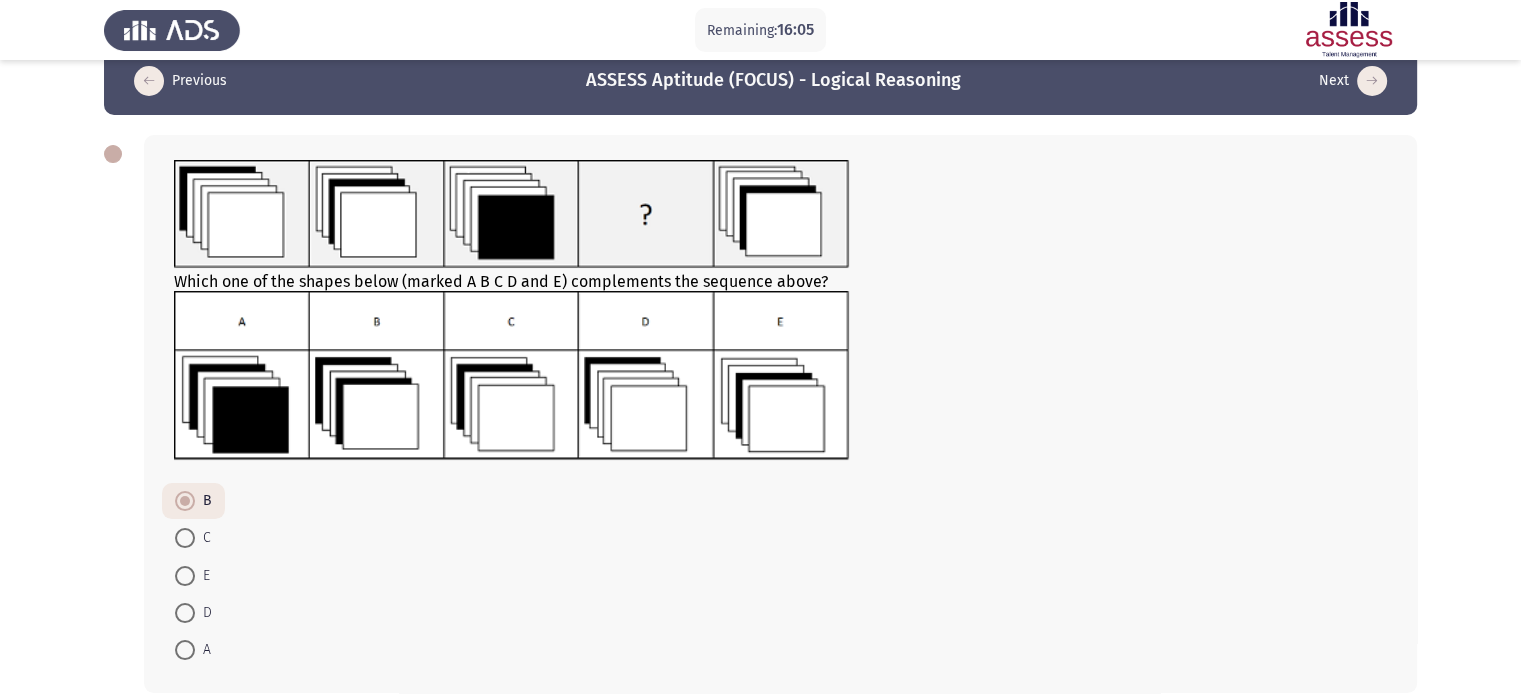scroll, scrollTop: 34, scrollLeft: 0, axis: vertical 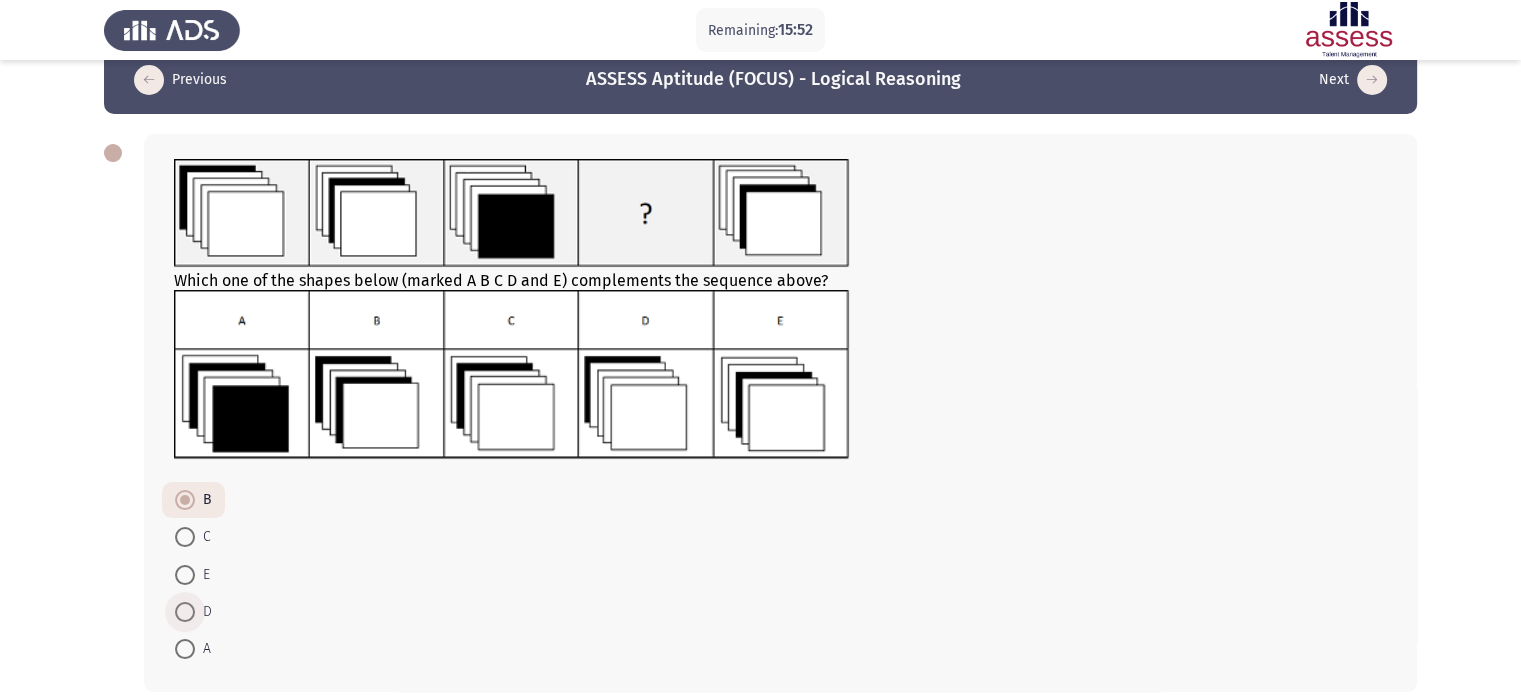 click at bounding box center (185, 612) 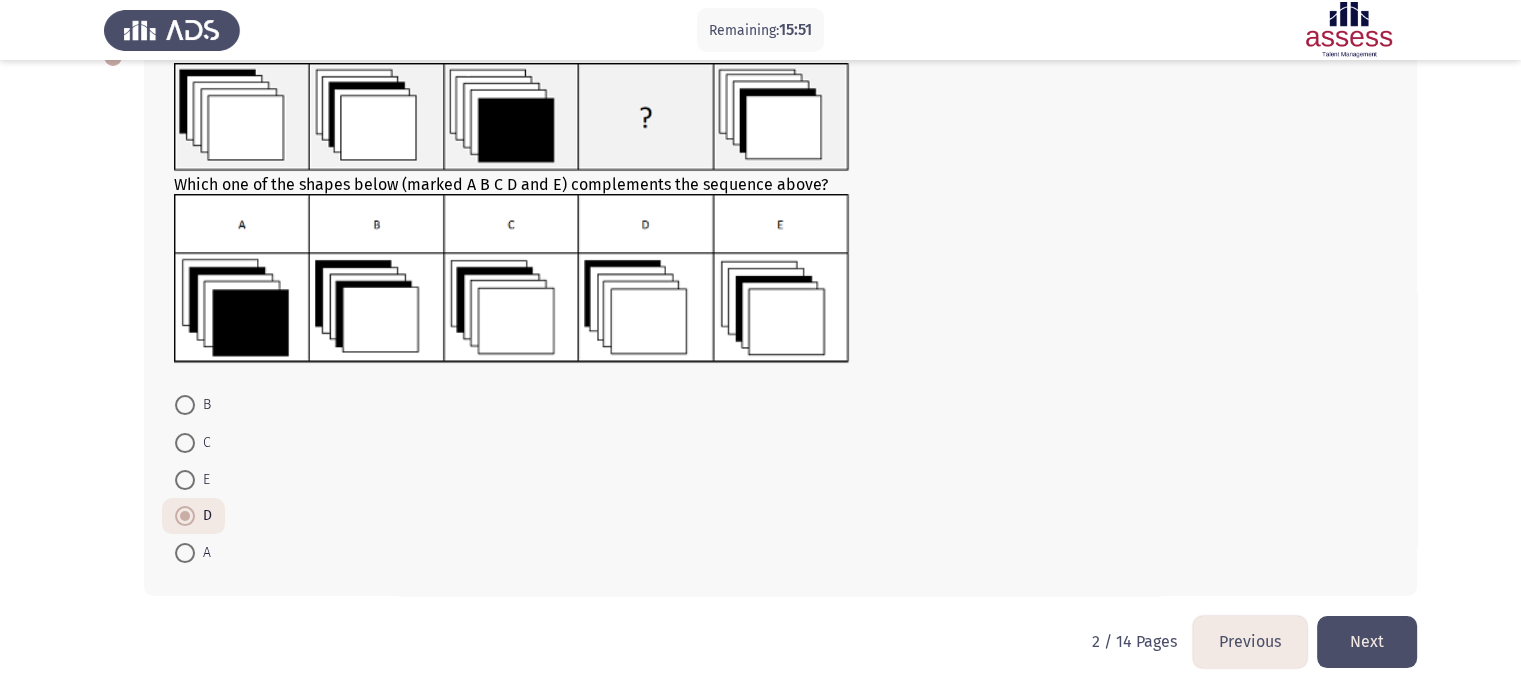 scroll, scrollTop: 128, scrollLeft: 0, axis: vertical 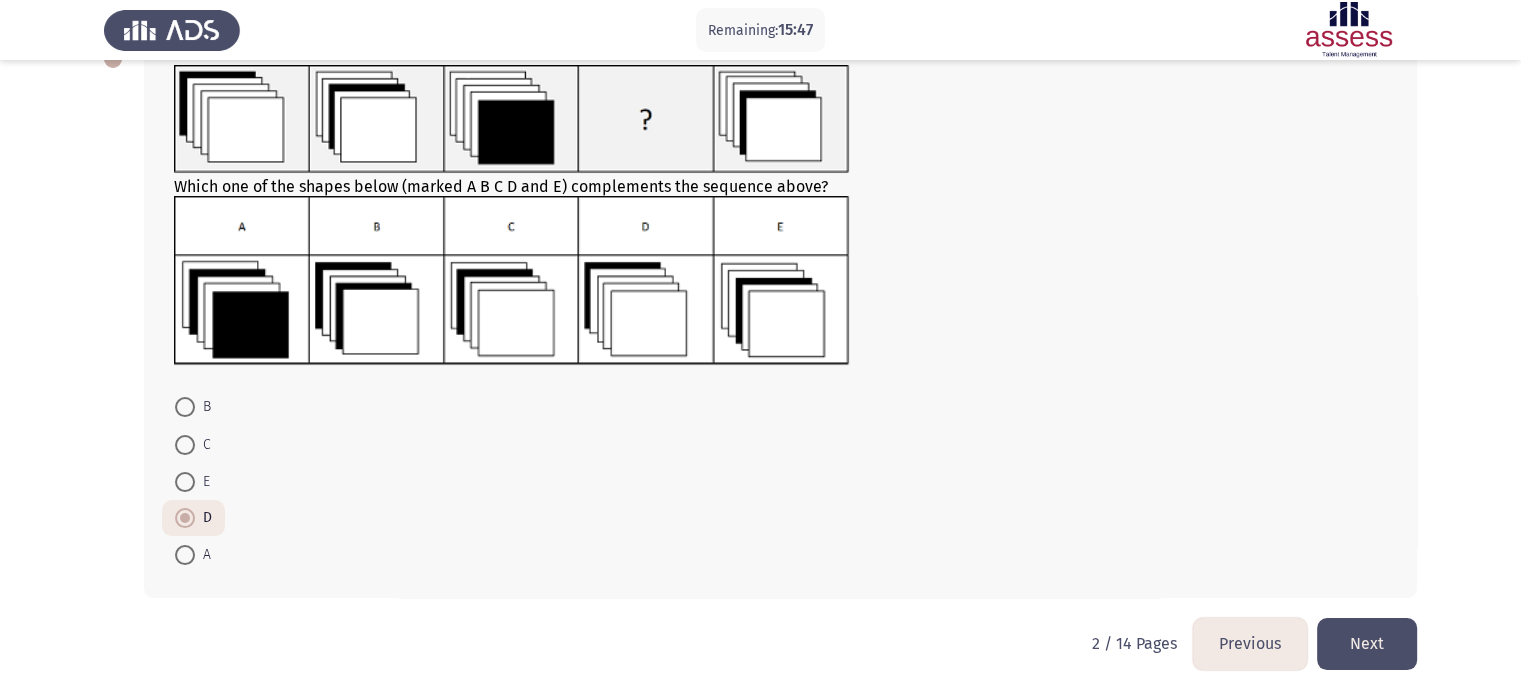 click on "Next" 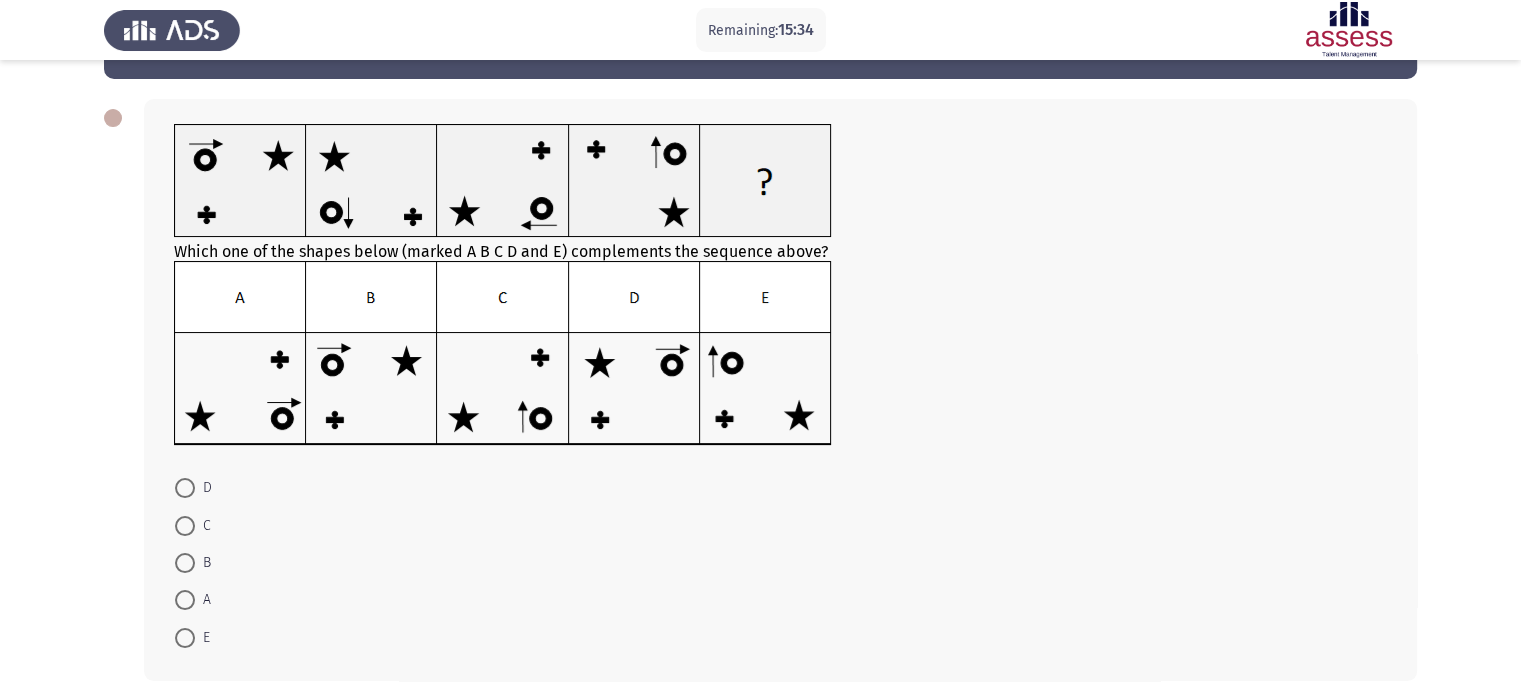 scroll, scrollTop: 70, scrollLeft: 0, axis: vertical 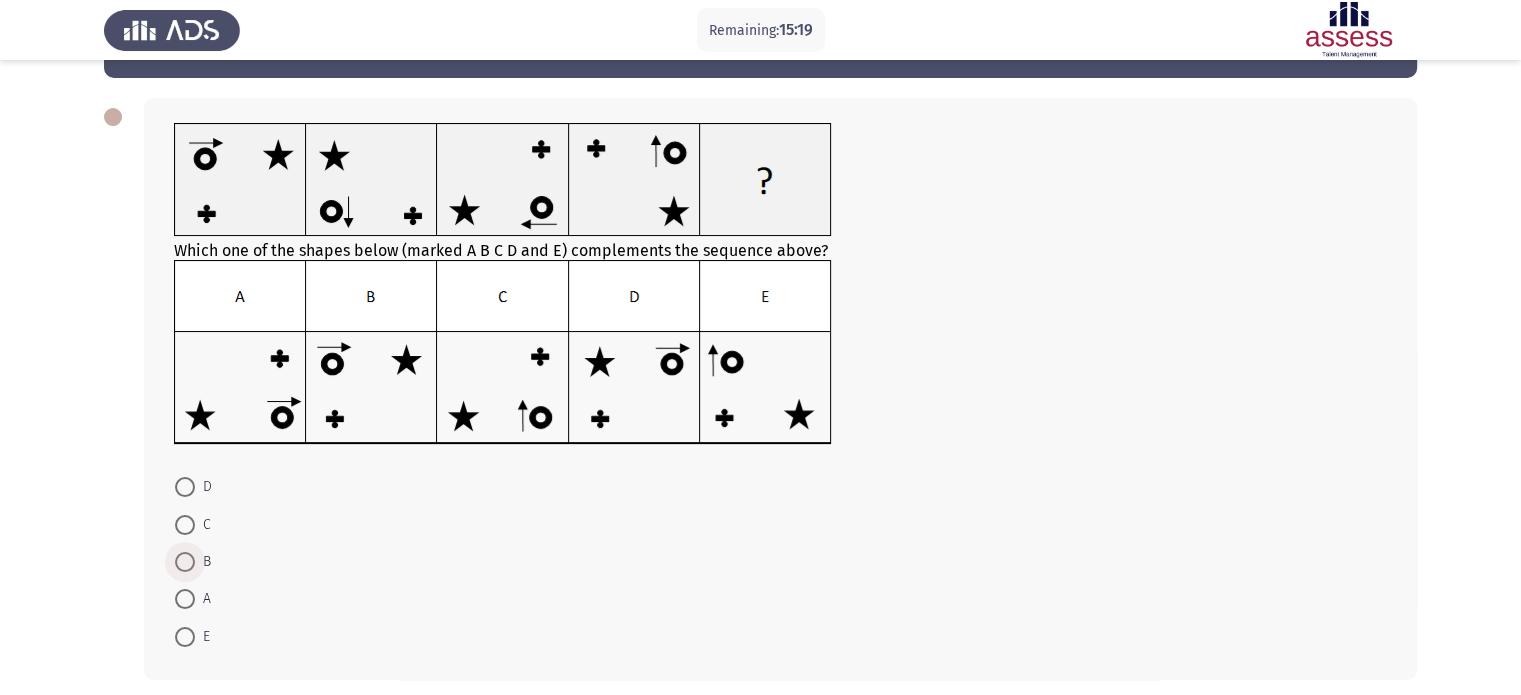 click at bounding box center [185, 562] 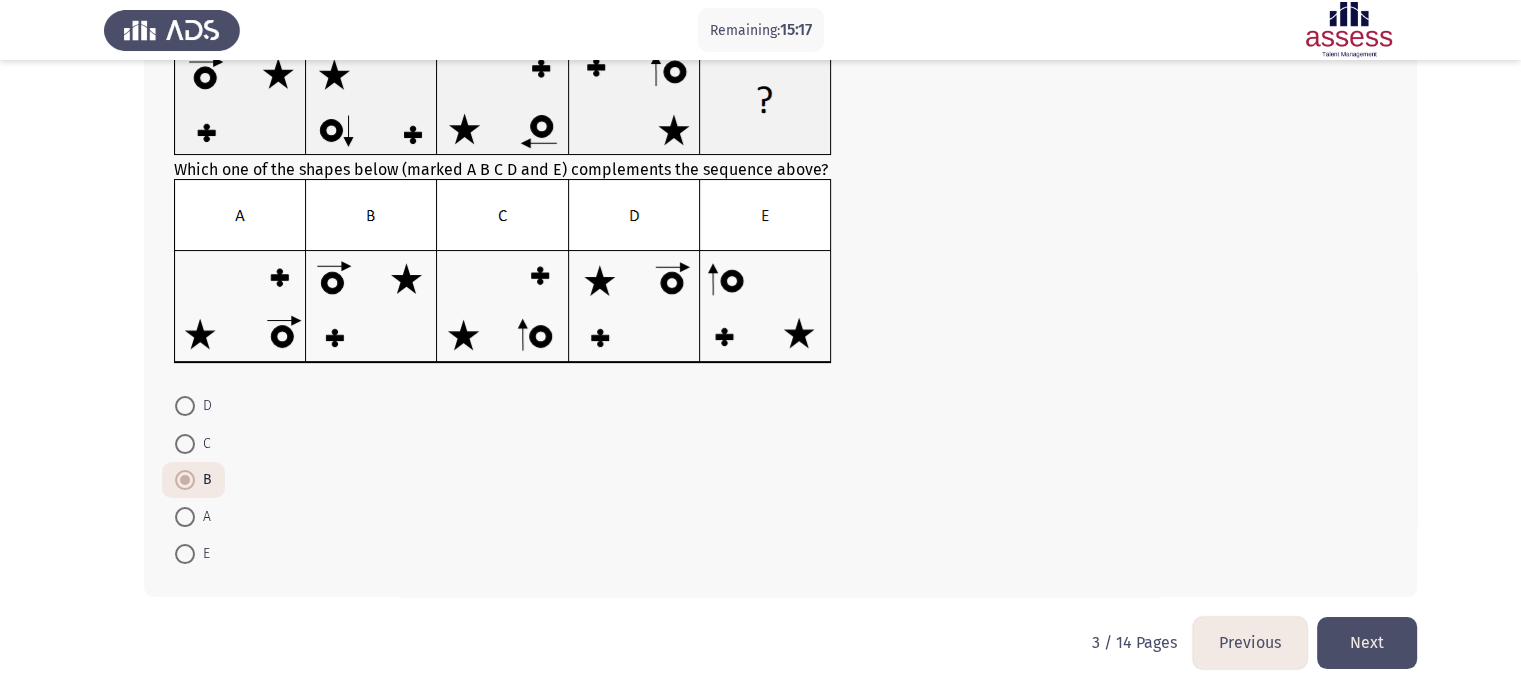 scroll, scrollTop: 152, scrollLeft: 0, axis: vertical 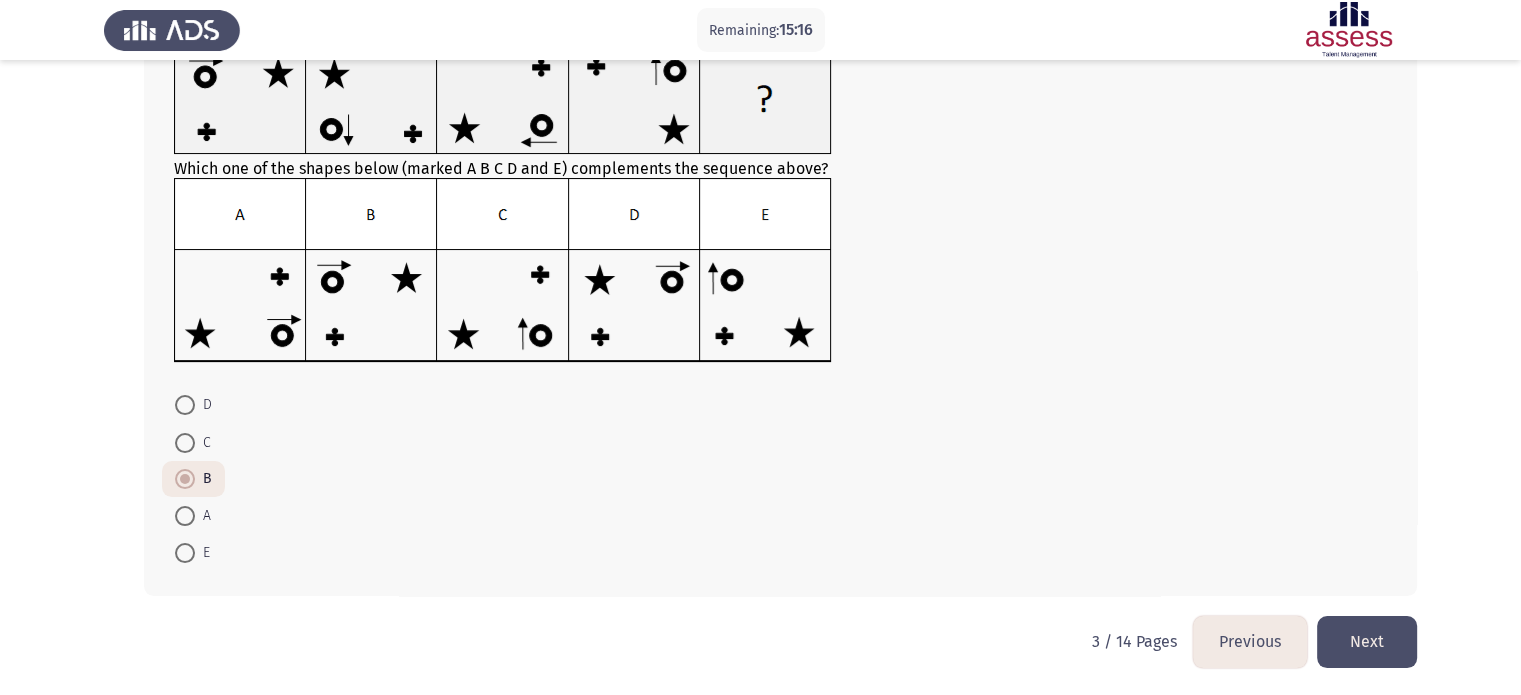 click on "Next" 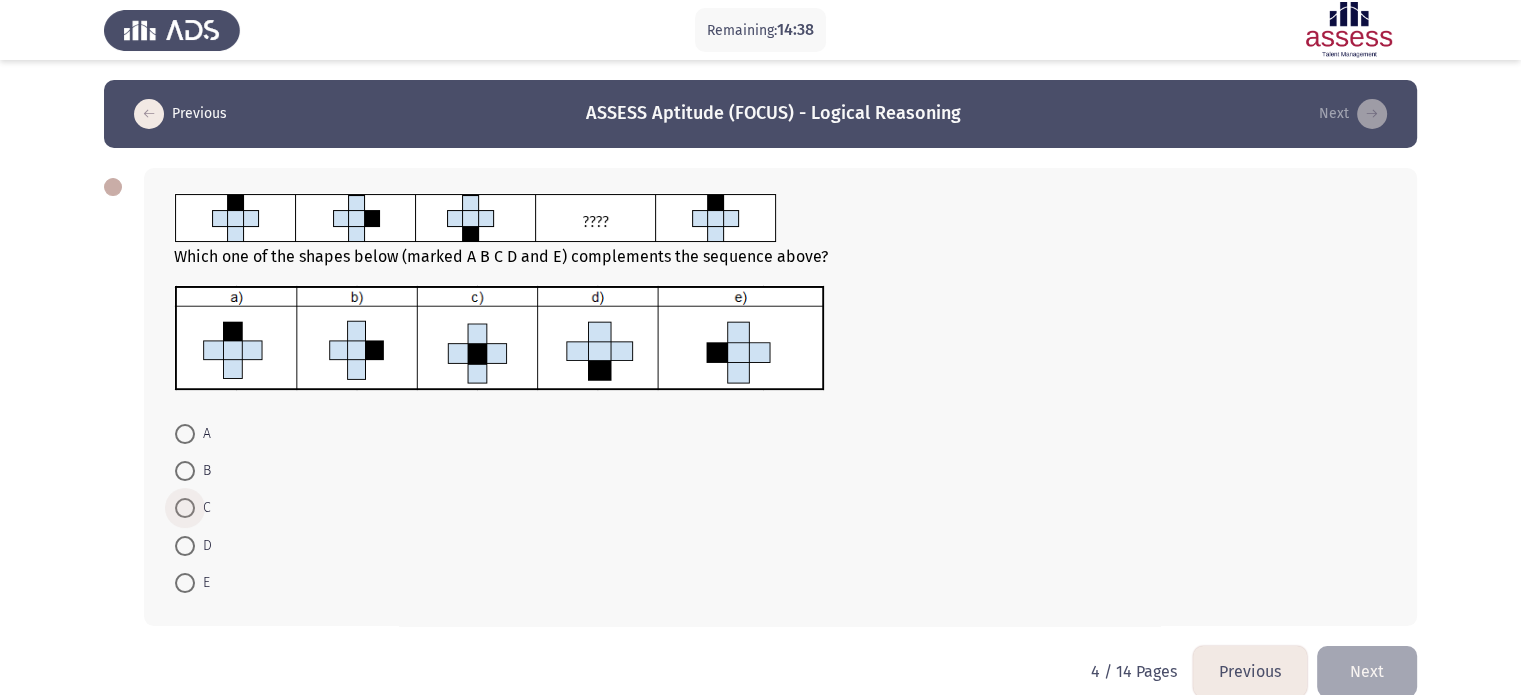click at bounding box center (185, 508) 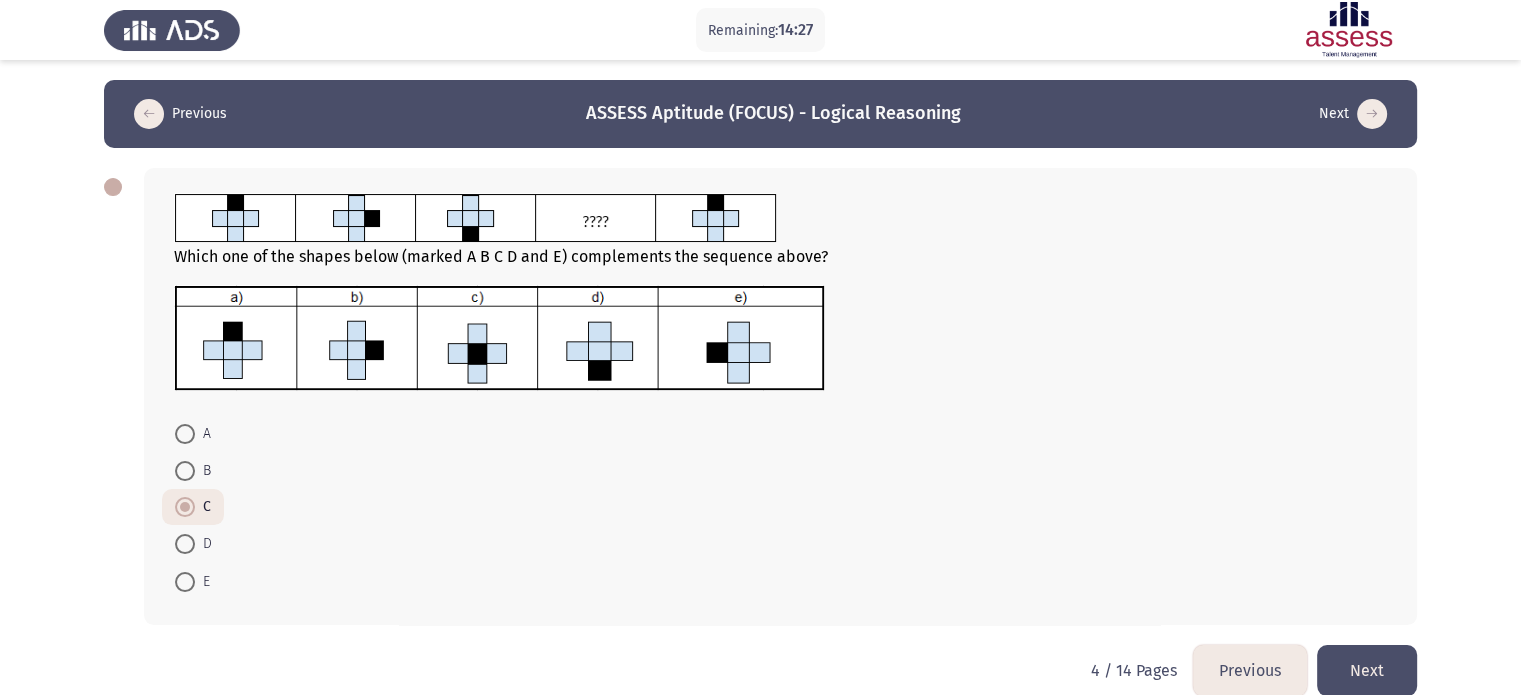 click on "A     B     C     D     E" 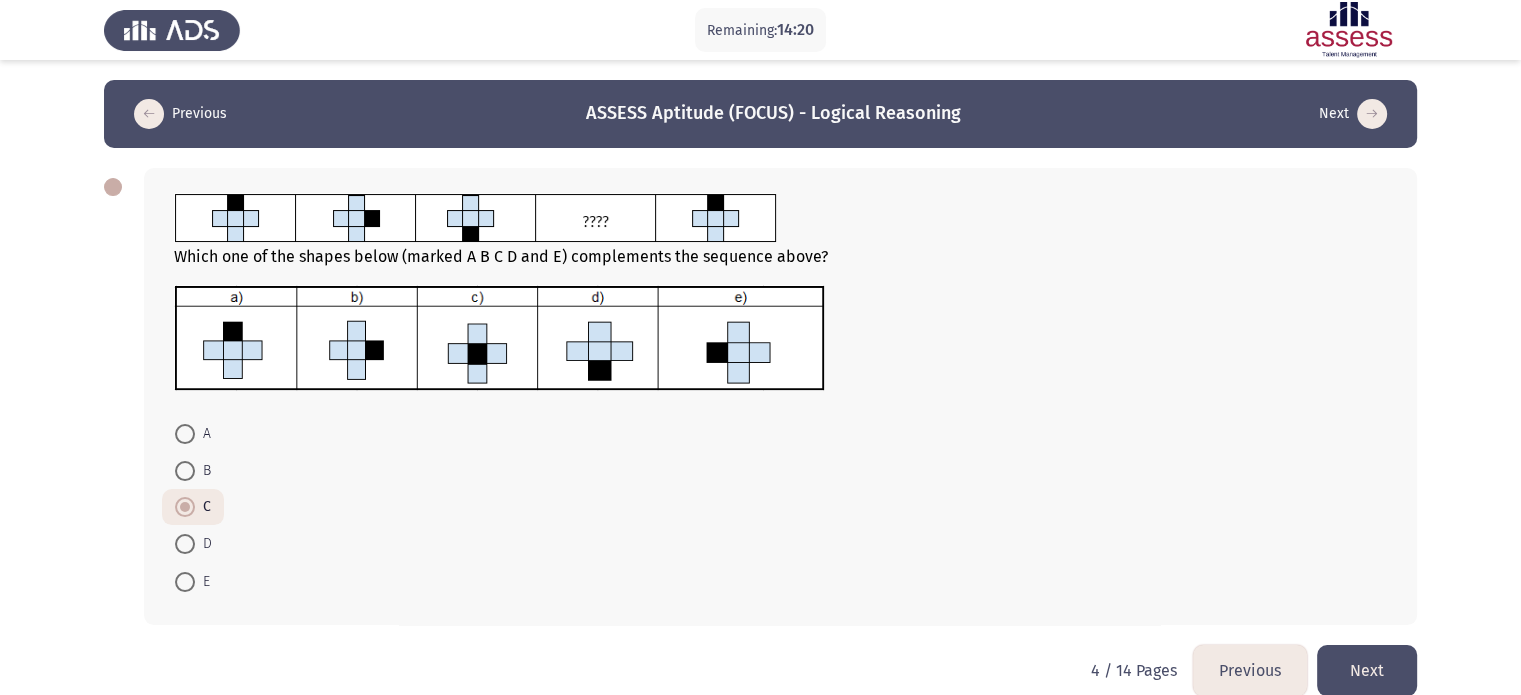 scroll, scrollTop: 29, scrollLeft: 0, axis: vertical 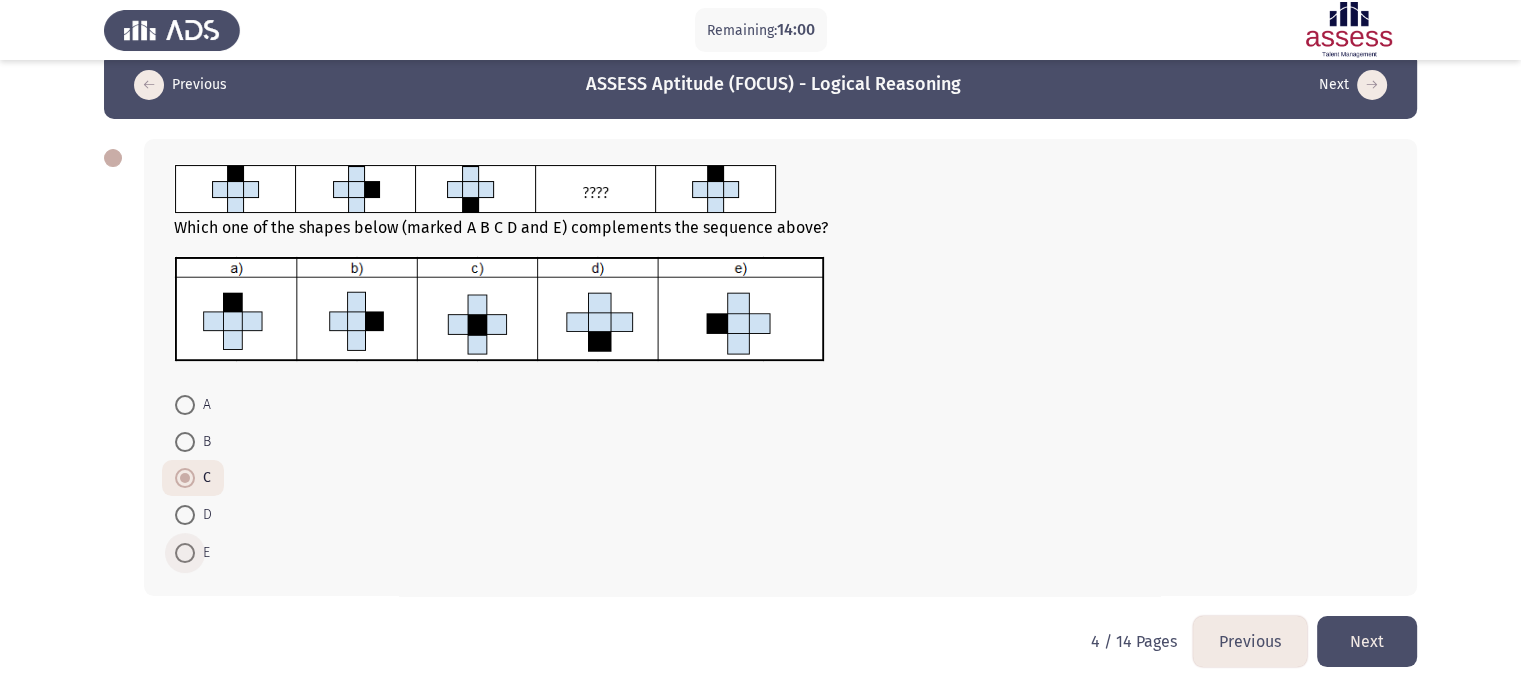 click at bounding box center [185, 553] 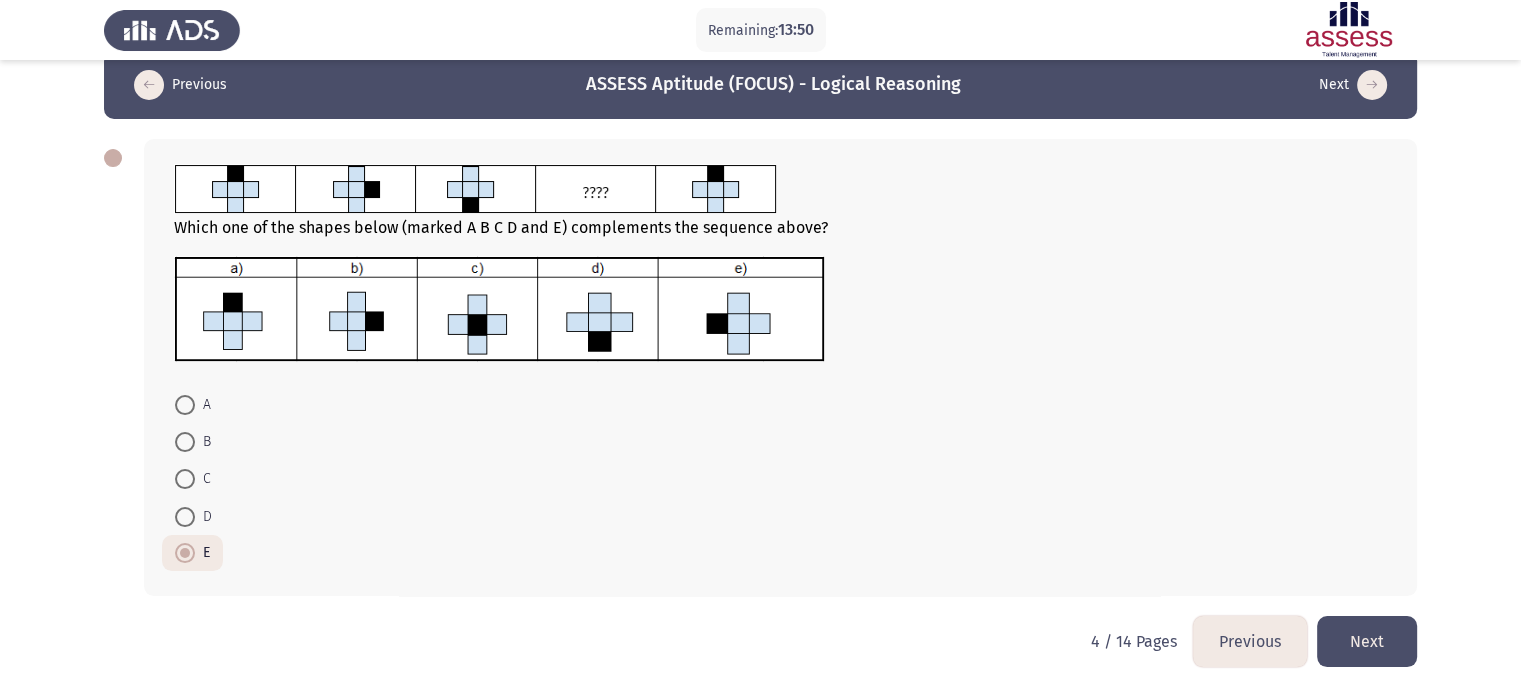 click on "Next" 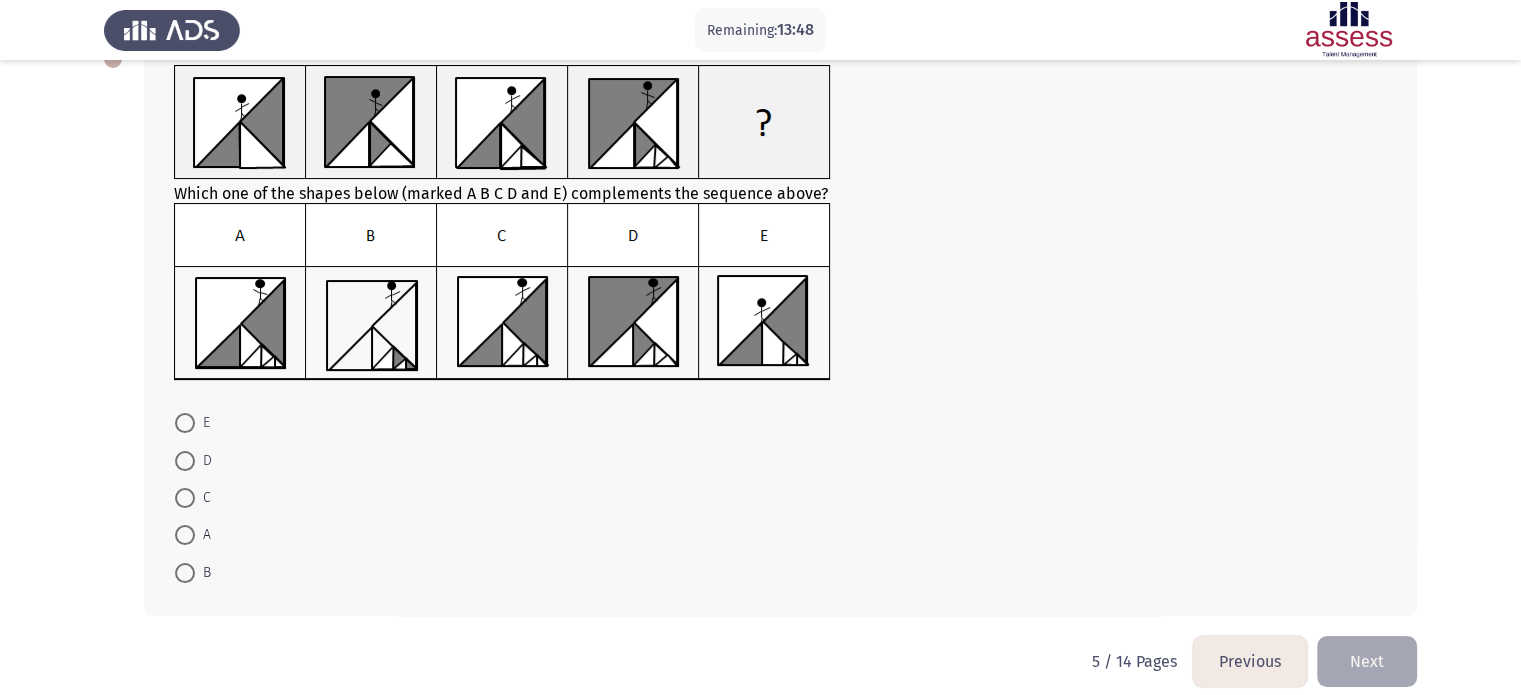 scroll, scrollTop: 128, scrollLeft: 0, axis: vertical 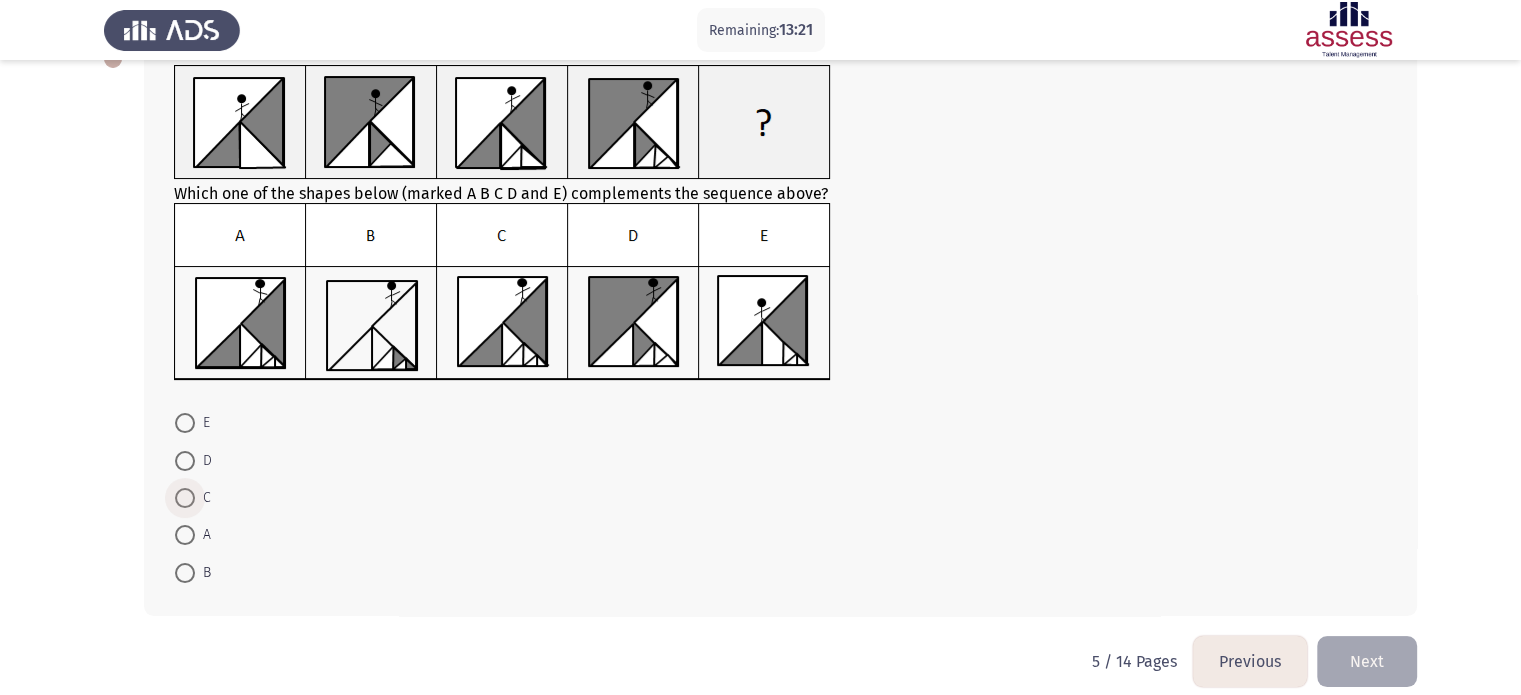 click at bounding box center [185, 498] 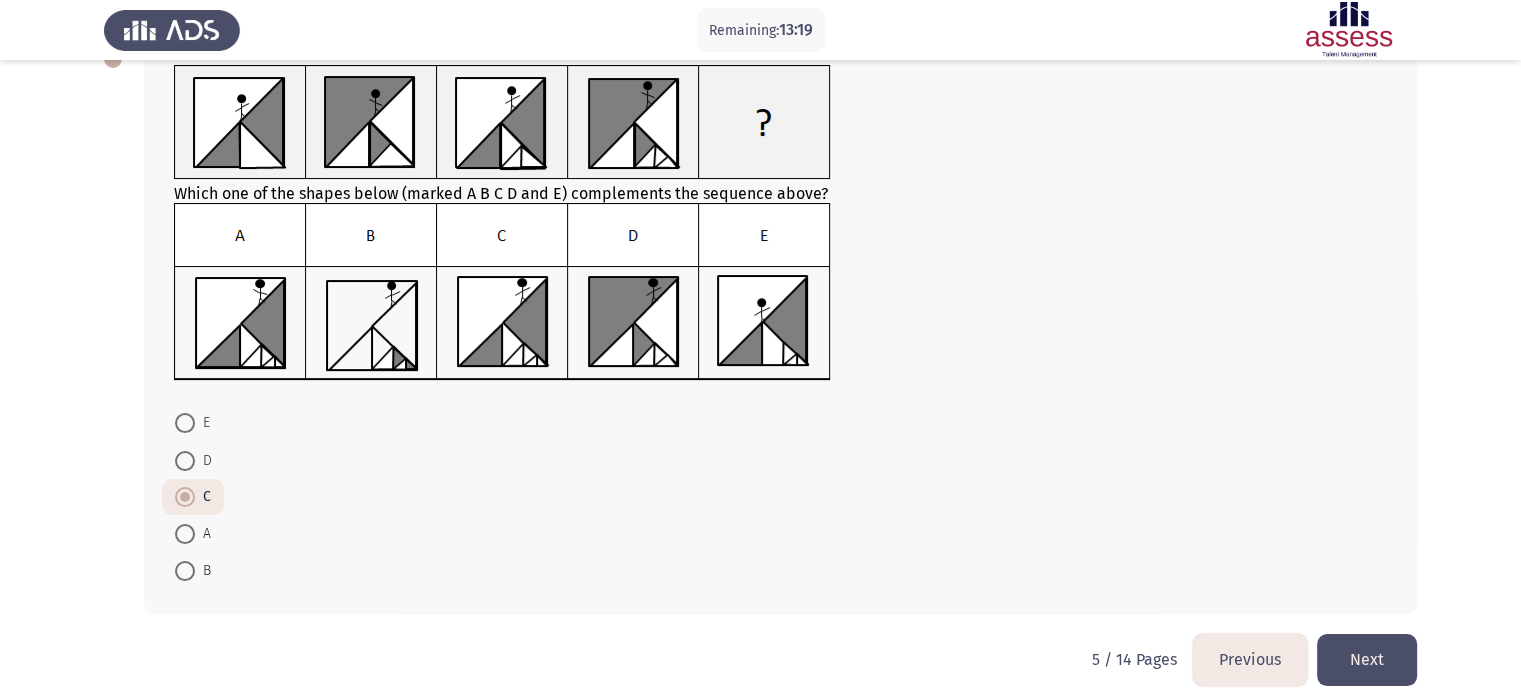 click on "Next" 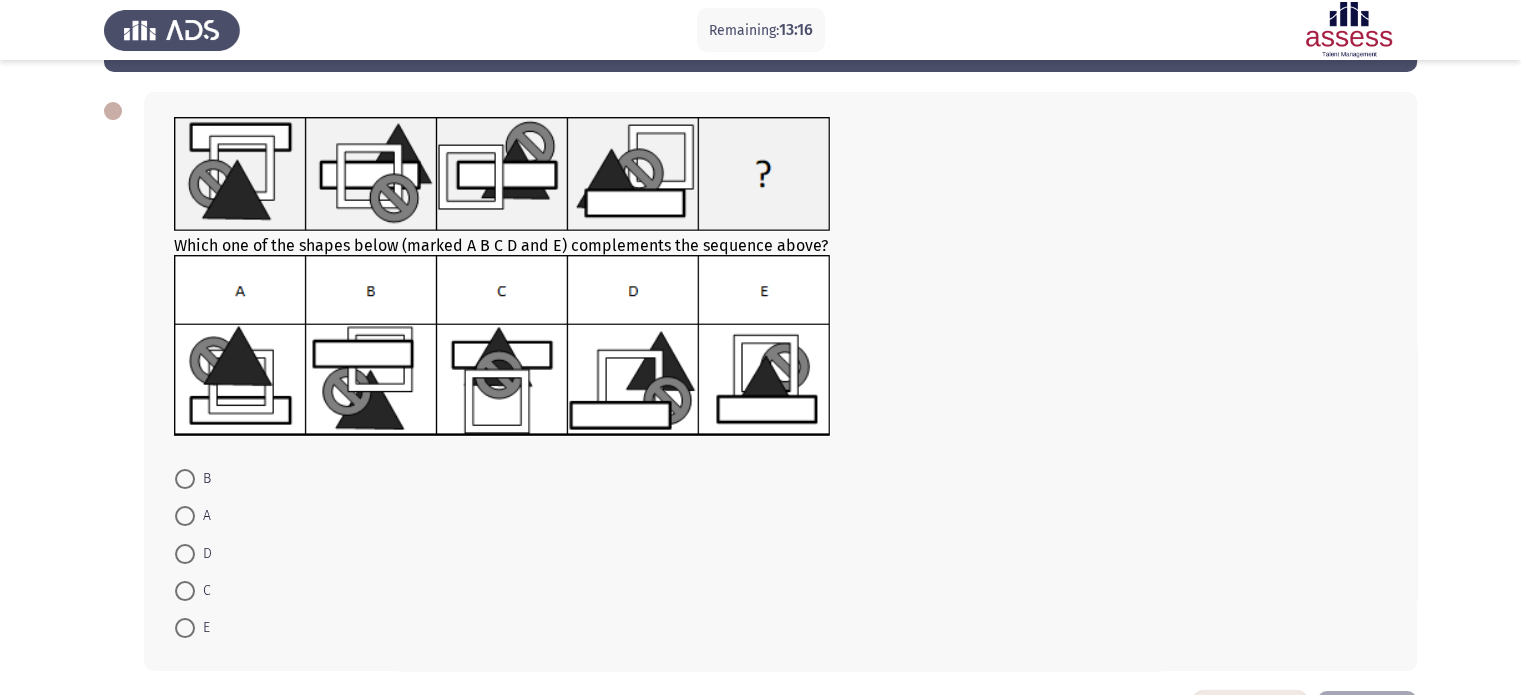 scroll, scrollTop: 76, scrollLeft: 0, axis: vertical 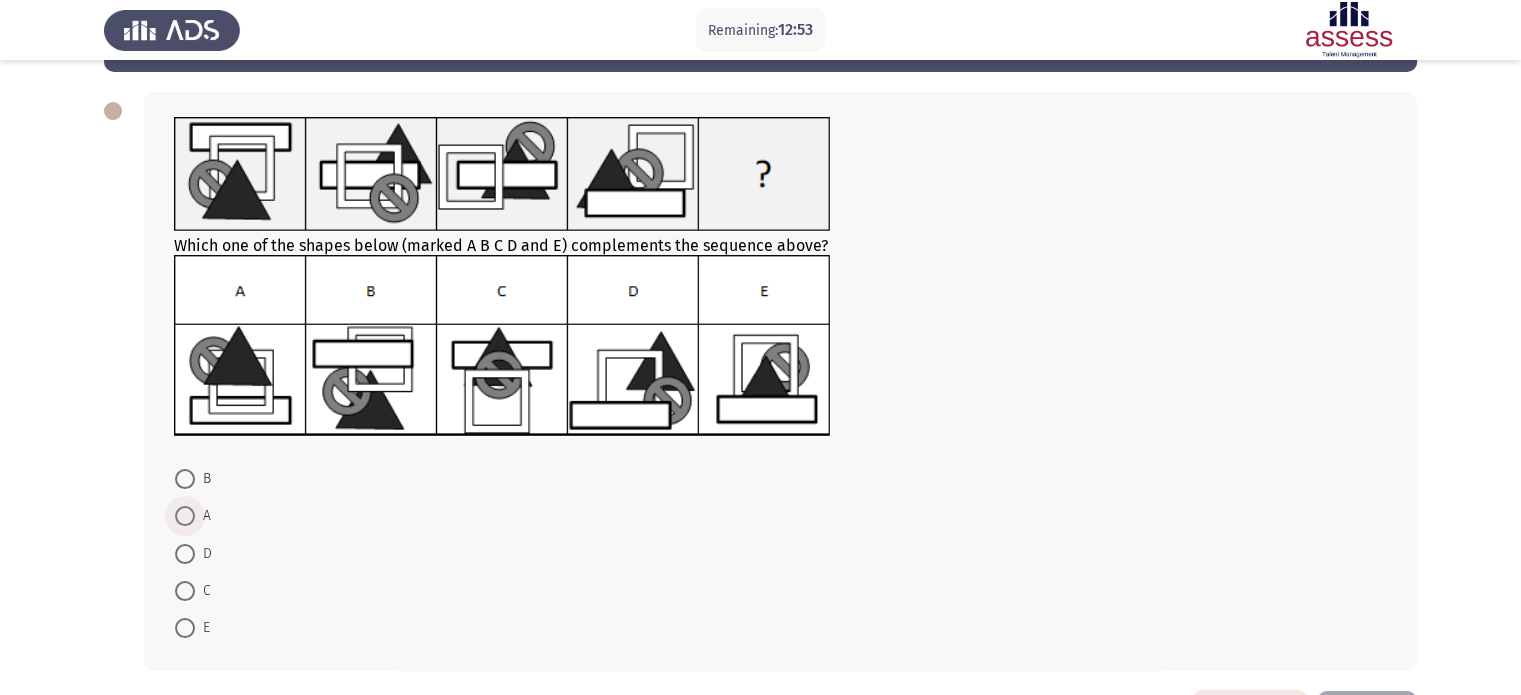 click at bounding box center [185, 516] 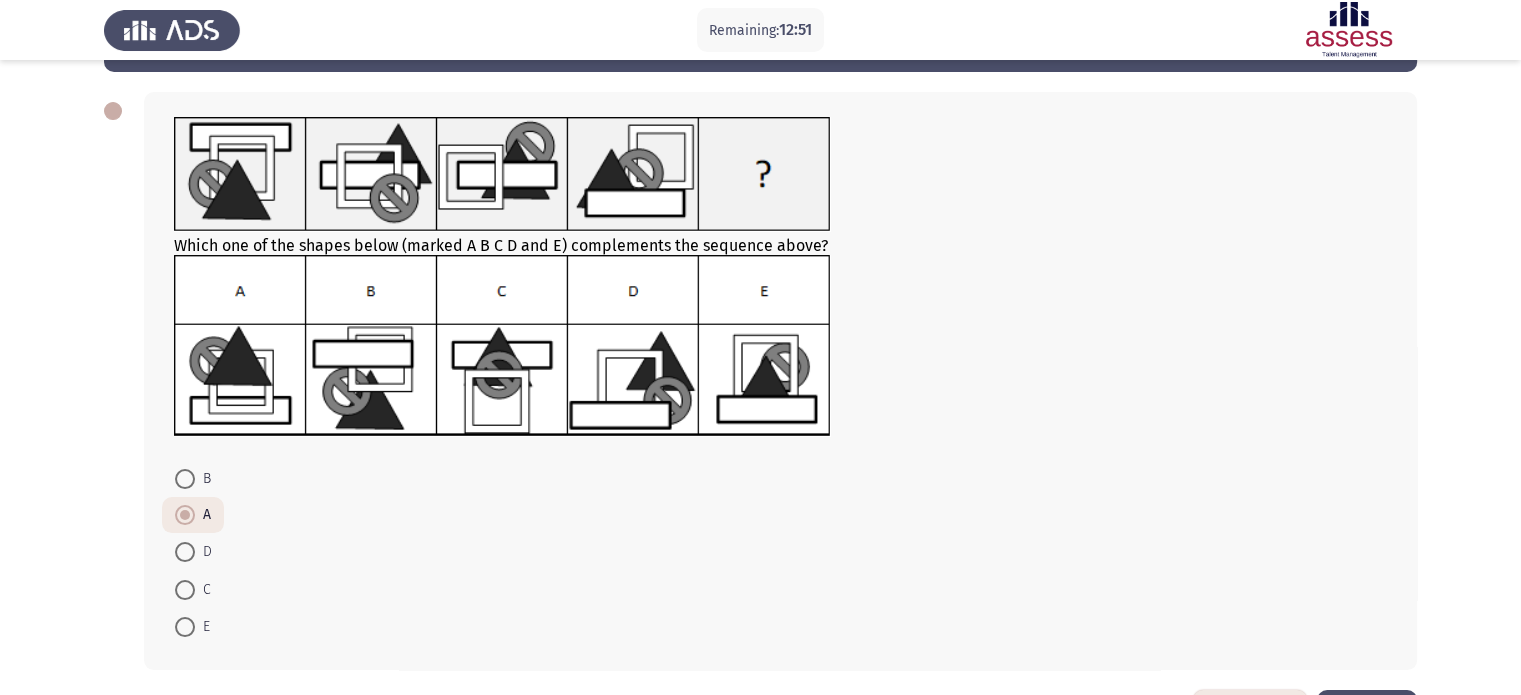 scroll, scrollTop: 150, scrollLeft: 0, axis: vertical 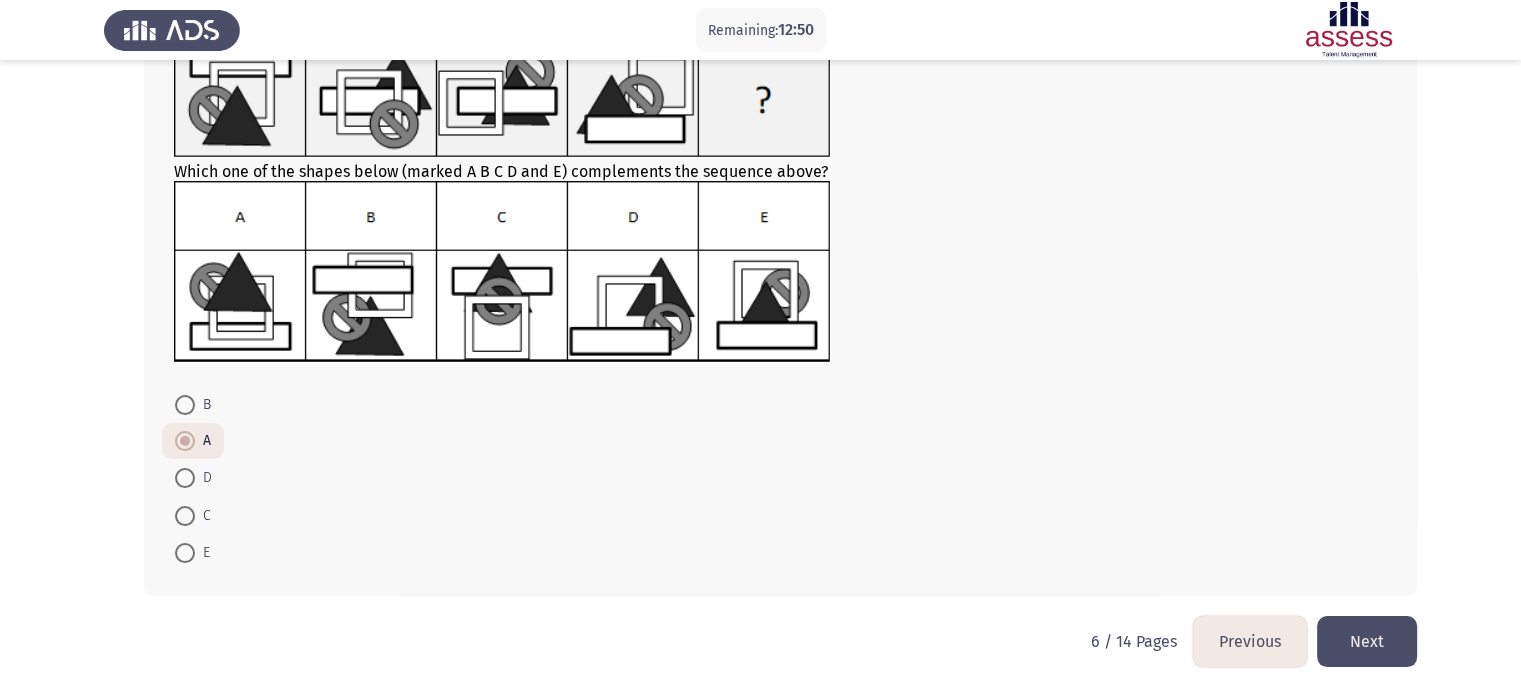 click on "Next" 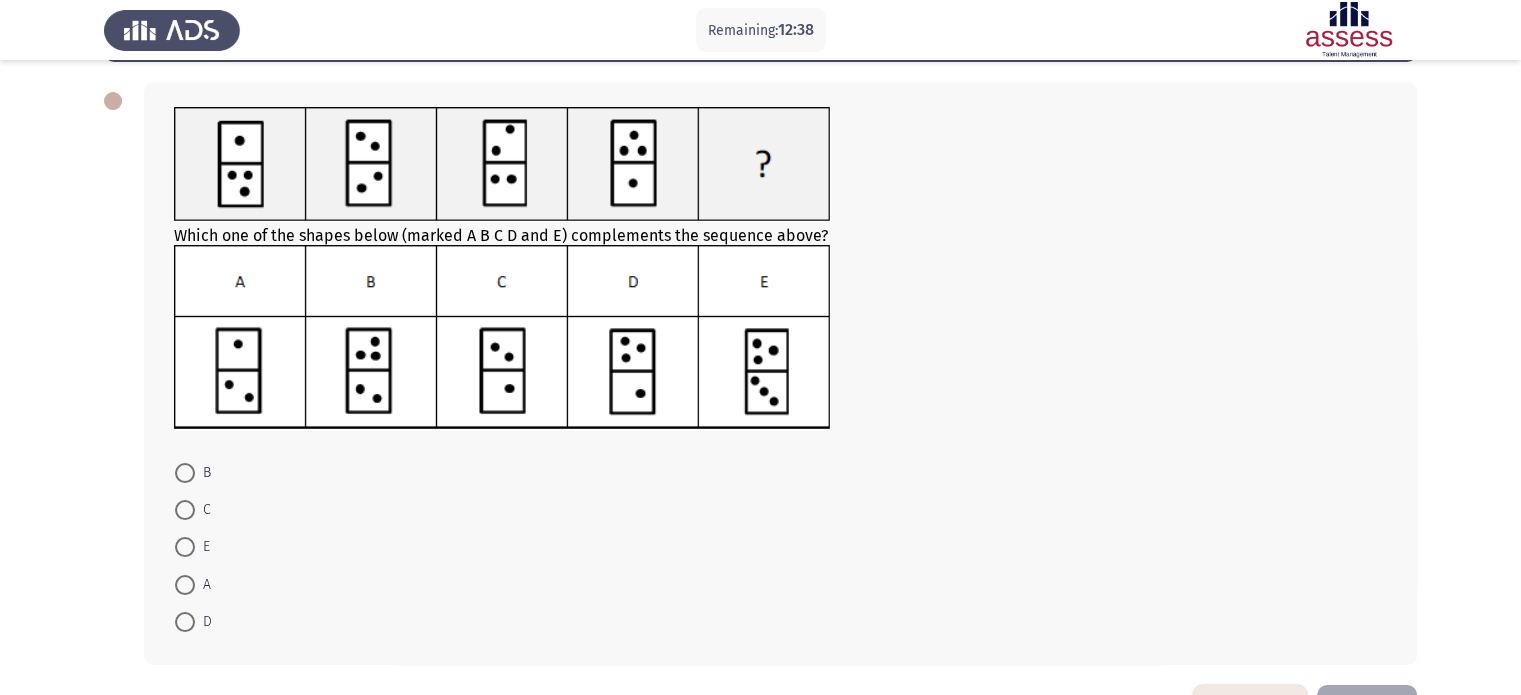 scroll, scrollTop: 95, scrollLeft: 0, axis: vertical 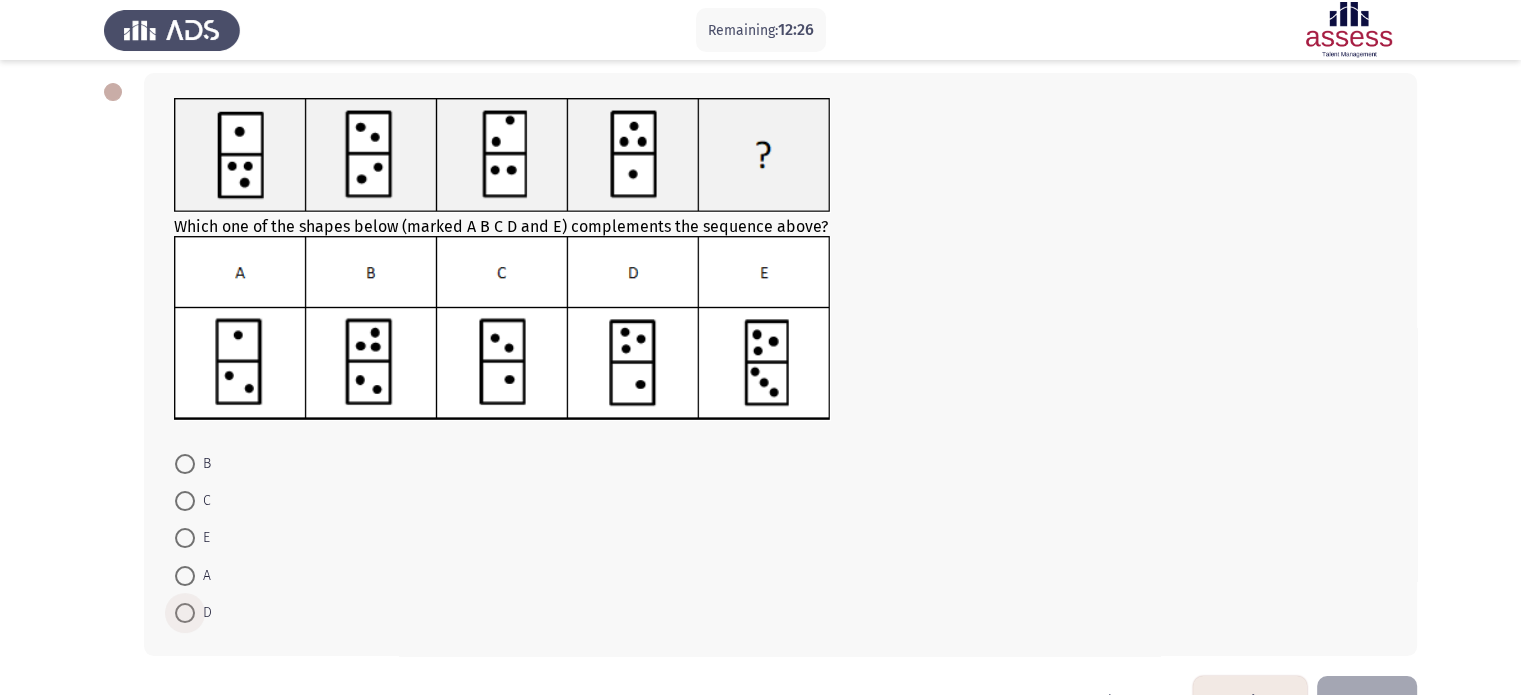 click at bounding box center [185, 613] 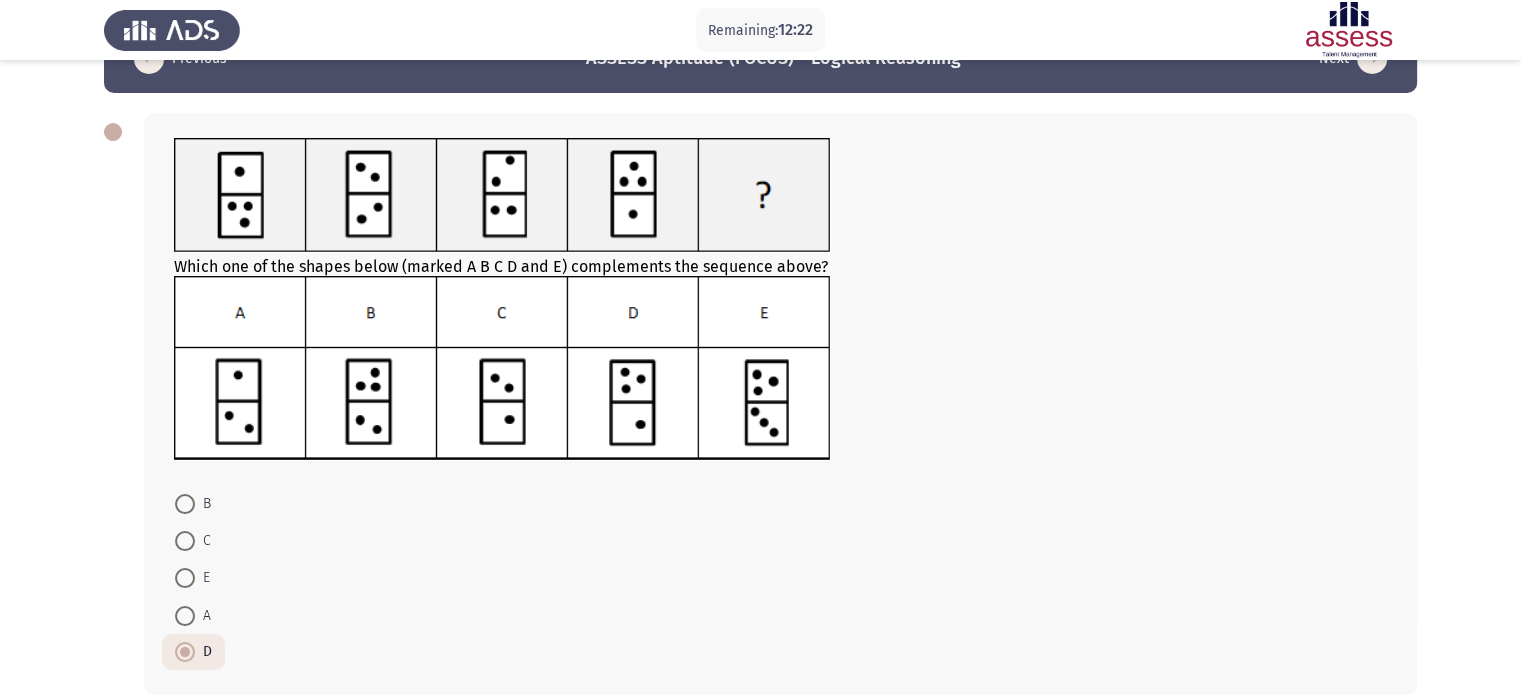 scroll, scrollTop: 154, scrollLeft: 0, axis: vertical 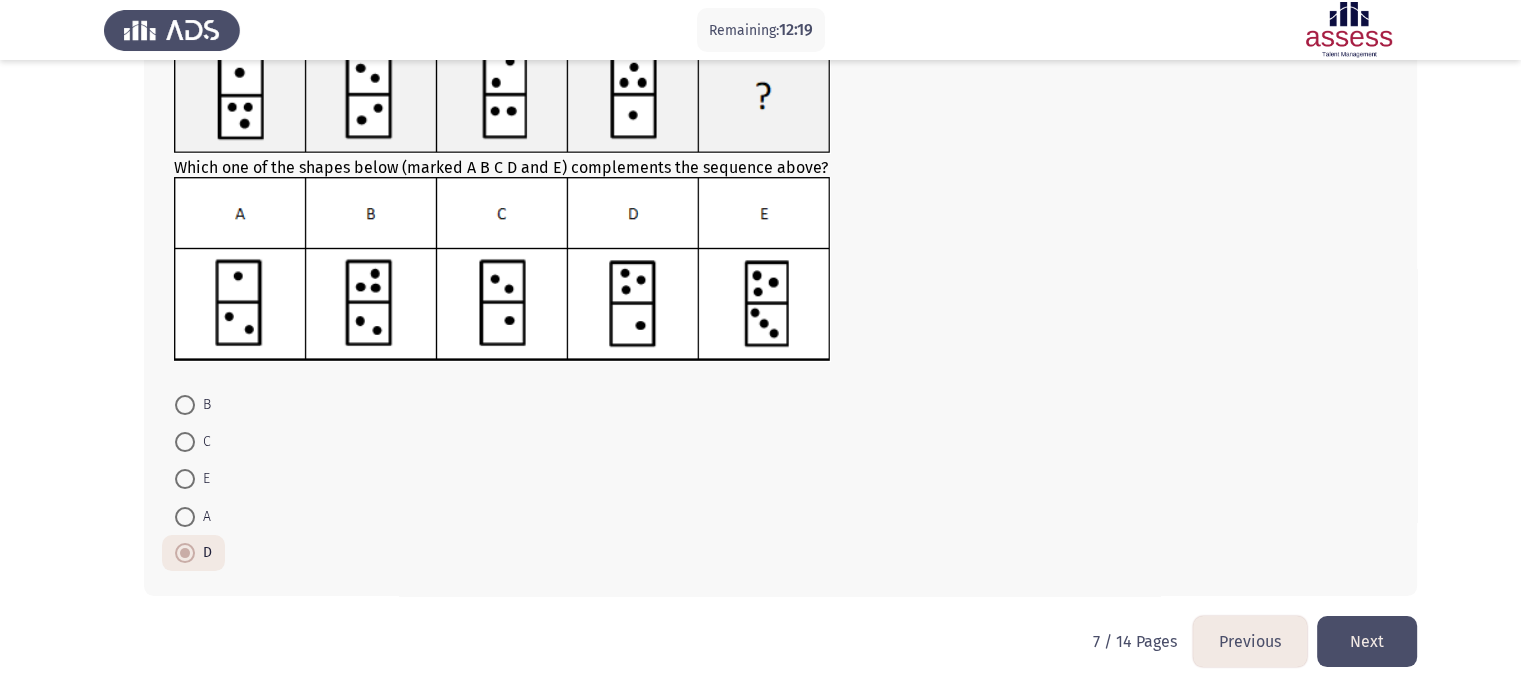 click on "Next" 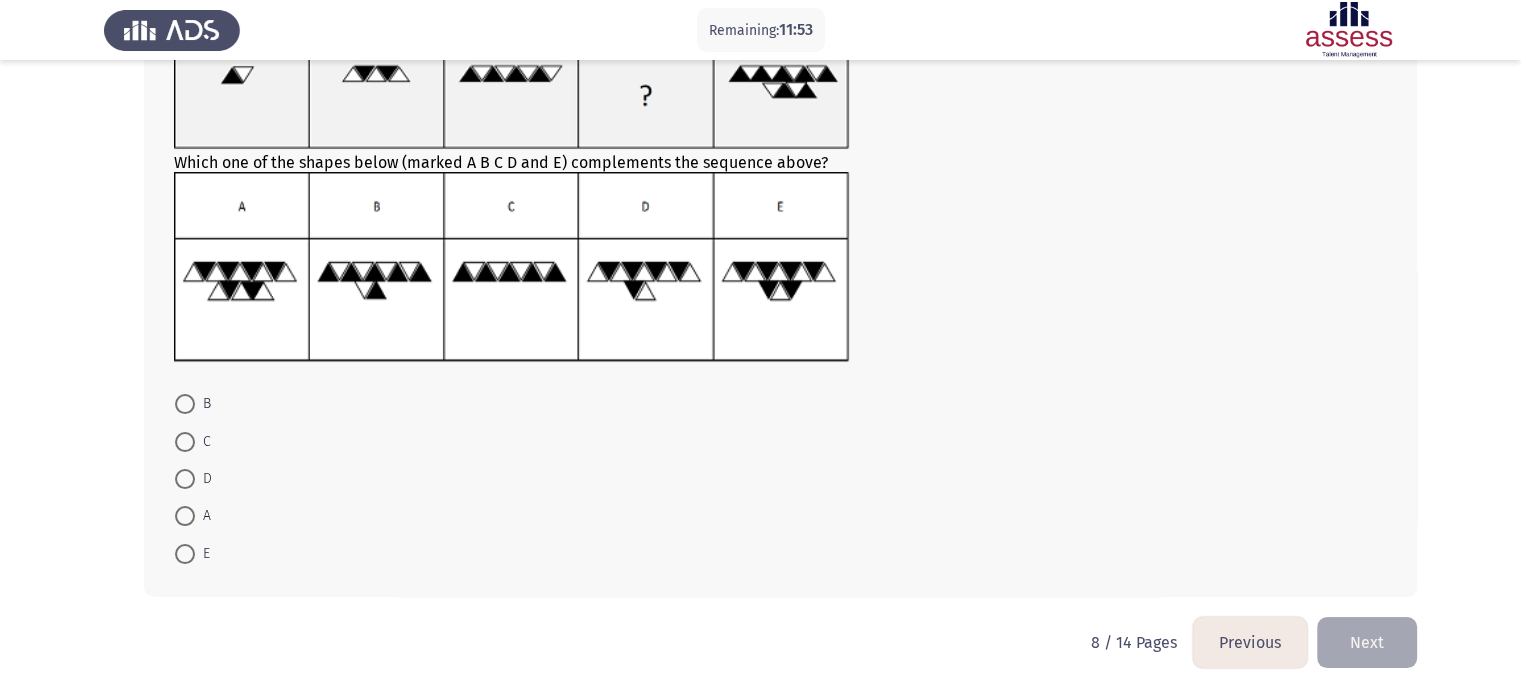 scroll, scrollTop: 149, scrollLeft: 0, axis: vertical 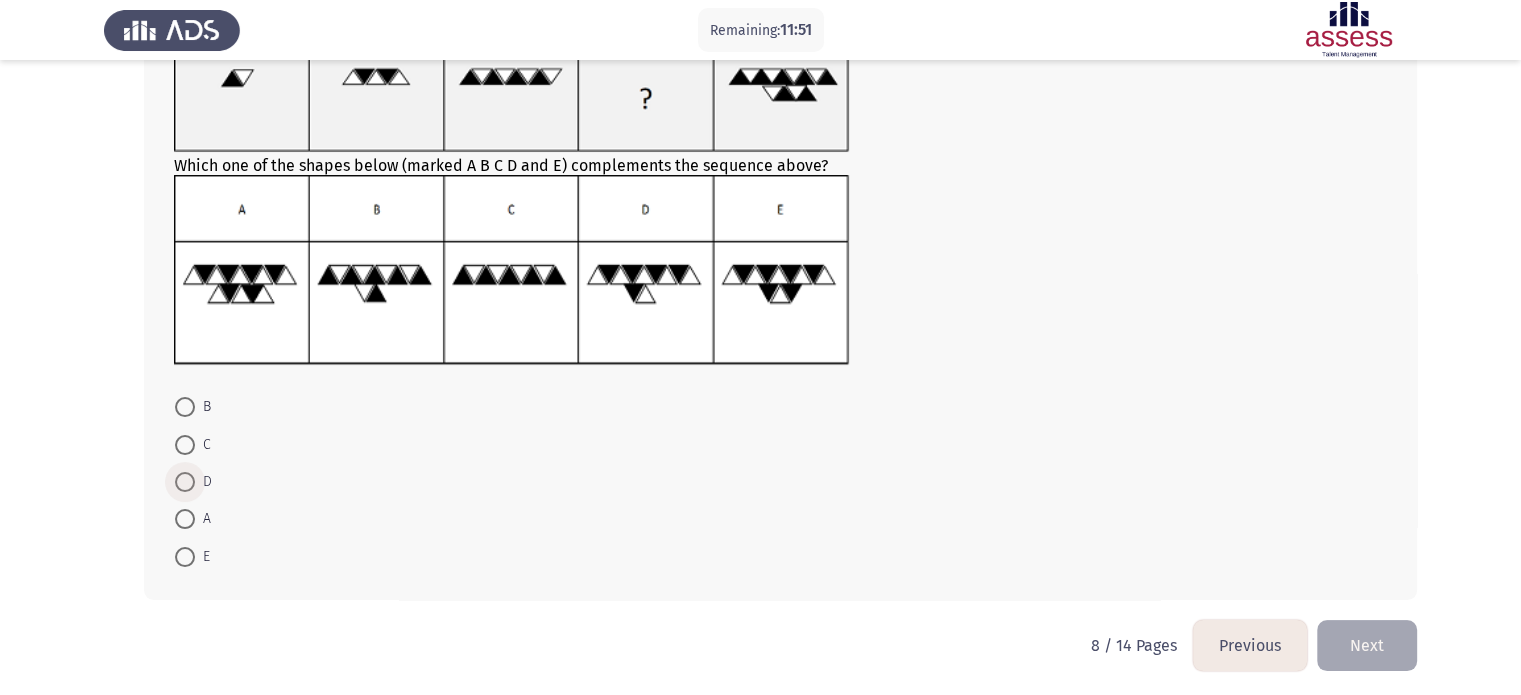 click at bounding box center [185, 482] 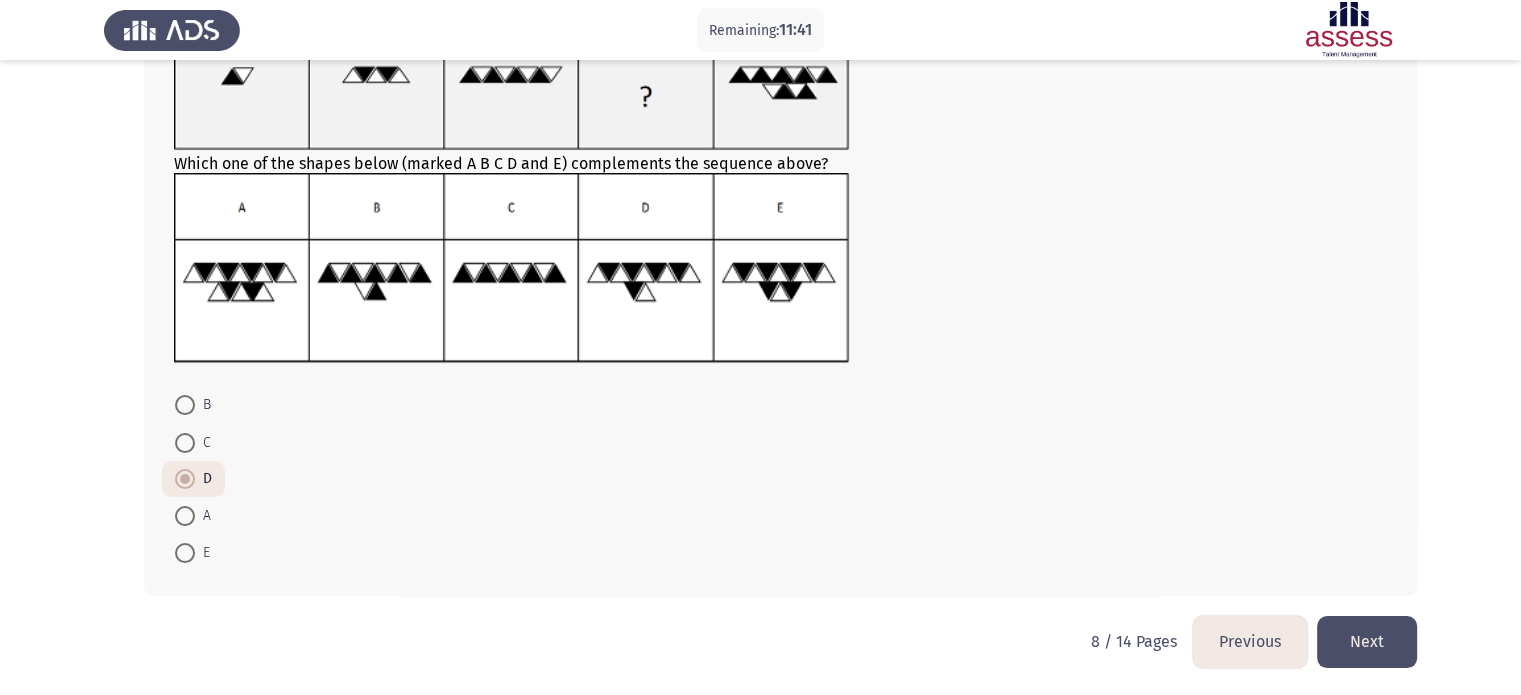 scroll, scrollTop: 152, scrollLeft: 0, axis: vertical 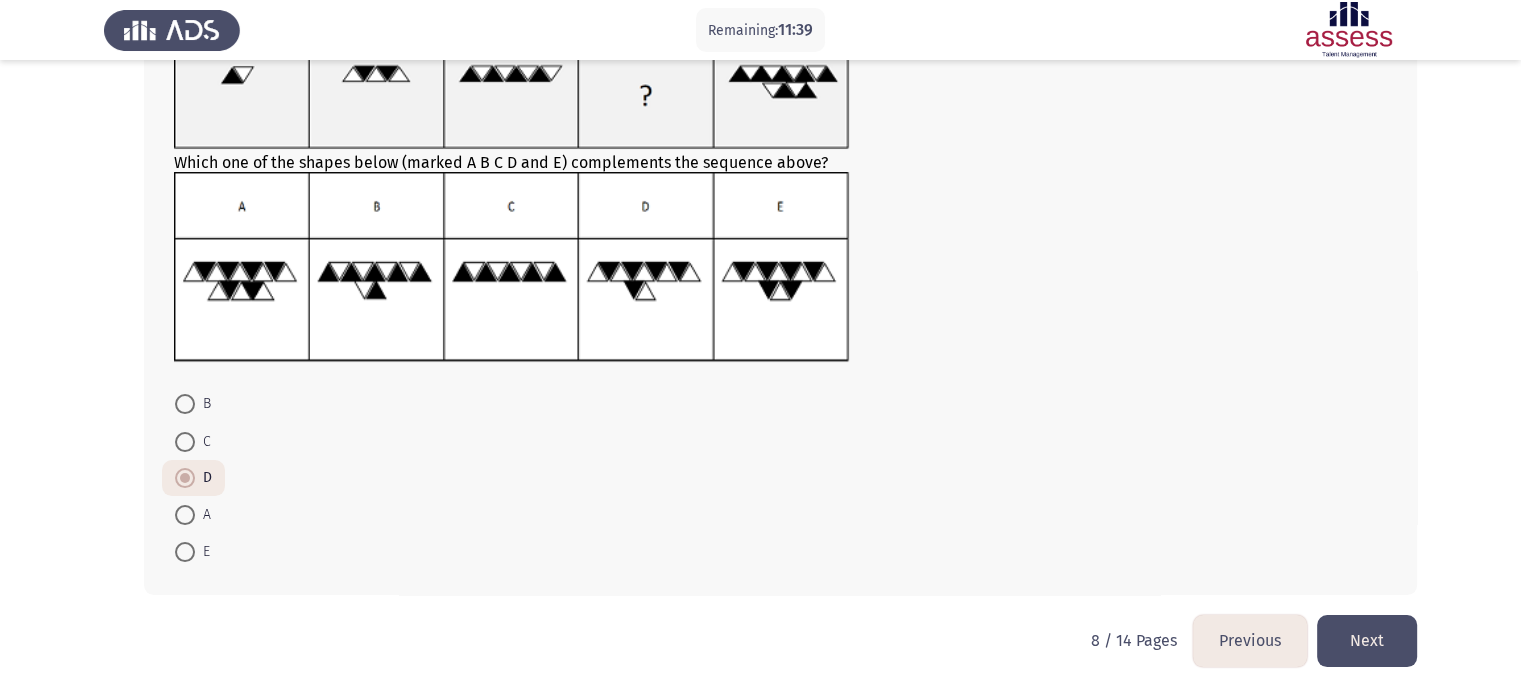 click on "Next" 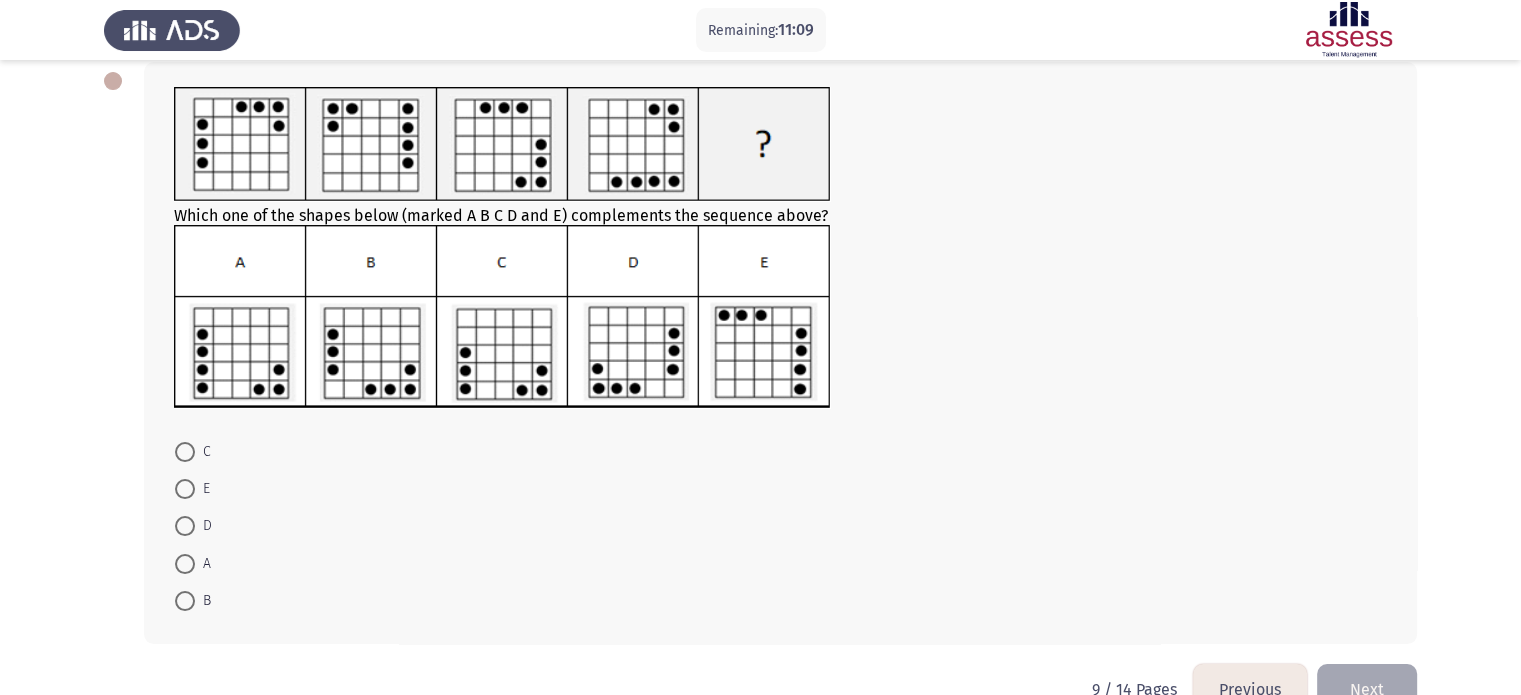 scroll, scrollTop: 104, scrollLeft: 0, axis: vertical 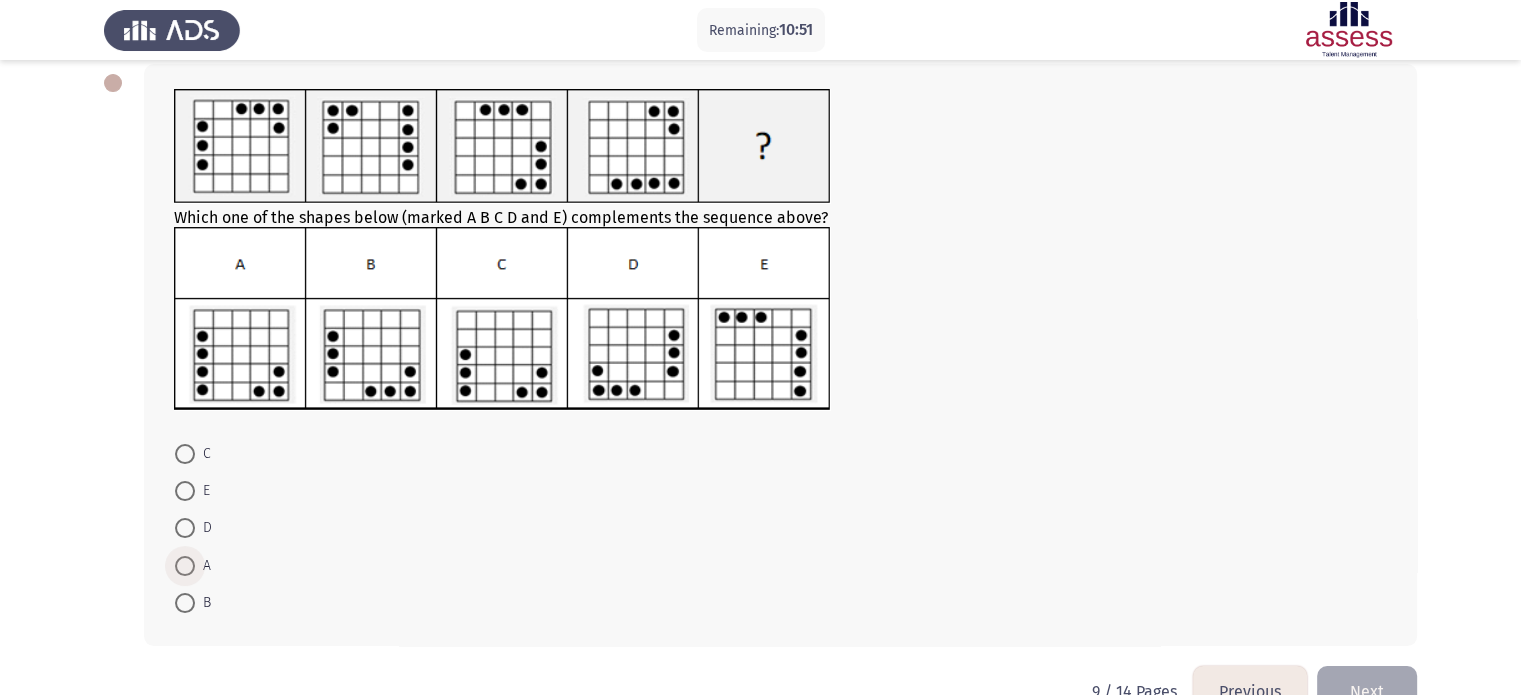click at bounding box center [185, 566] 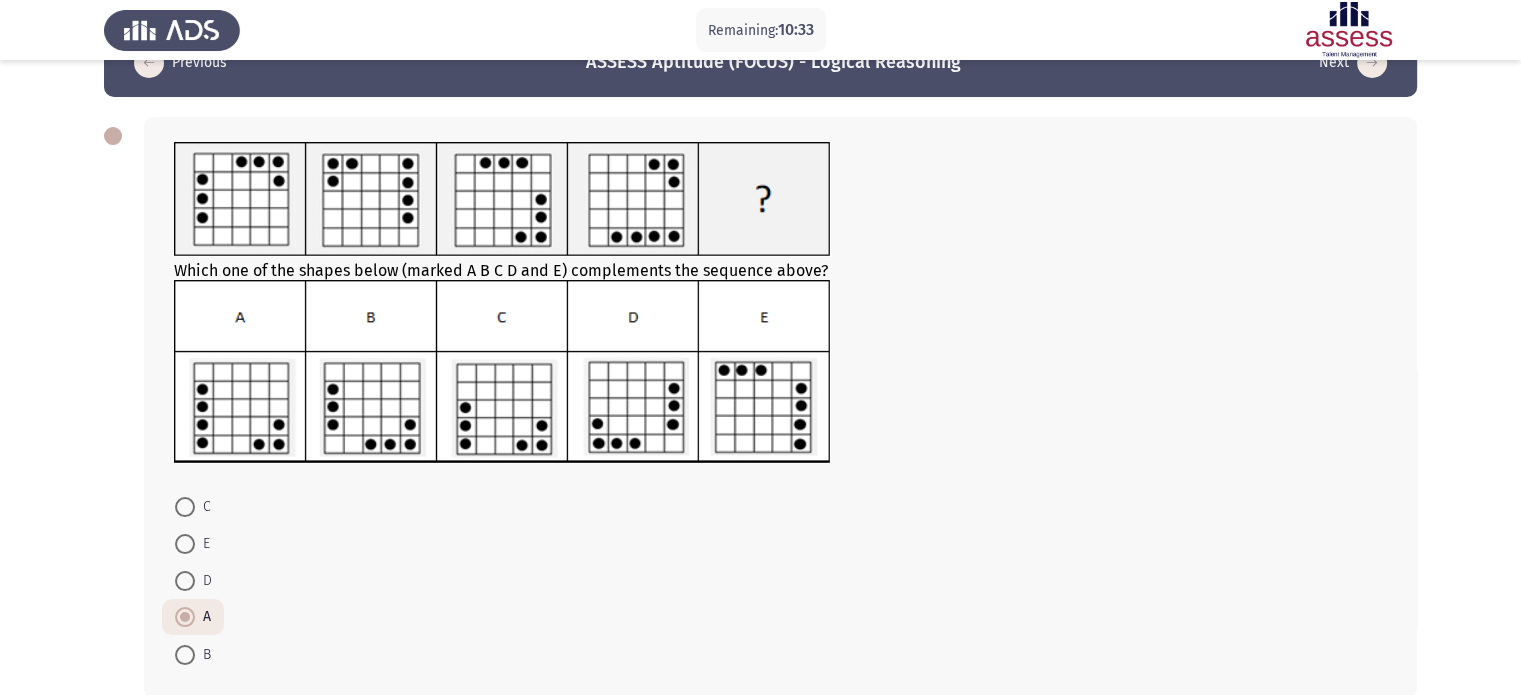 scroll, scrollTop: 50, scrollLeft: 0, axis: vertical 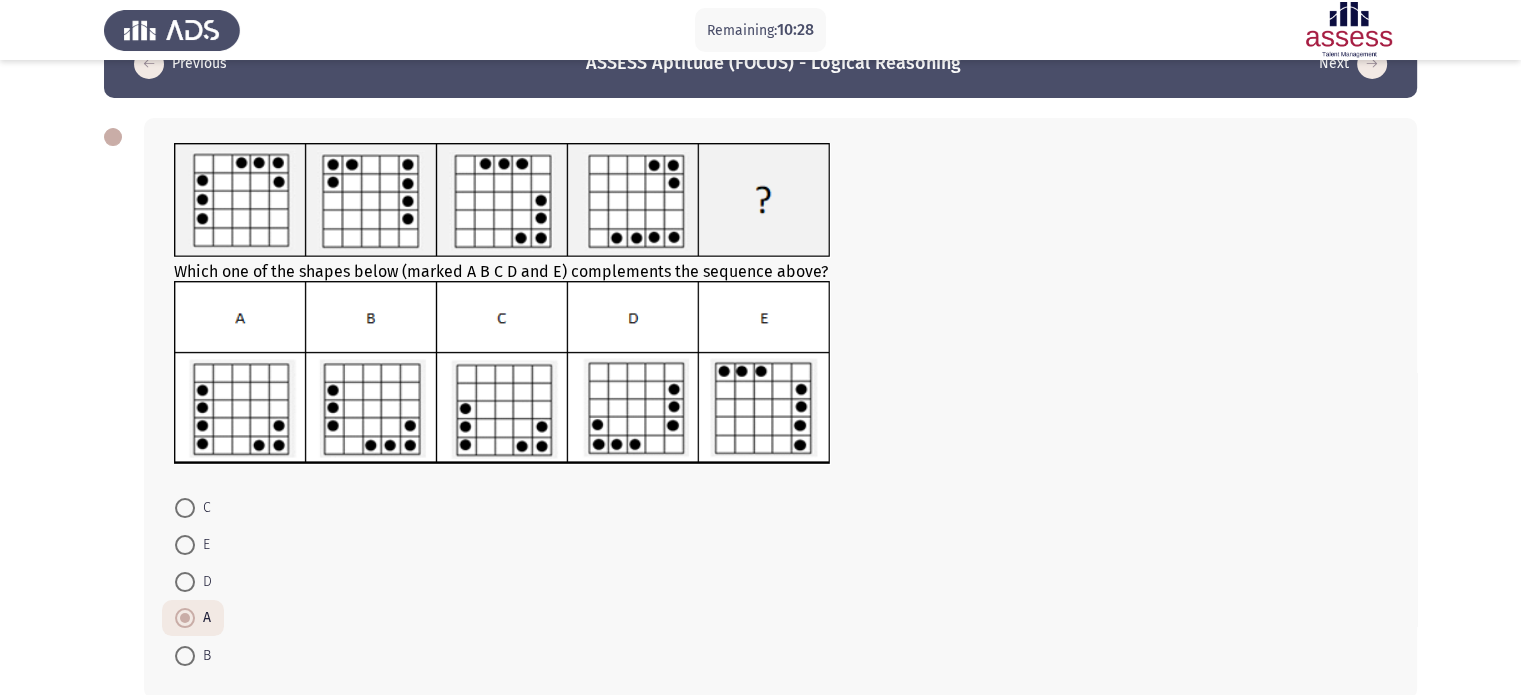 drag, startPoint x: 672, startPoint y: 269, endPoint x: 777, endPoint y: -101, distance: 384.6102 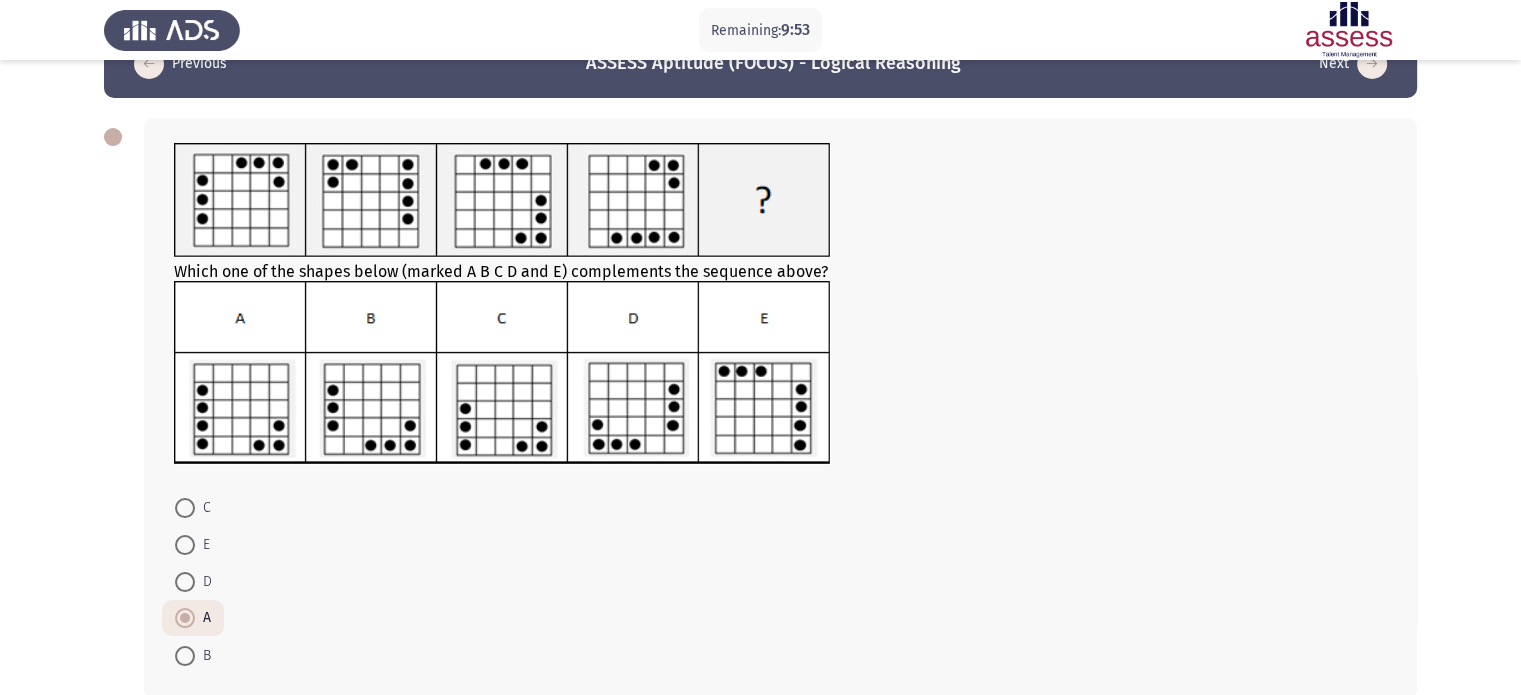 scroll, scrollTop: 152, scrollLeft: 0, axis: vertical 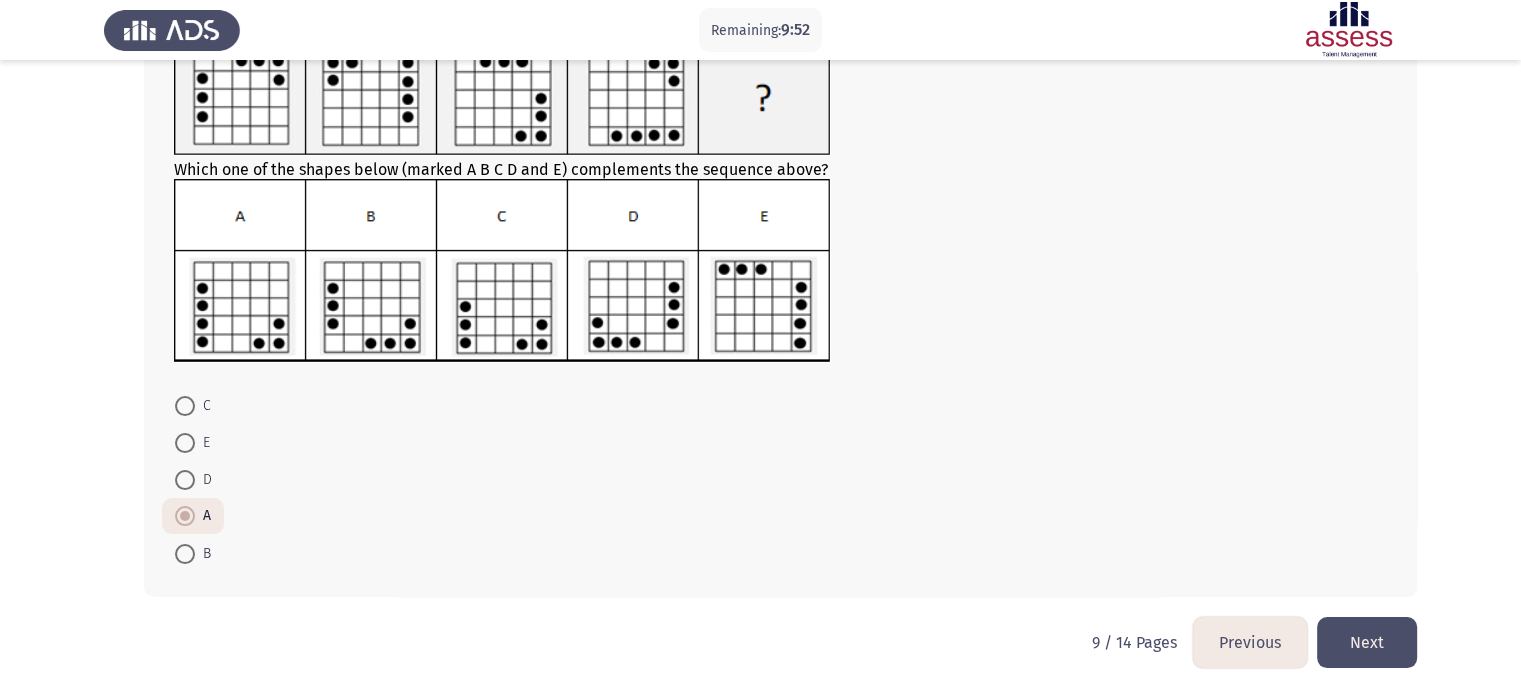 click on "Next" 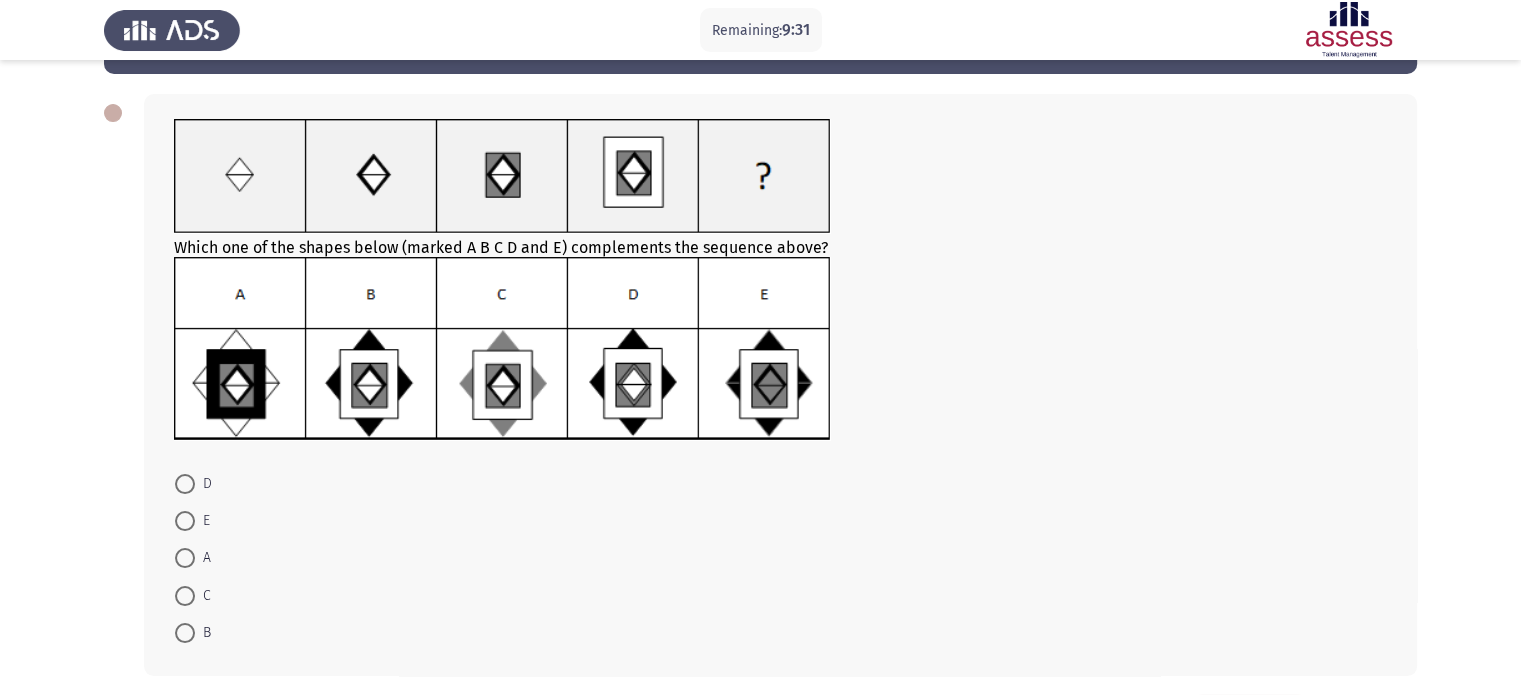scroll, scrollTop: 75, scrollLeft: 0, axis: vertical 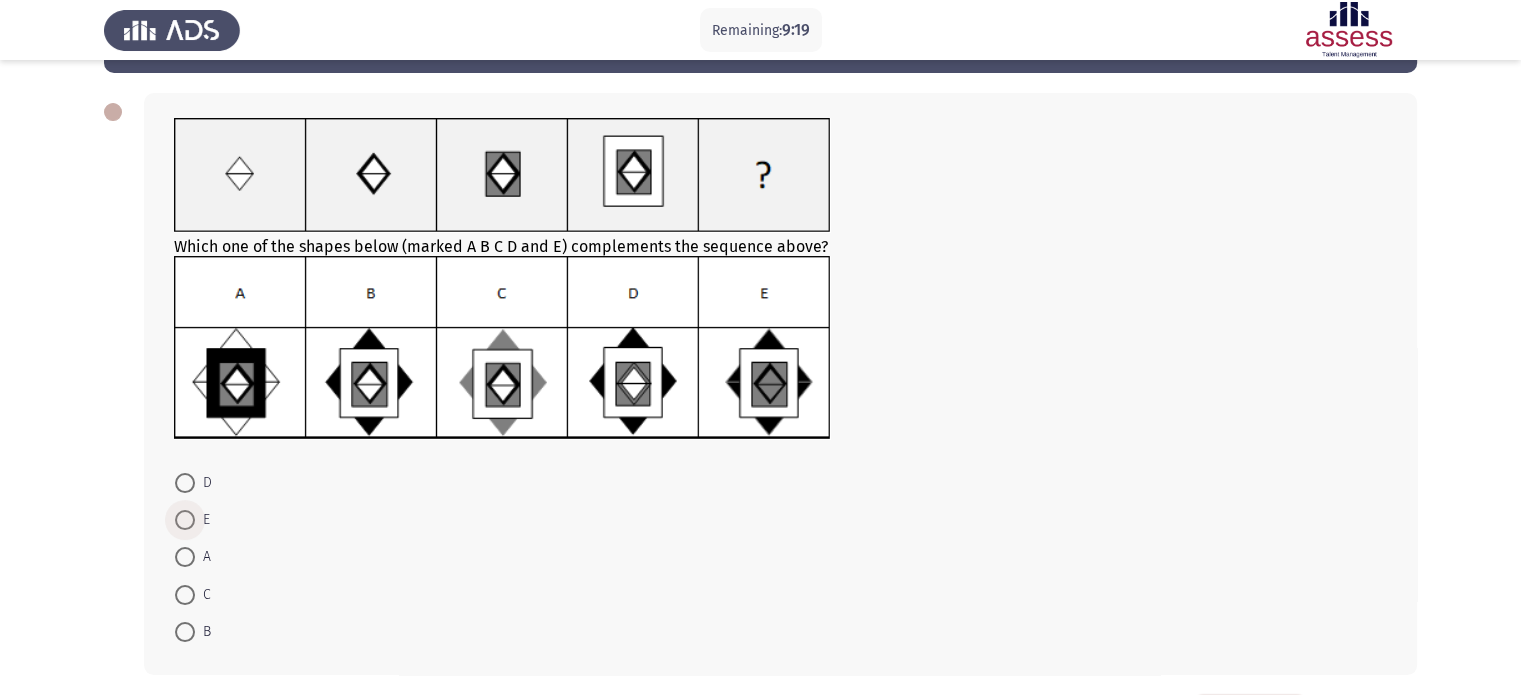 click at bounding box center (185, 520) 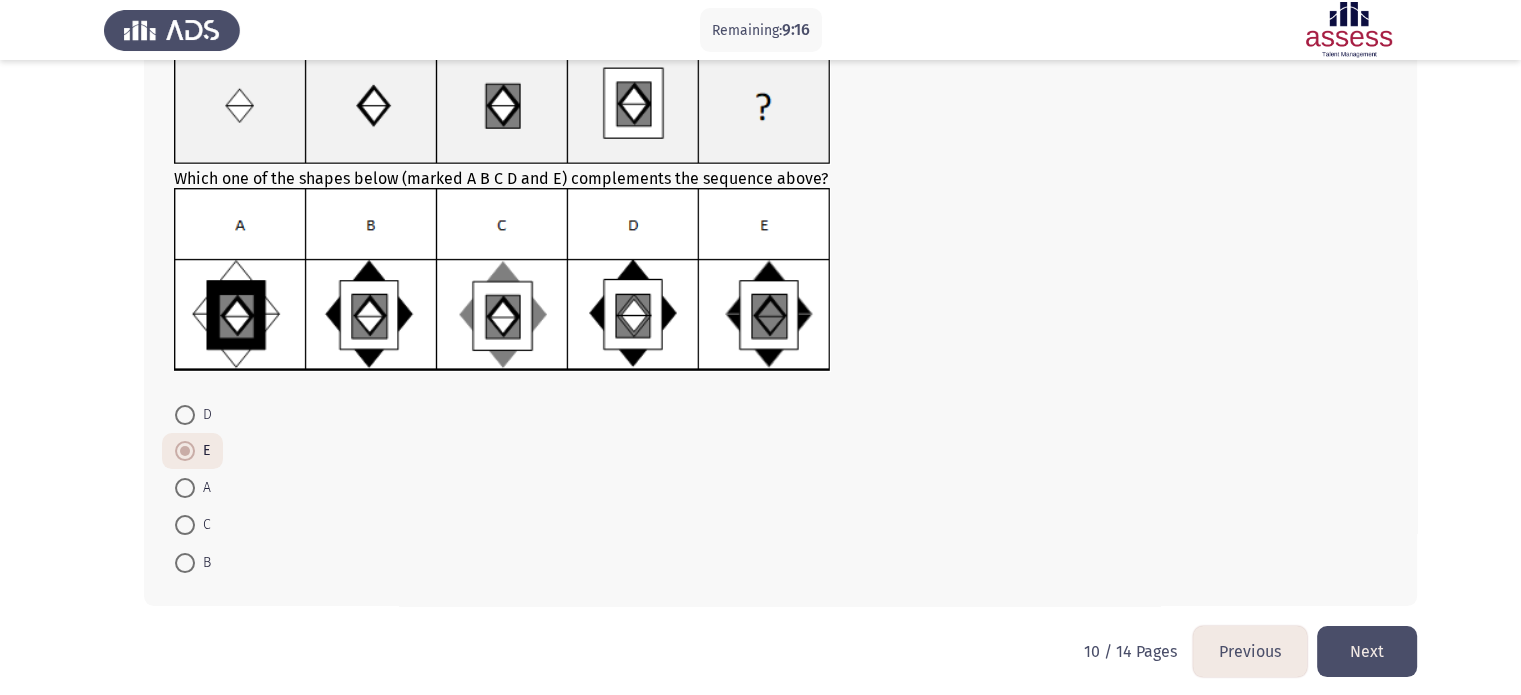 scroll, scrollTop: 152, scrollLeft: 0, axis: vertical 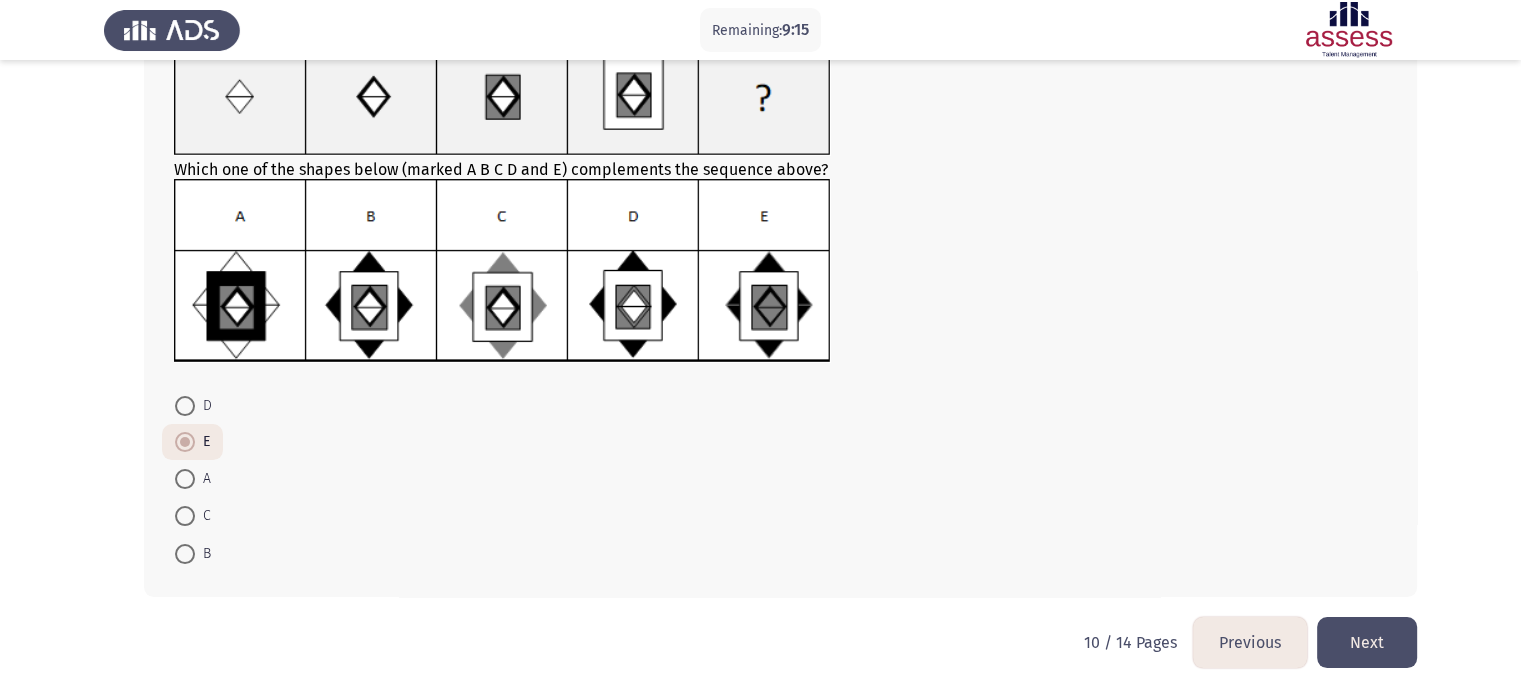 click on "Next" 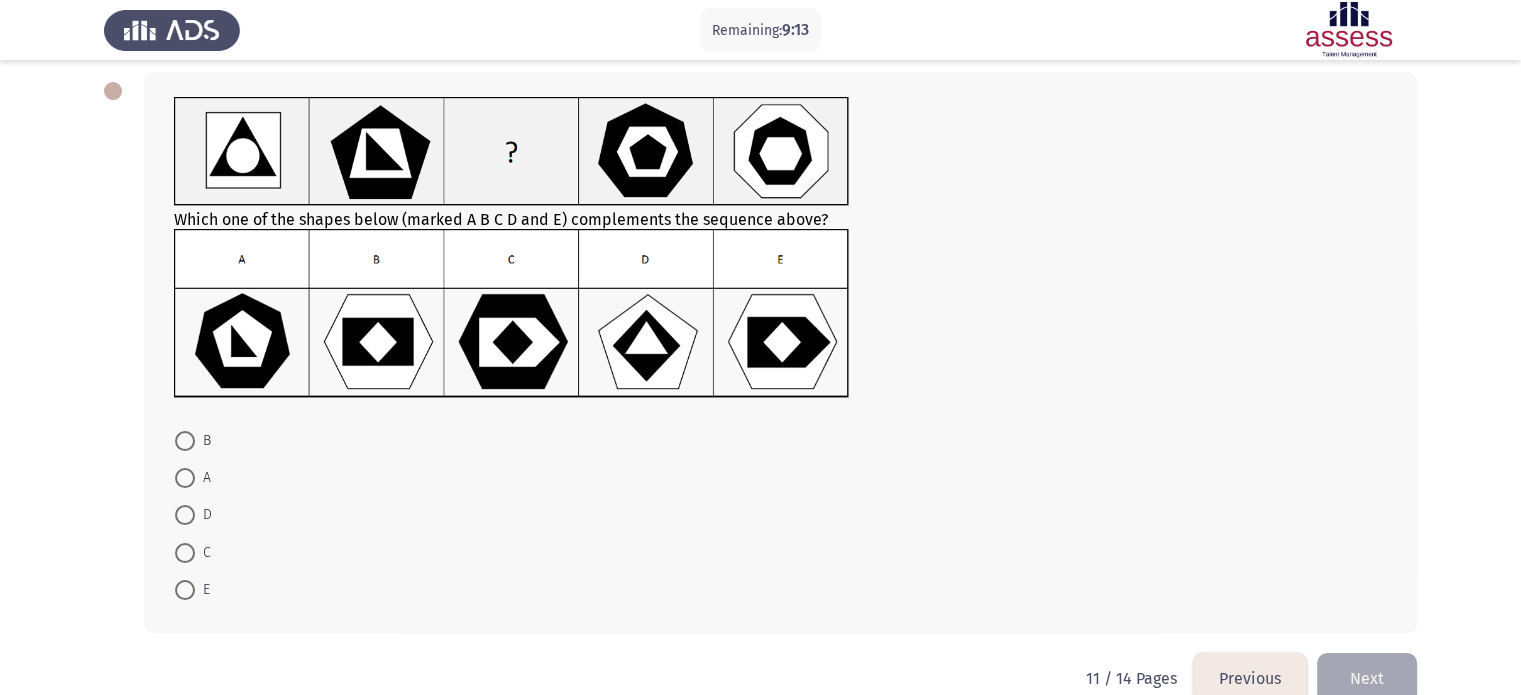 scroll, scrollTop: 96, scrollLeft: 0, axis: vertical 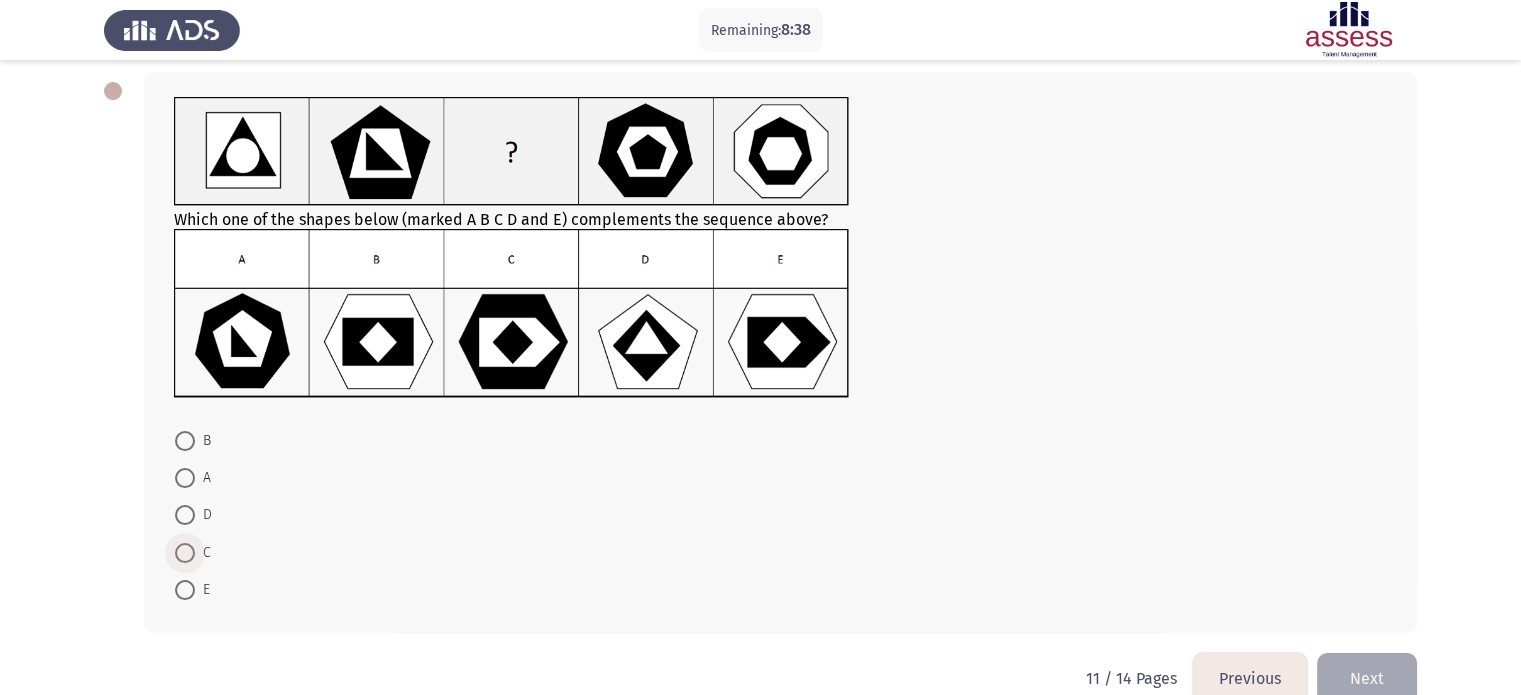 click at bounding box center (185, 553) 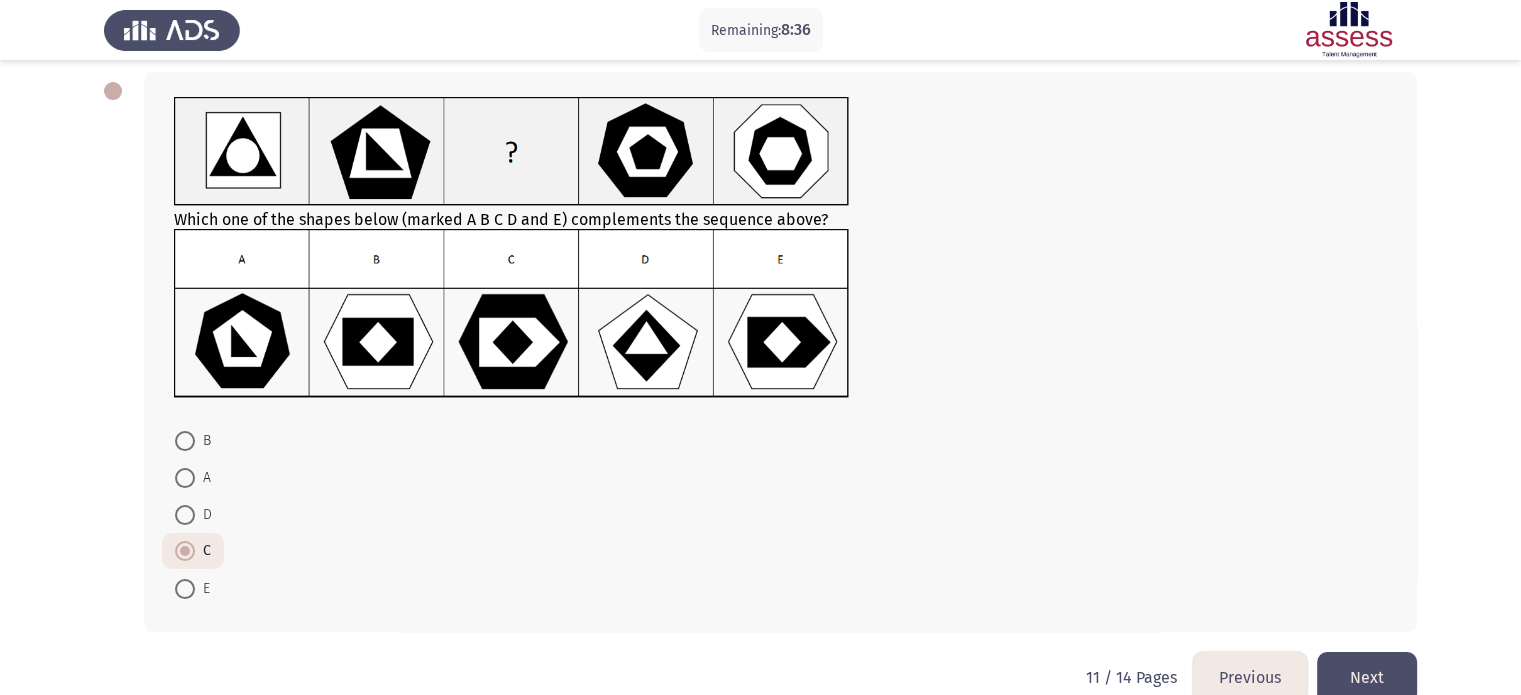 scroll, scrollTop: 132, scrollLeft: 0, axis: vertical 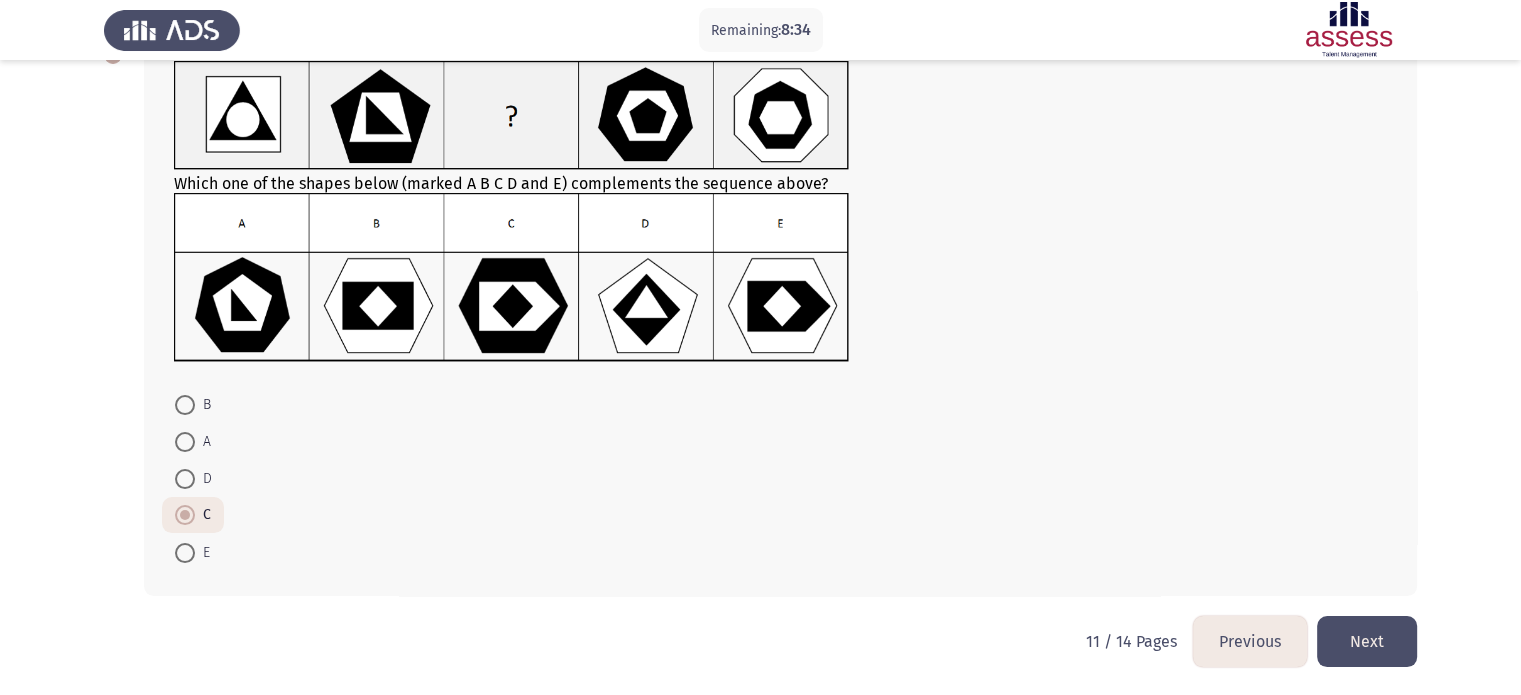 click on "Next" 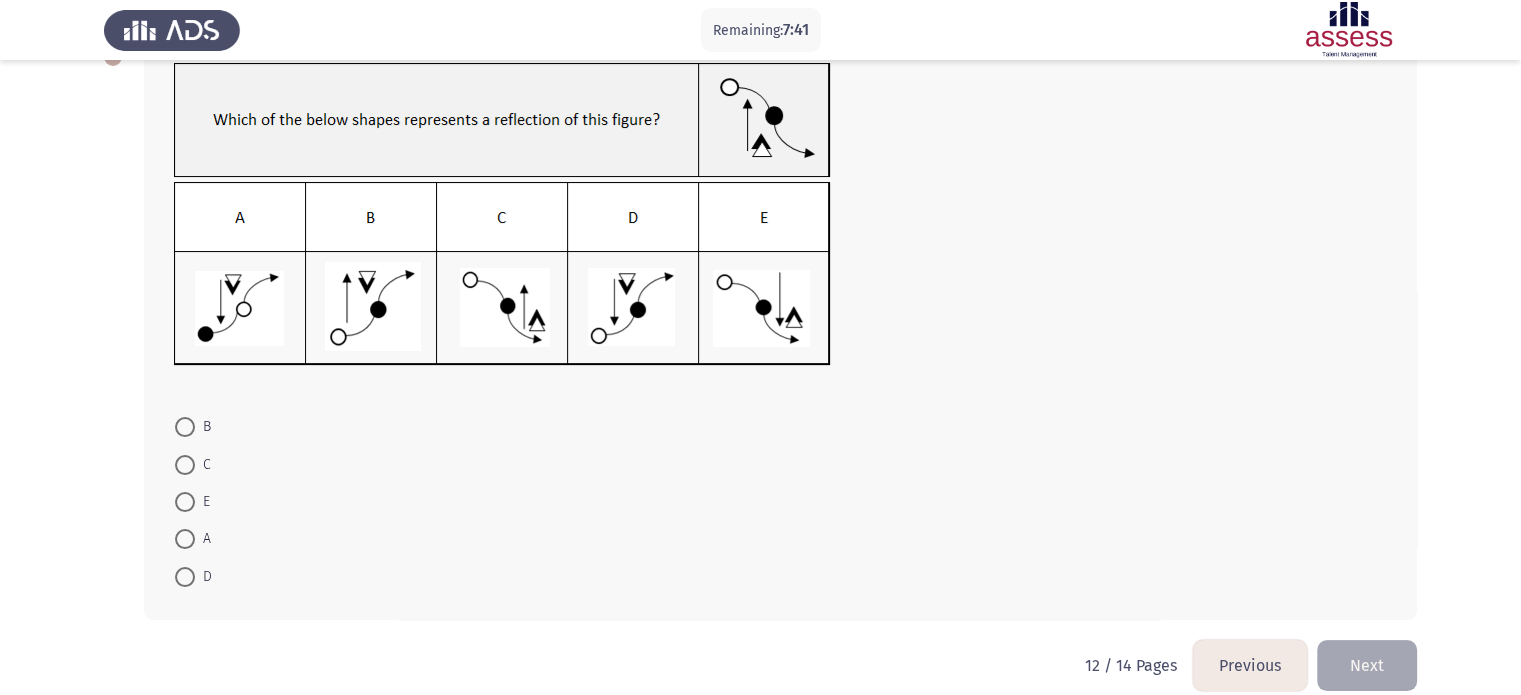 scroll, scrollTop: 118, scrollLeft: 0, axis: vertical 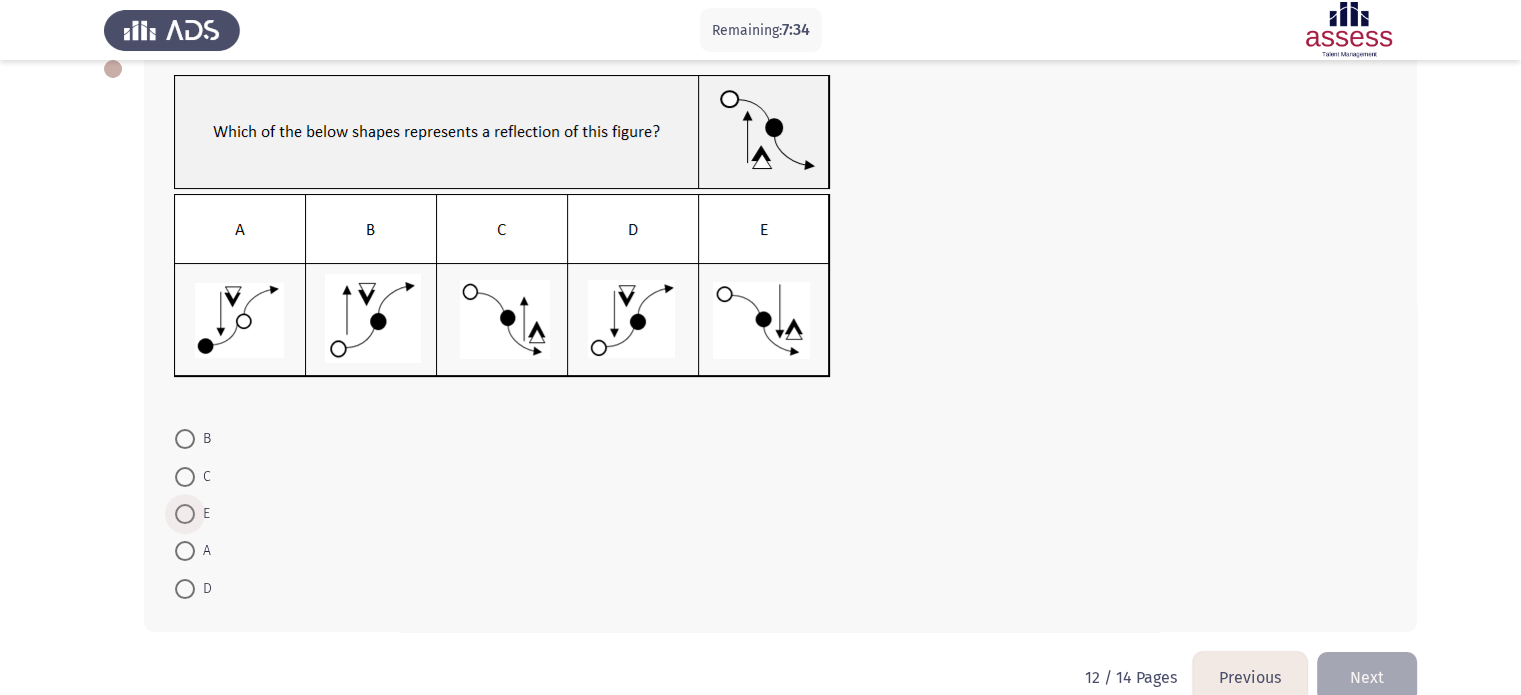 click at bounding box center [185, 514] 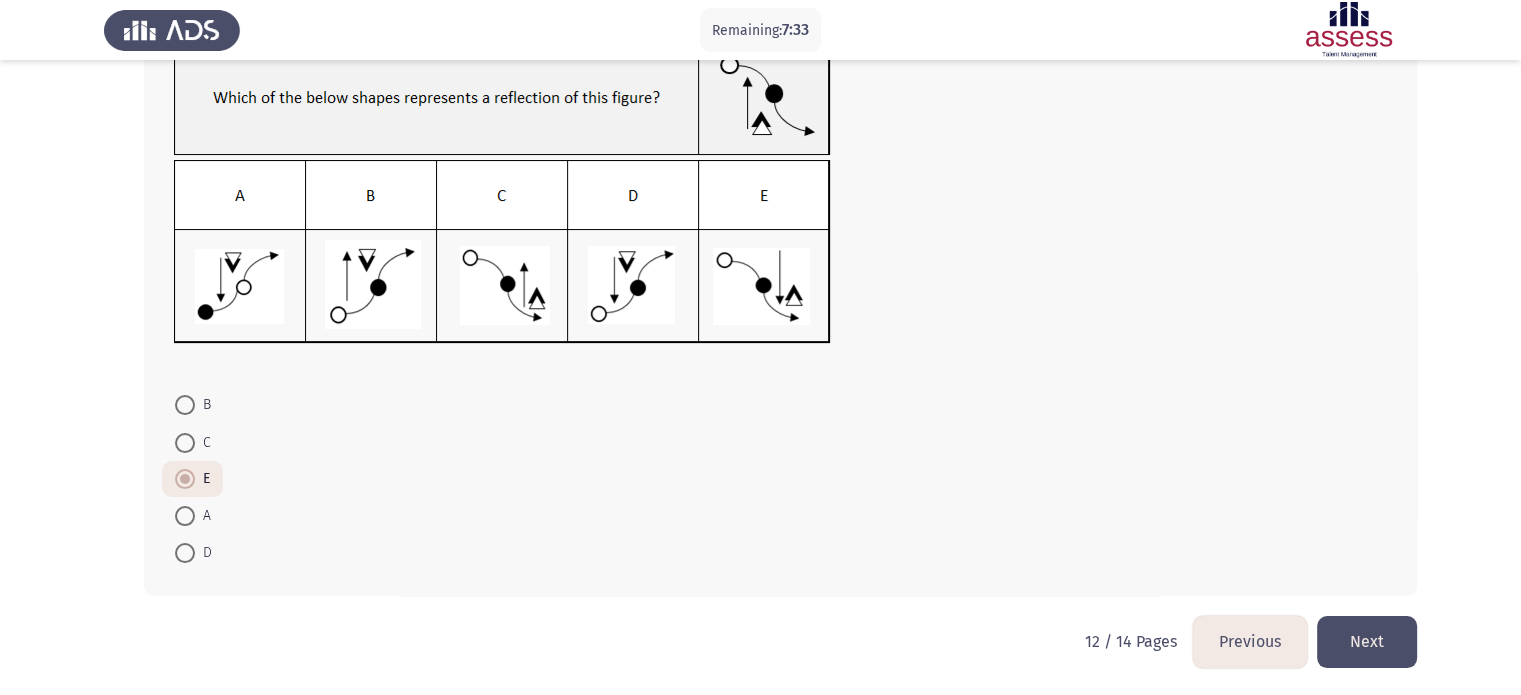 scroll, scrollTop: 152, scrollLeft: 0, axis: vertical 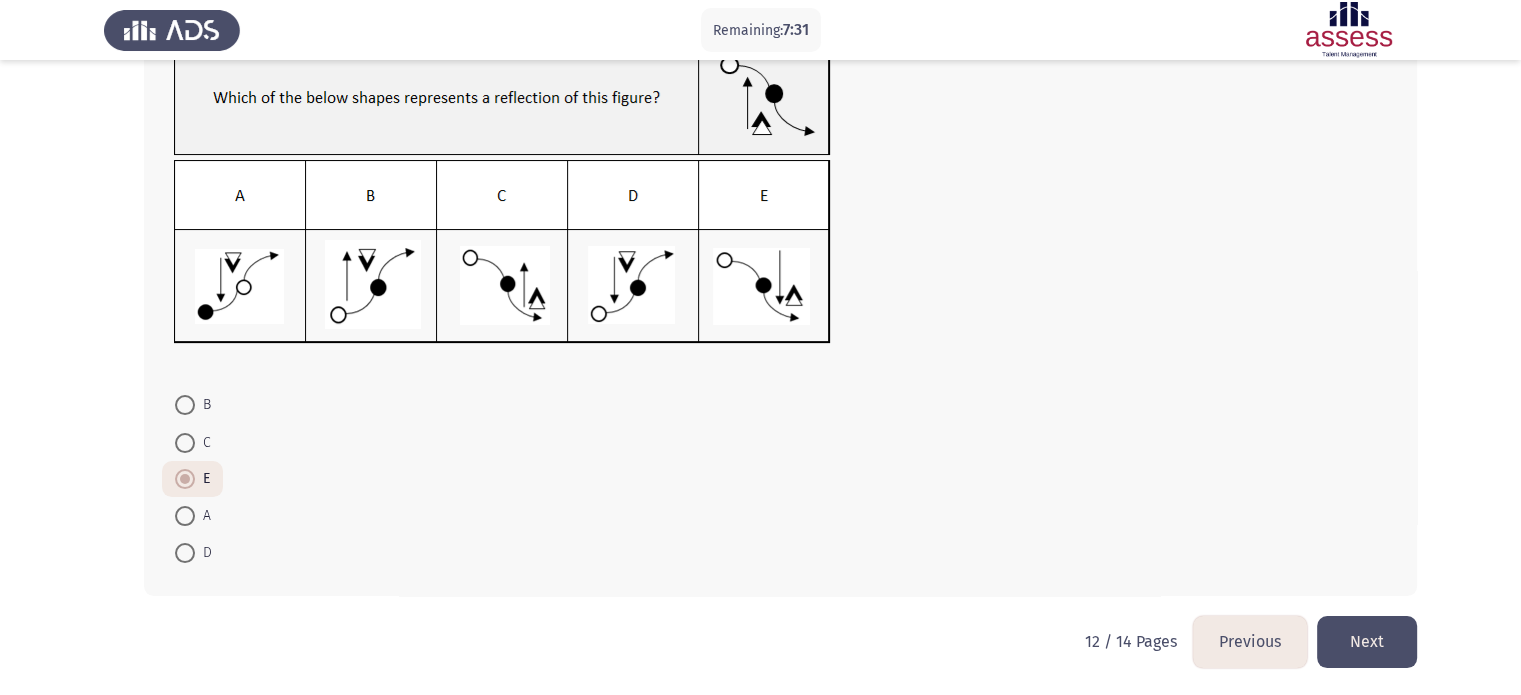 click on "Next" 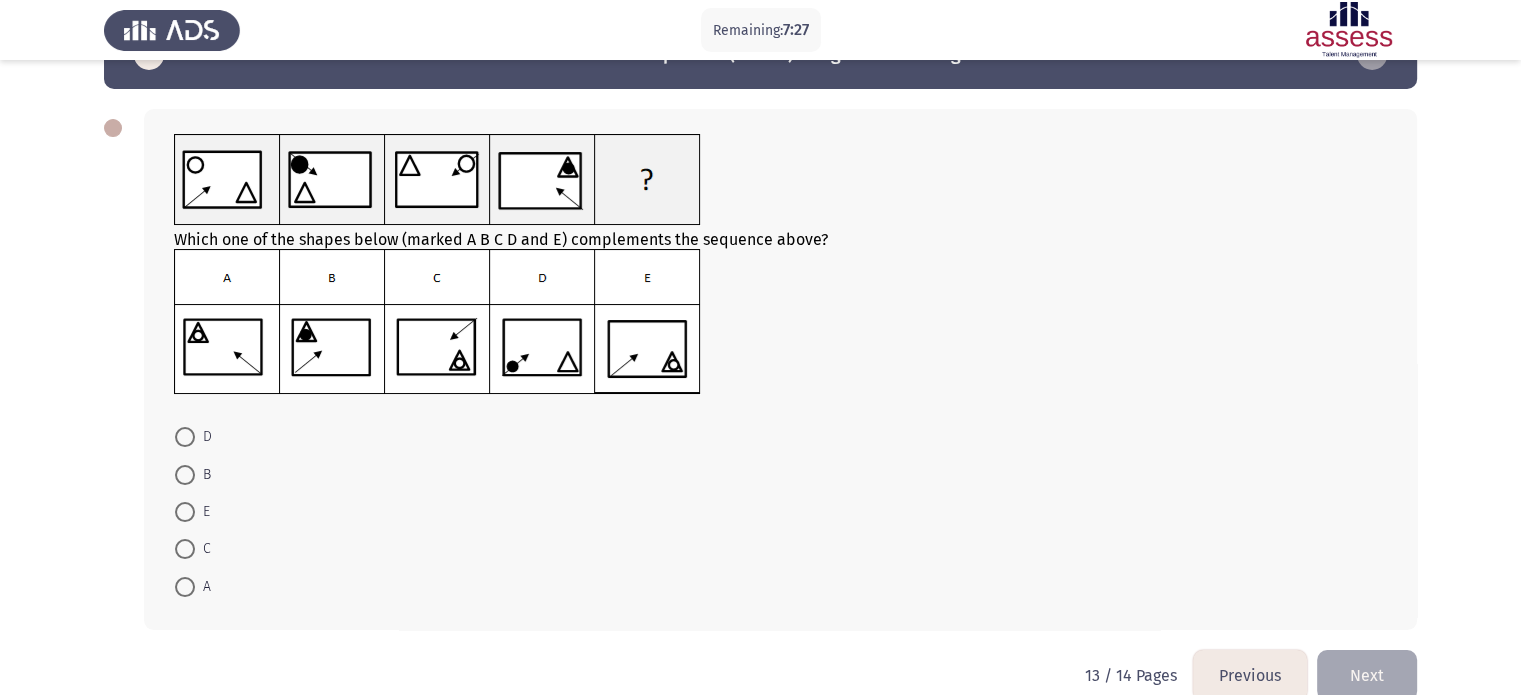 scroll, scrollTop: 60, scrollLeft: 0, axis: vertical 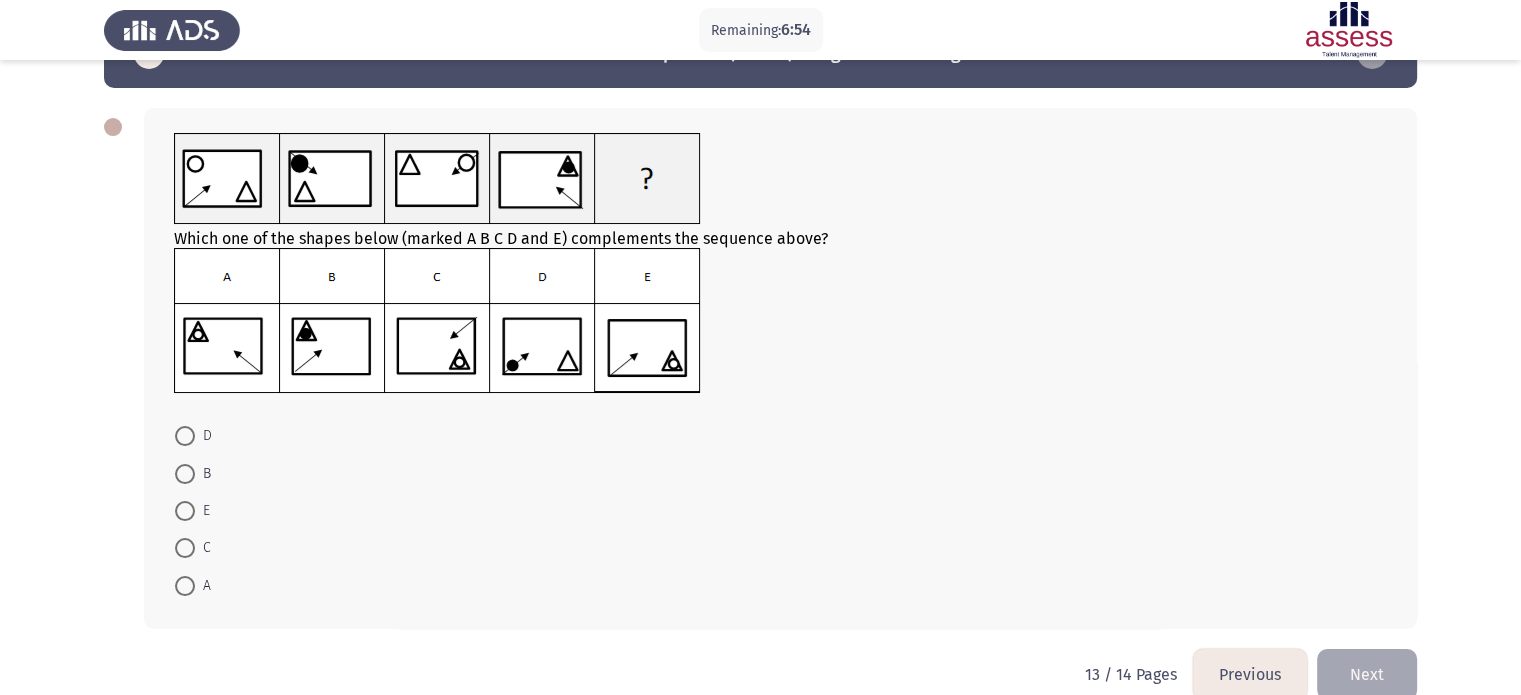 click at bounding box center [185, 436] 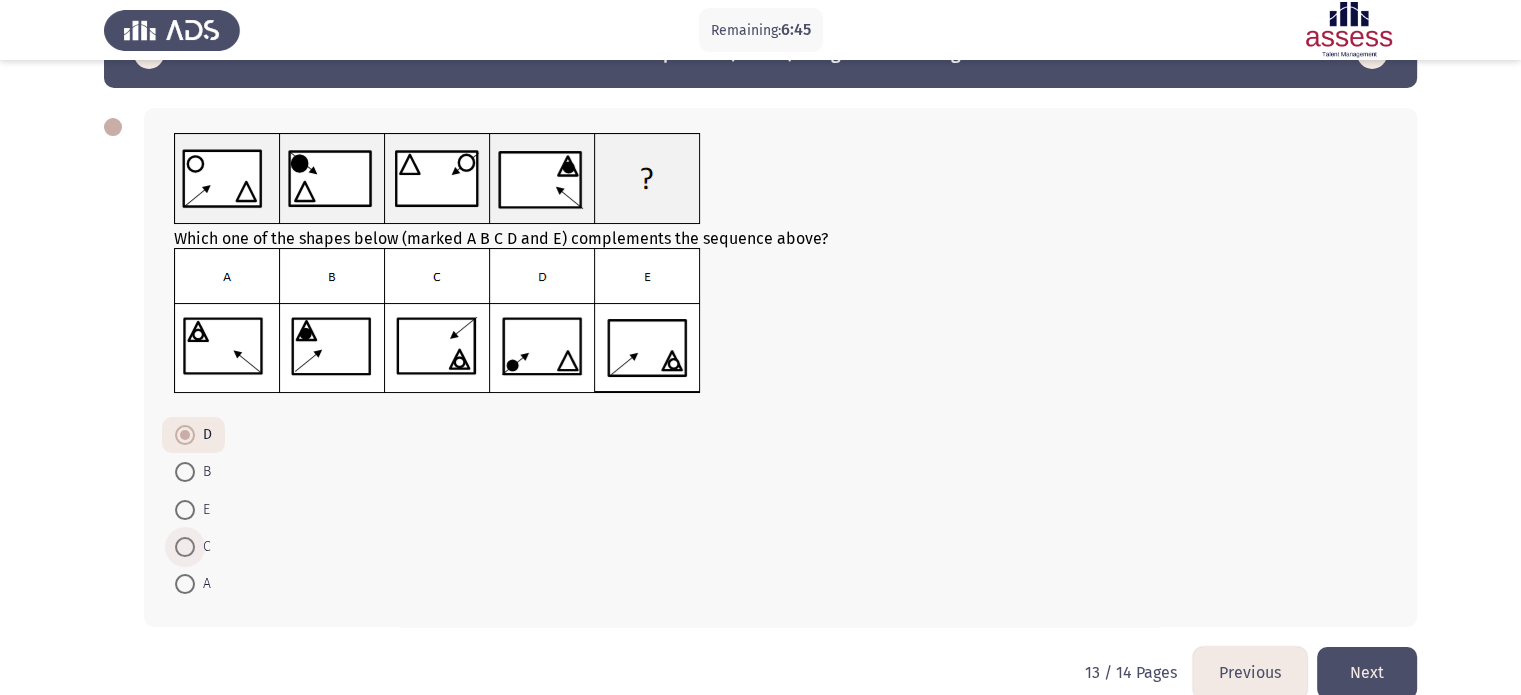 click at bounding box center [185, 547] 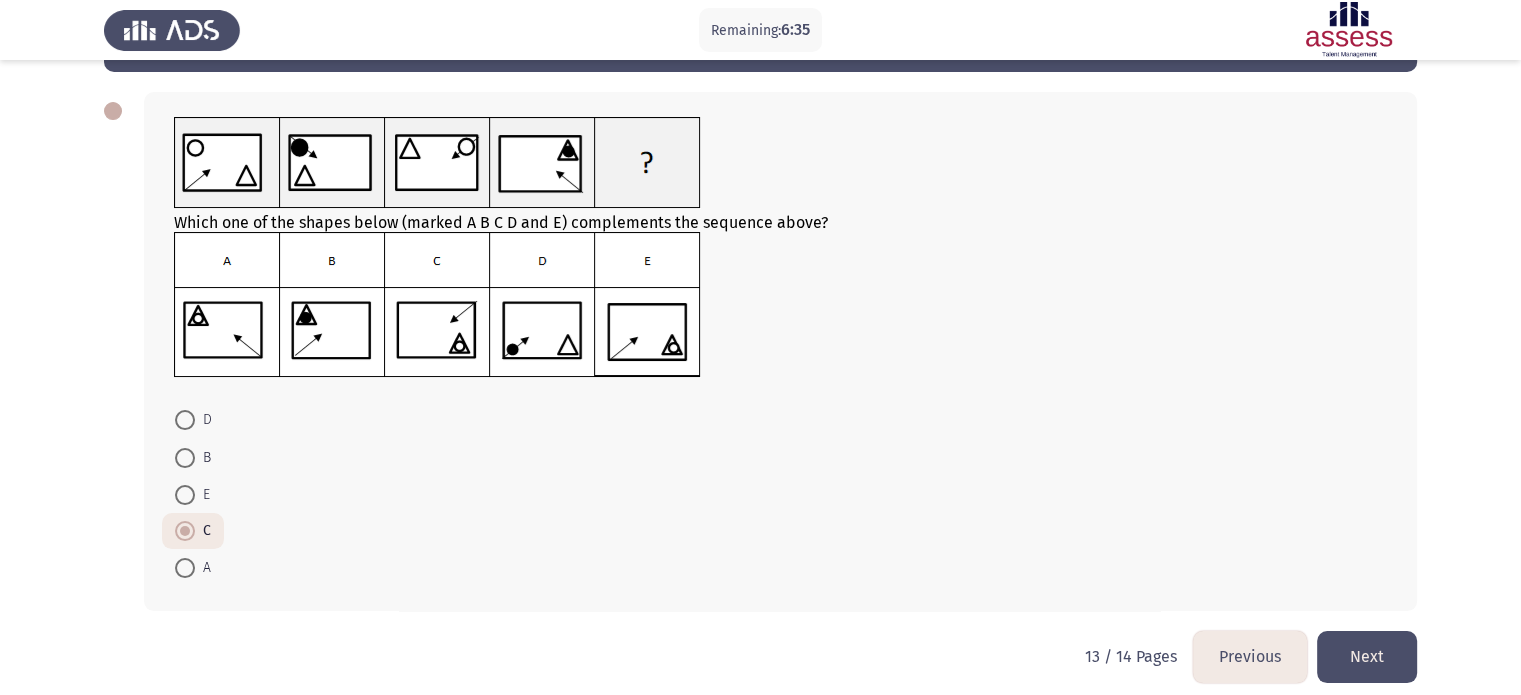 scroll, scrollTop: 80, scrollLeft: 0, axis: vertical 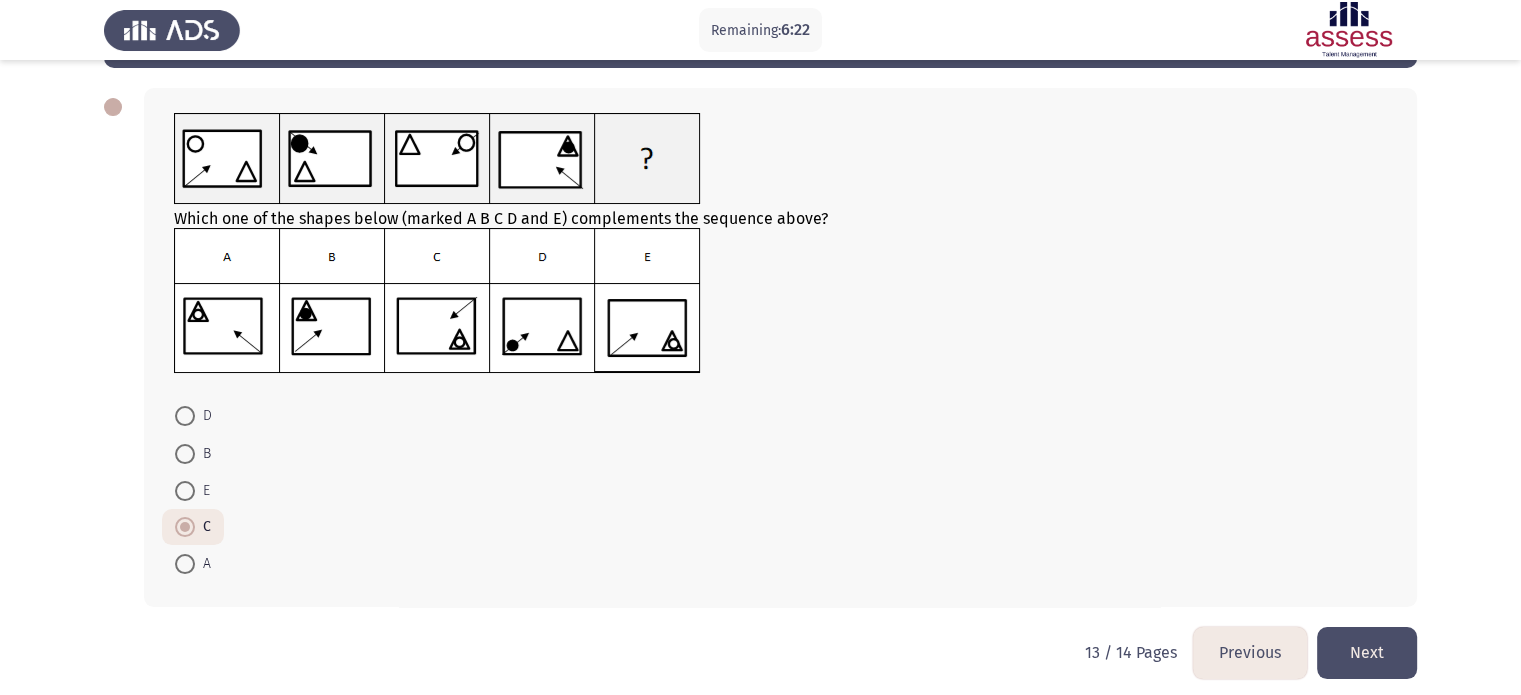 click on "Next" 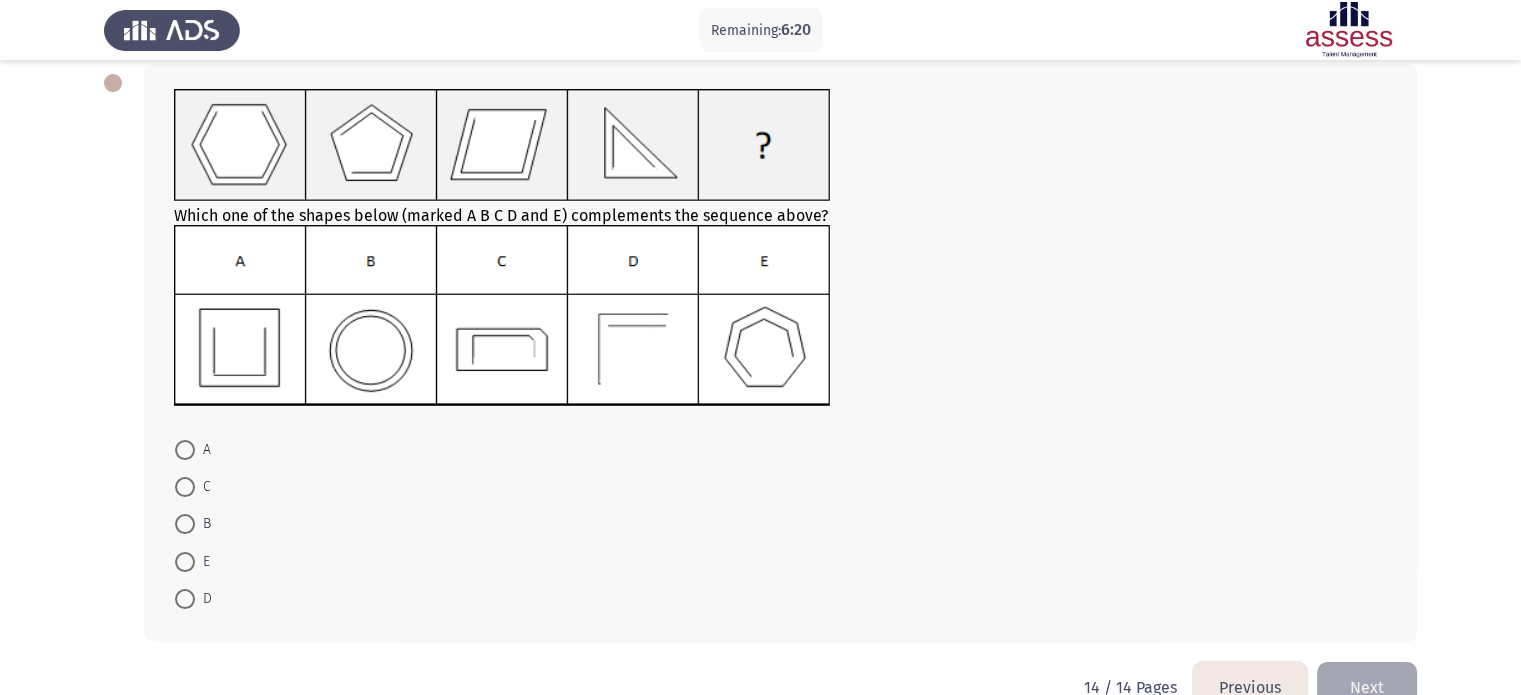 scroll, scrollTop: 104, scrollLeft: 0, axis: vertical 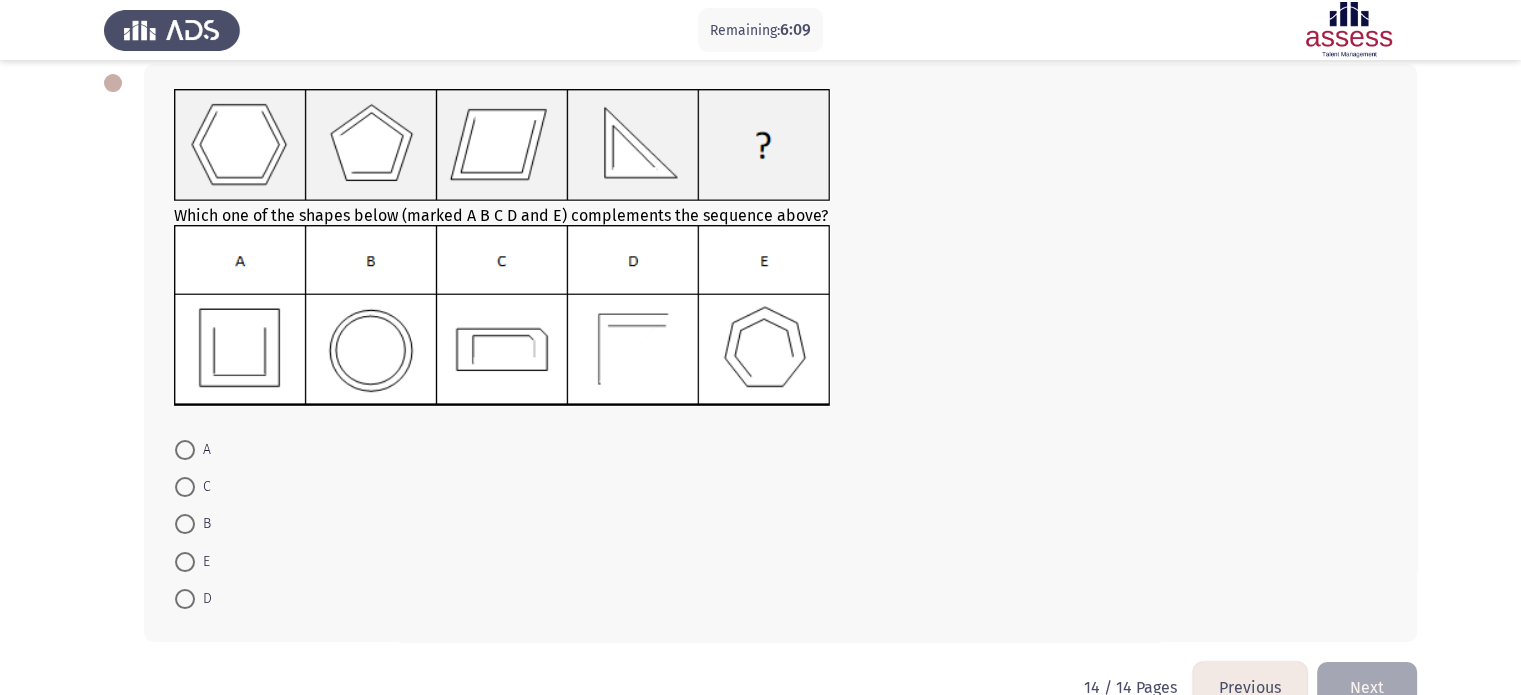 click on "A     C     B     E     D" 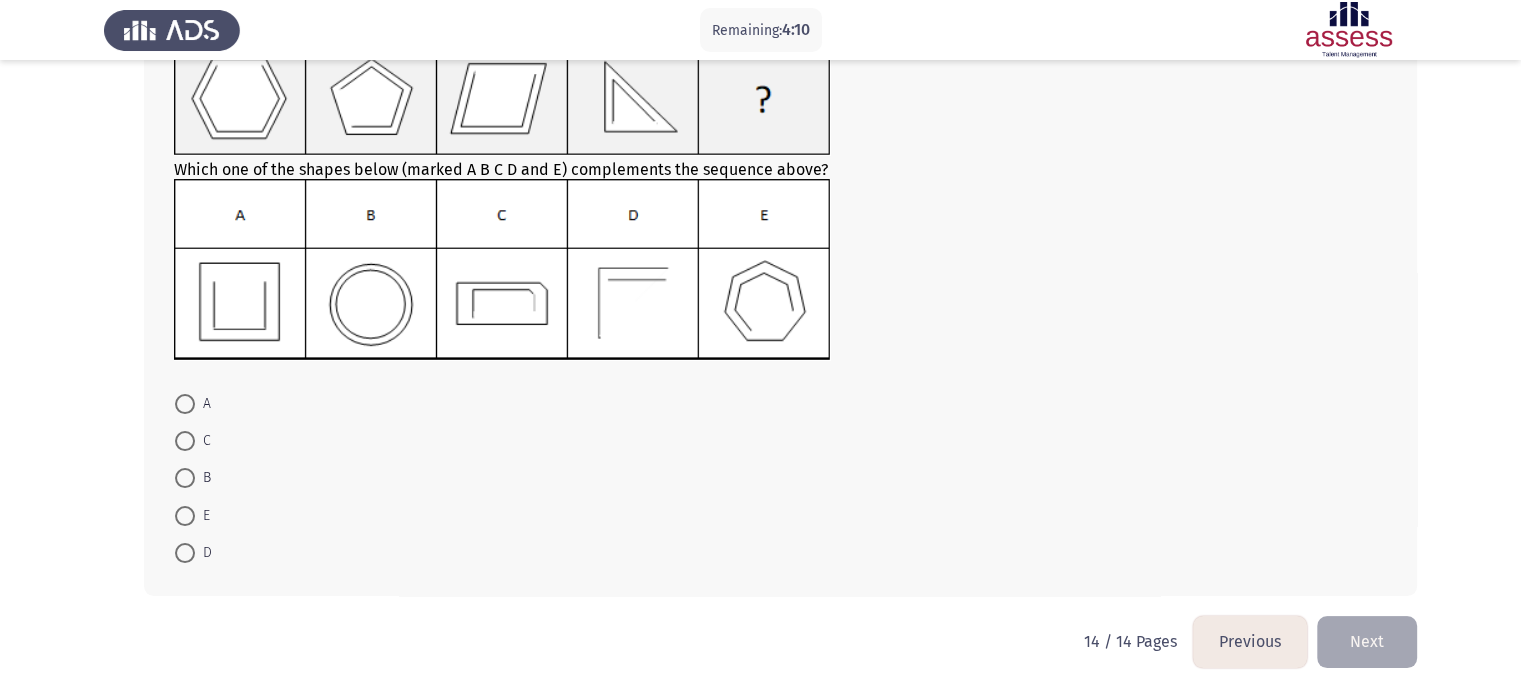 scroll, scrollTop: 149, scrollLeft: 0, axis: vertical 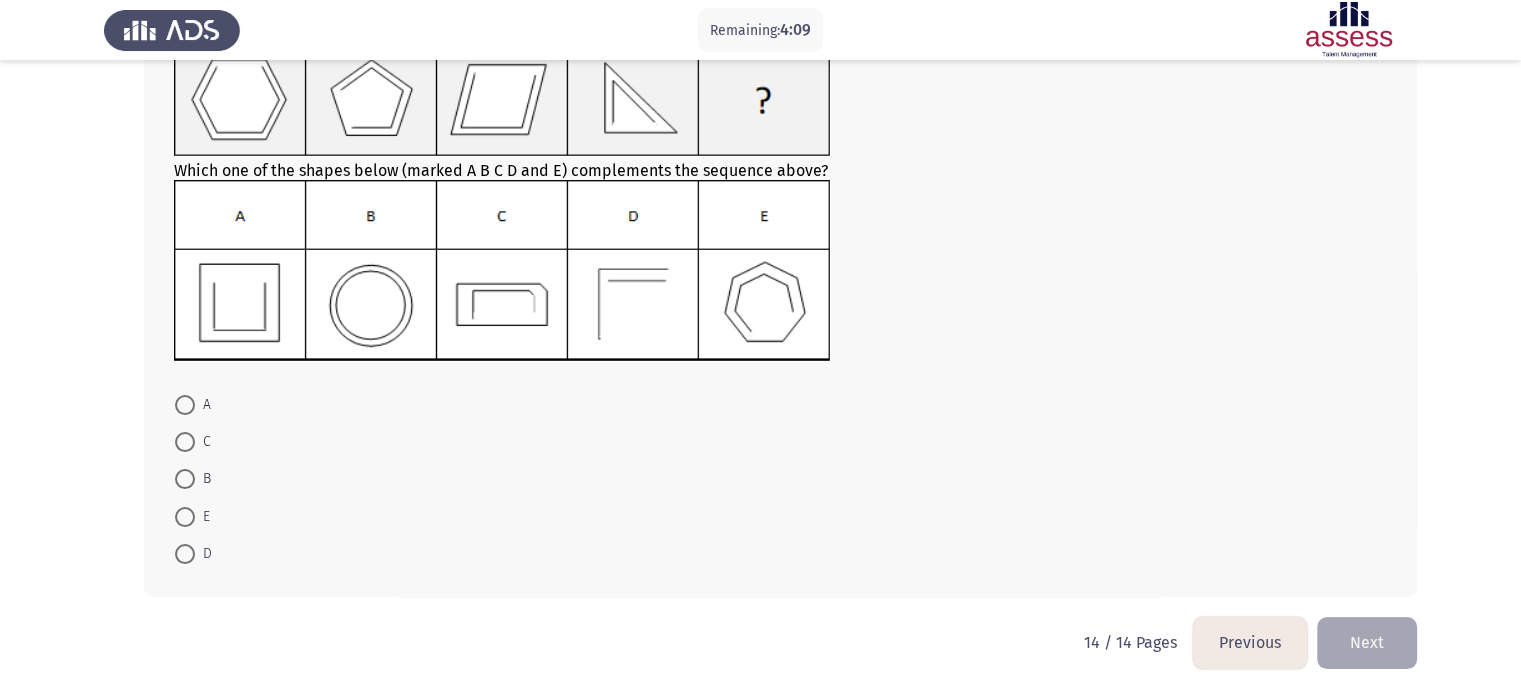 click on "A     C     B     E     D" 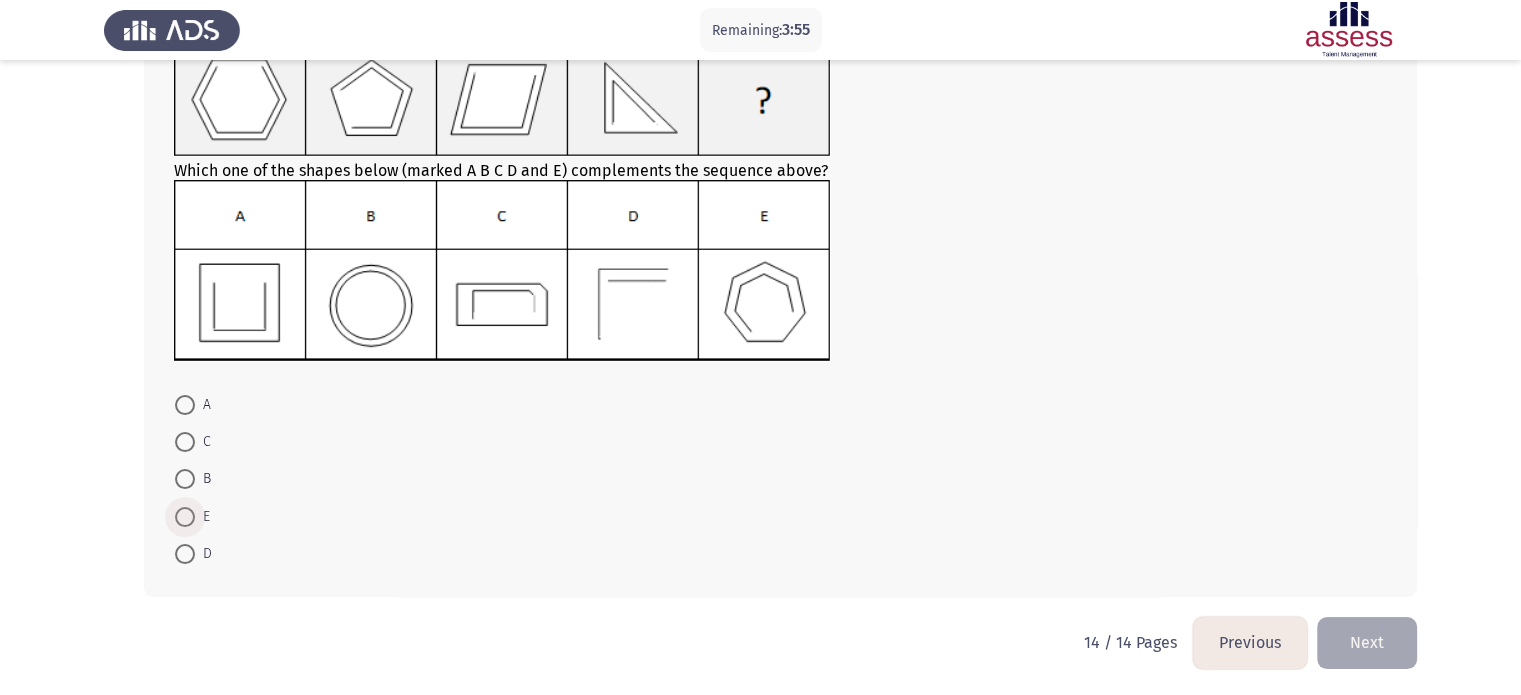 click at bounding box center [185, 517] 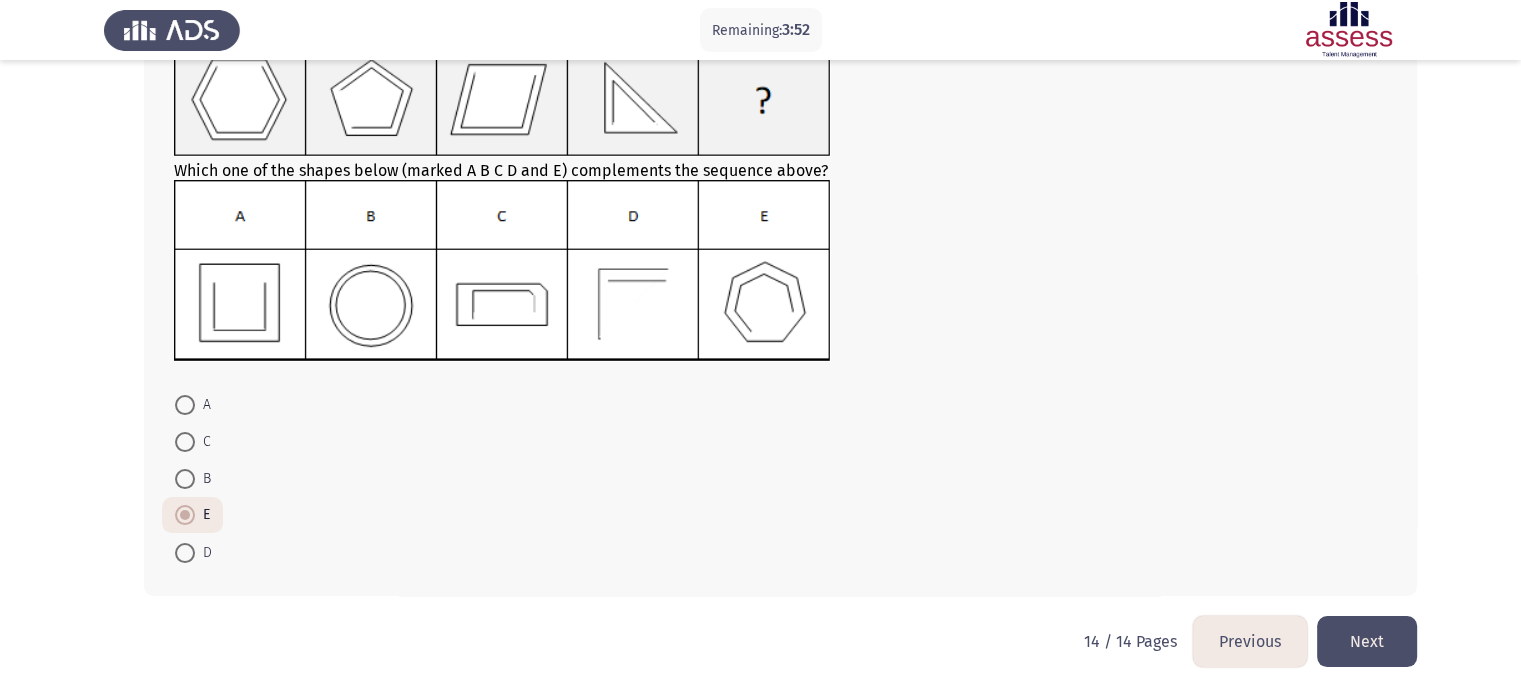 click on "Next" 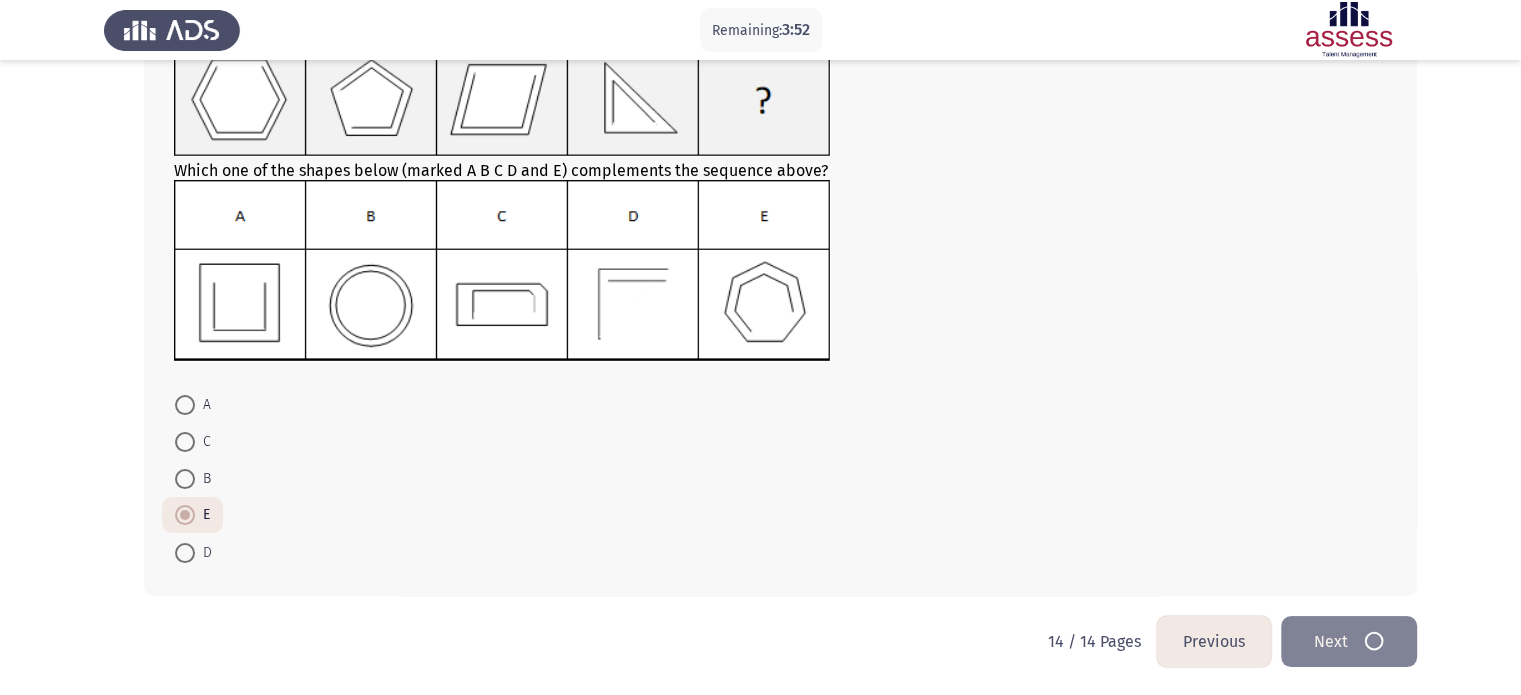 scroll, scrollTop: 0, scrollLeft: 0, axis: both 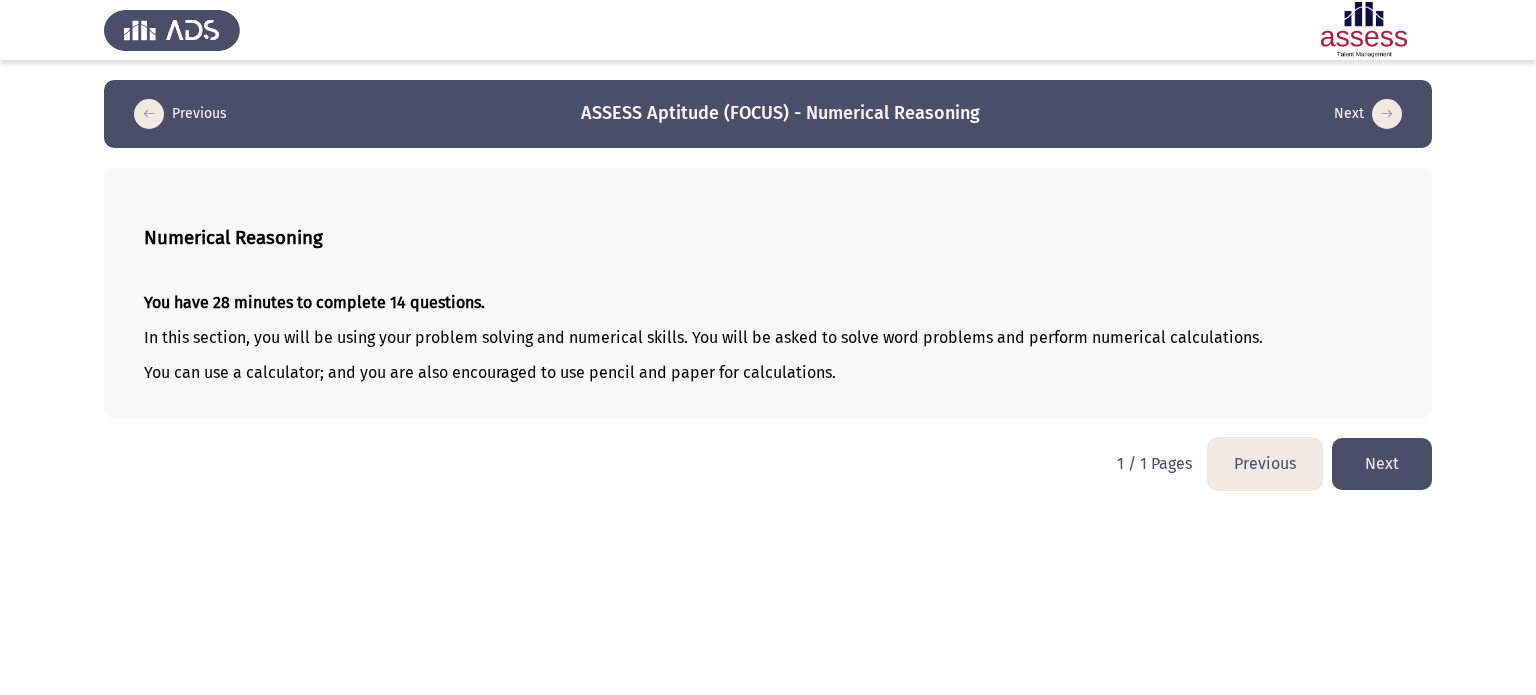 click on "Next" 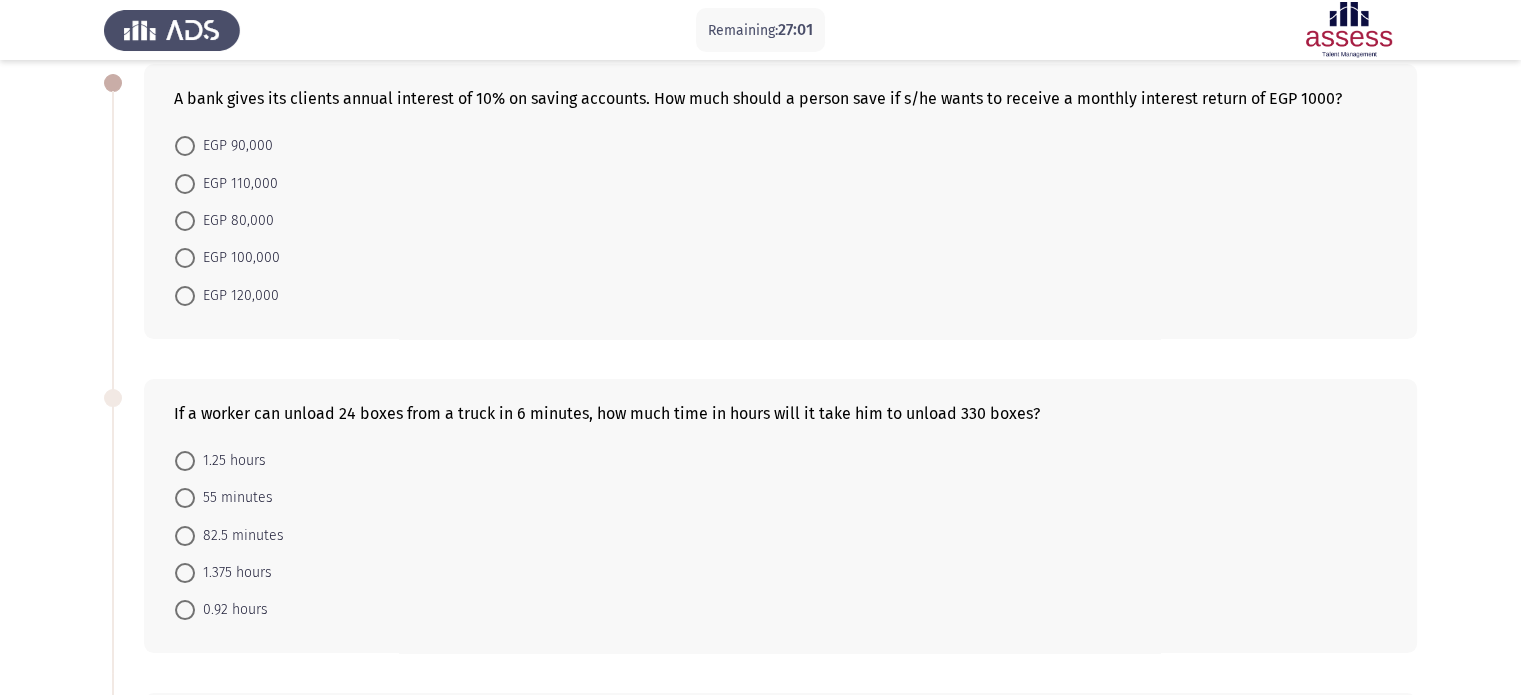scroll, scrollTop: 103, scrollLeft: 0, axis: vertical 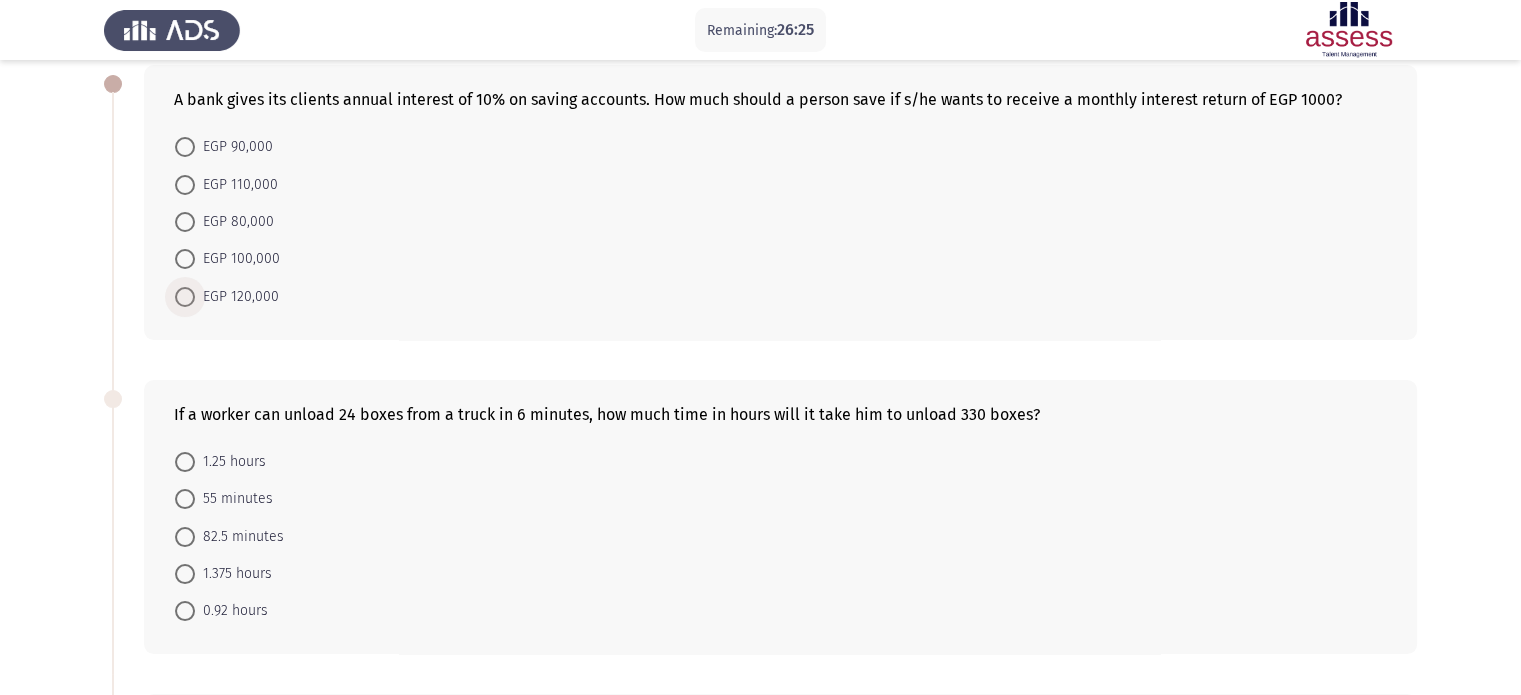 click at bounding box center [185, 297] 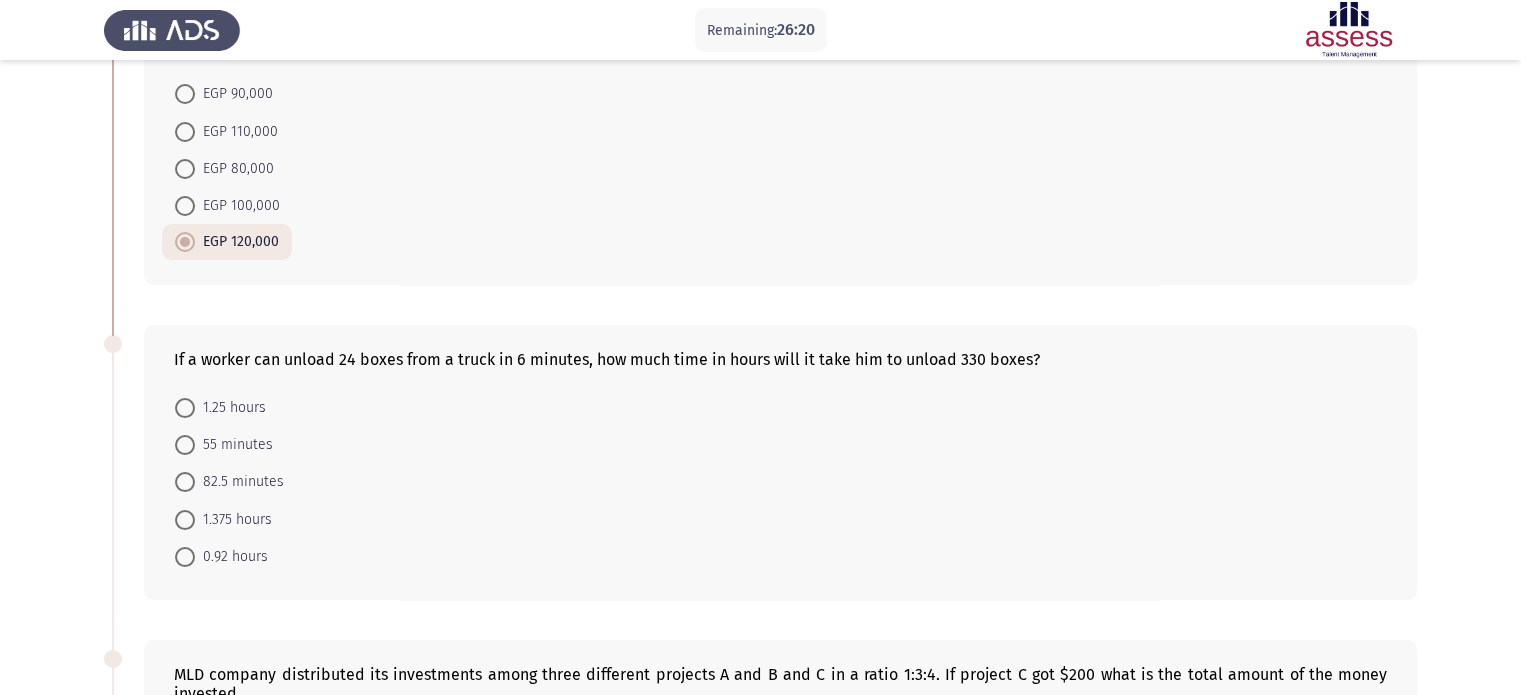 scroll, scrollTop: 156, scrollLeft: 0, axis: vertical 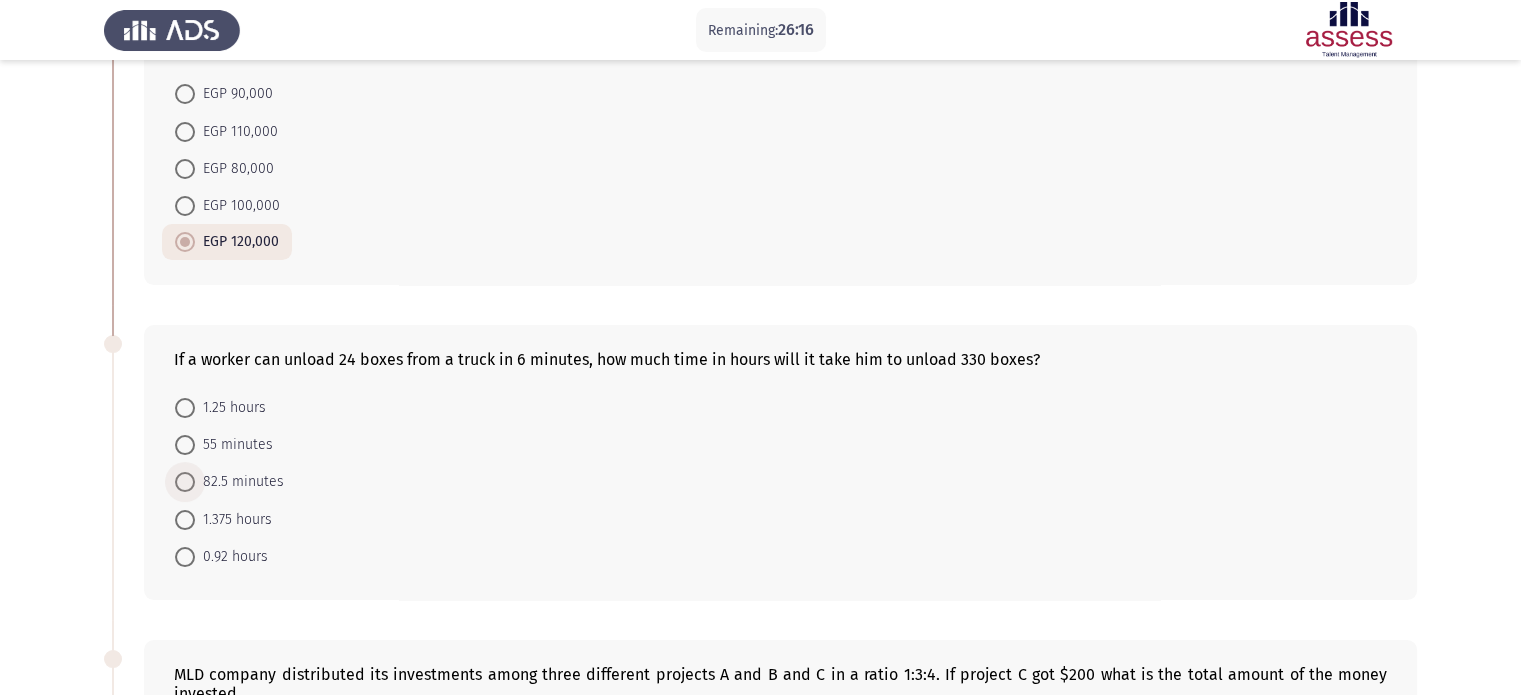 click on "82.5 minutes" at bounding box center (239, 482) 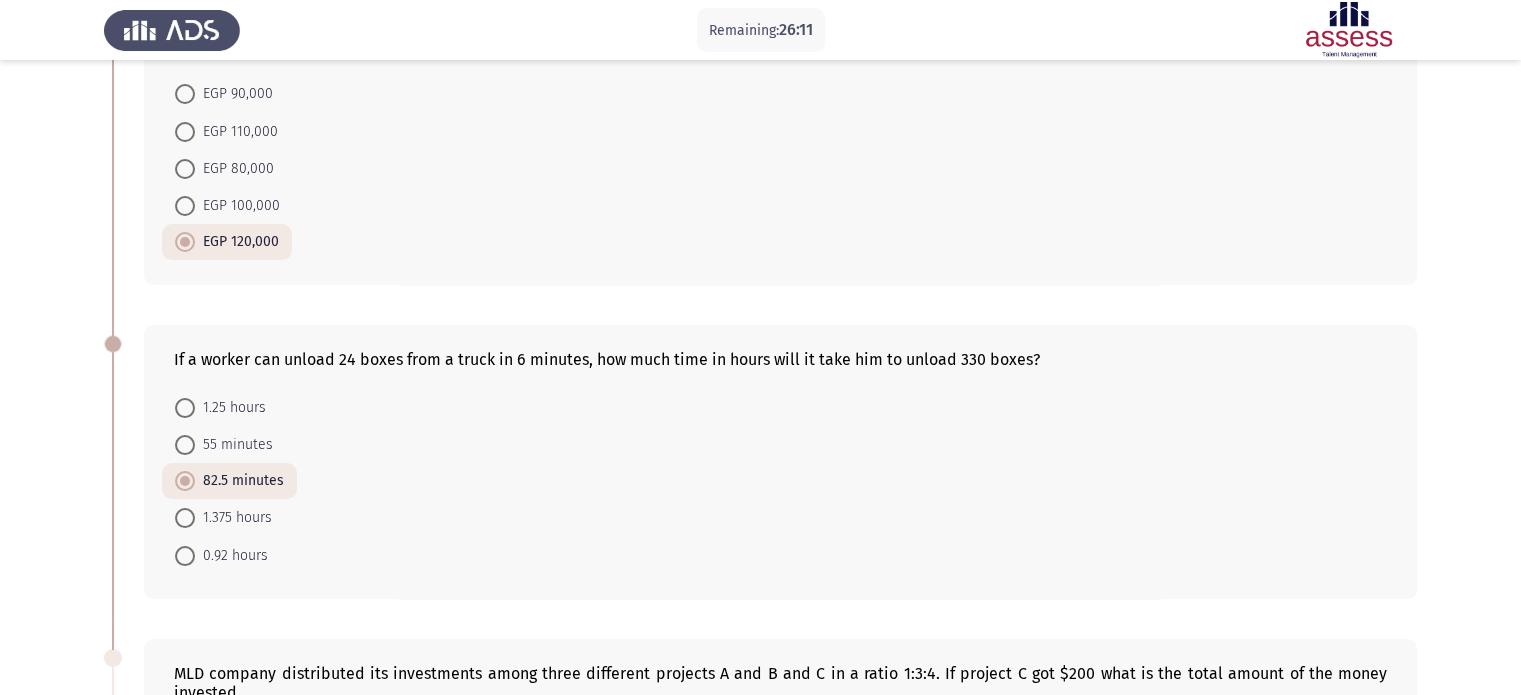 click at bounding box center (185, 518) 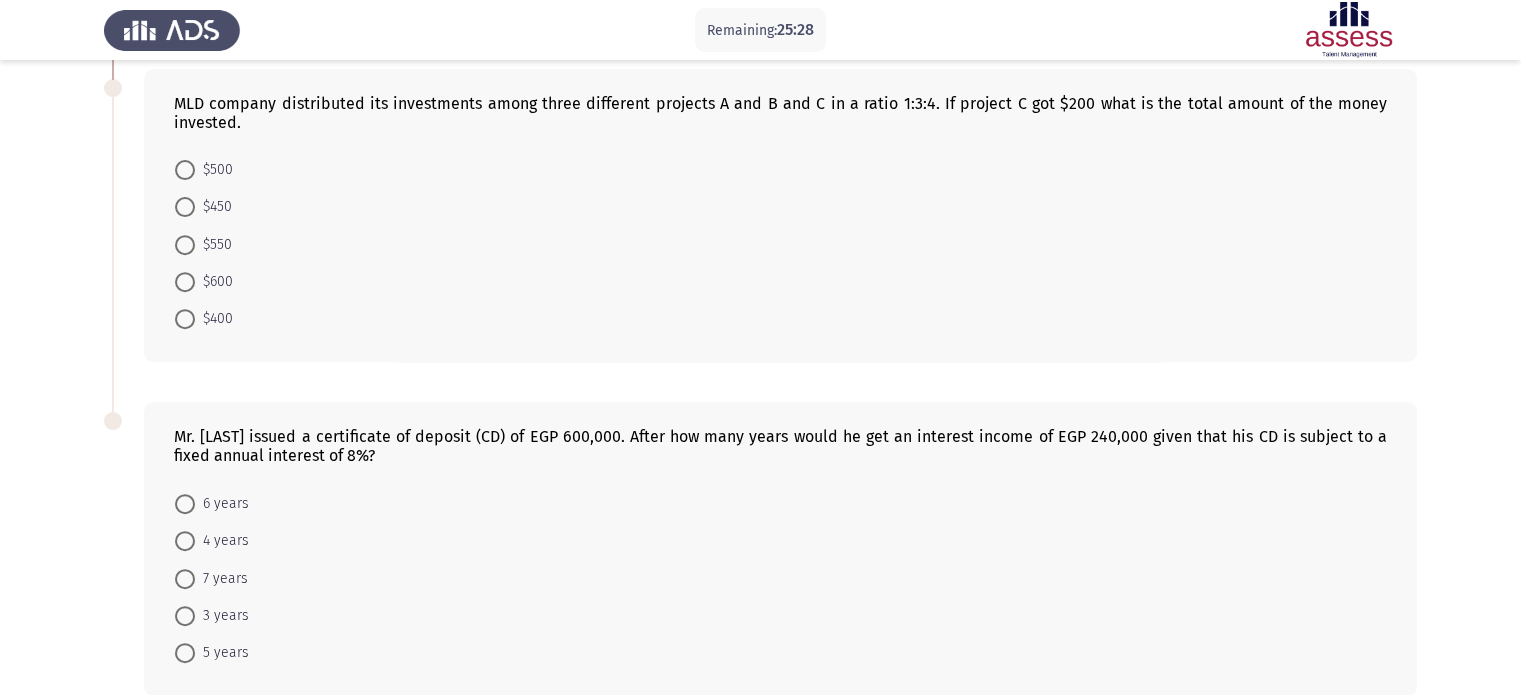 scroll, scrollTop: 727, scrollLeft: 0, axis: vertical 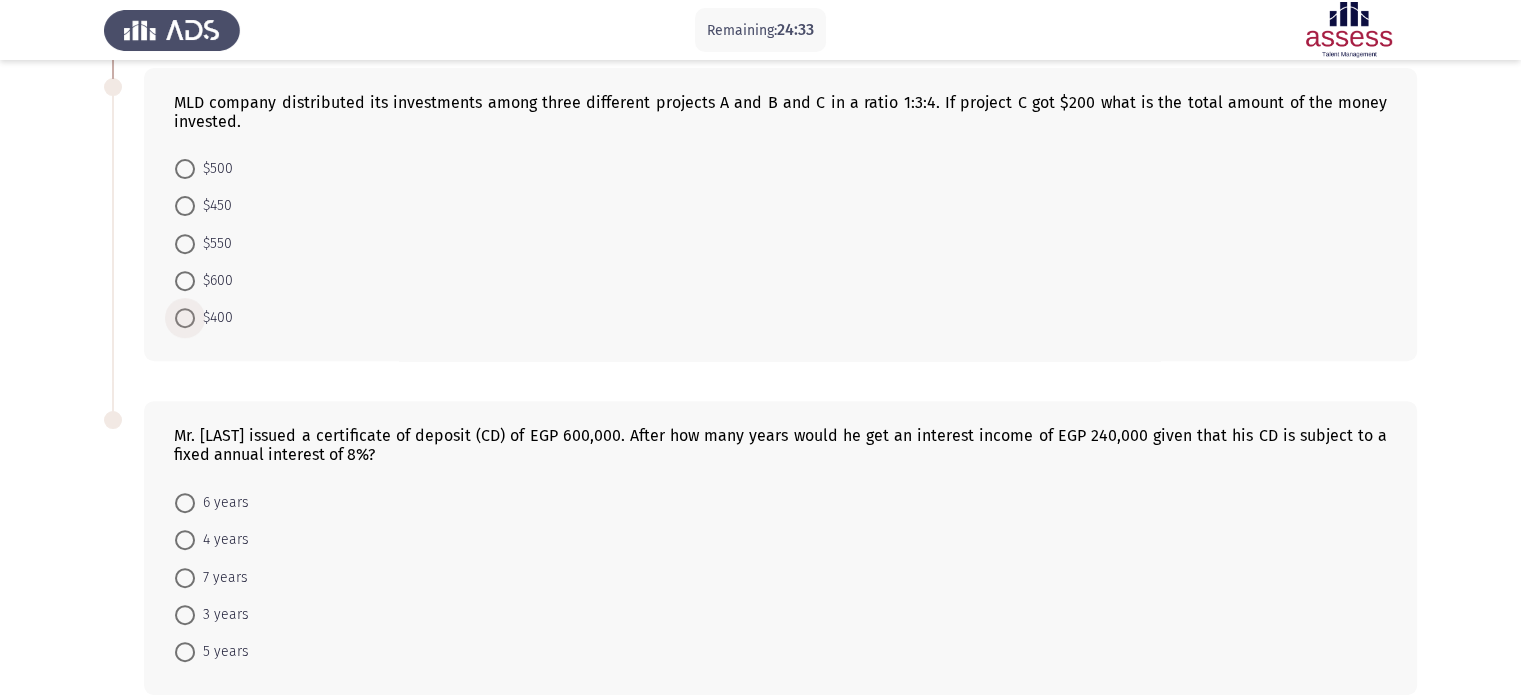 click at bounding box center [185, 318] 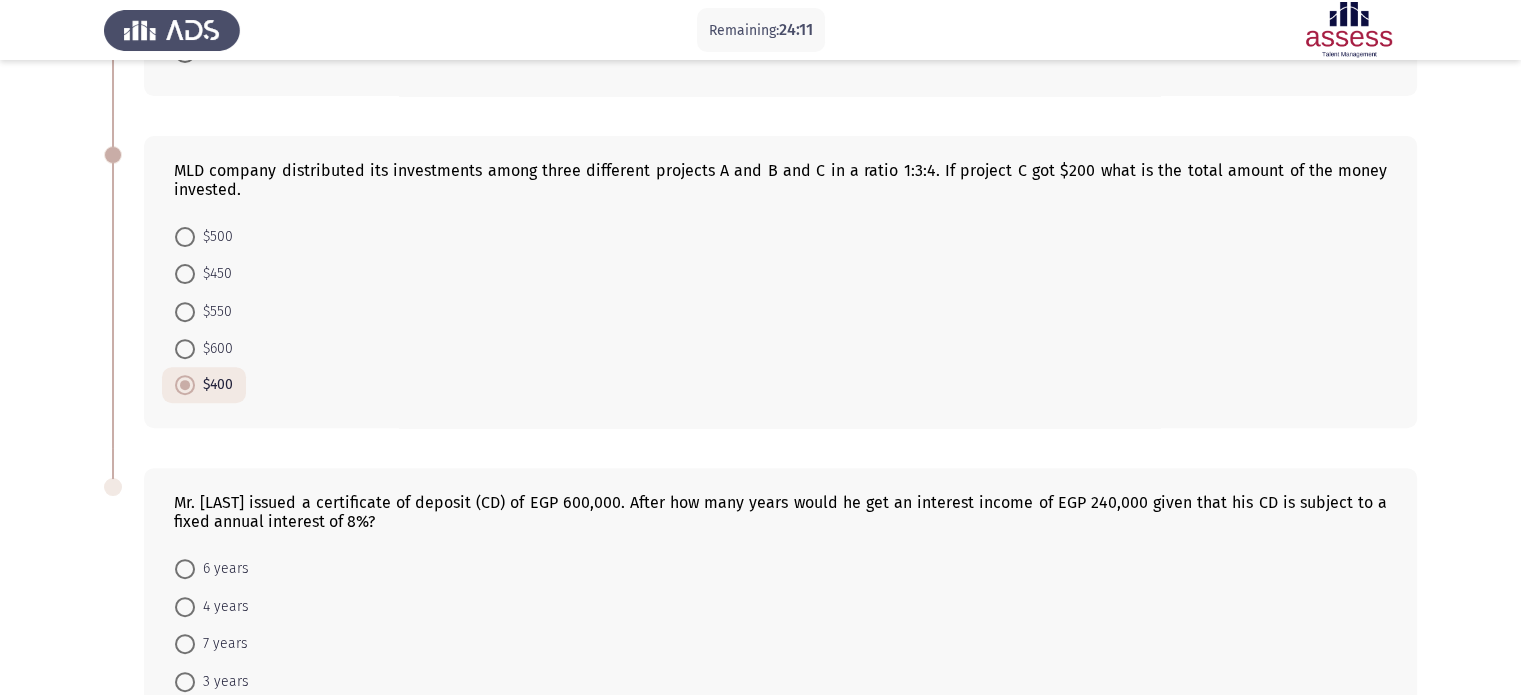 scroll, scrollTop: 752, scrollLeft: 0, axis: vertical 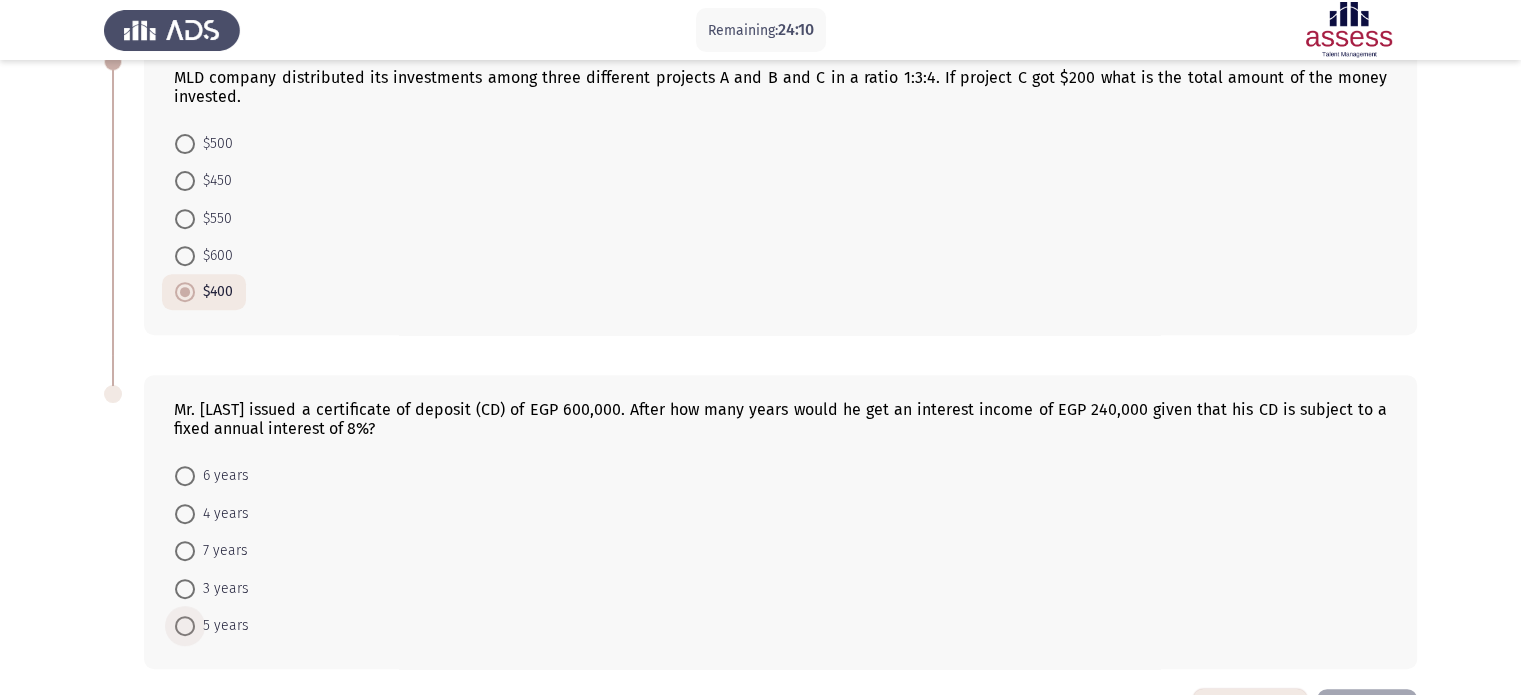 click on "5 years" at bounding box center [222, 626] 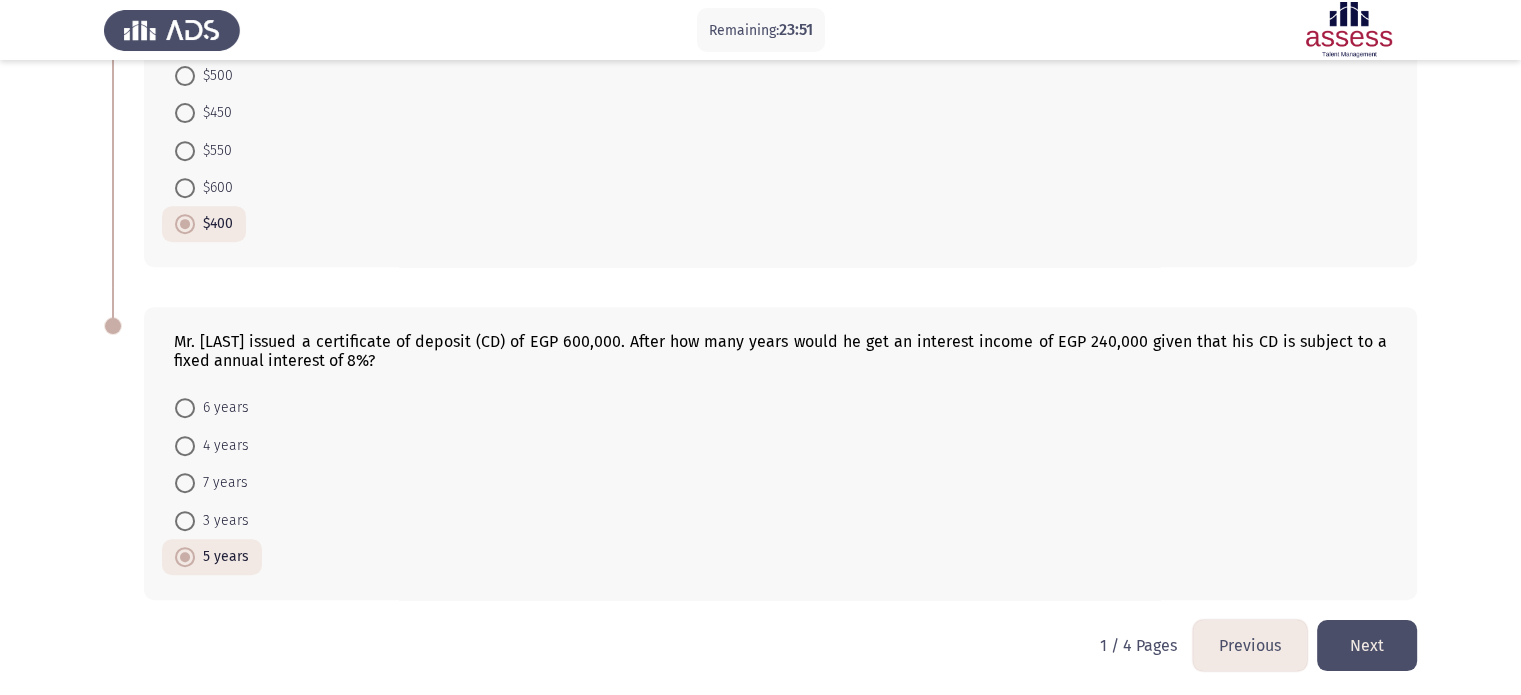 scroll, scrollTop: 823, scrollLeft: 0, axis: vertical 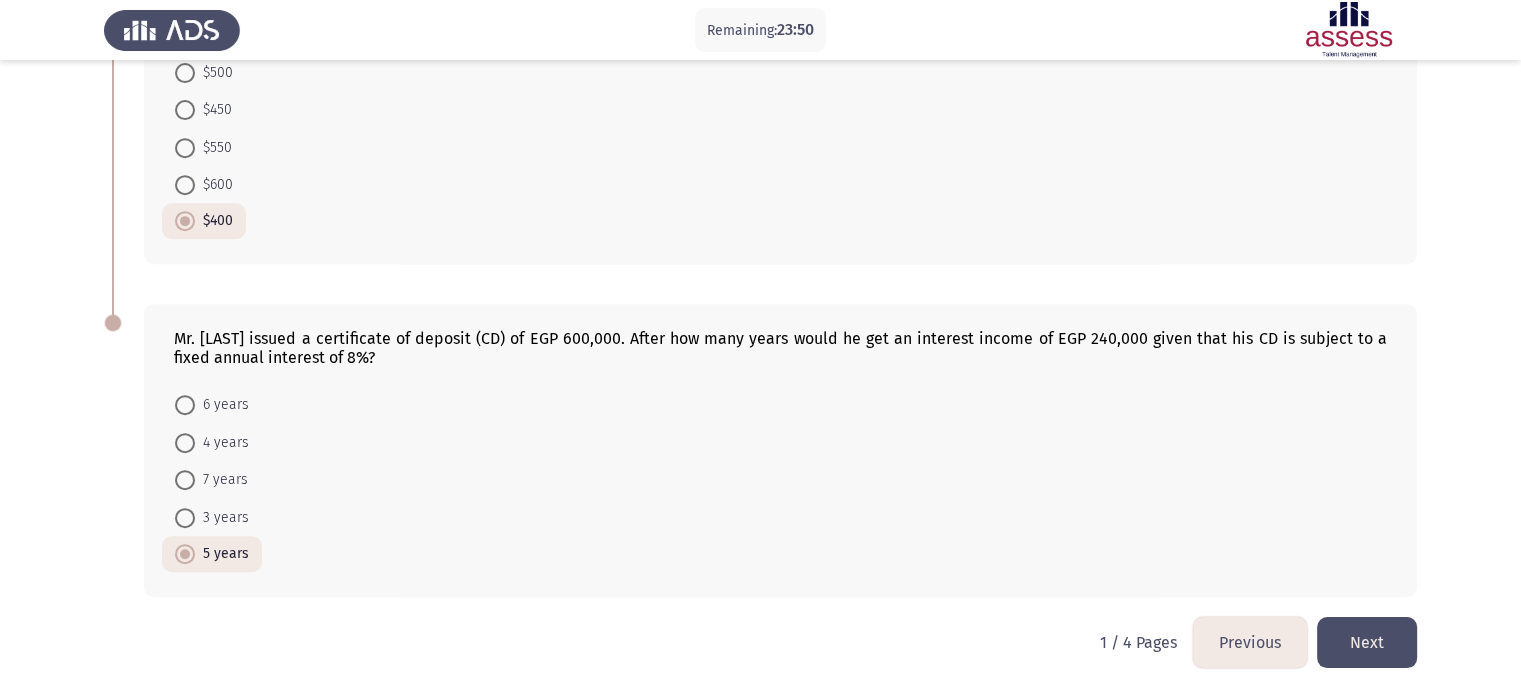click on "Next" 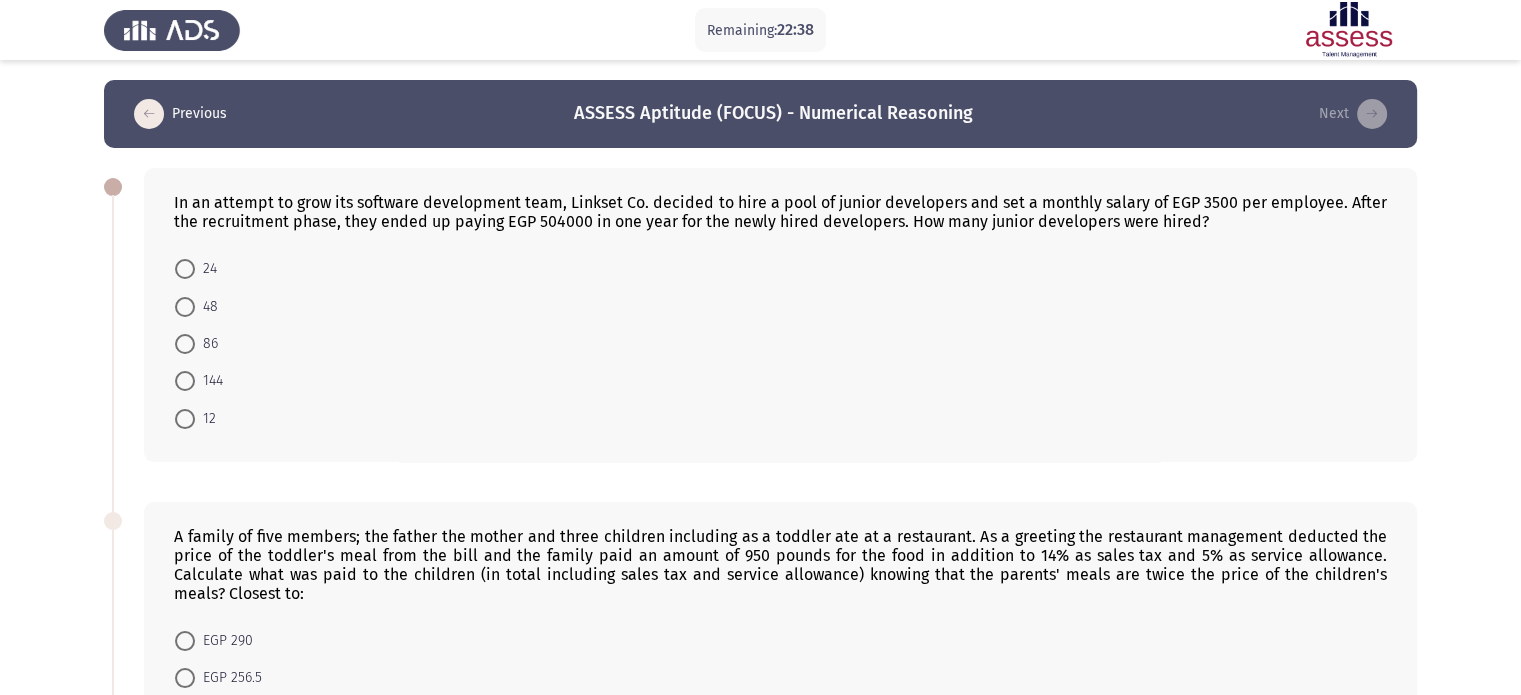 scroll, scrollTop: 0, scrollLeft: 0, axis: both 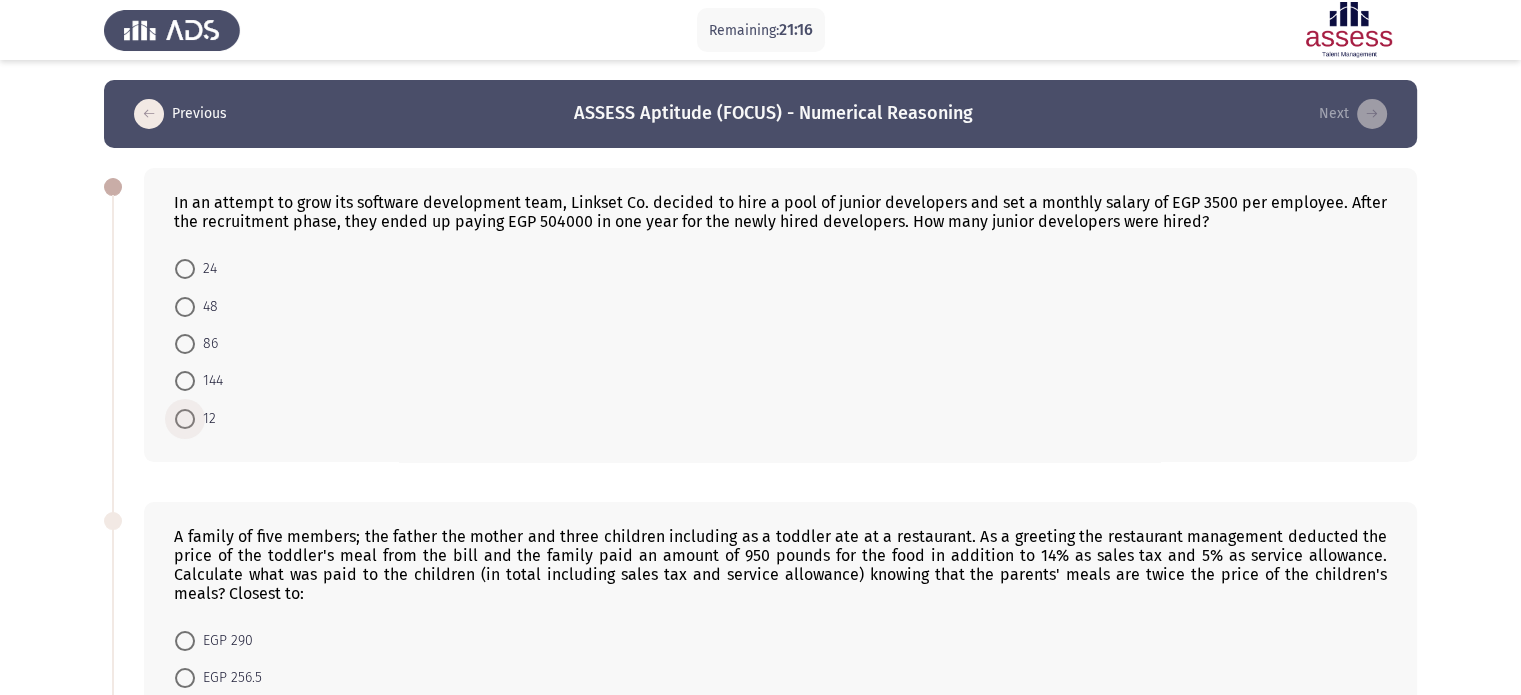 click at bounding box center (185, 419) 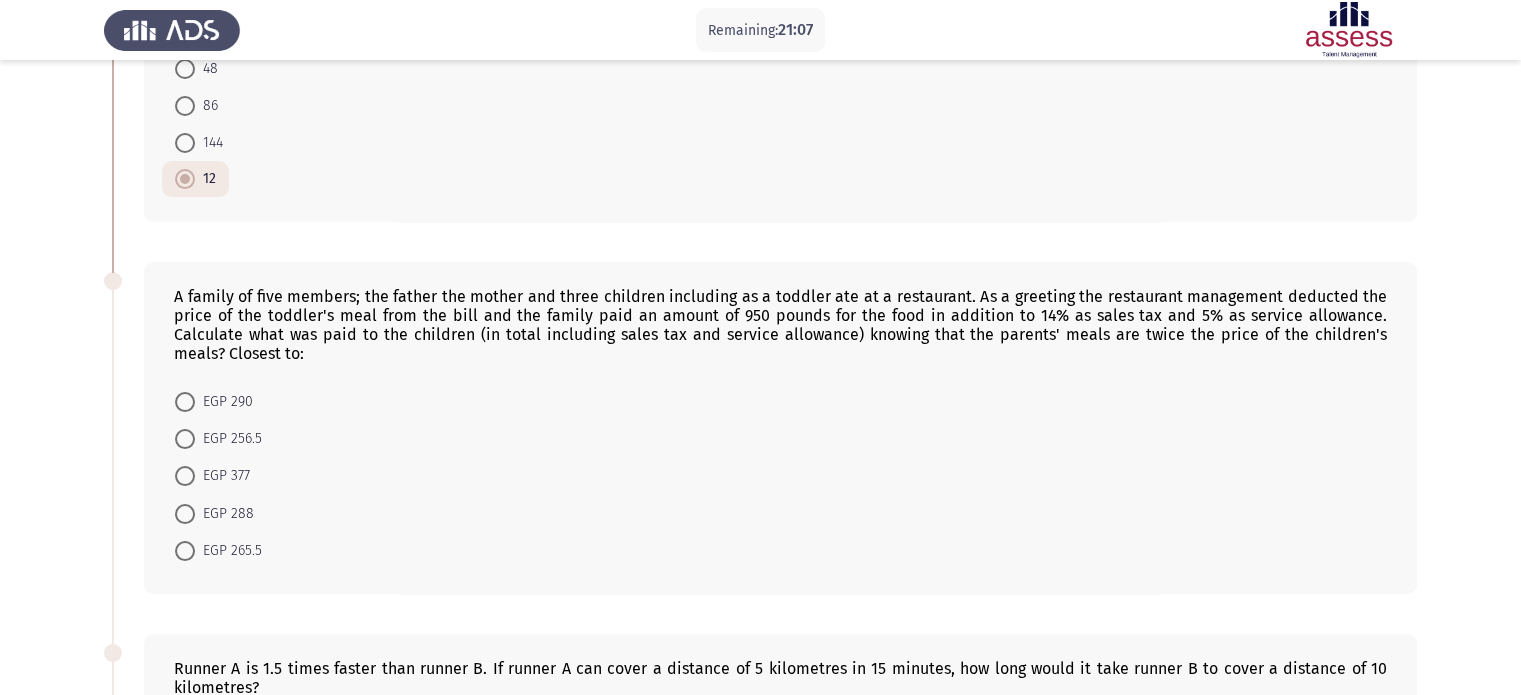 scroll, scrollTop: 240, scrollLeft: 0, axis: vertical 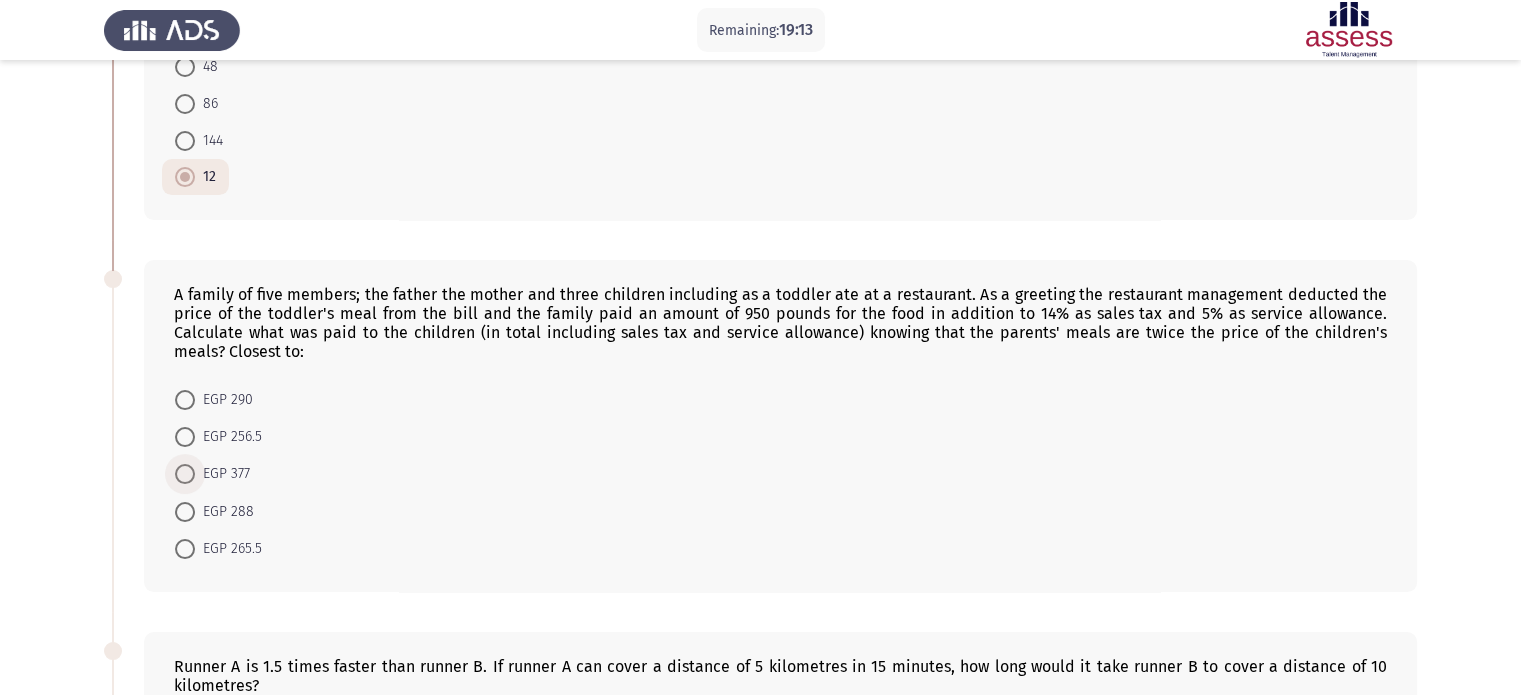 click on "EGP 377" at bounding box center (222, 474) 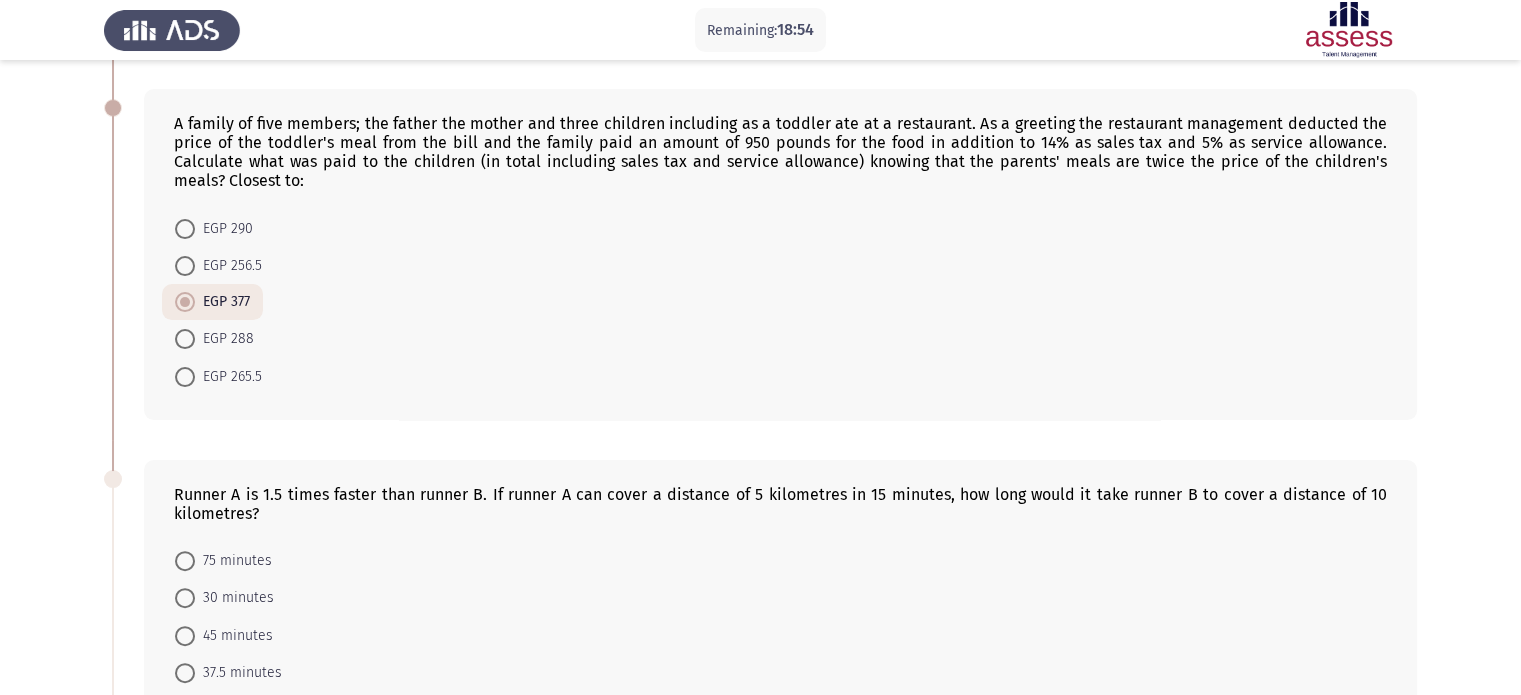 scroll, scrollTop: 410, scrollLeft: 0, axis: vertical 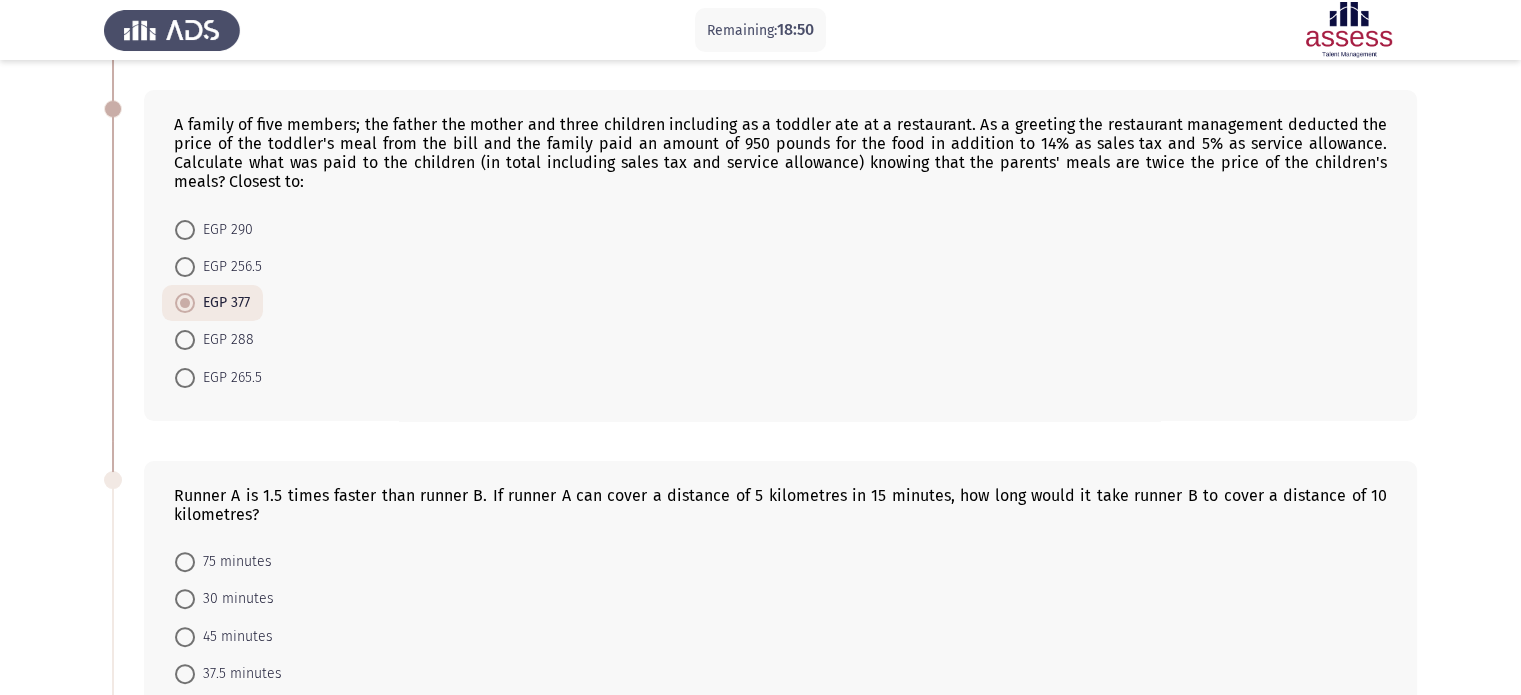 click at bounding box center (185, 230) 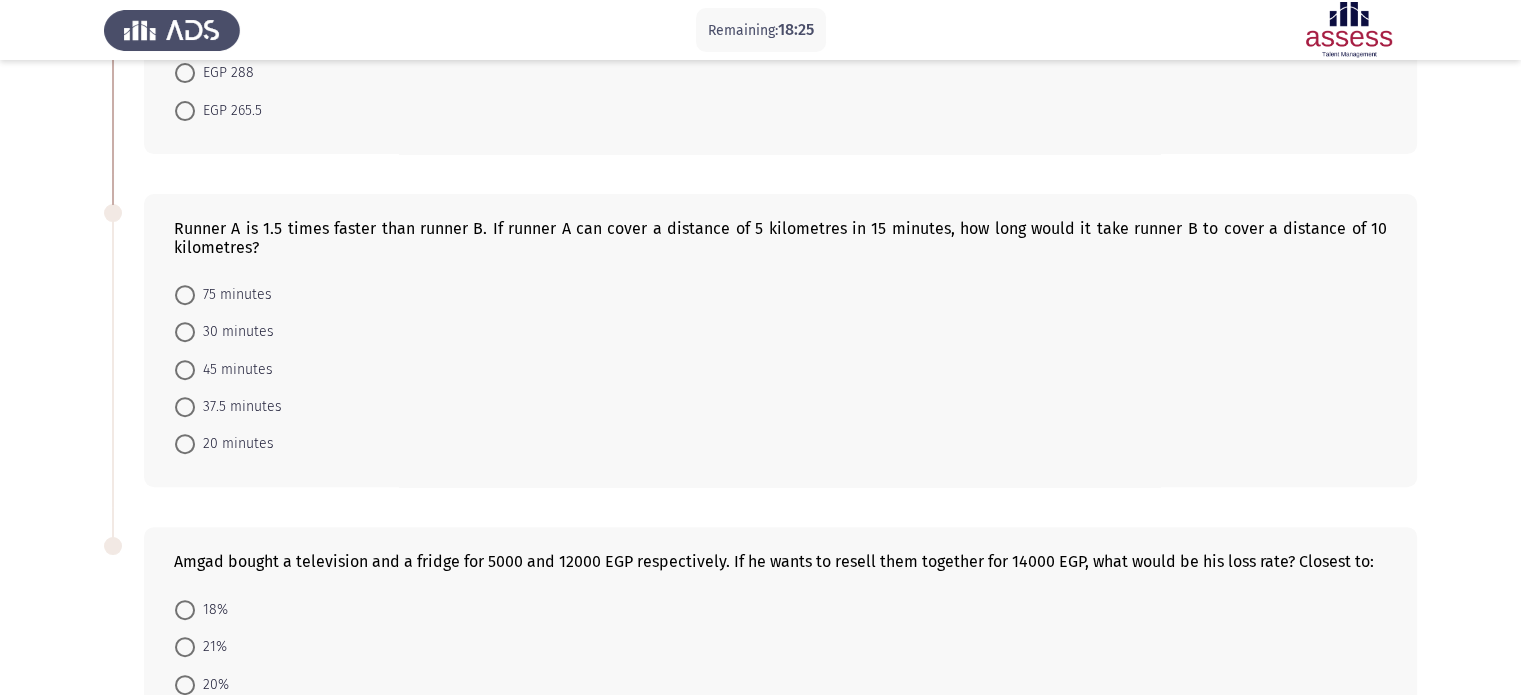 scroll, scrollTop: 676, scrollLeft: 0, axis: vertical 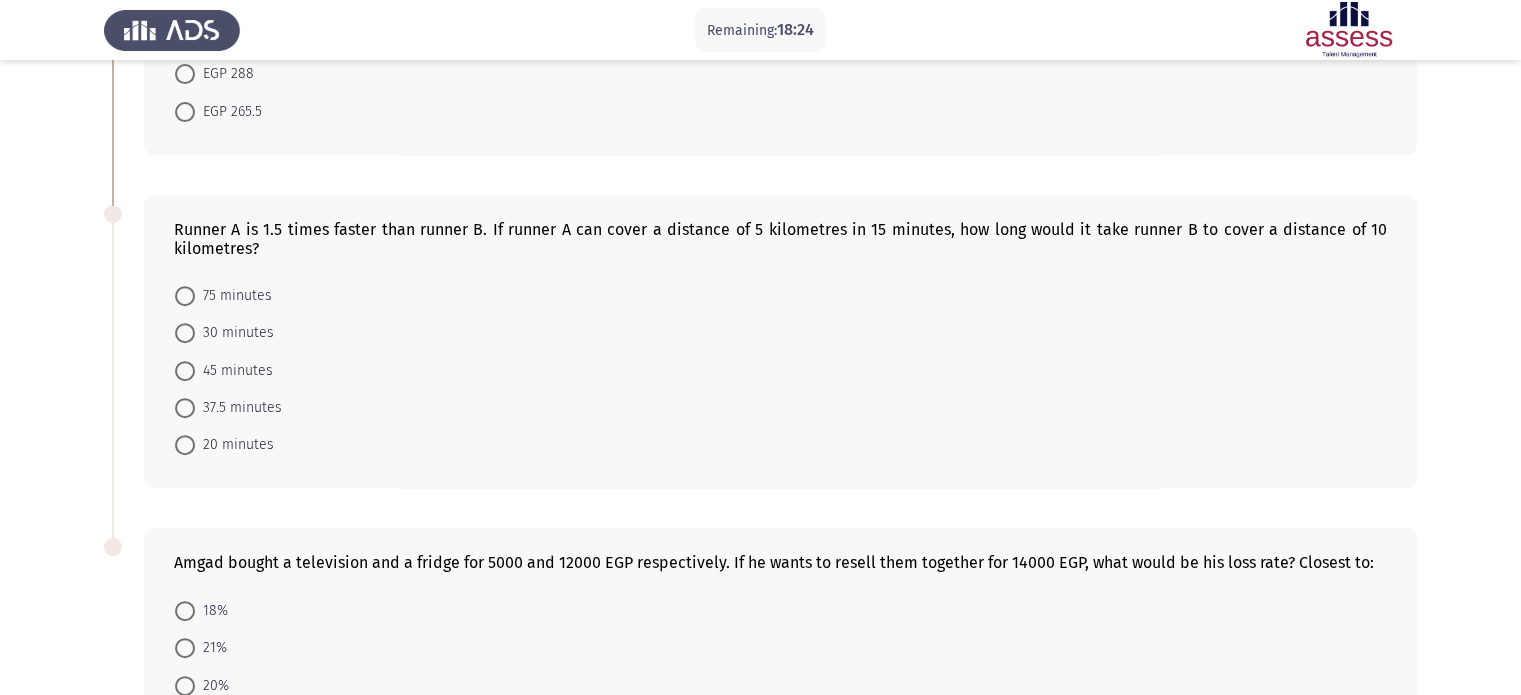 click on "75 minutes" at bounding box center (223, 295) 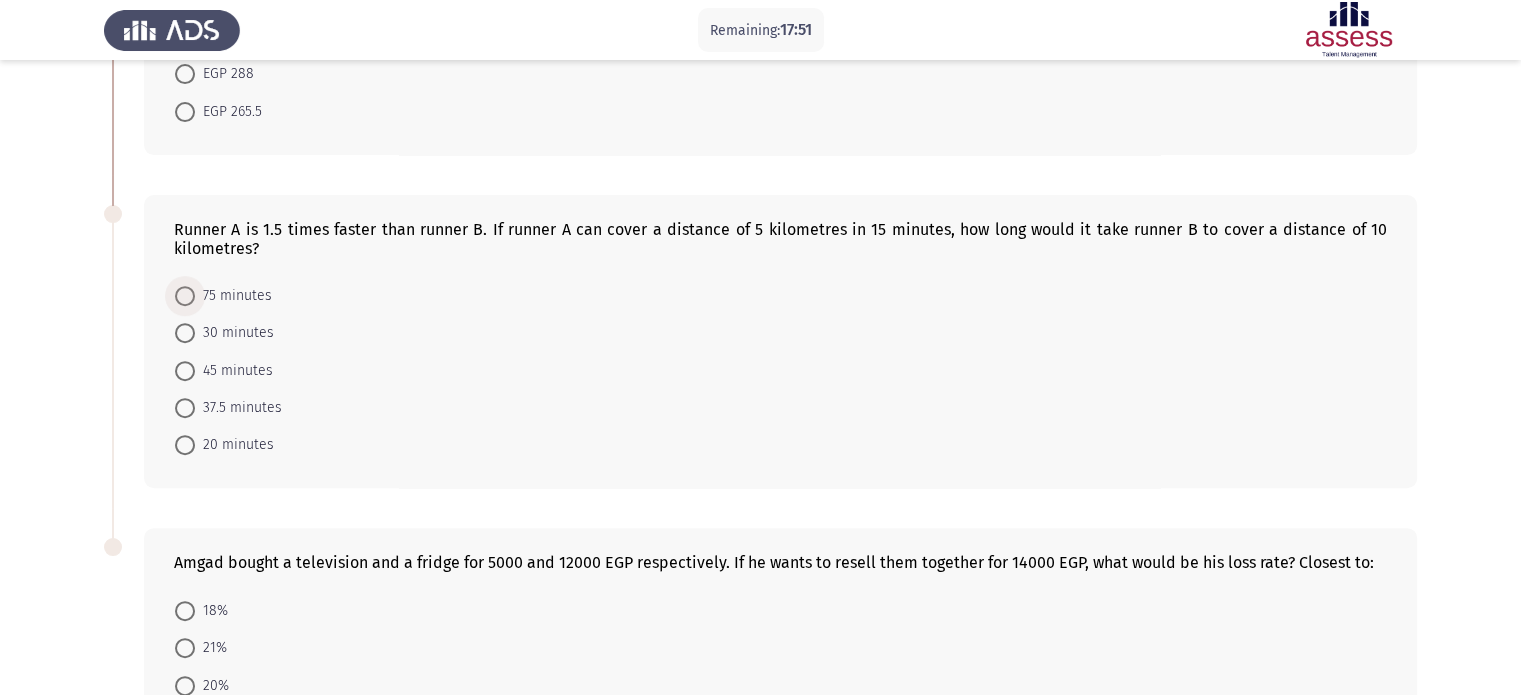 click on "75 minutes" at bounding box center (233, 296) 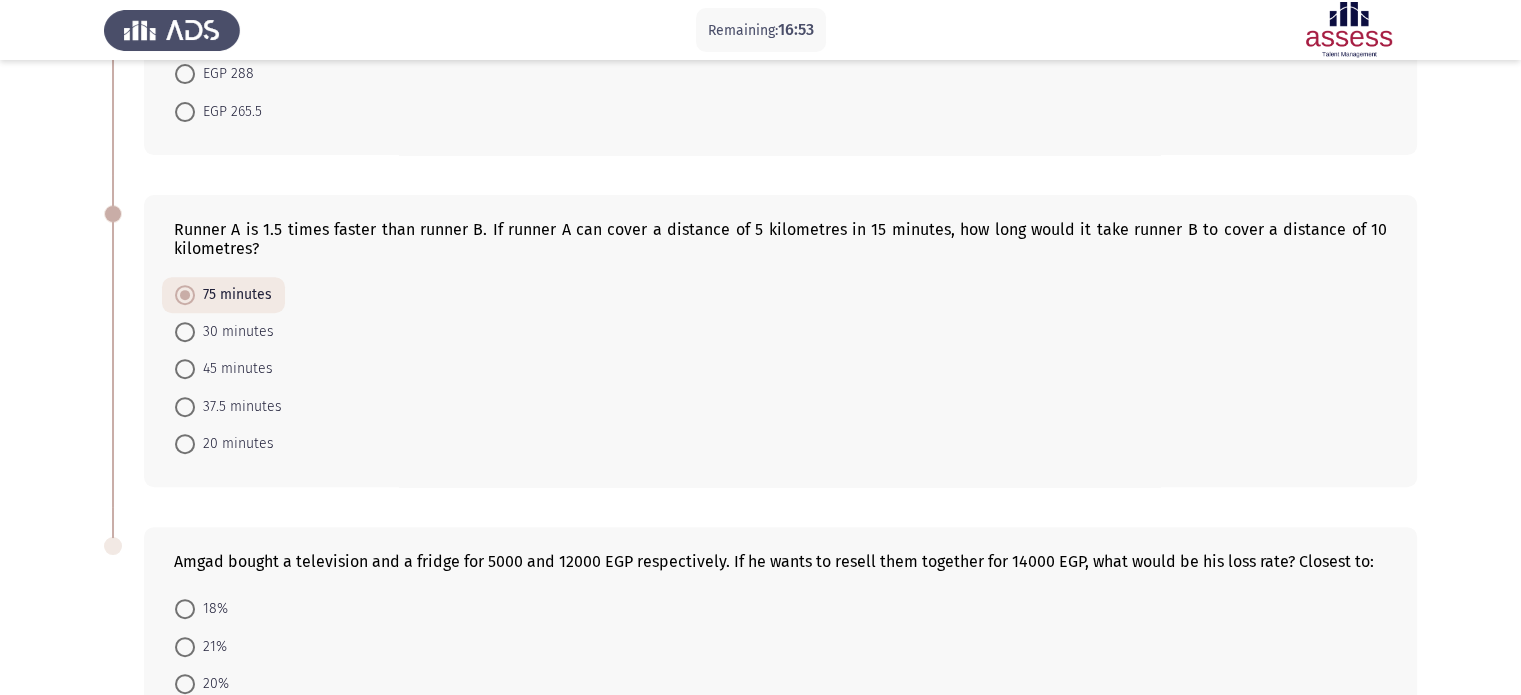 scroll, scrollTop: 715, scrollLeft: 0, axis: vertical 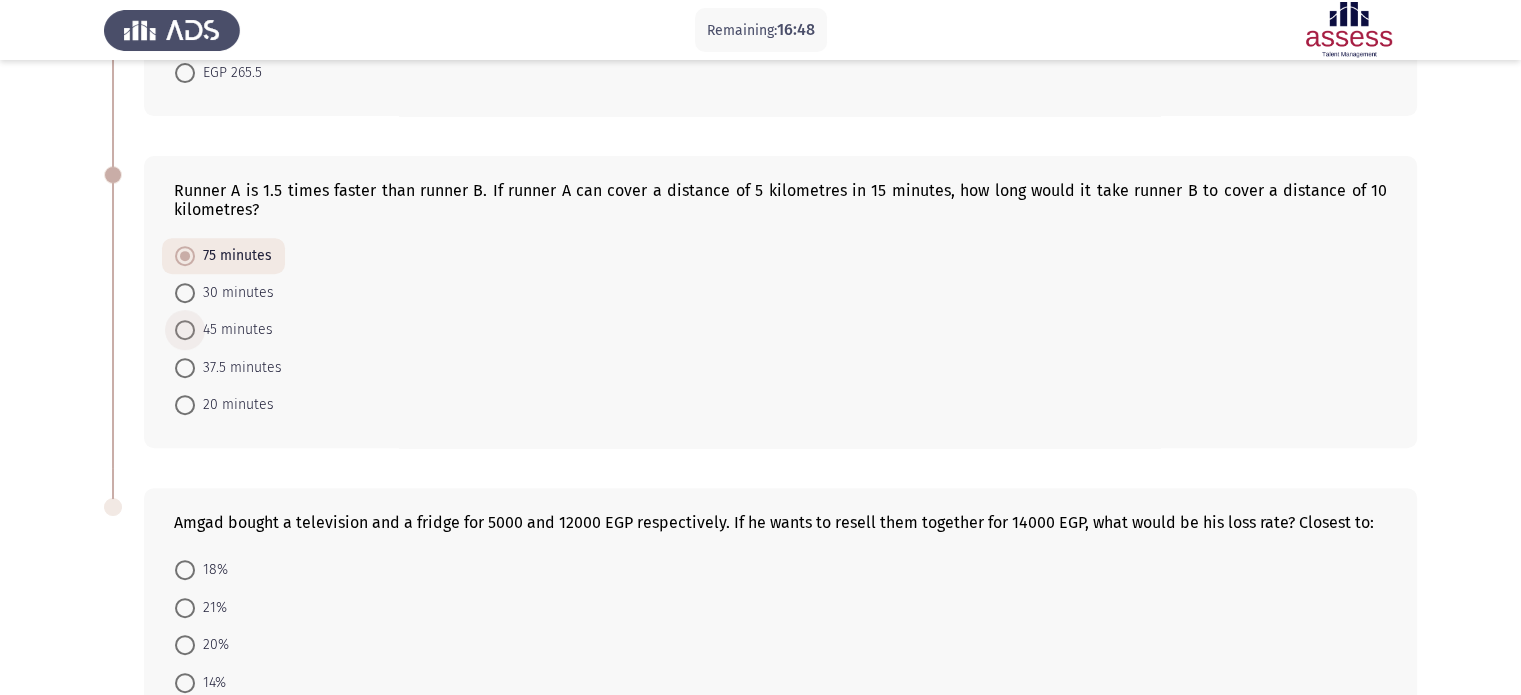 click on "45 minutes" at bounding box center [234, 330] 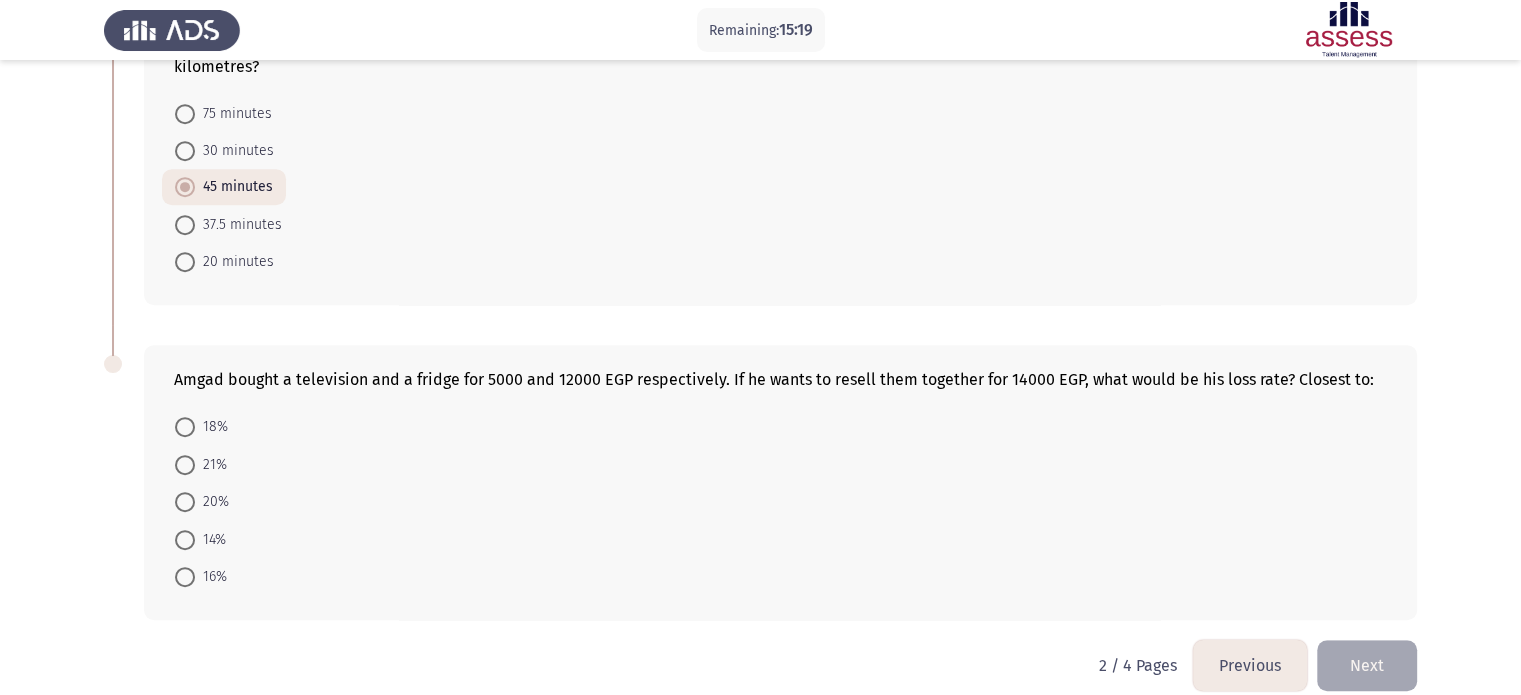 scroll, scrollTop: 859, scrollLeft: 0, axis: vertical 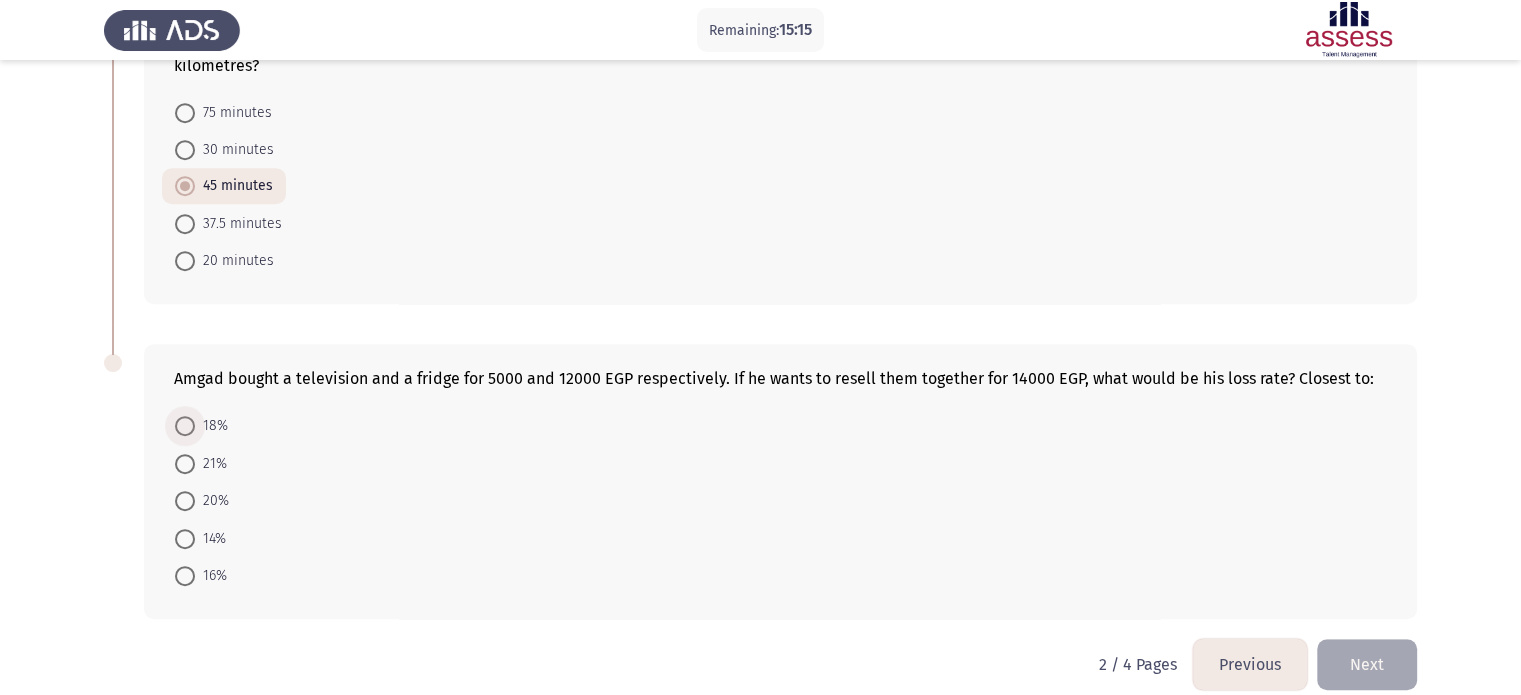 click at bounding box center [185, 426] 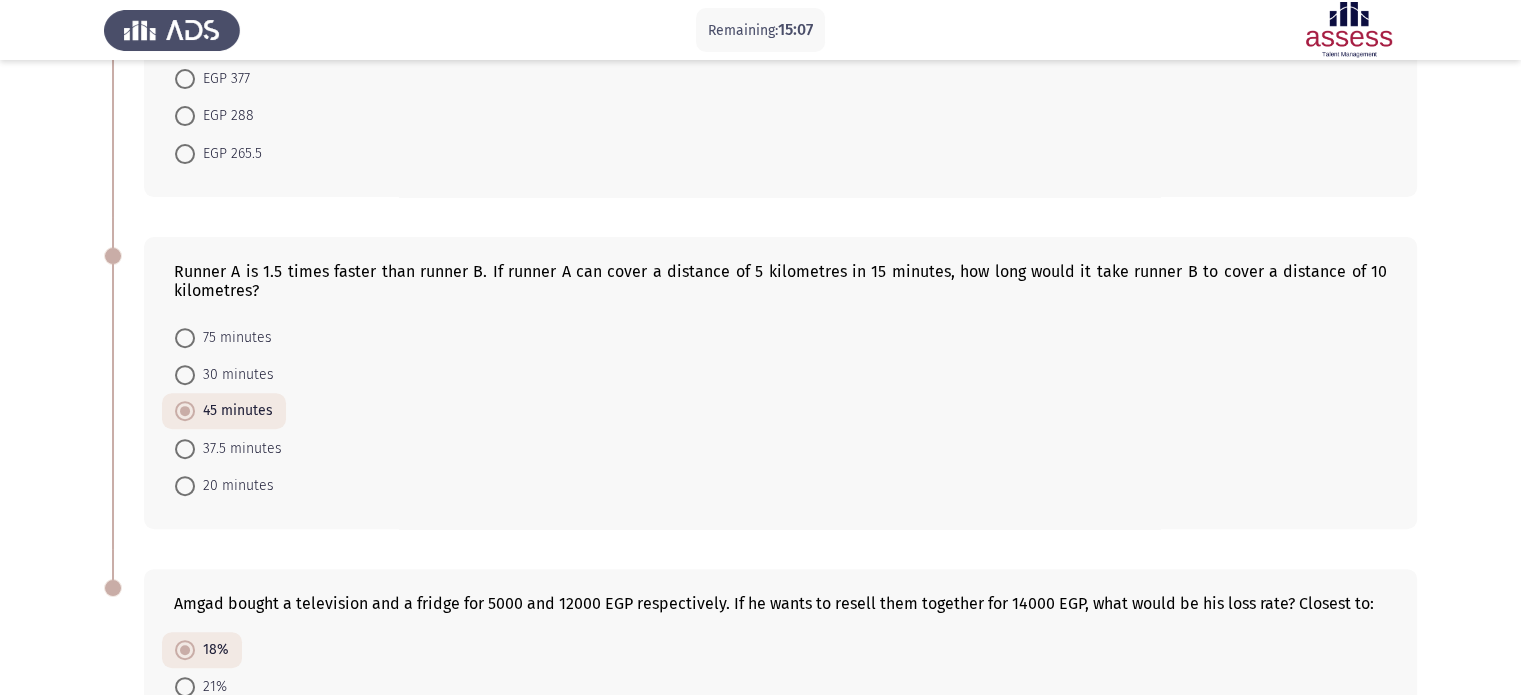 scroll, scrollTop: 635, scrollLeft: 0, axis: vertical 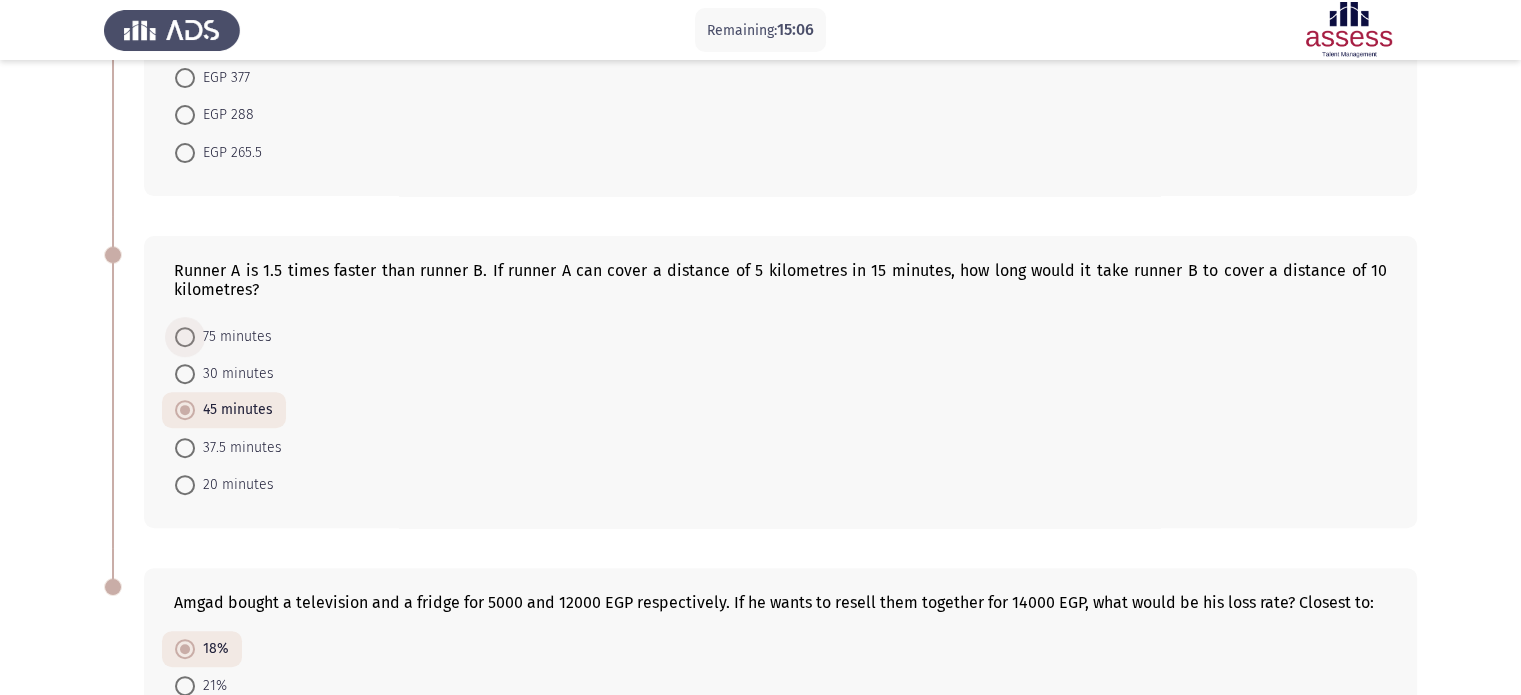 click on "75 minutes" at bounding box center (233, 337) 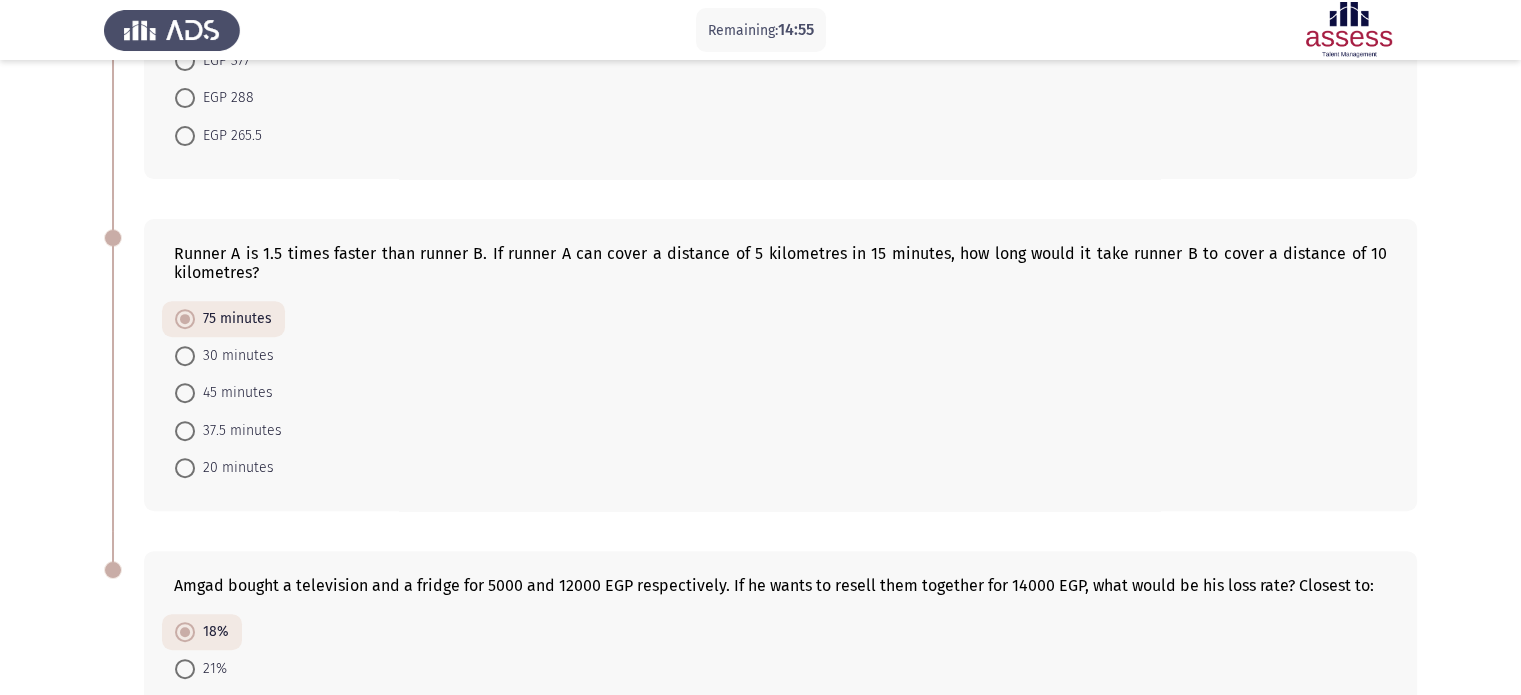 scroll, scrollTop: 736, scrollLeft: 0, axis: vertical 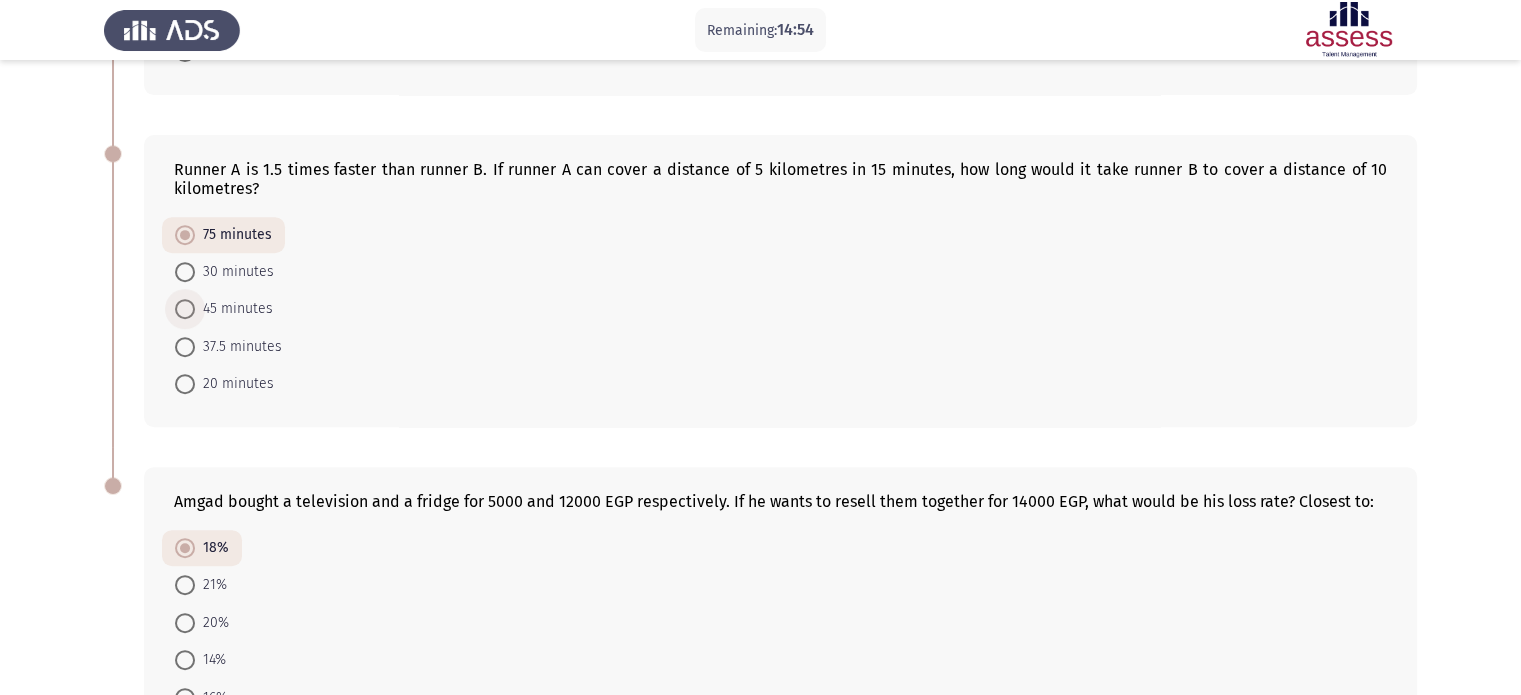 click on "45 minutes" at bounding box center (234, 309) 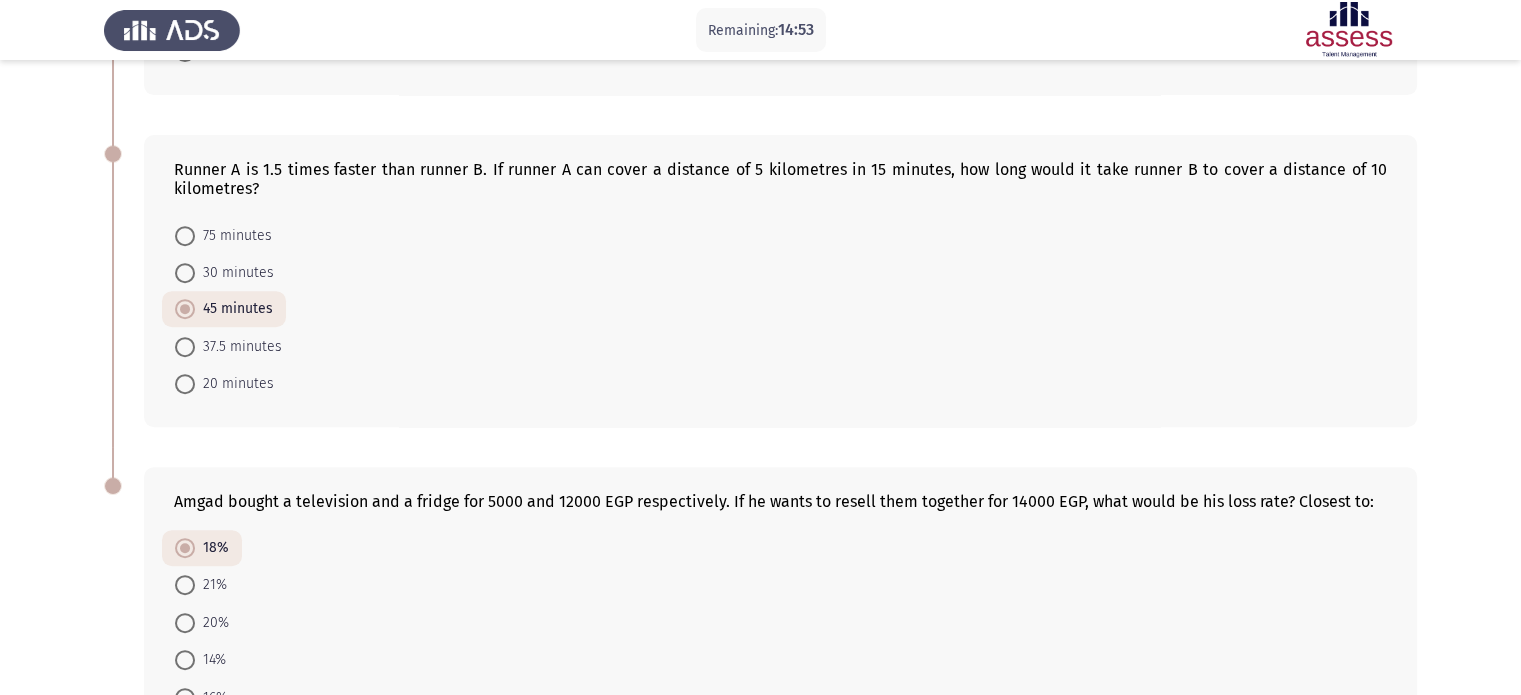 scroll, scrollTop: 880, scrollLeft: 0, axis: vertical 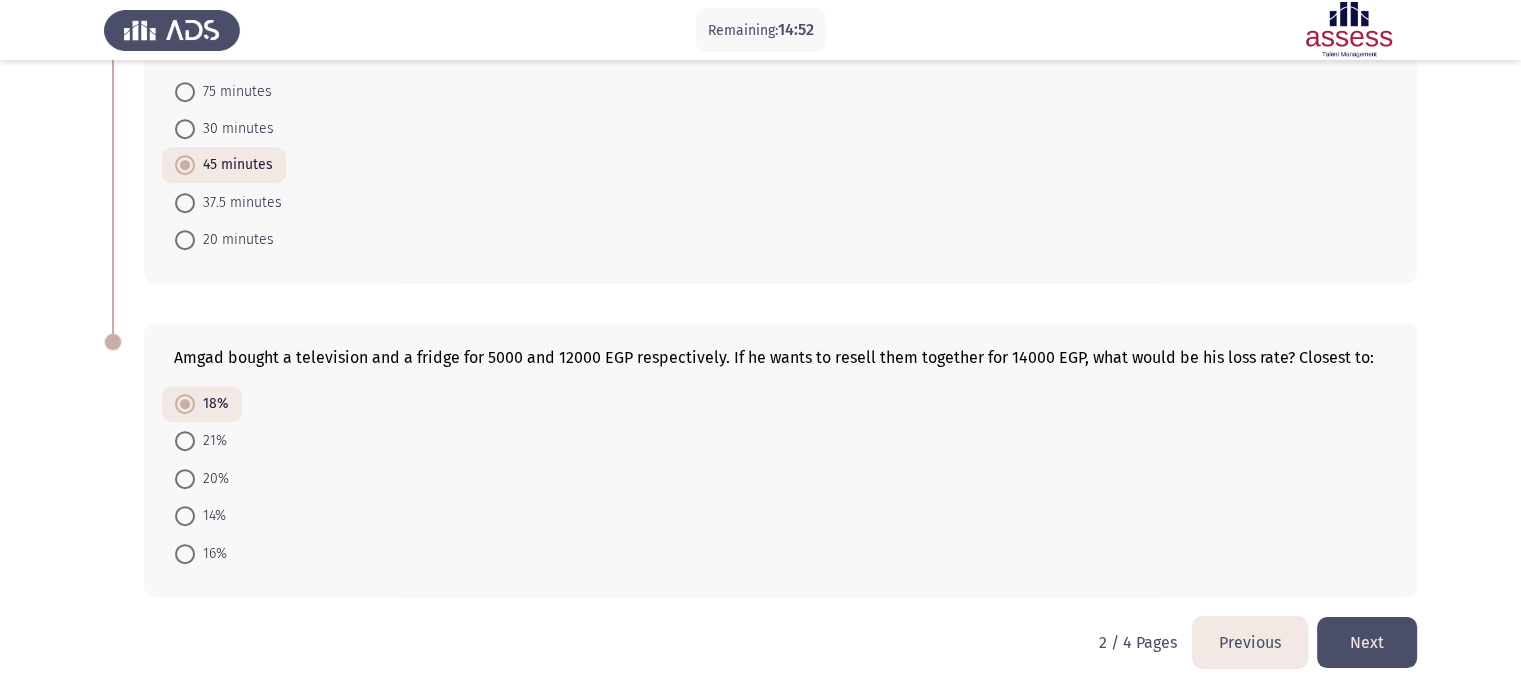 click on "Next" 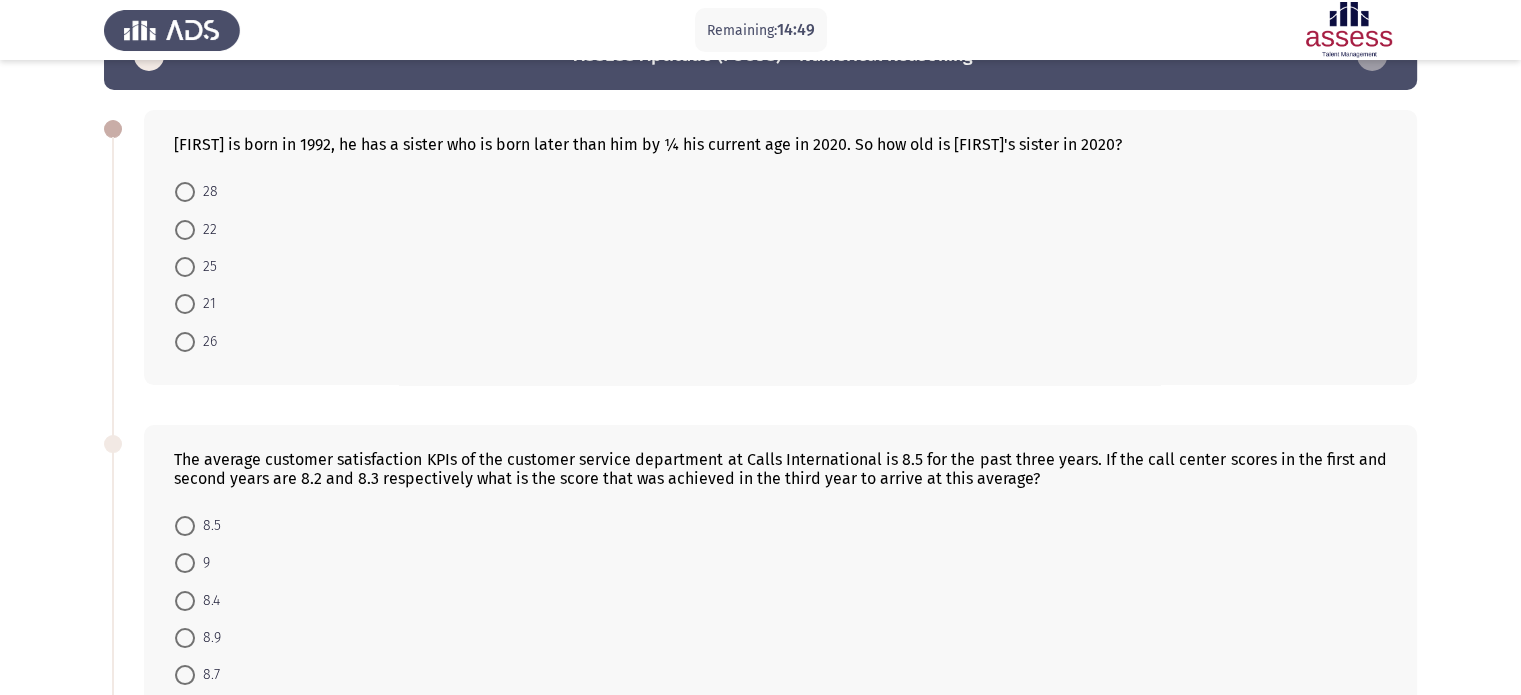 scroll, scrollTop: 60, scrollLeft: 0, axis: vertical 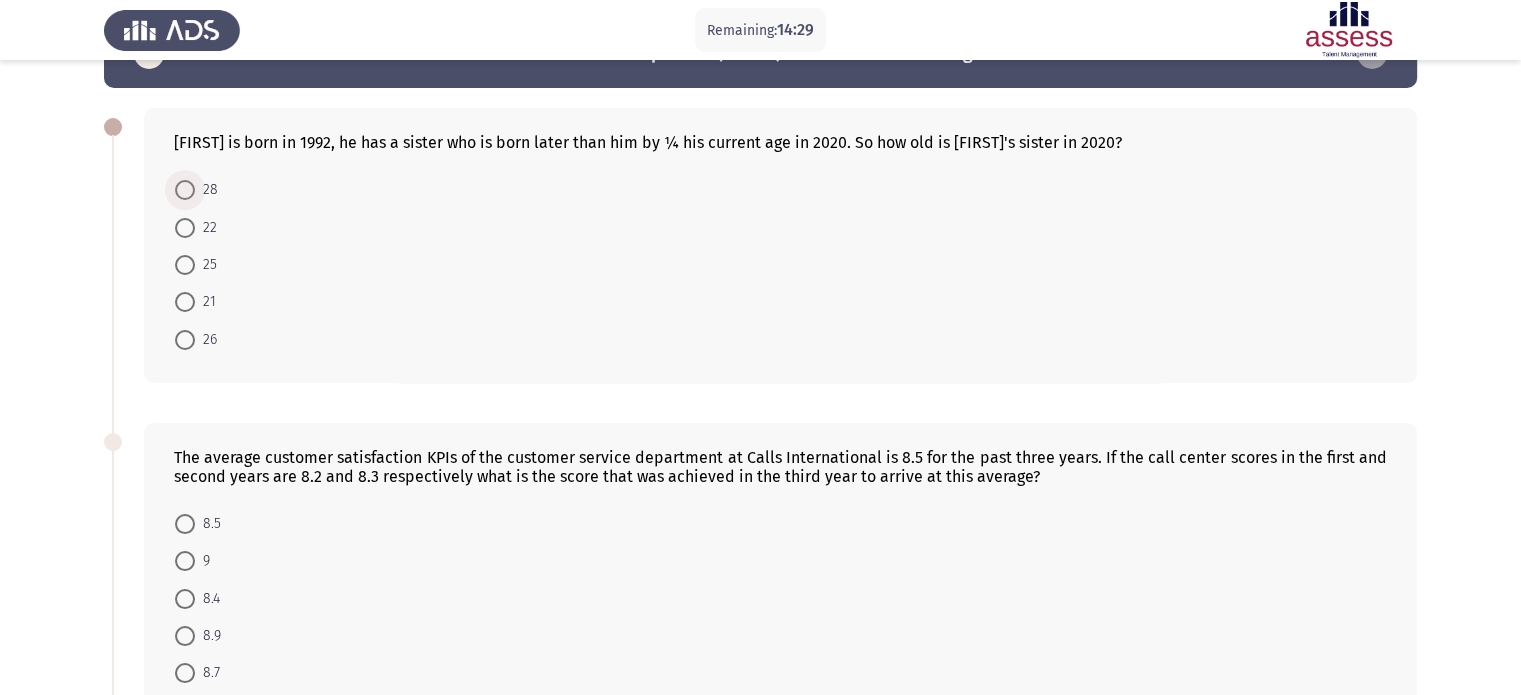 click at bounding box center (185, 190) 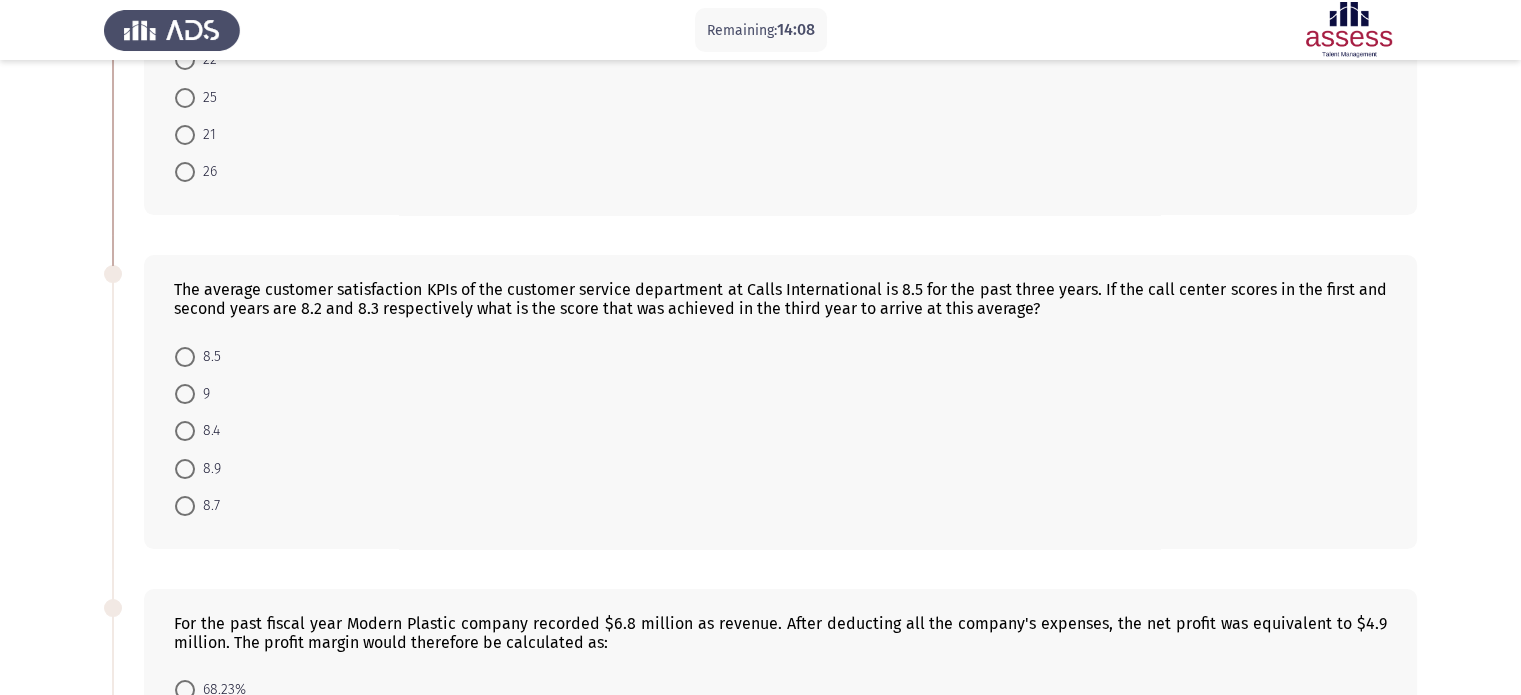 scroll, scrollTop: 224, scrollLeft: 0, axis: vertical 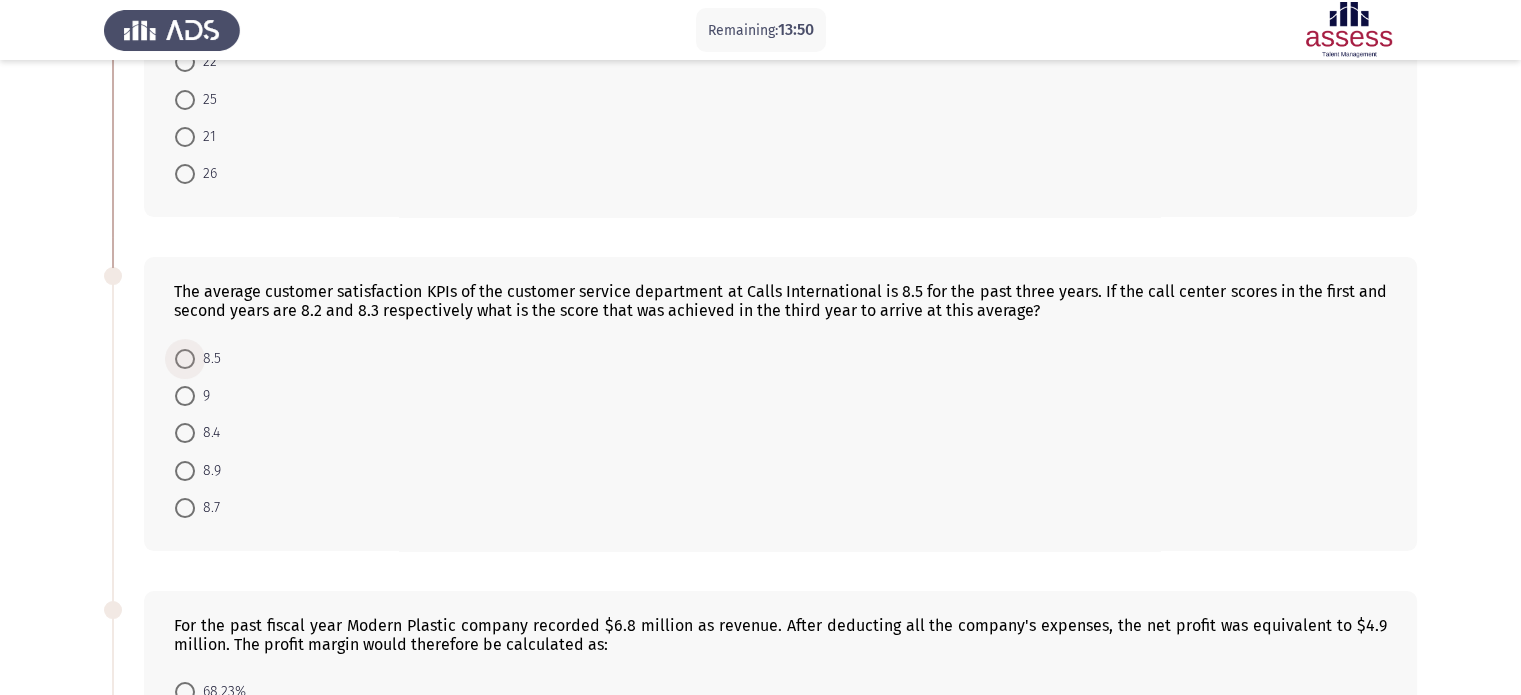 click at bounding box center (185, 359) 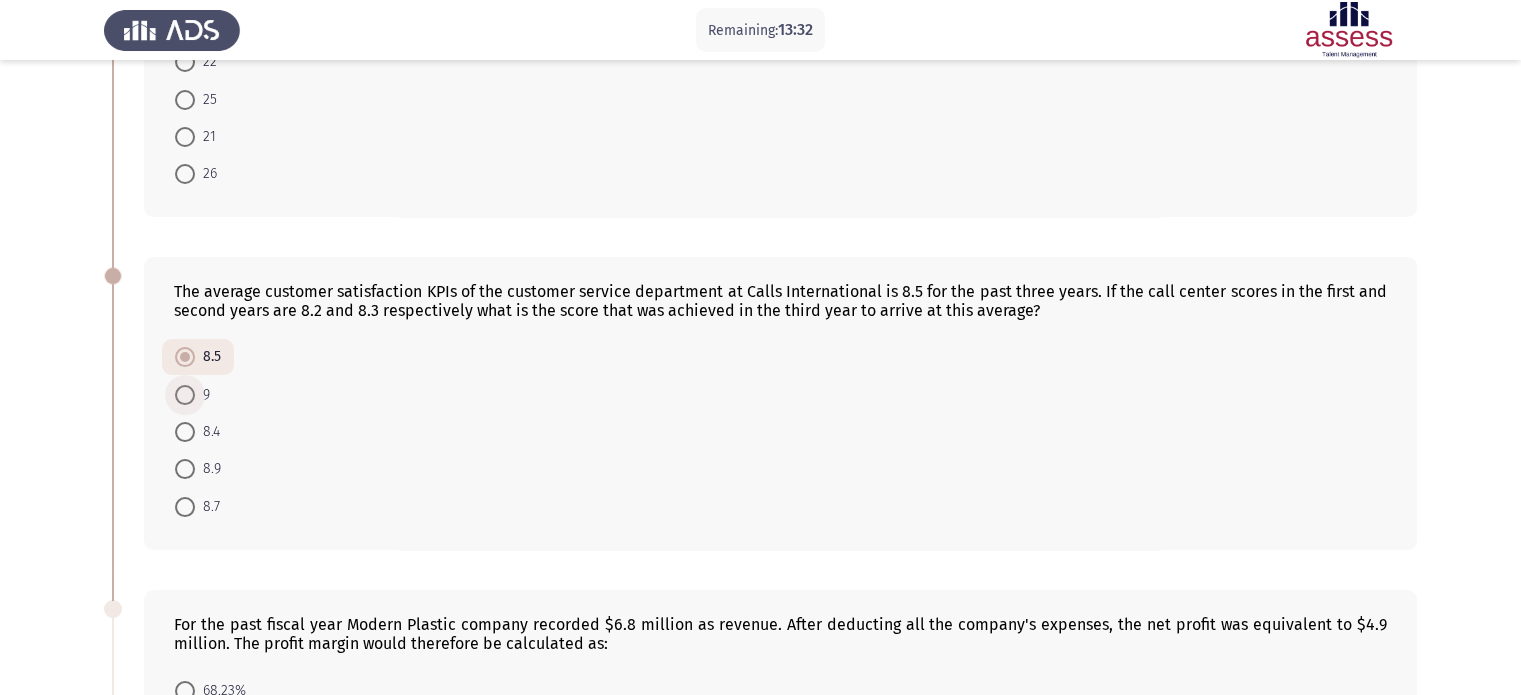 click at bounding box center (185, 395) 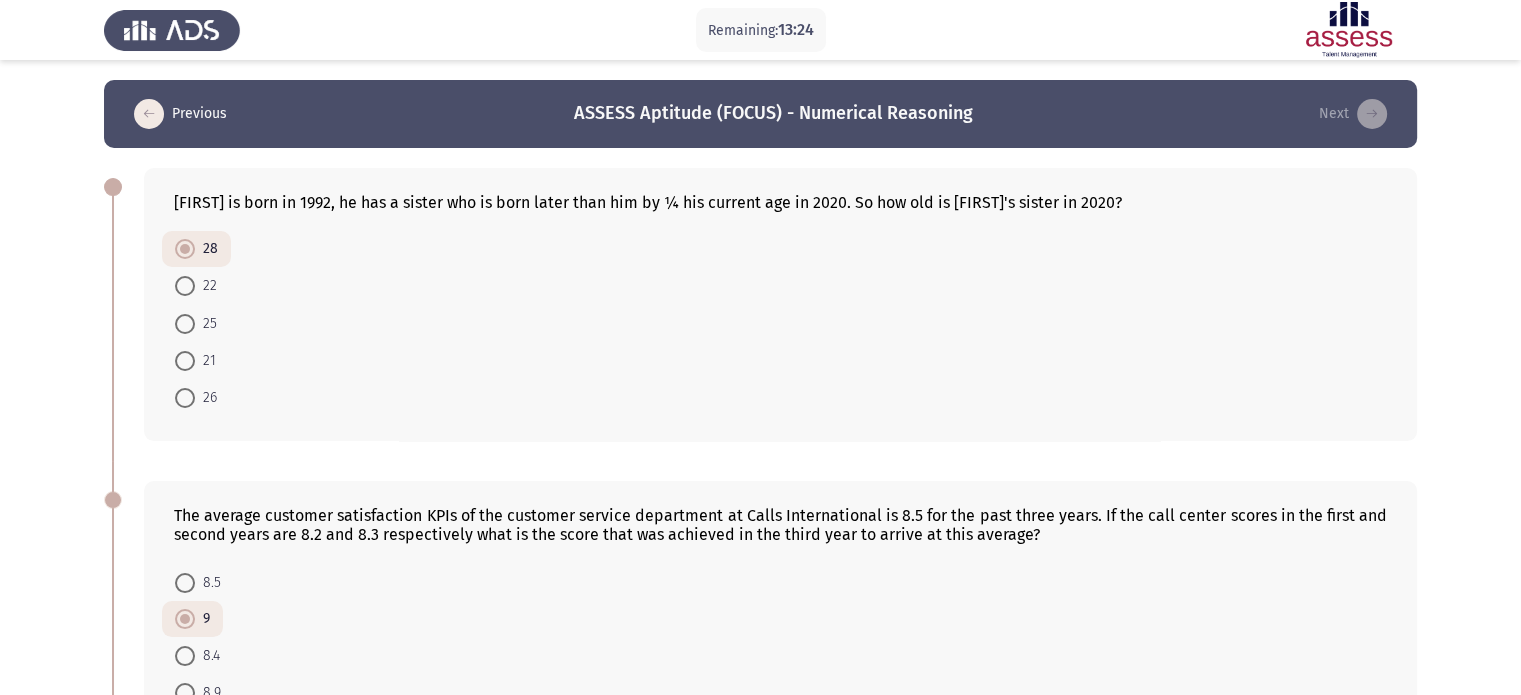 scroll, scrollTop: 0, scrollLeft: 0, axis: both 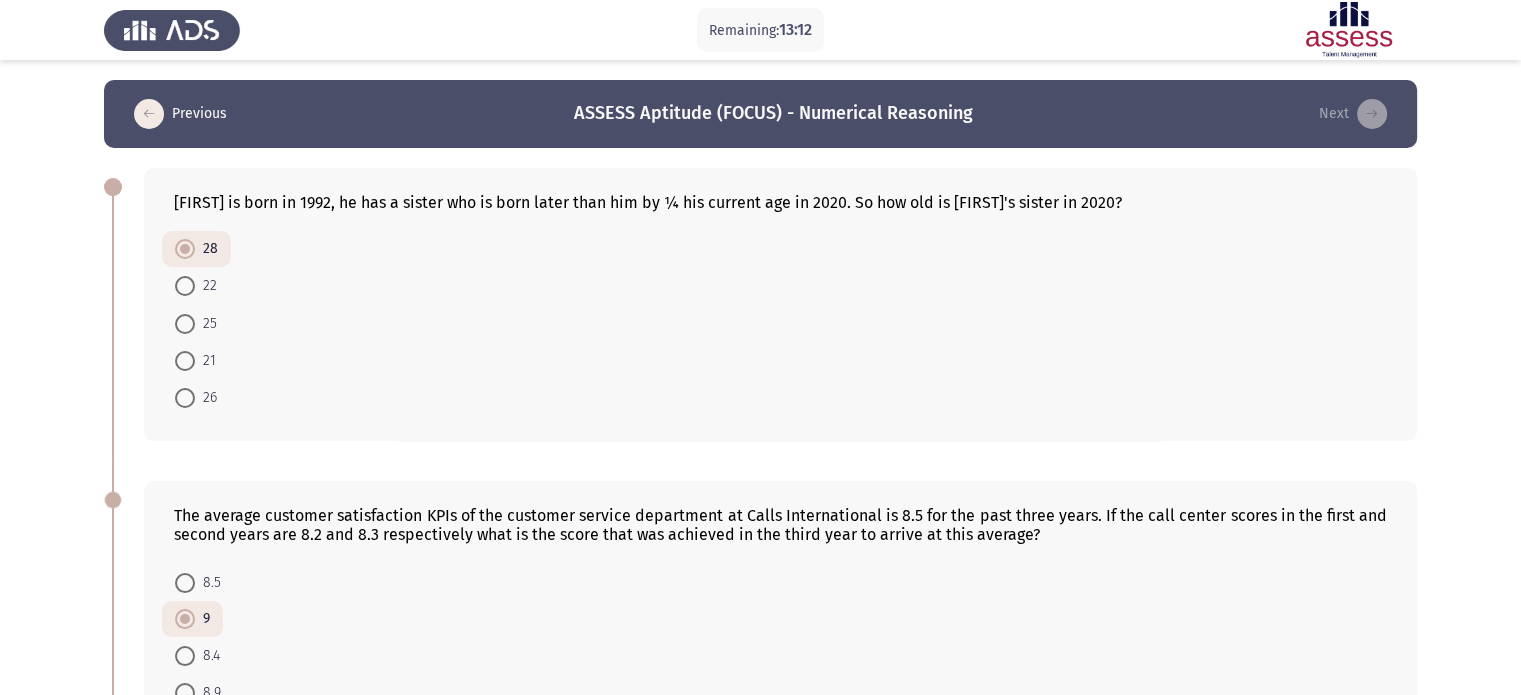 click on "21" at bounding box center (195, 360) 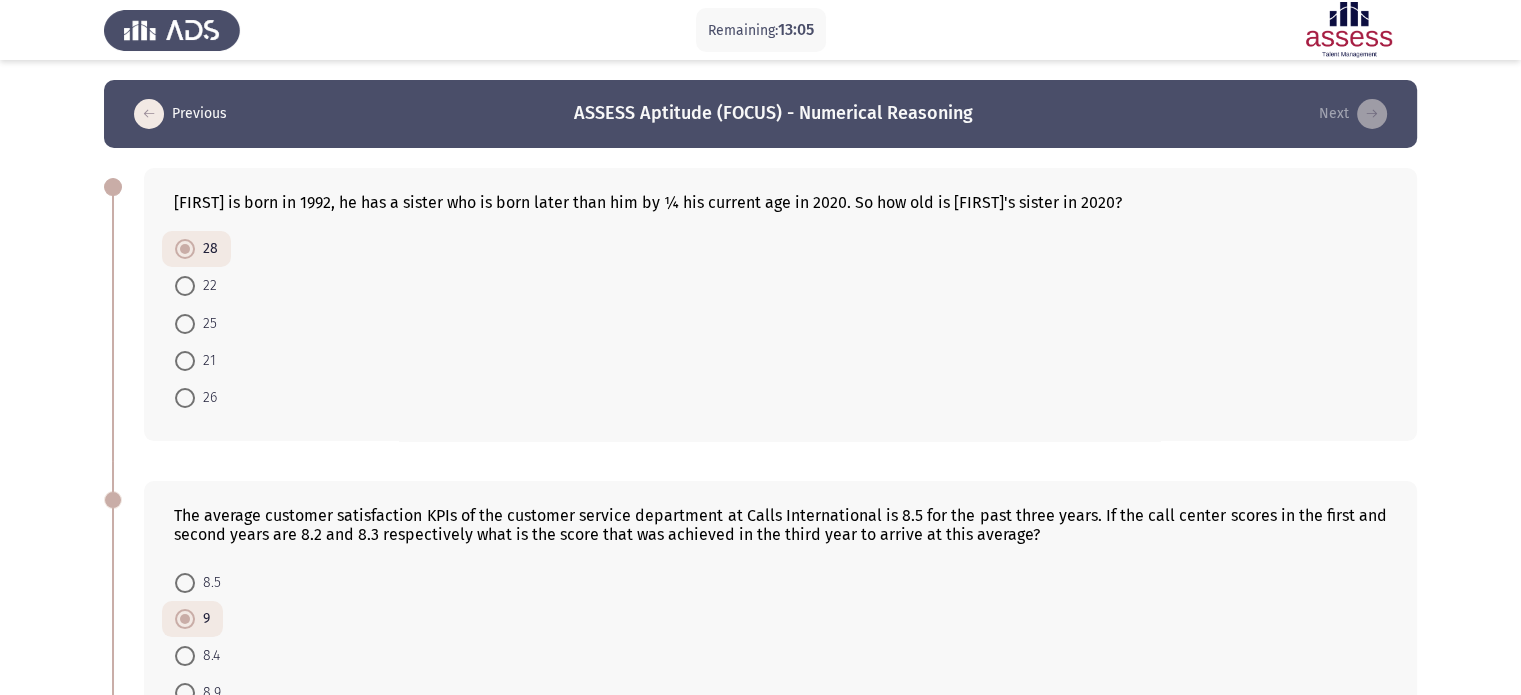 click on "21" at bounding box center [195, 360] 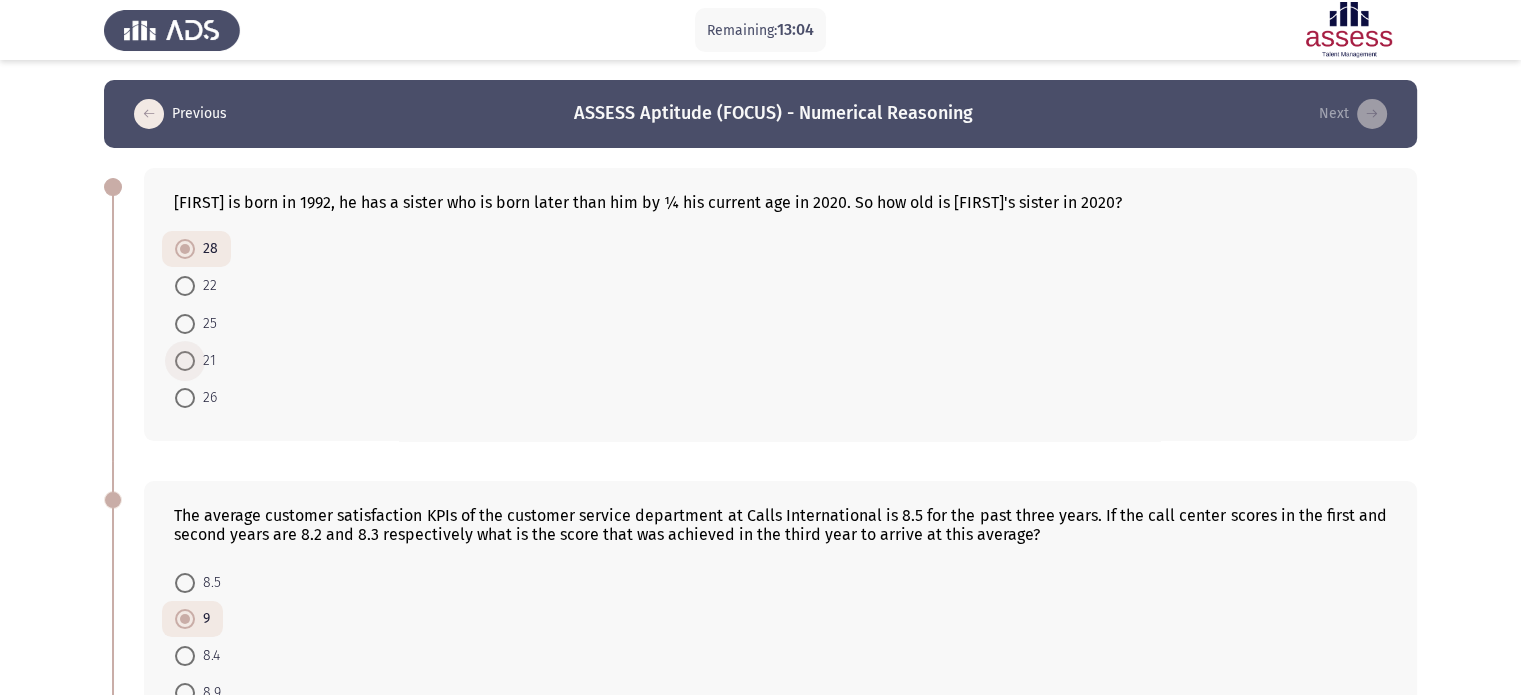 click at bounding box center (185, 361) 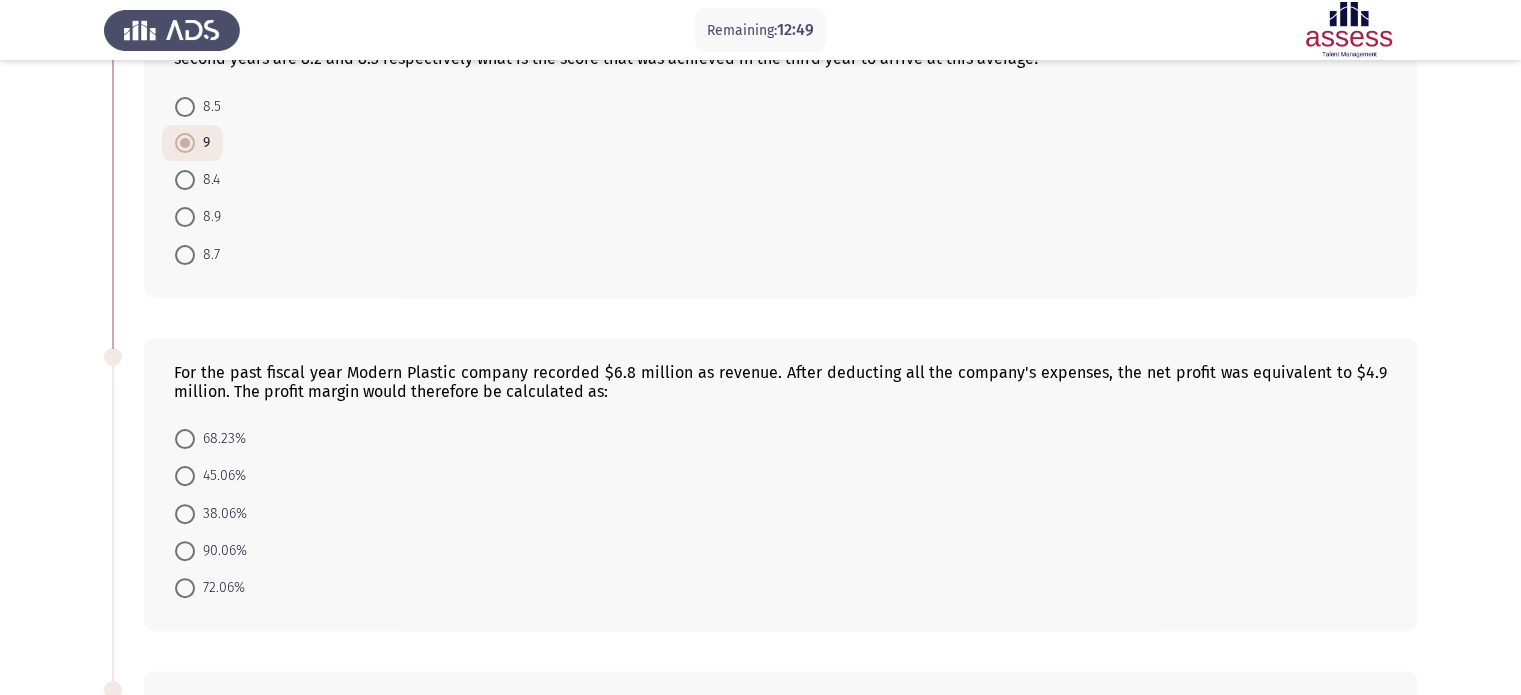 scroll, scrollTop: 482, scrollLeft: 0, axis: vertical 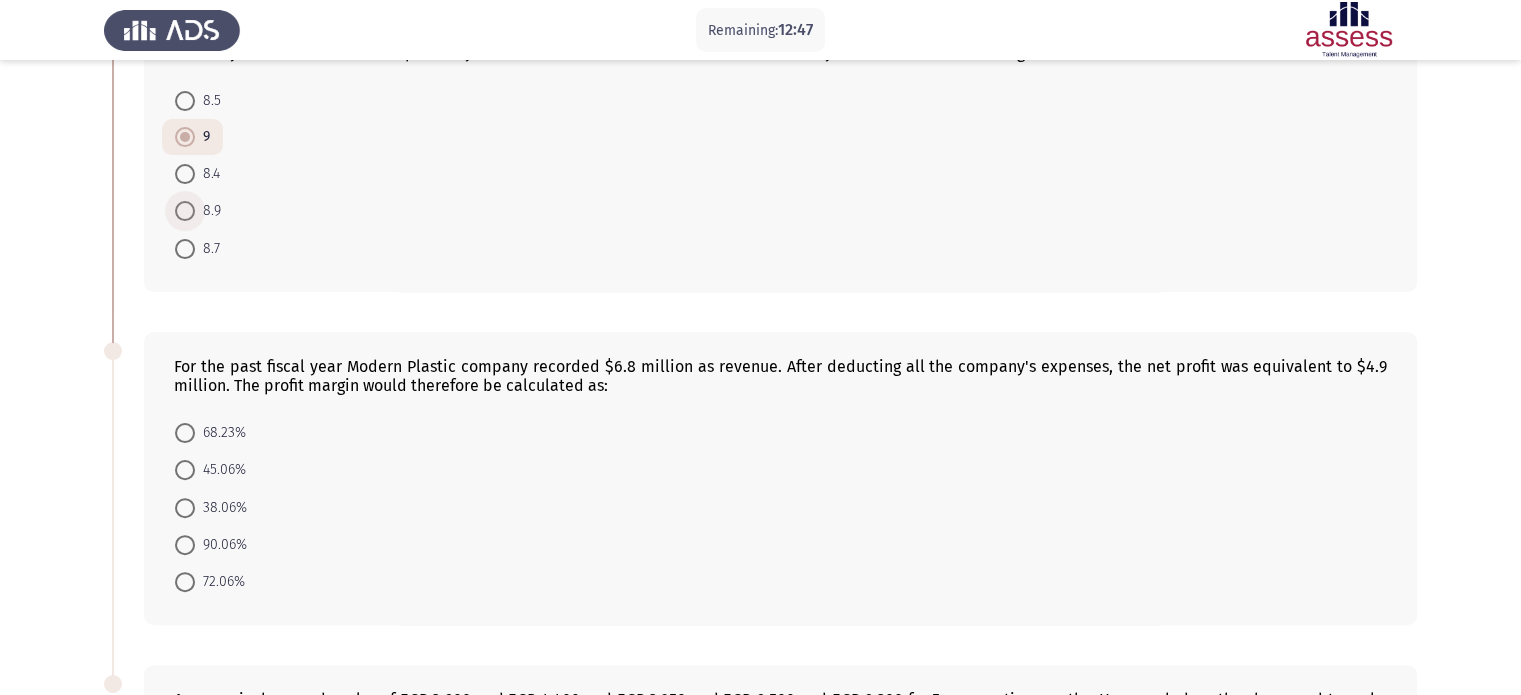 click at bounding box center (185, 211) 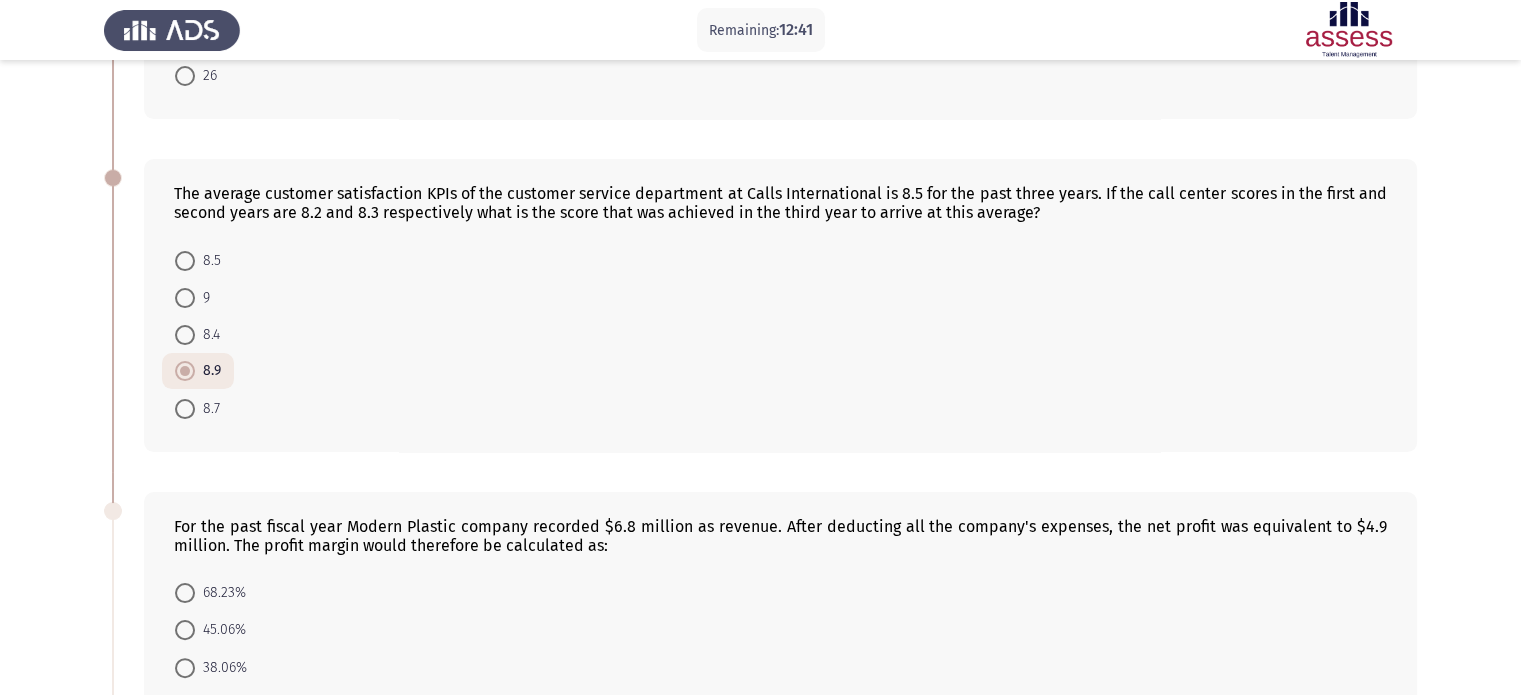 scroll, scrollTop: 316, scrollLeft: 0, axis: vertical 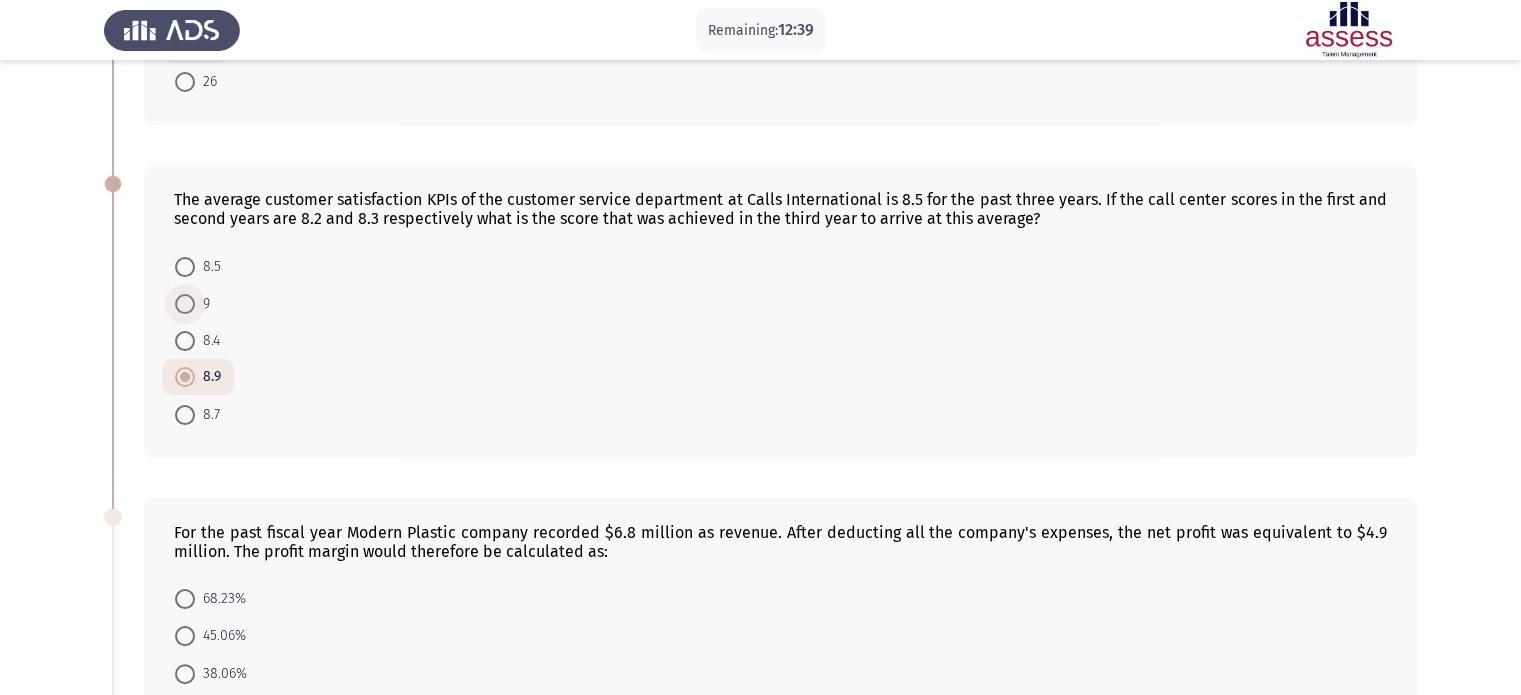click at bounding box center [185, 304] 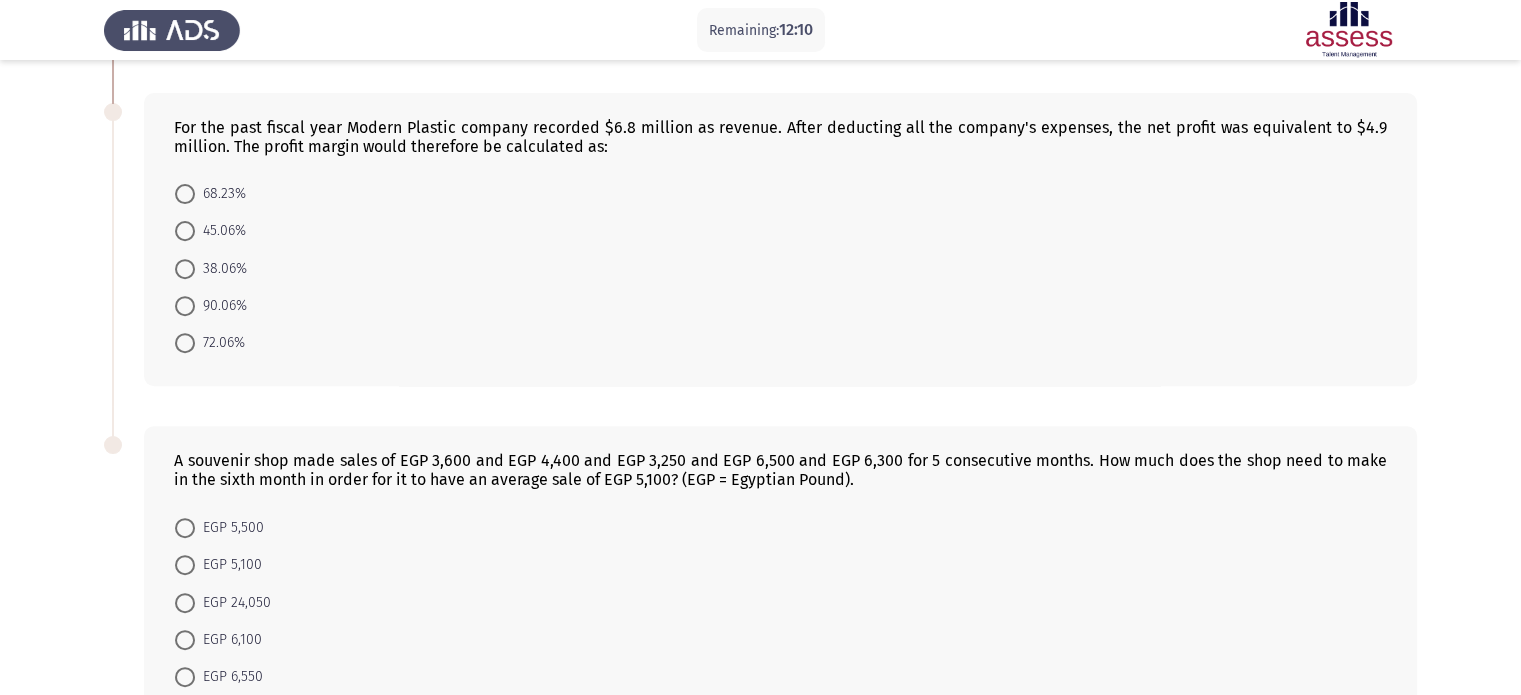 scroll, scrollTop: 723, scrollLeft: 0, axis: vertical 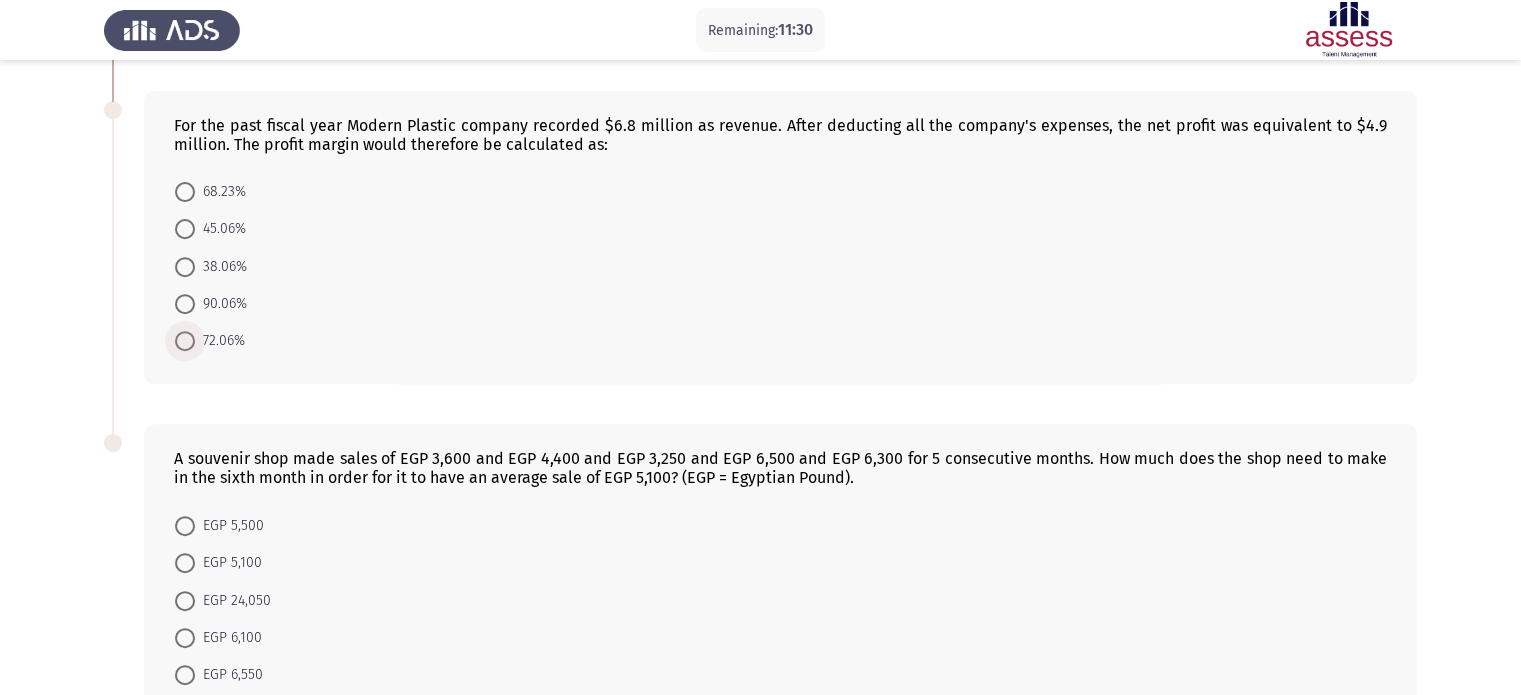click at bounding box center (185, 341) 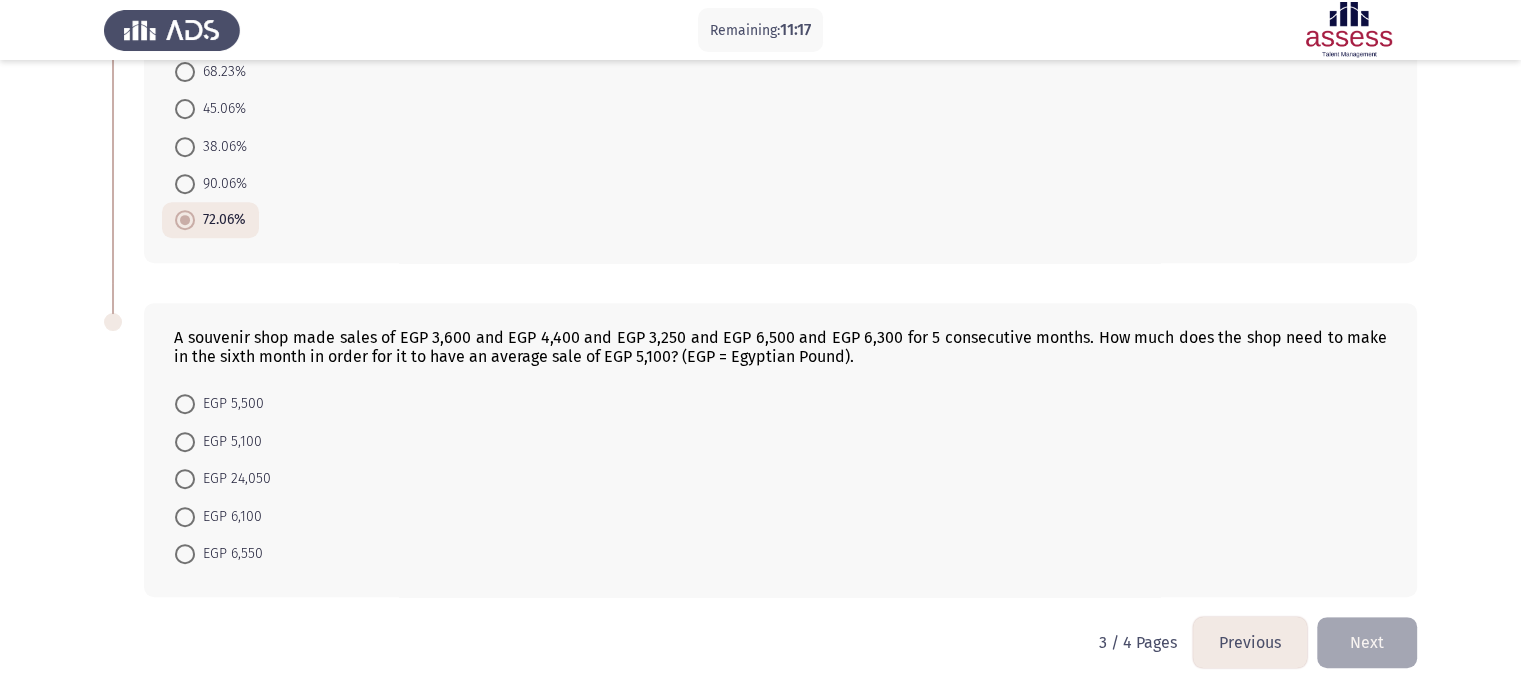 scroll, scrollTop: 842, scrollLeft: 0, axis: vertical 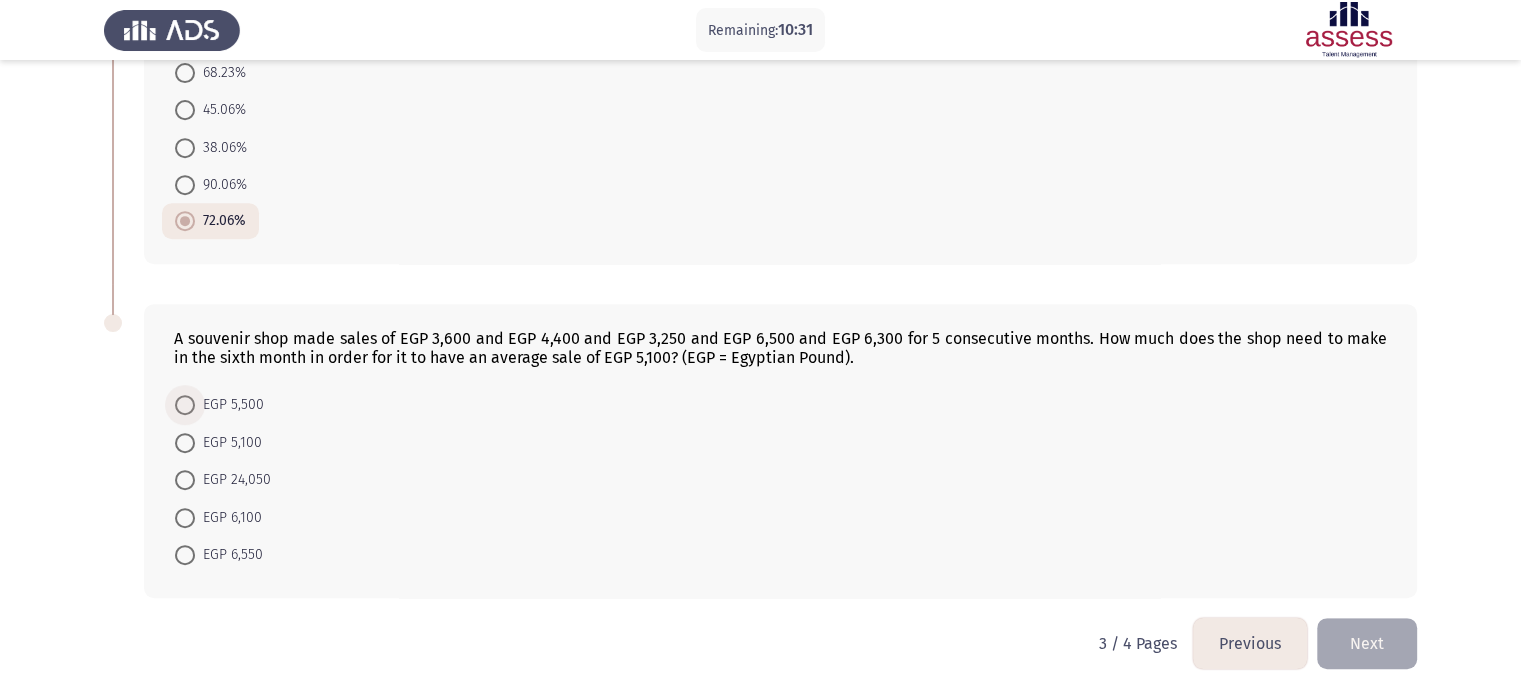 click at bounding box center [185, 405] 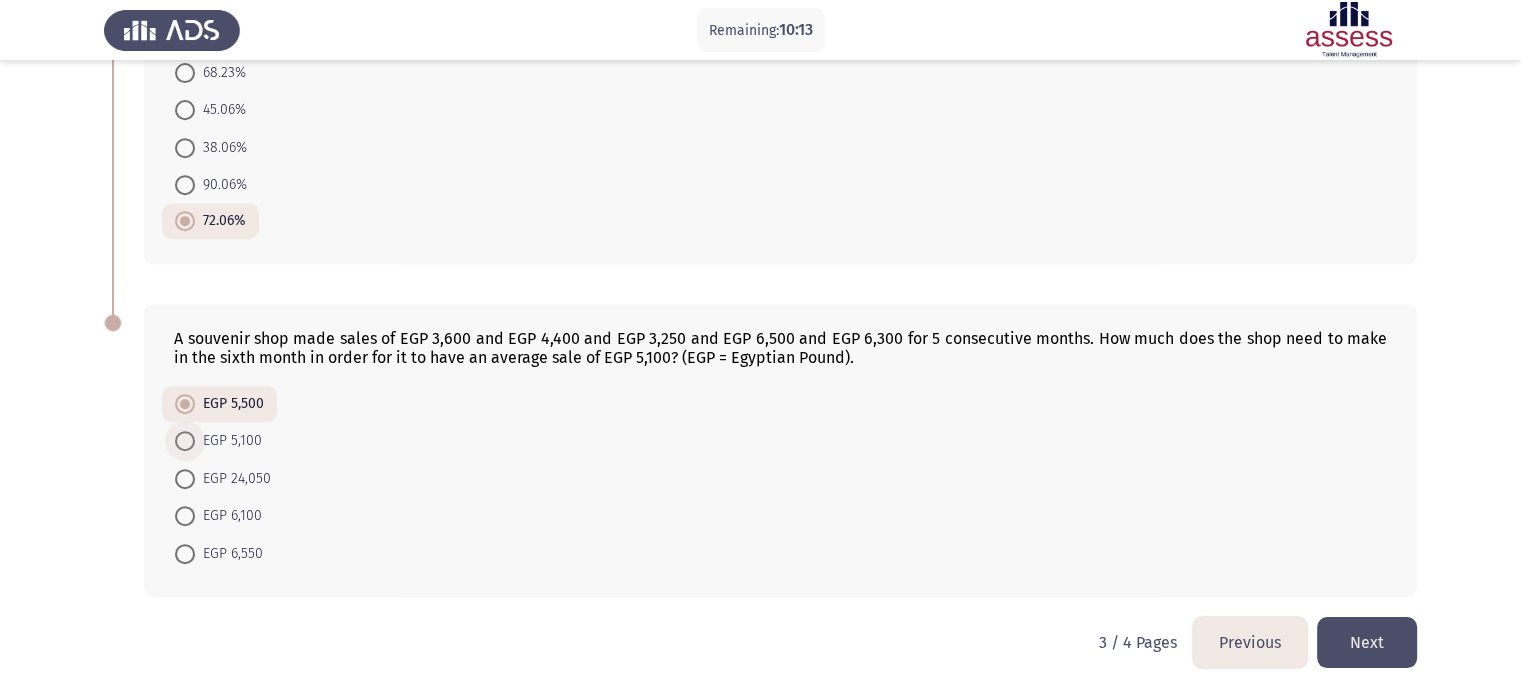 click on "EGP 5,100" at bounding box center (228, 441) 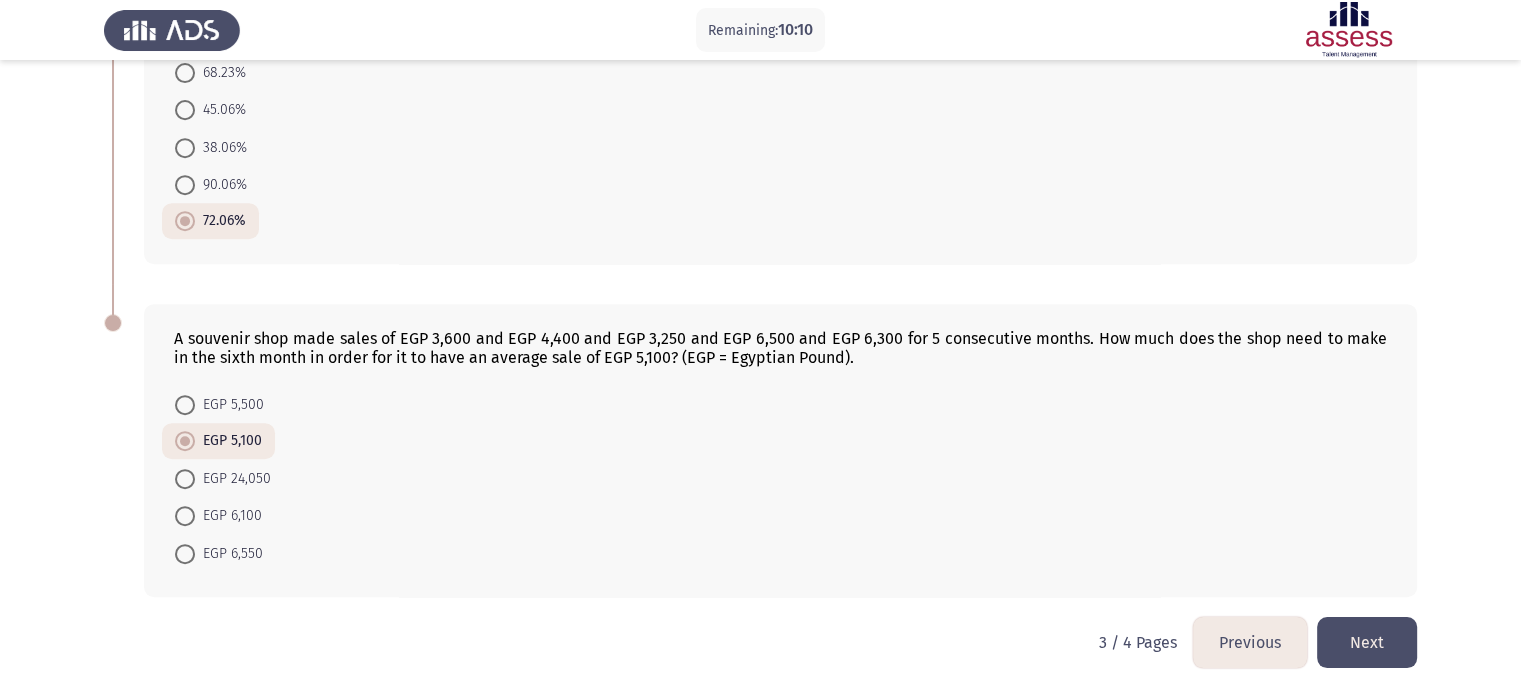 click on "Next" 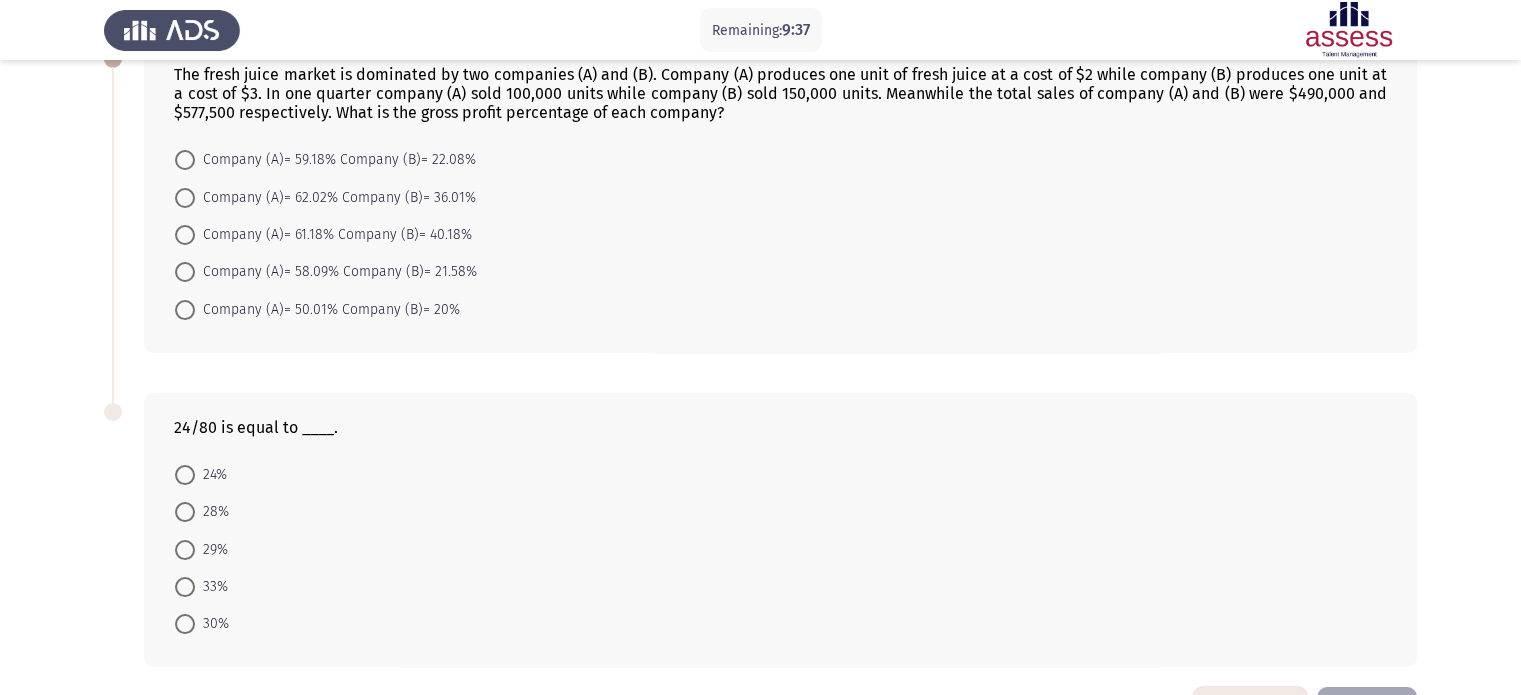 scroll, scrollTop: 132, scrollLeft: 0, axis: vertical 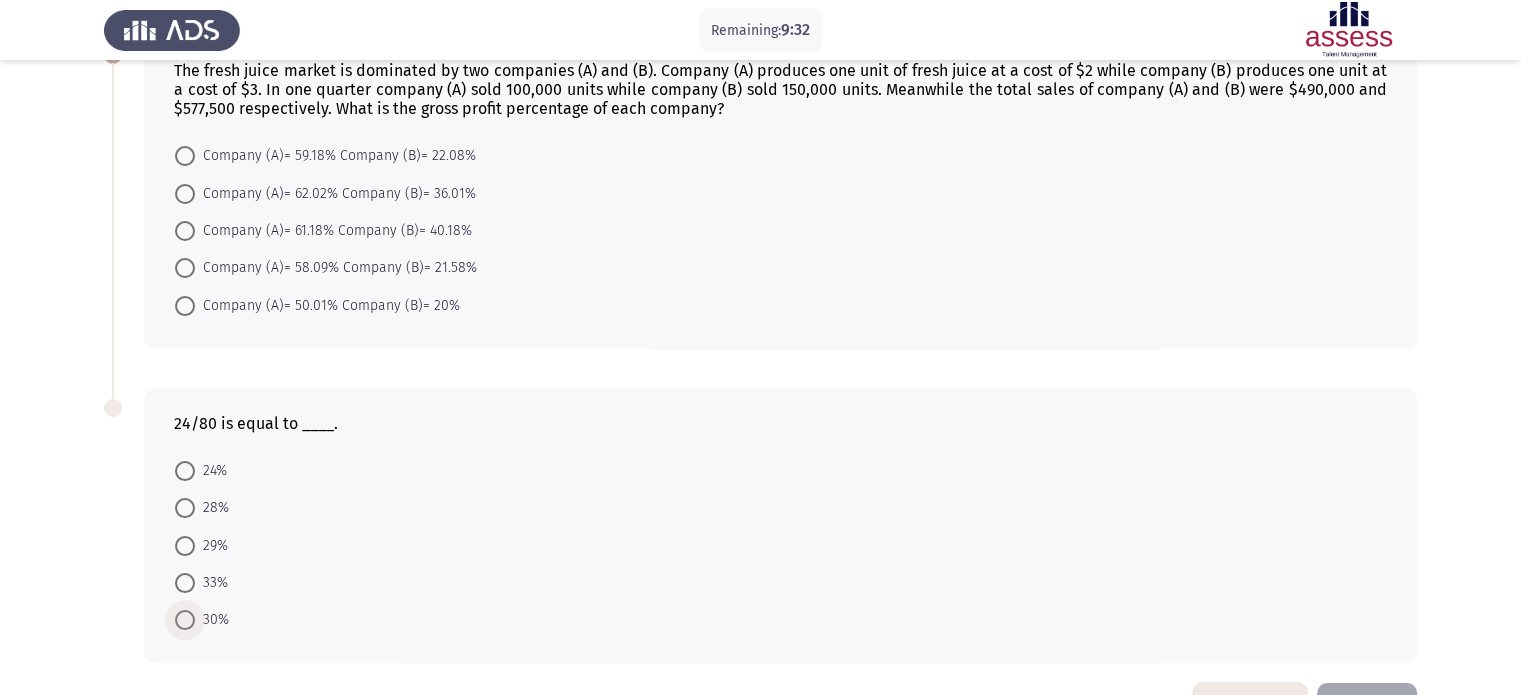 click at bounding box center [185, 620] 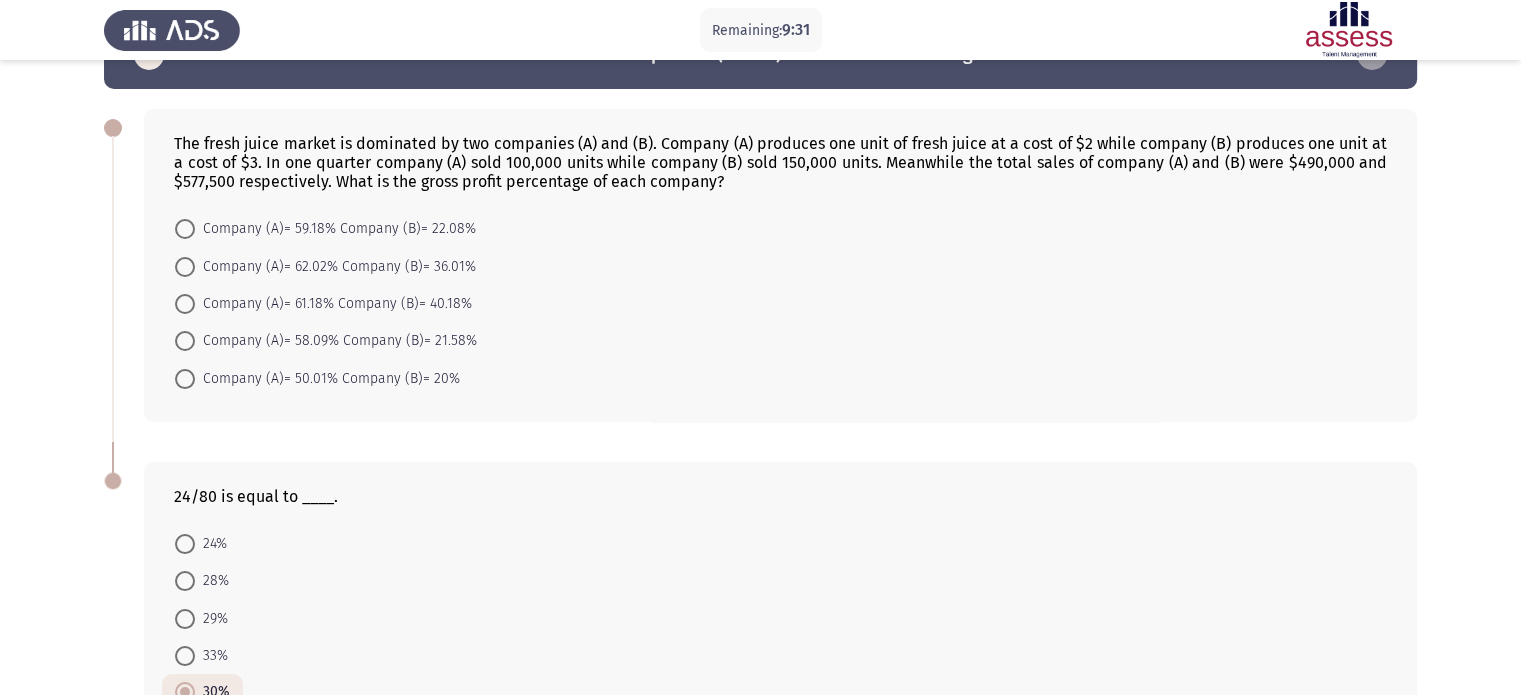 scroll, scrollTop: 0, scrollLeft: 0, axis: both 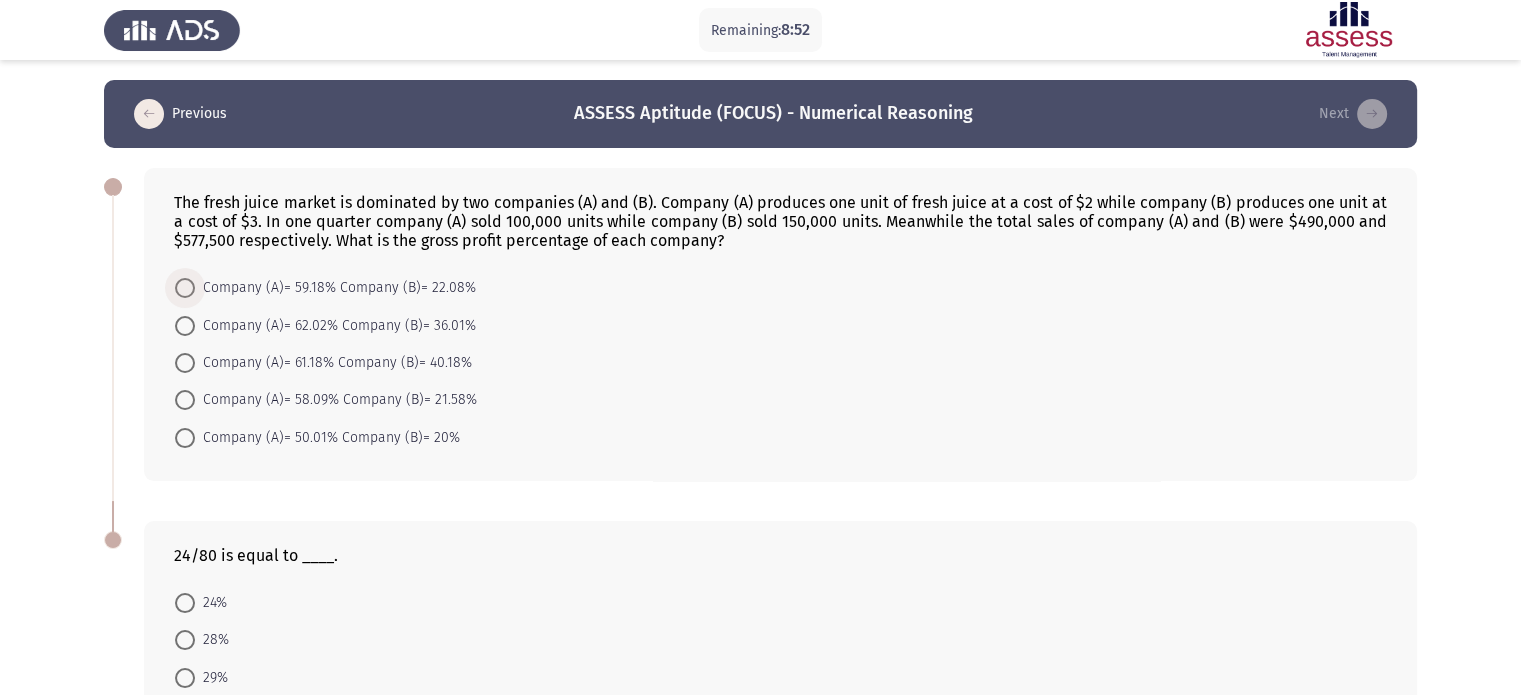 click at bounding box center [185, 288] 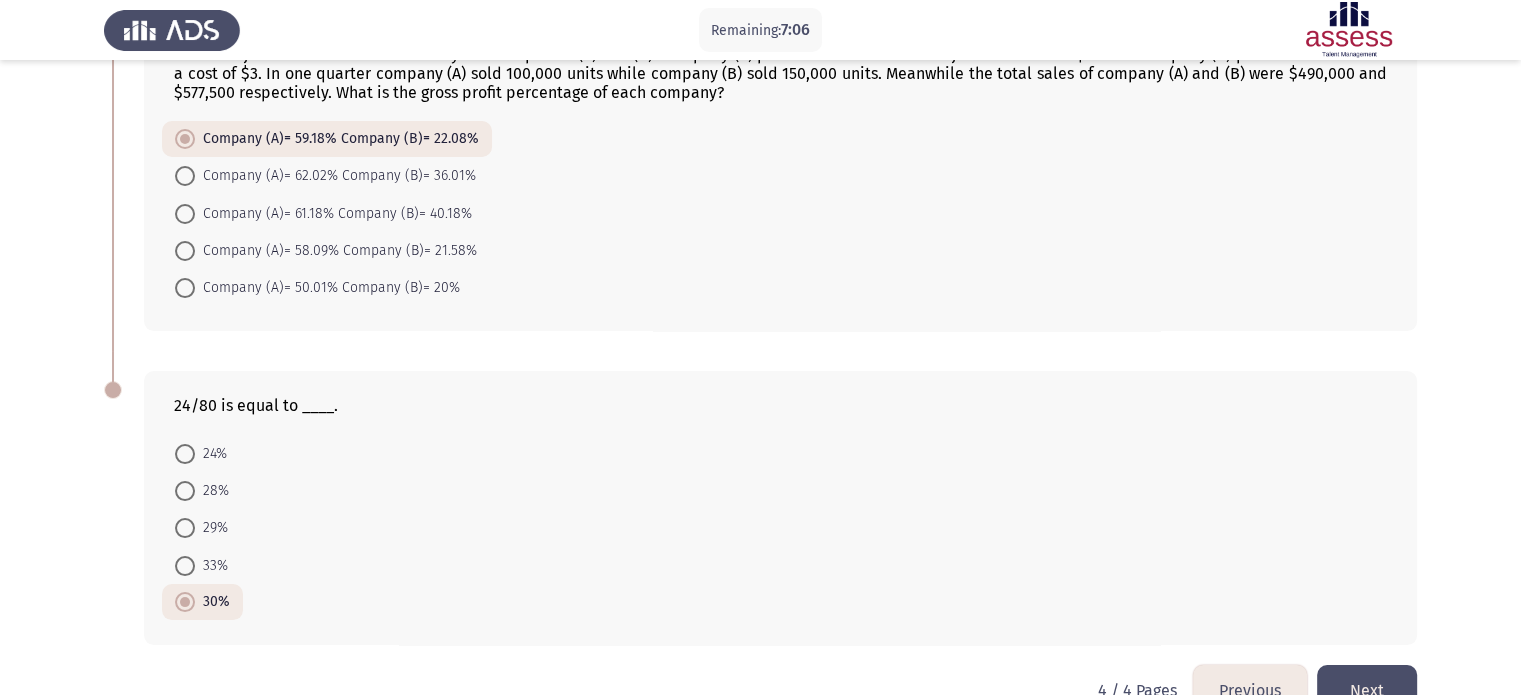 scroll, scrollTop: 196, scrollLeft: 0, axis: vertical 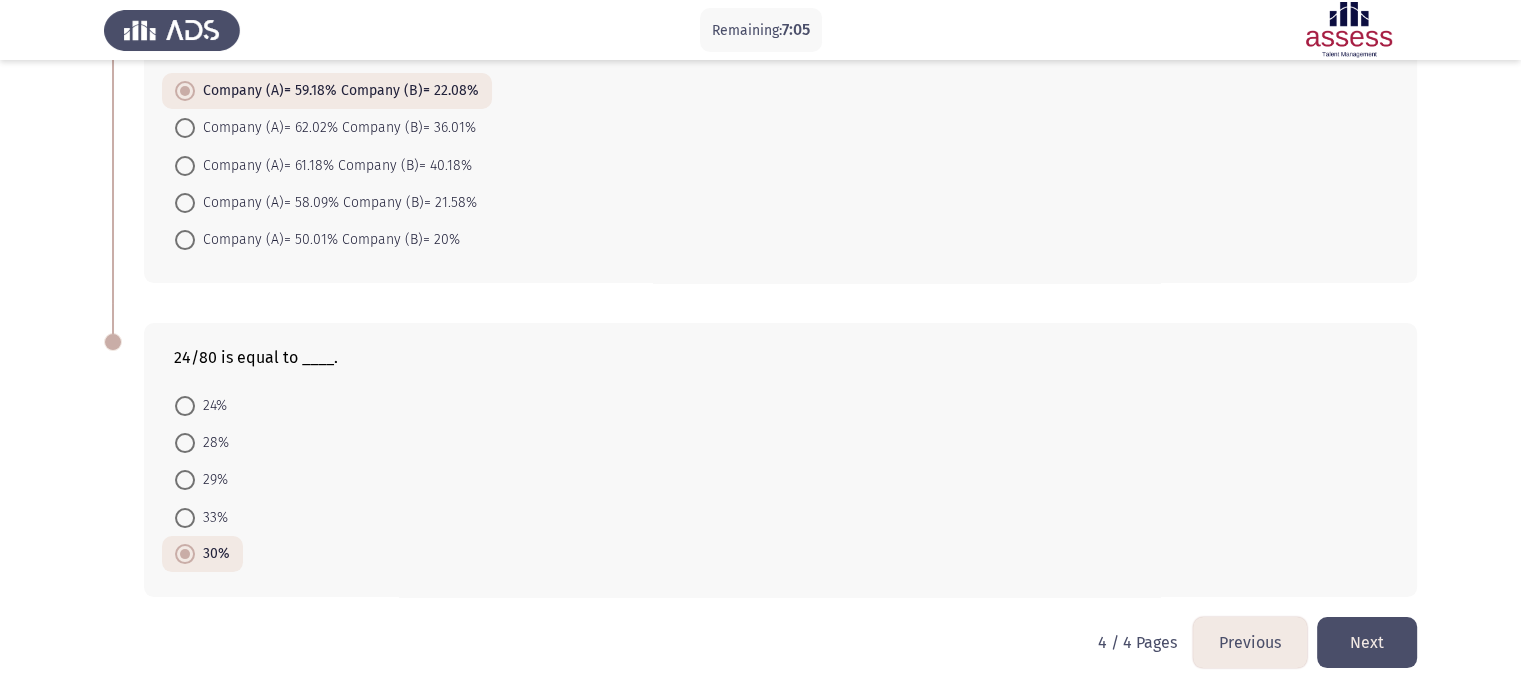 click on "Previous" 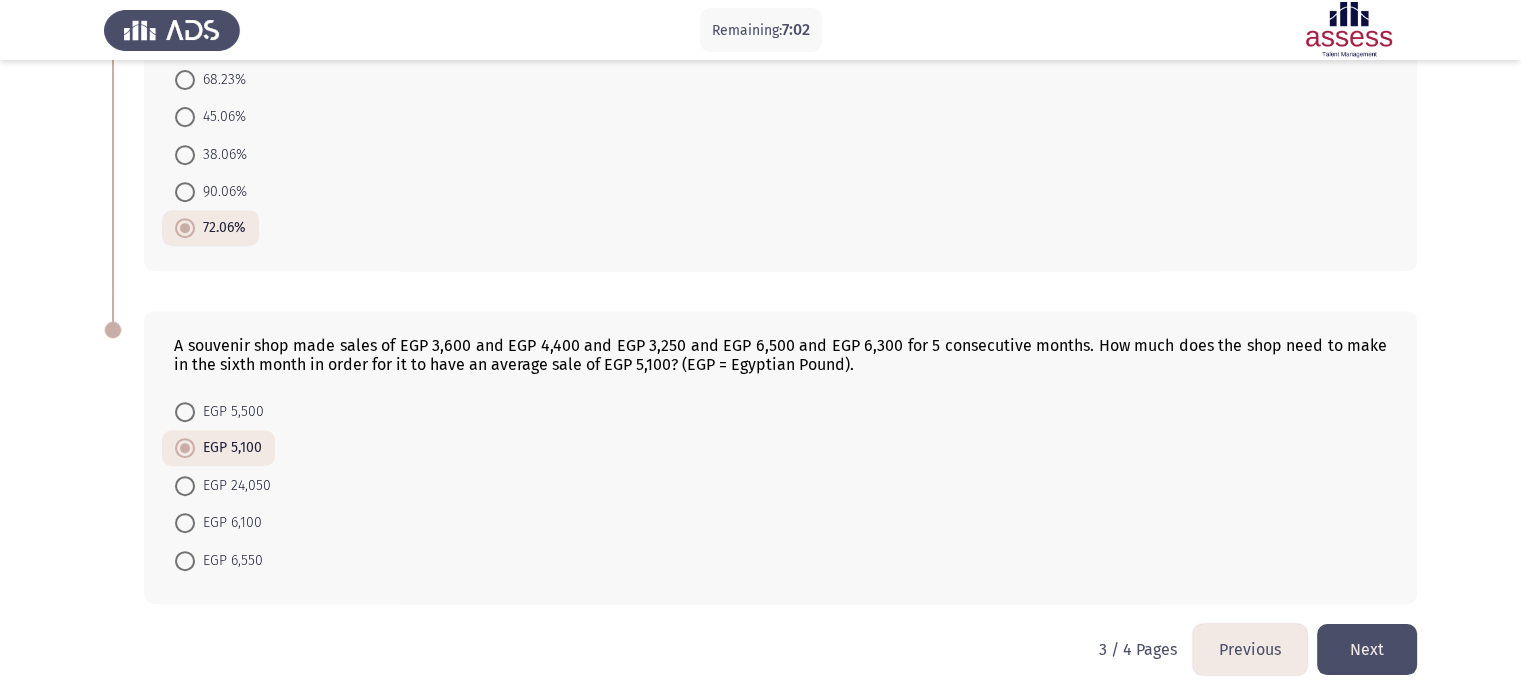 scroll, scrollTop: 842, scrollLeft: 0, axis: vertical 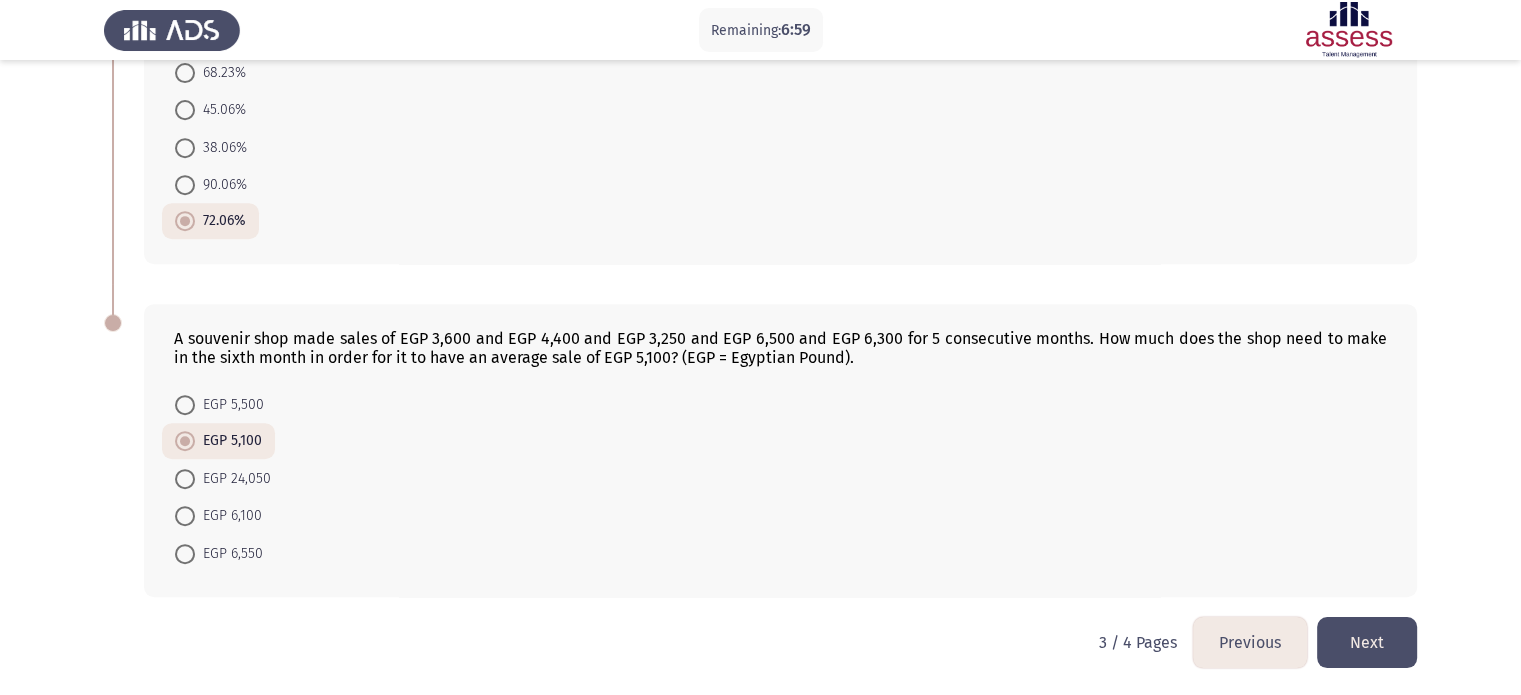click on "Previous" 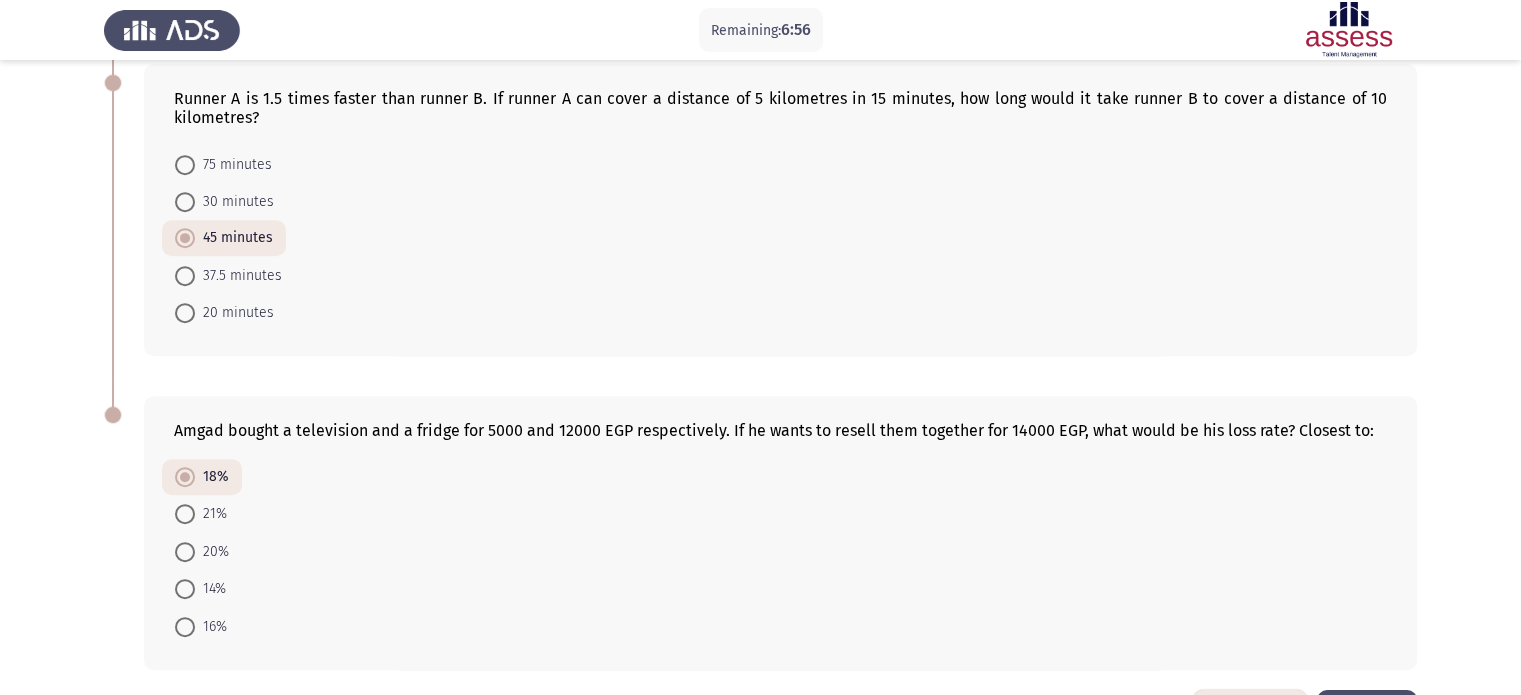 scroll, scrollTop: 880, scrollLeft: 0, axis: vertical 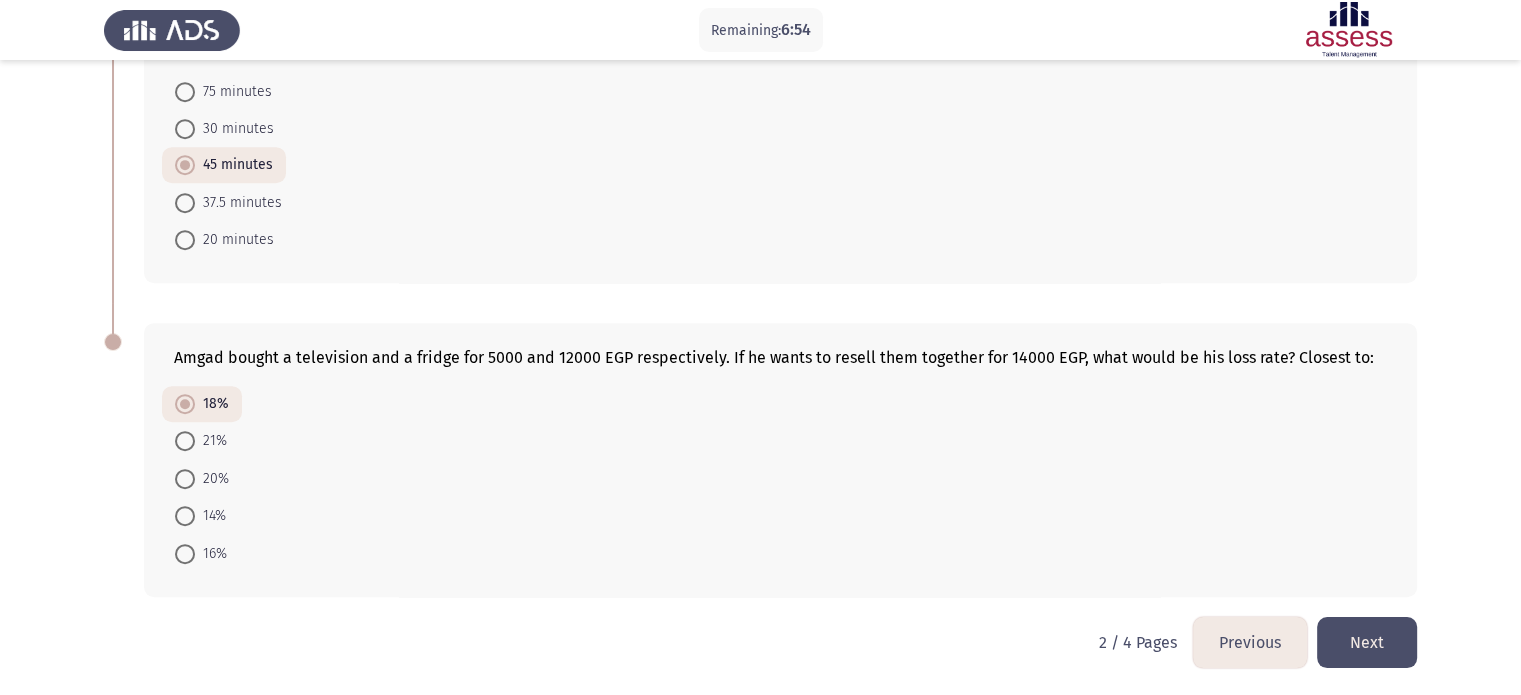click on "Next" 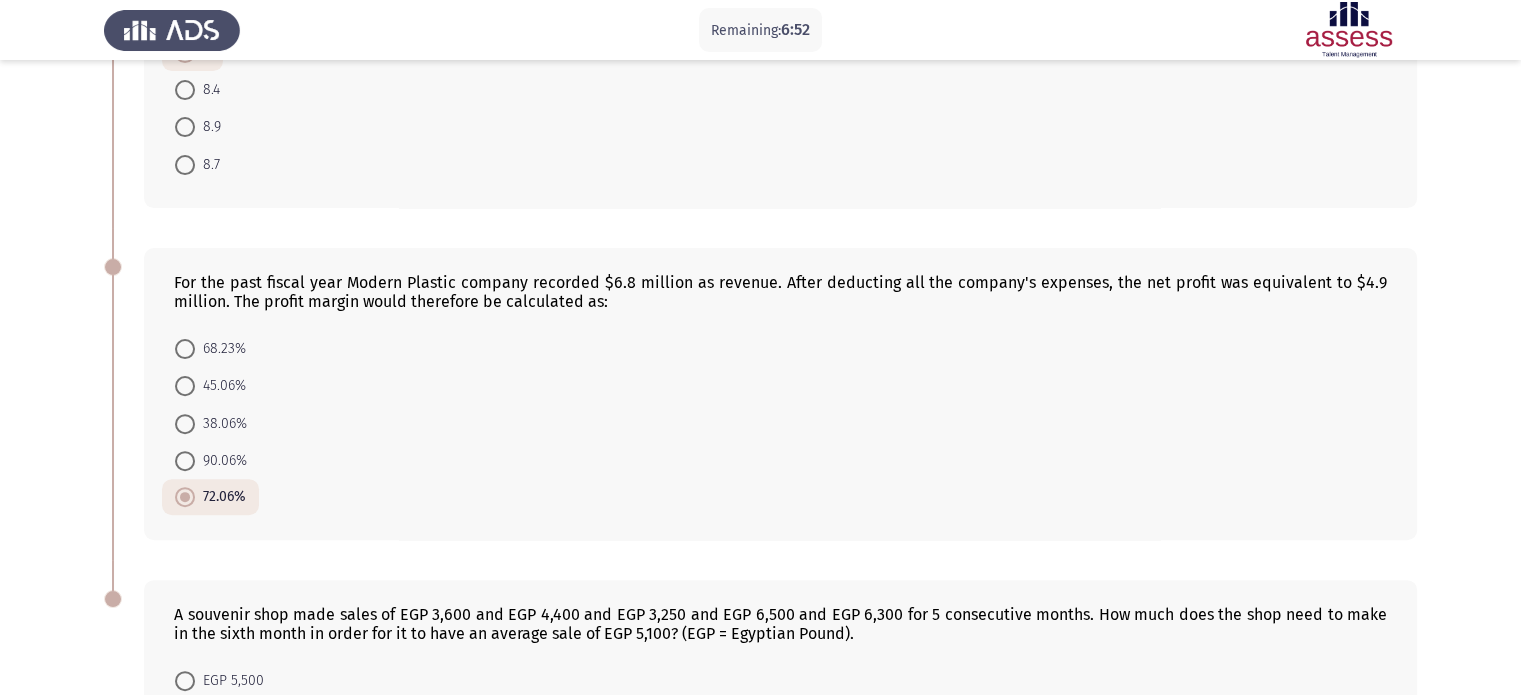 scroll, scrollTop: 842, scrollLeft: 0, axis: vertical 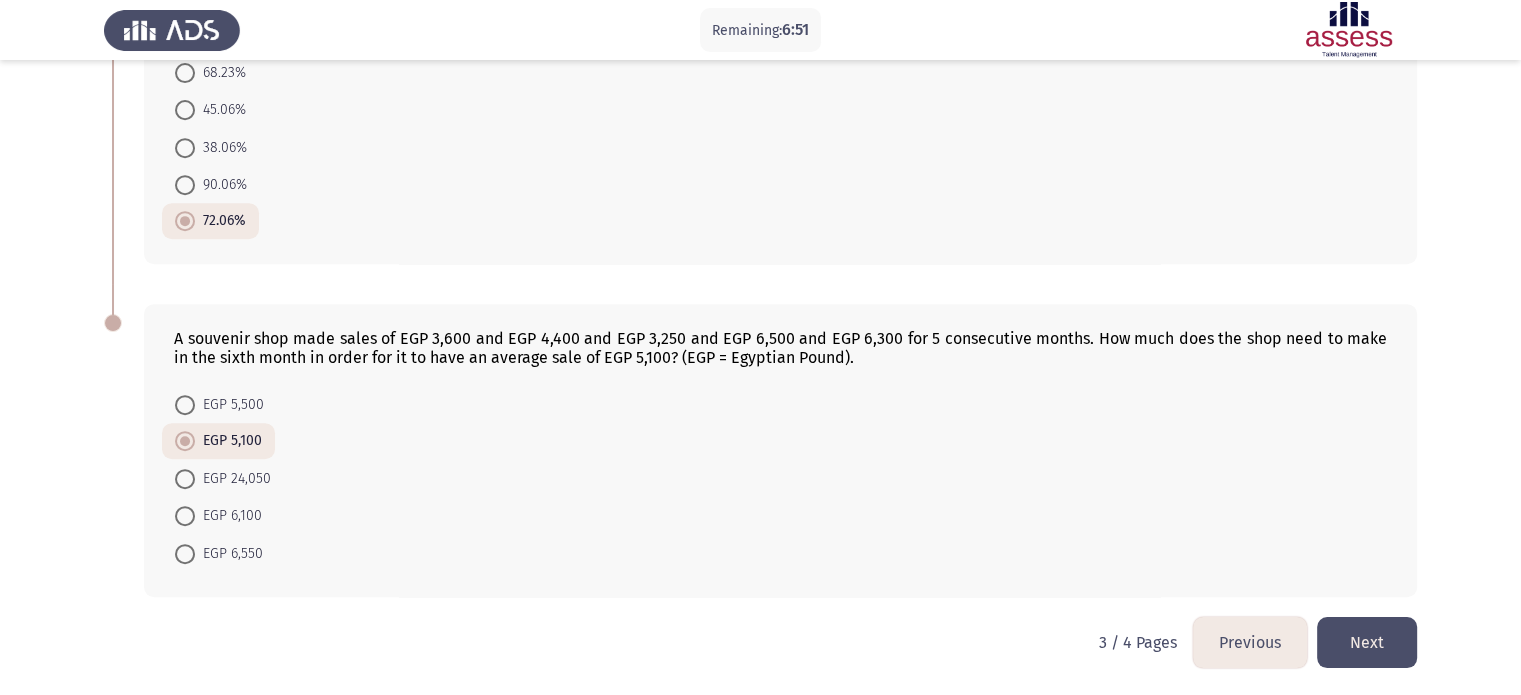 click on "Next" 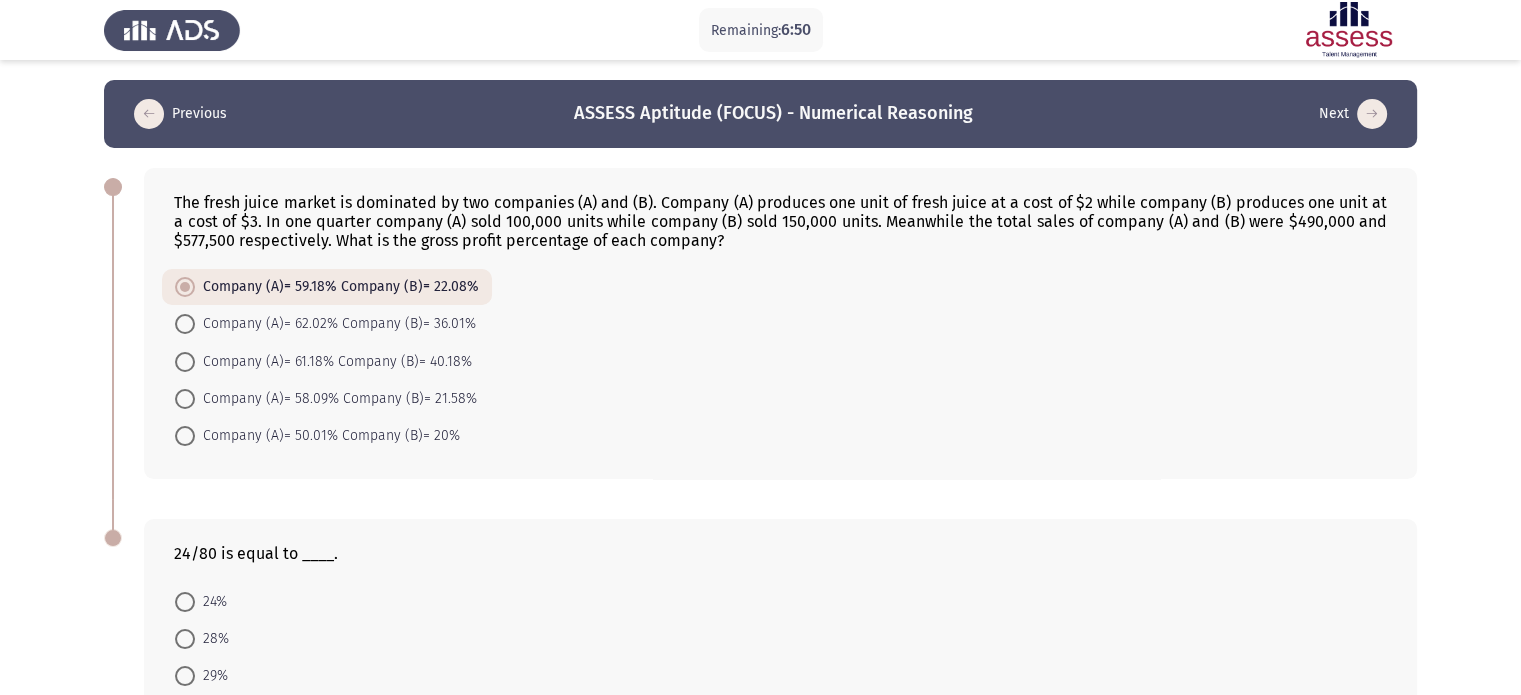 scroll, scrollTop: 196, scrollLeft: 0, axis: vertical 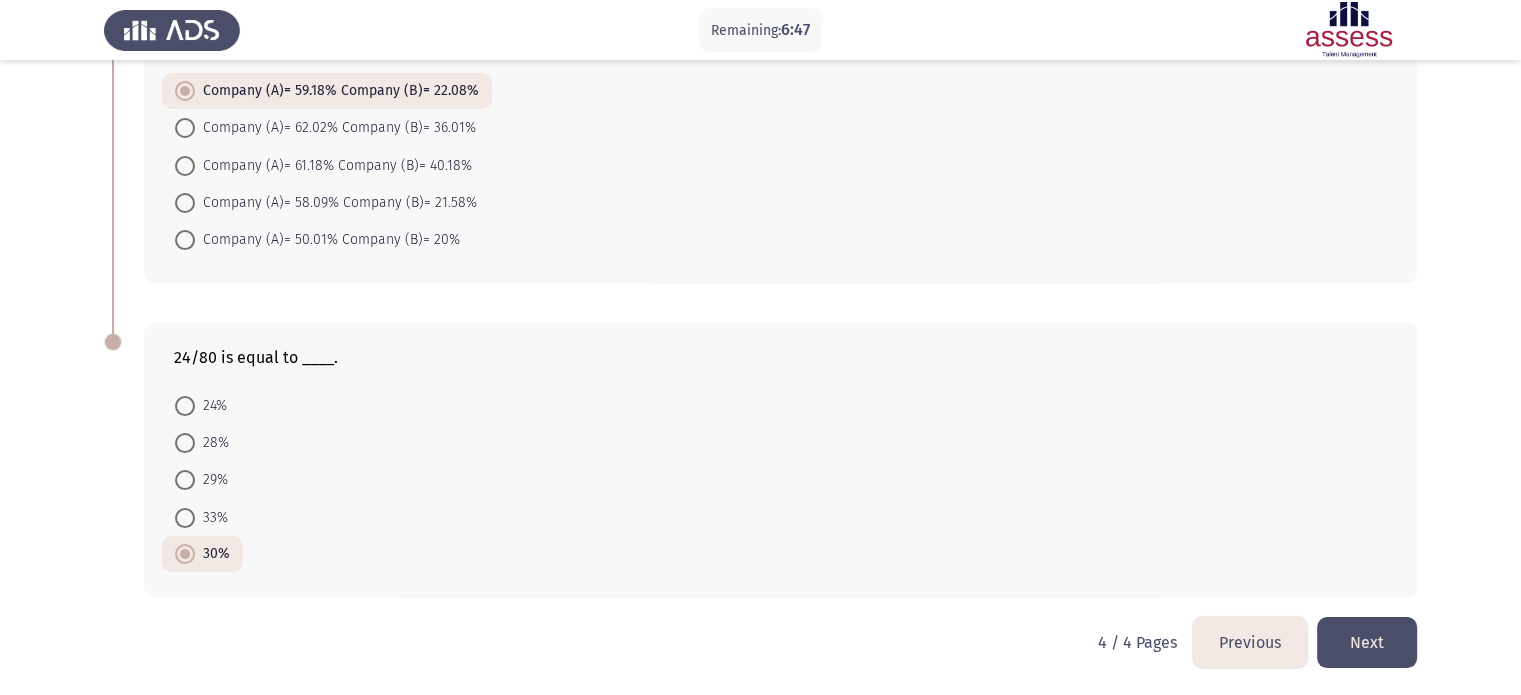 click on "Next" 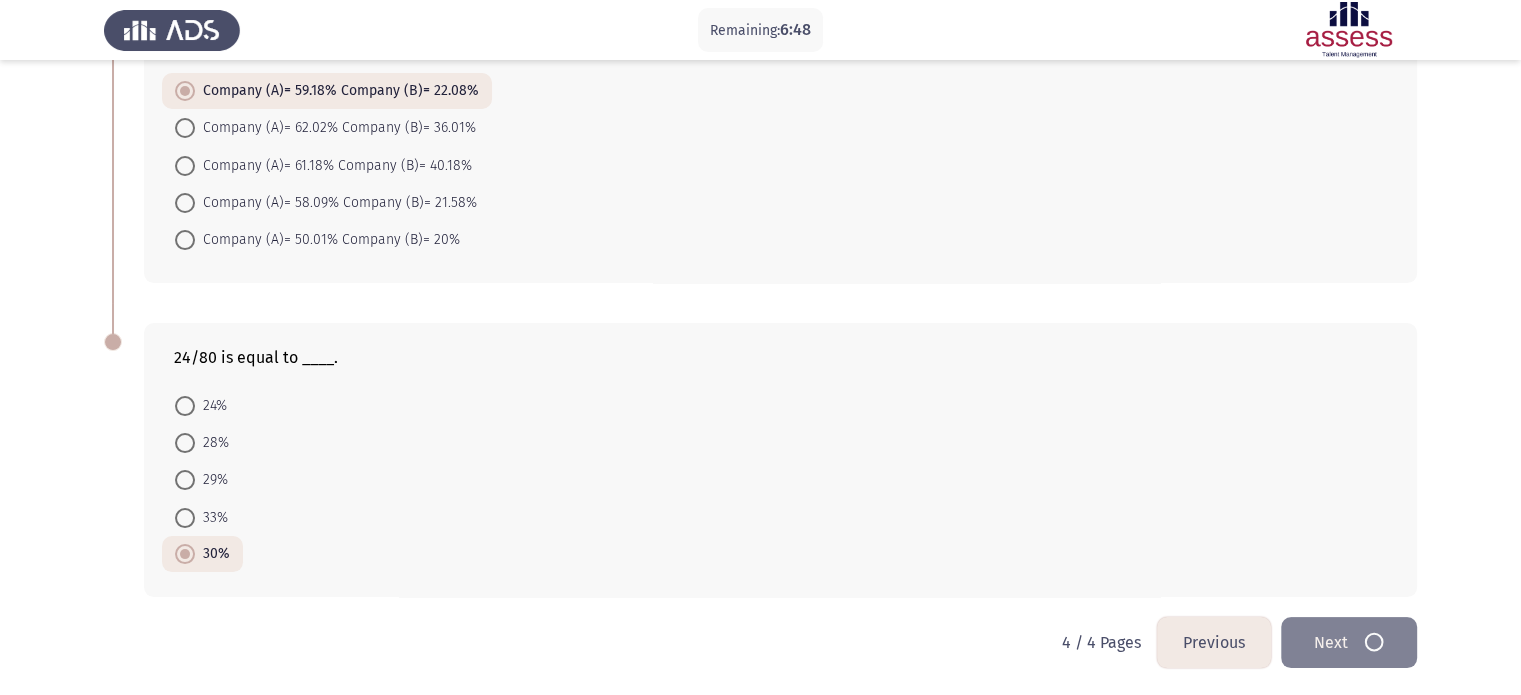 scroll, scrollTop: 0, scrollLeft: 0, axis: both 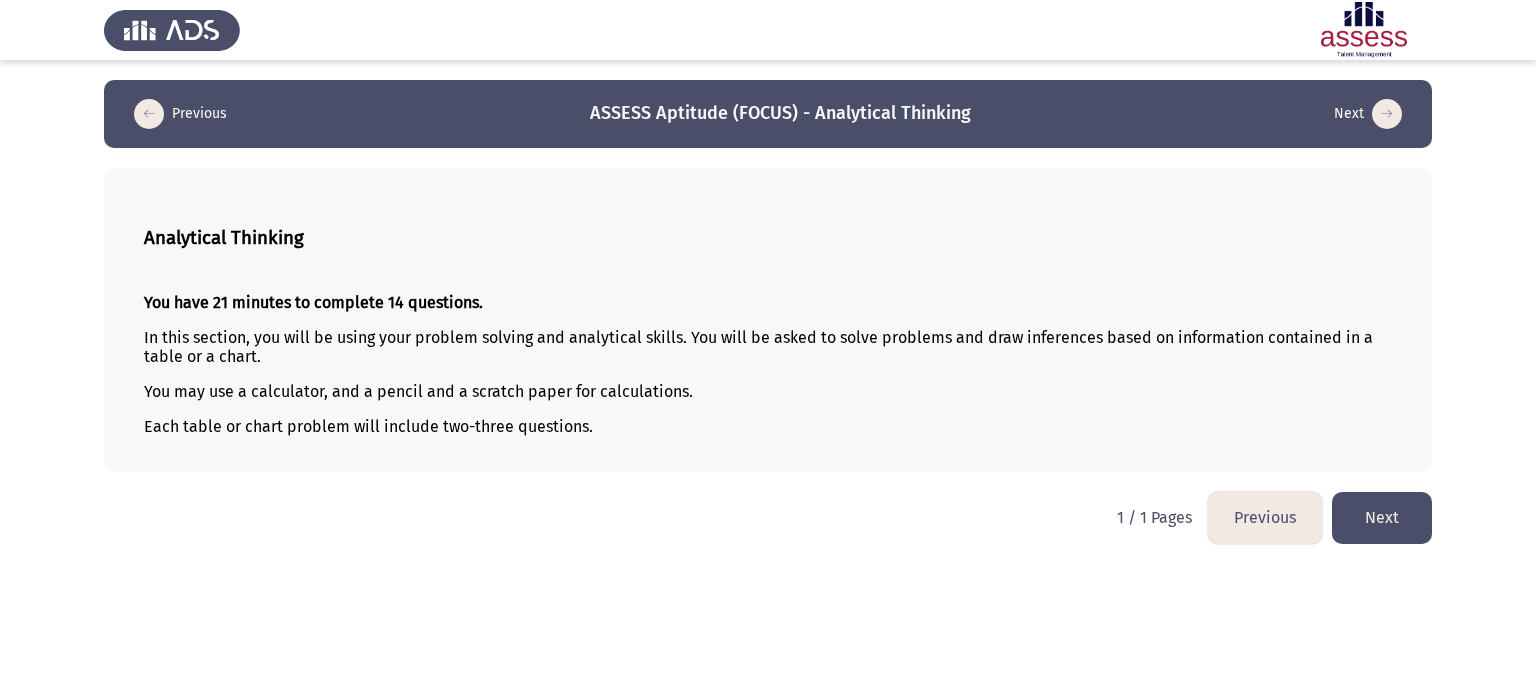 click on "Next" 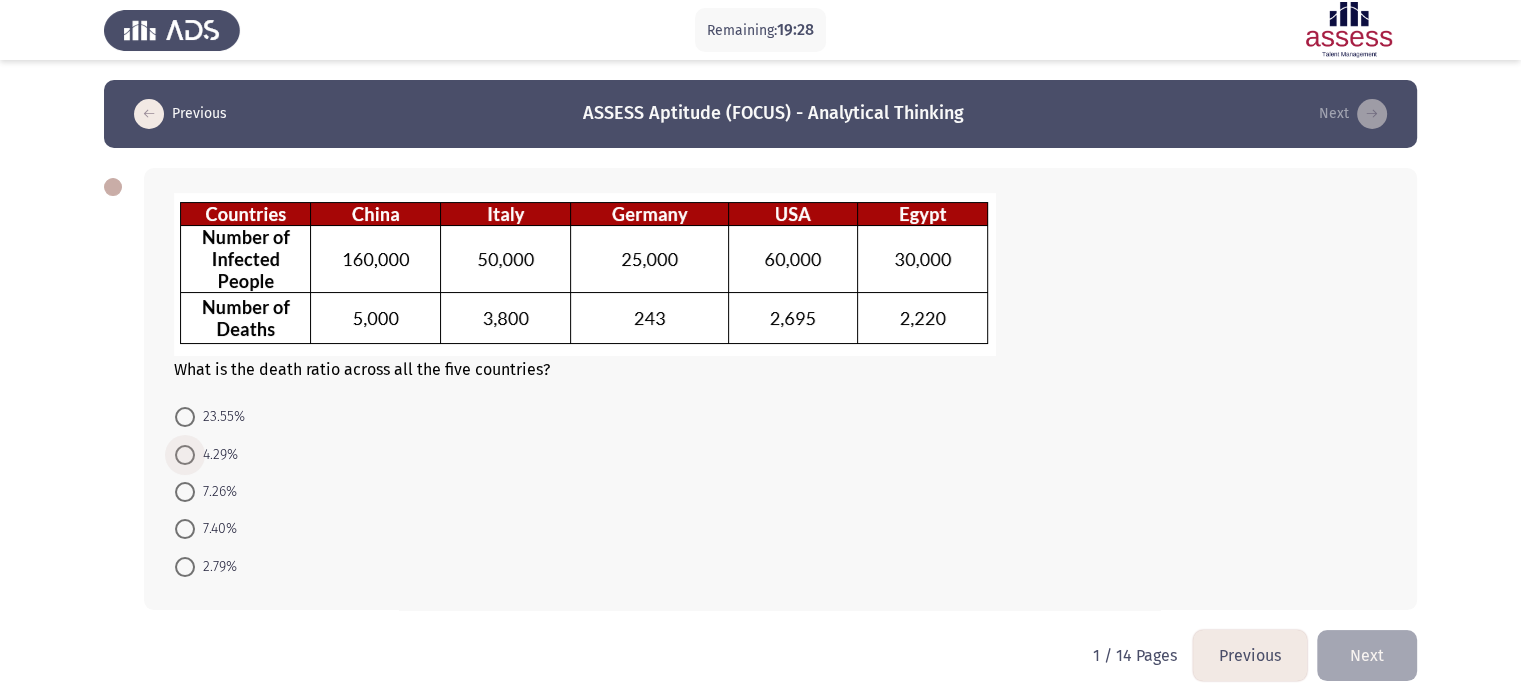 click on "4.29%" at bounding box center [216, 455] 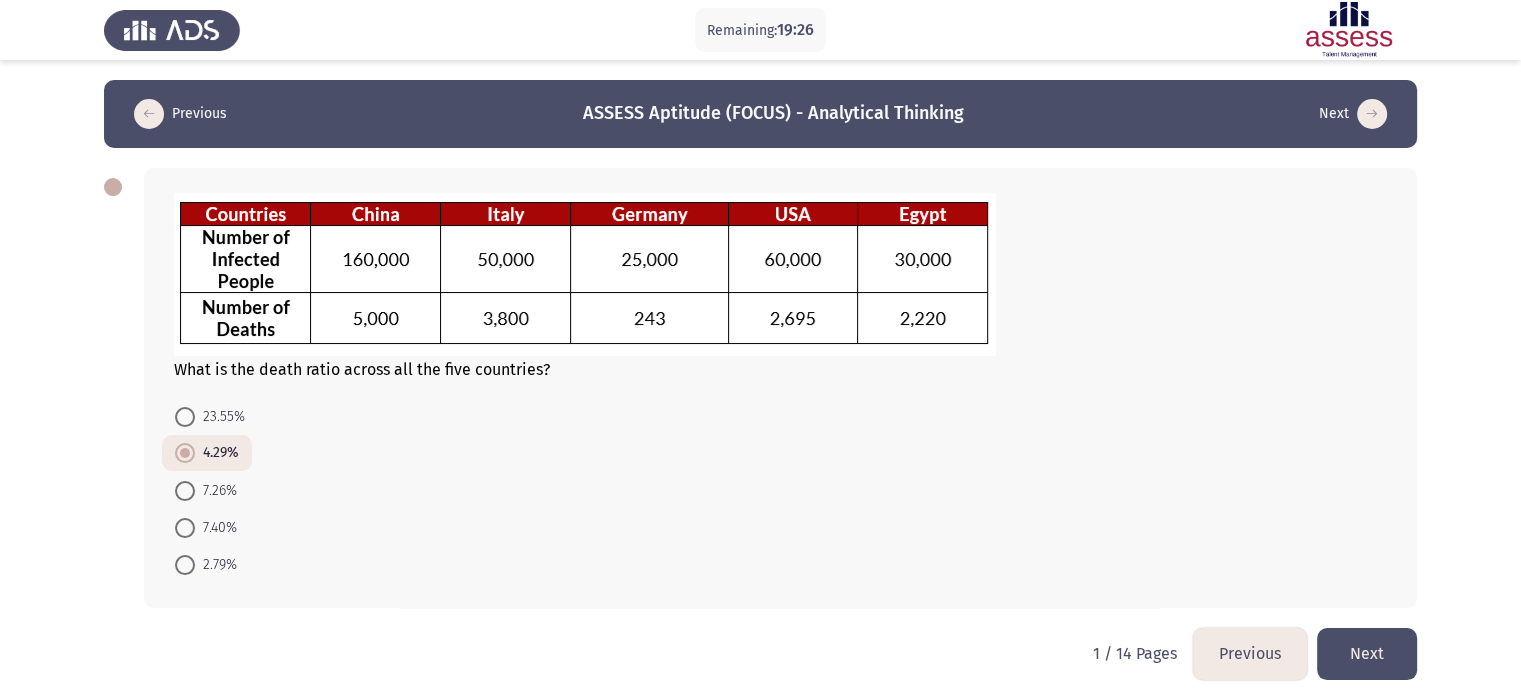 click on "Next" 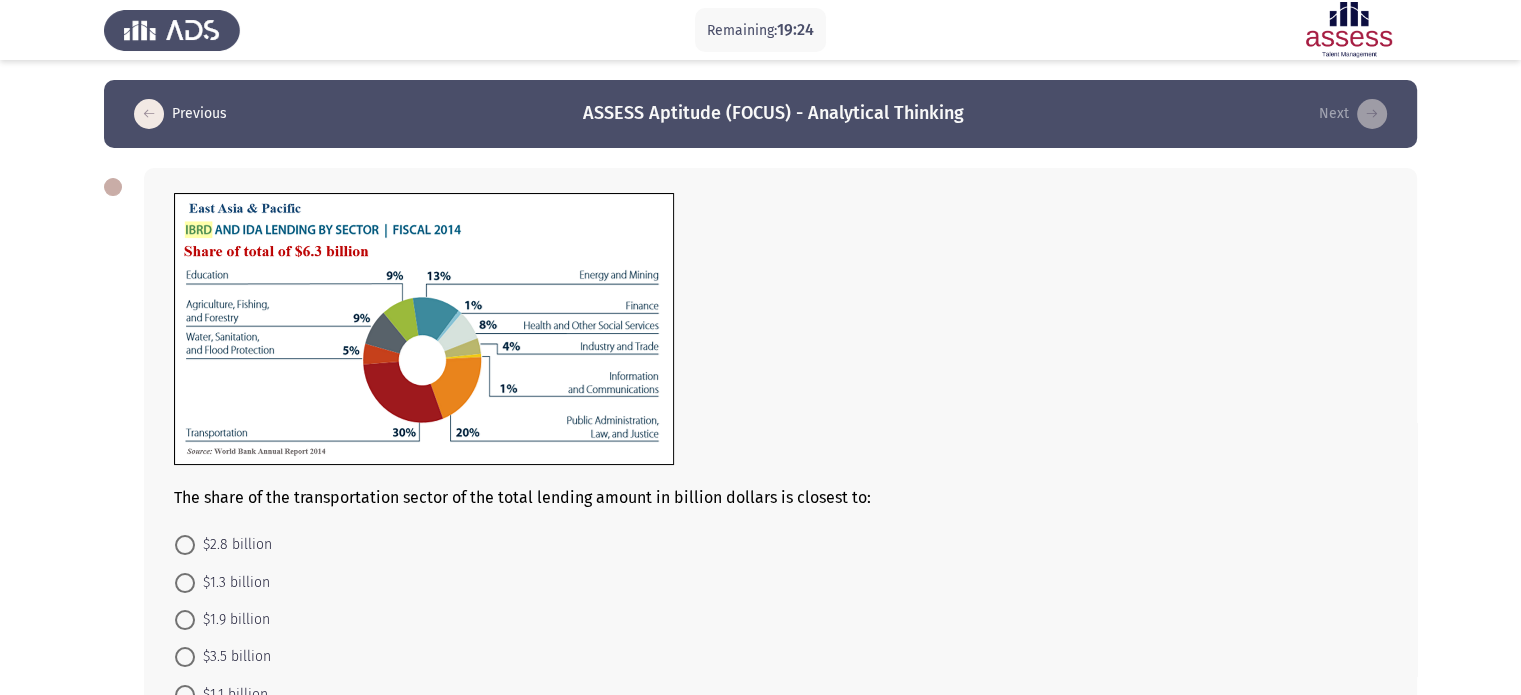 scroll, scrollTop: 142, scrollLeft: 0, axis: vertical 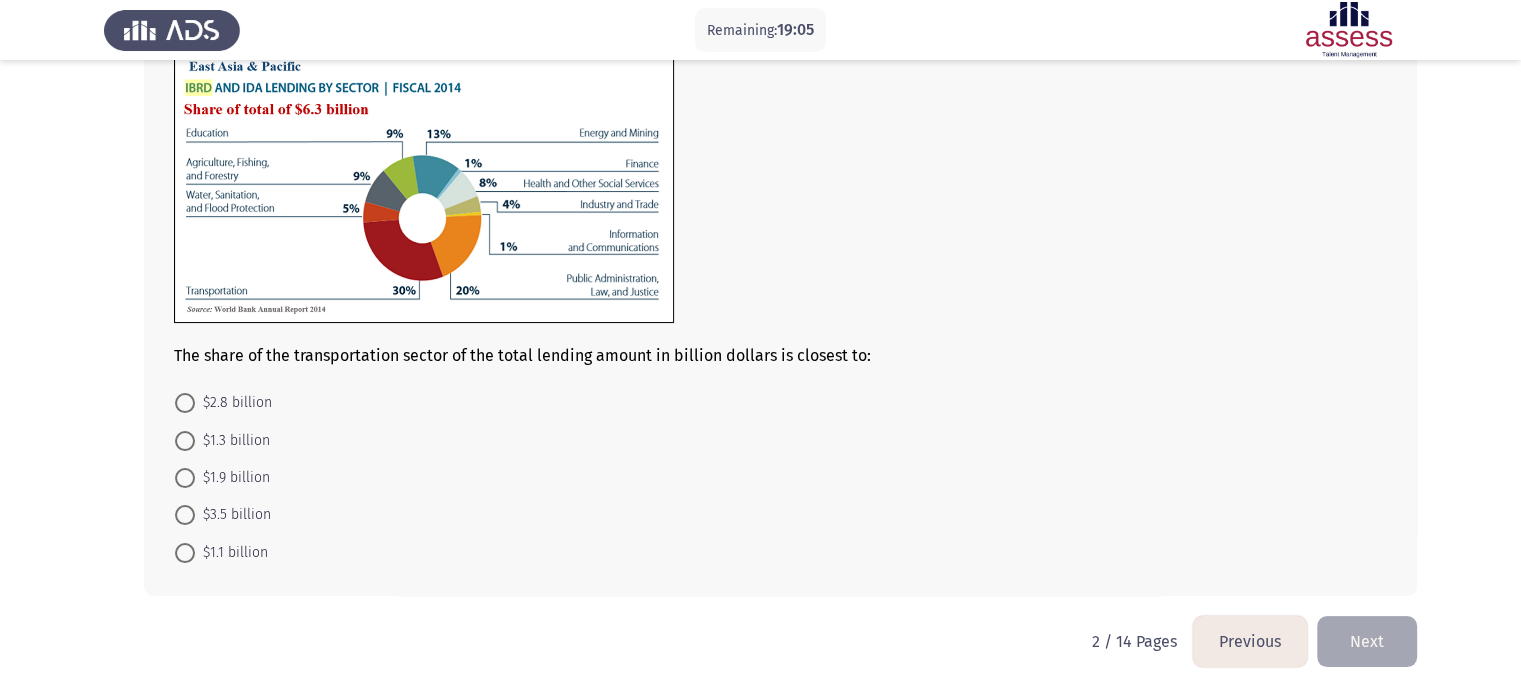 click on "$2.8 billion     $1.3 billion     $1.9 billion     $3.5 billion     $1.1 billion" 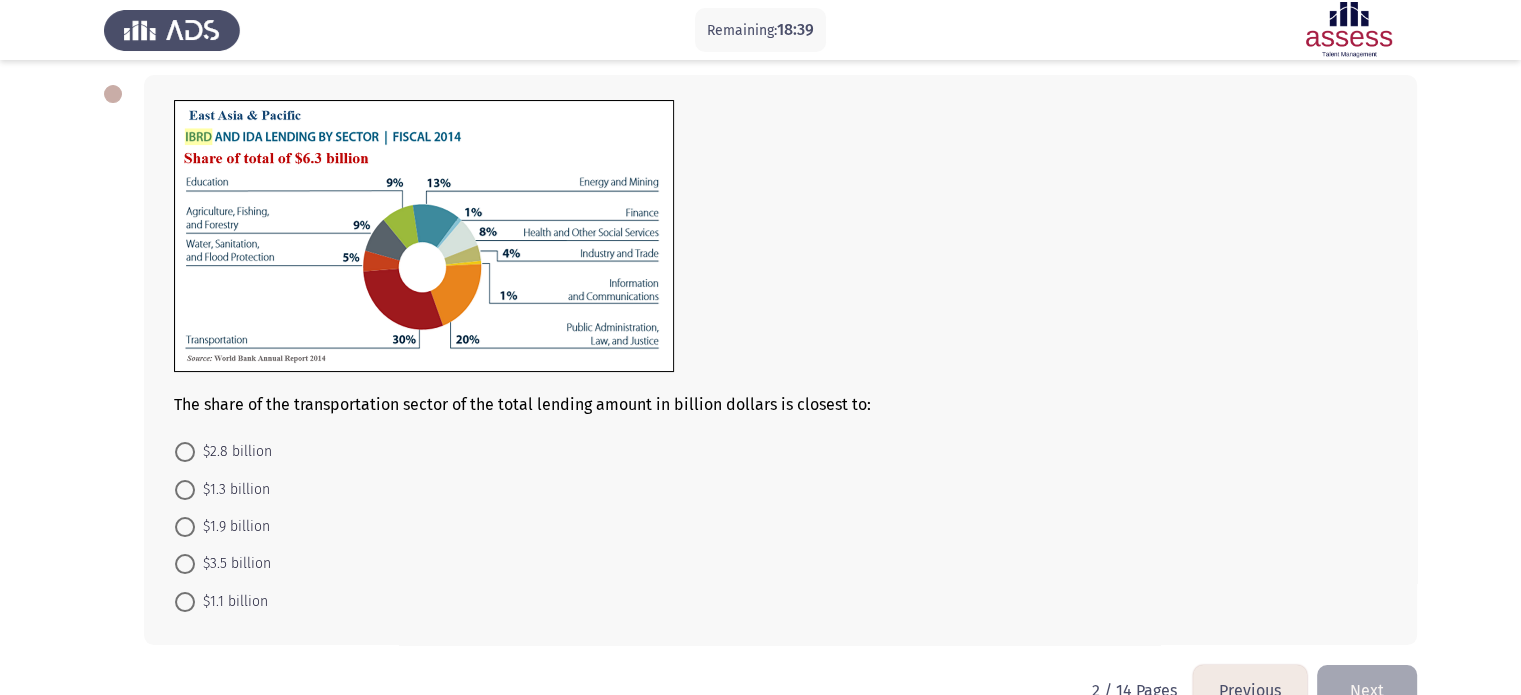 scroll, scrollTop: 94, scrollLeft: 0, axis: vertical 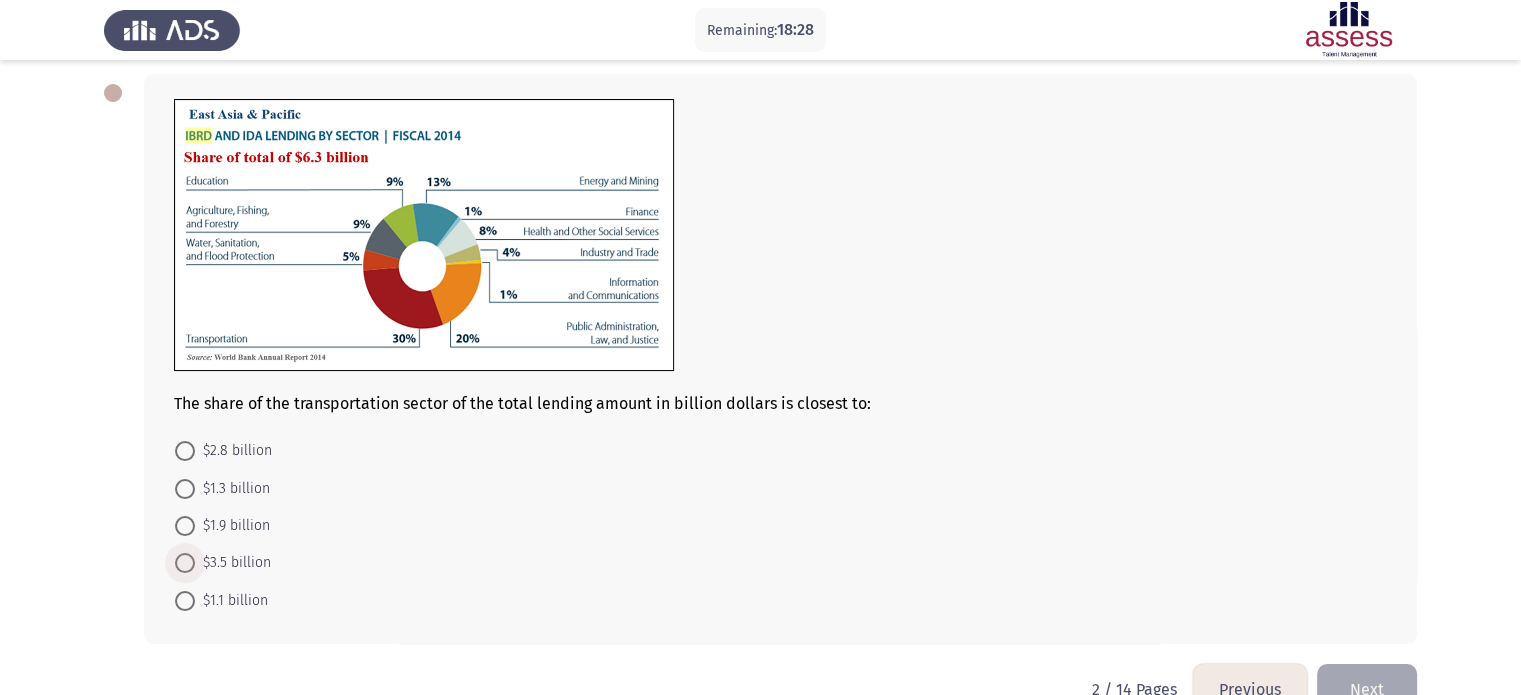click at bounding box center [185, 563] 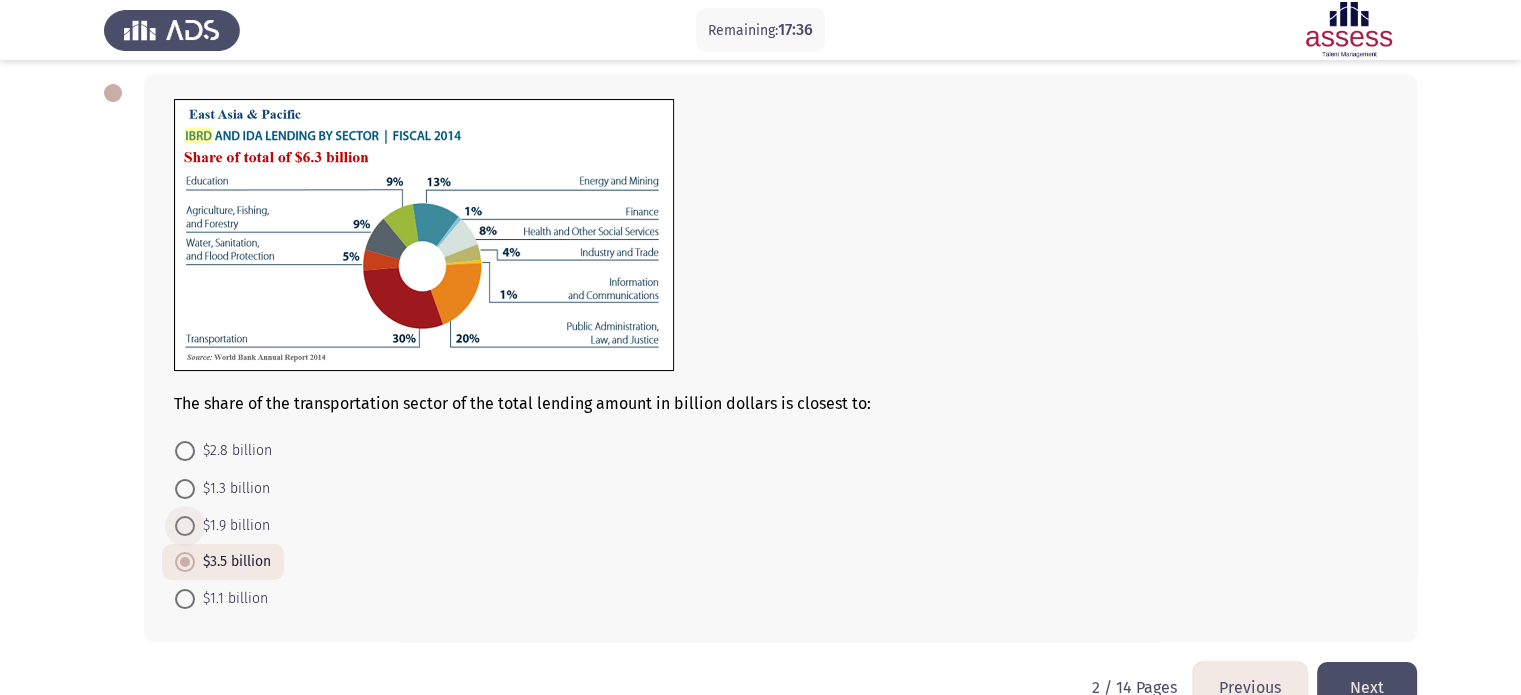 click on "$1.9 billion" at bounding box center (232, 526) 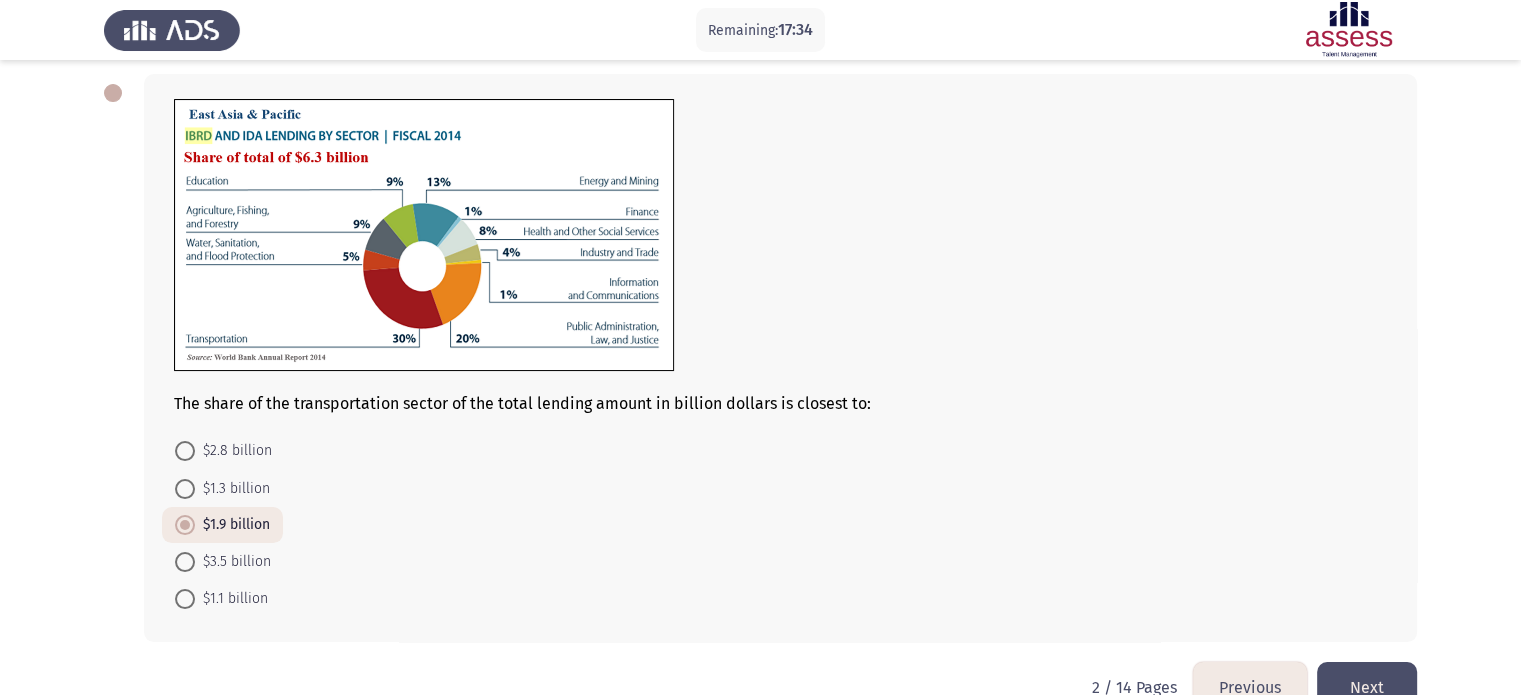 click on "Next" 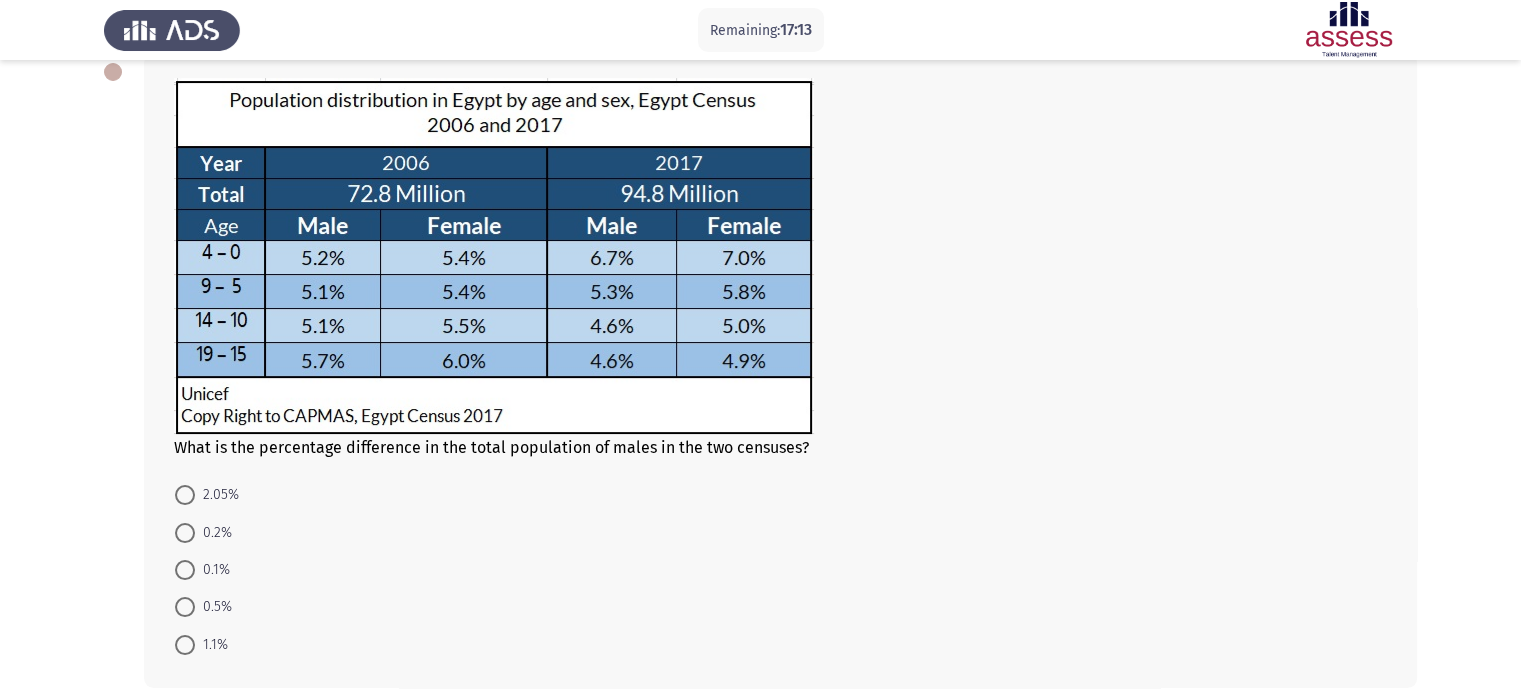 scroll, scrollTop: 104, scrollLeft: 0, axis: vertical 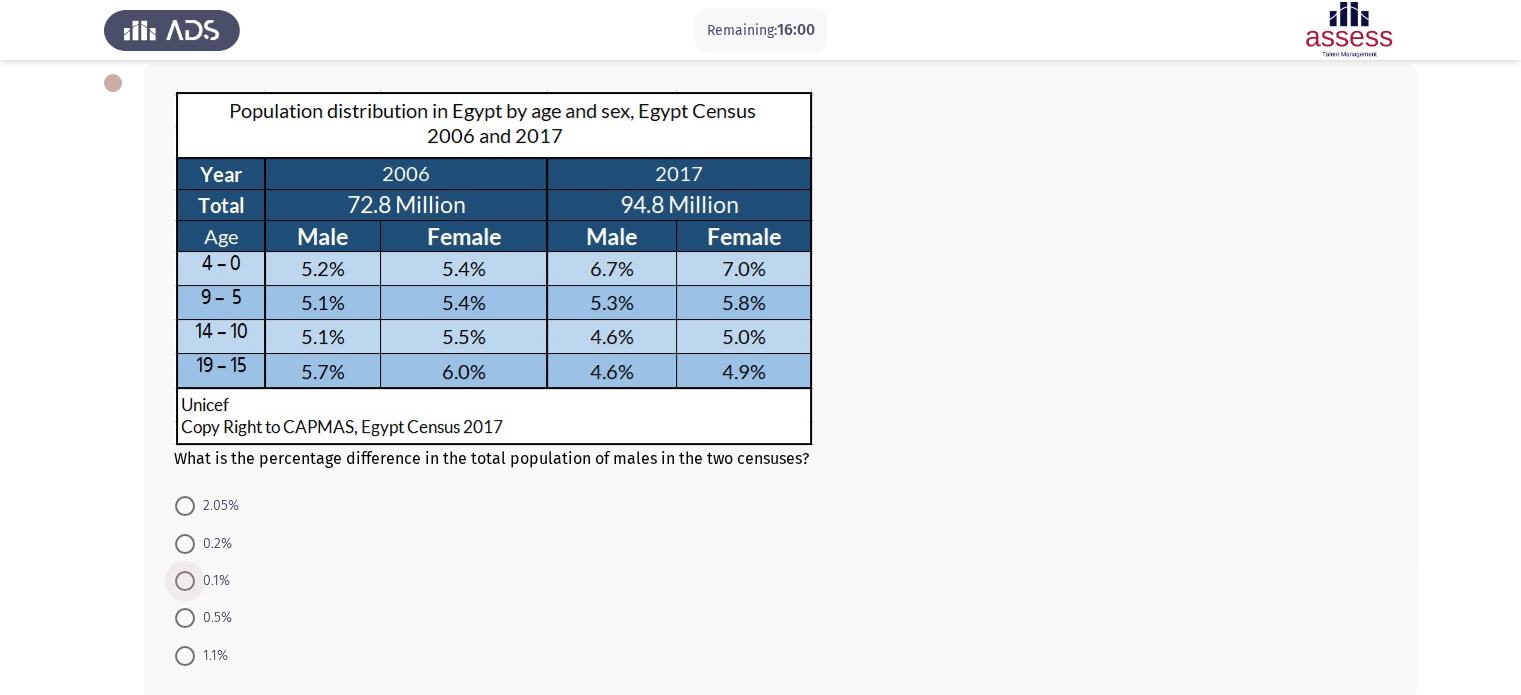 click at bounding box center [185, 581] 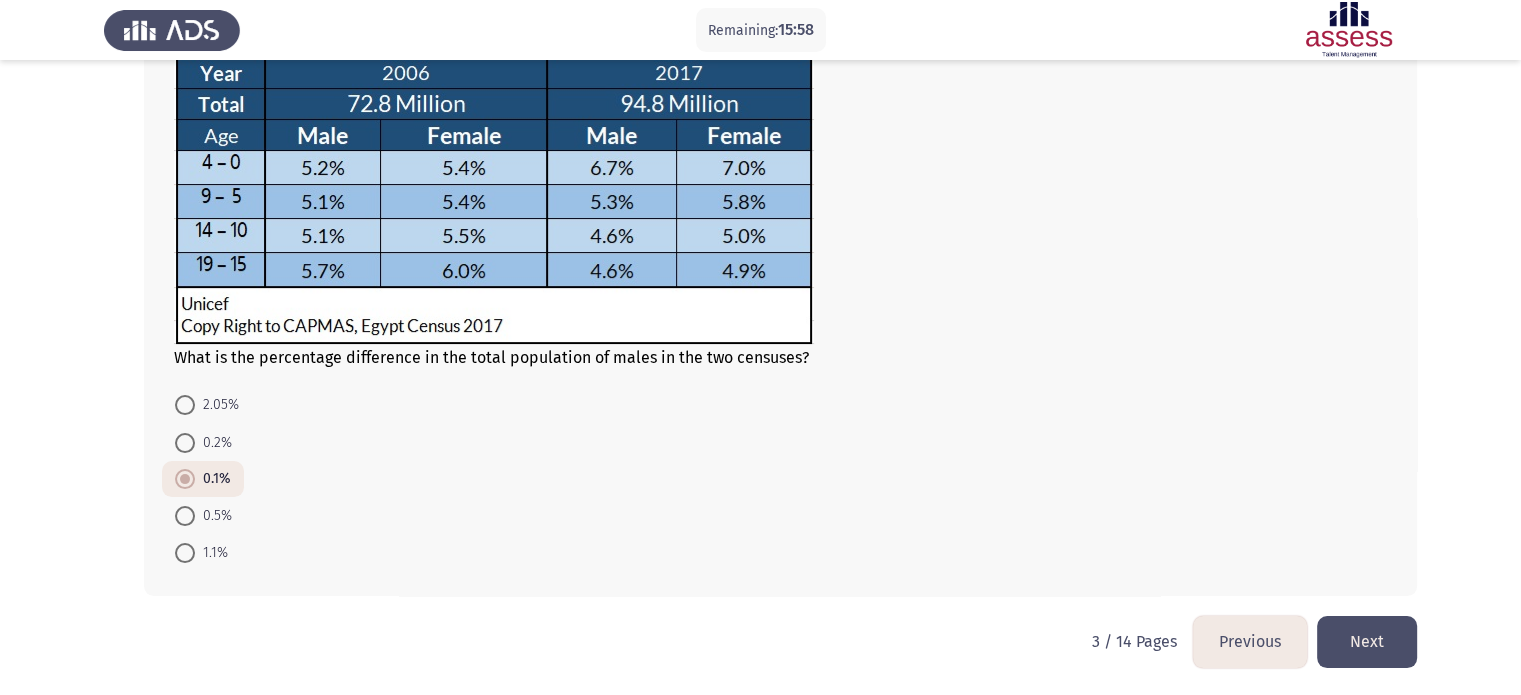 scroll, scrollTop: 204, scrollLeft: 0, axis: vertical 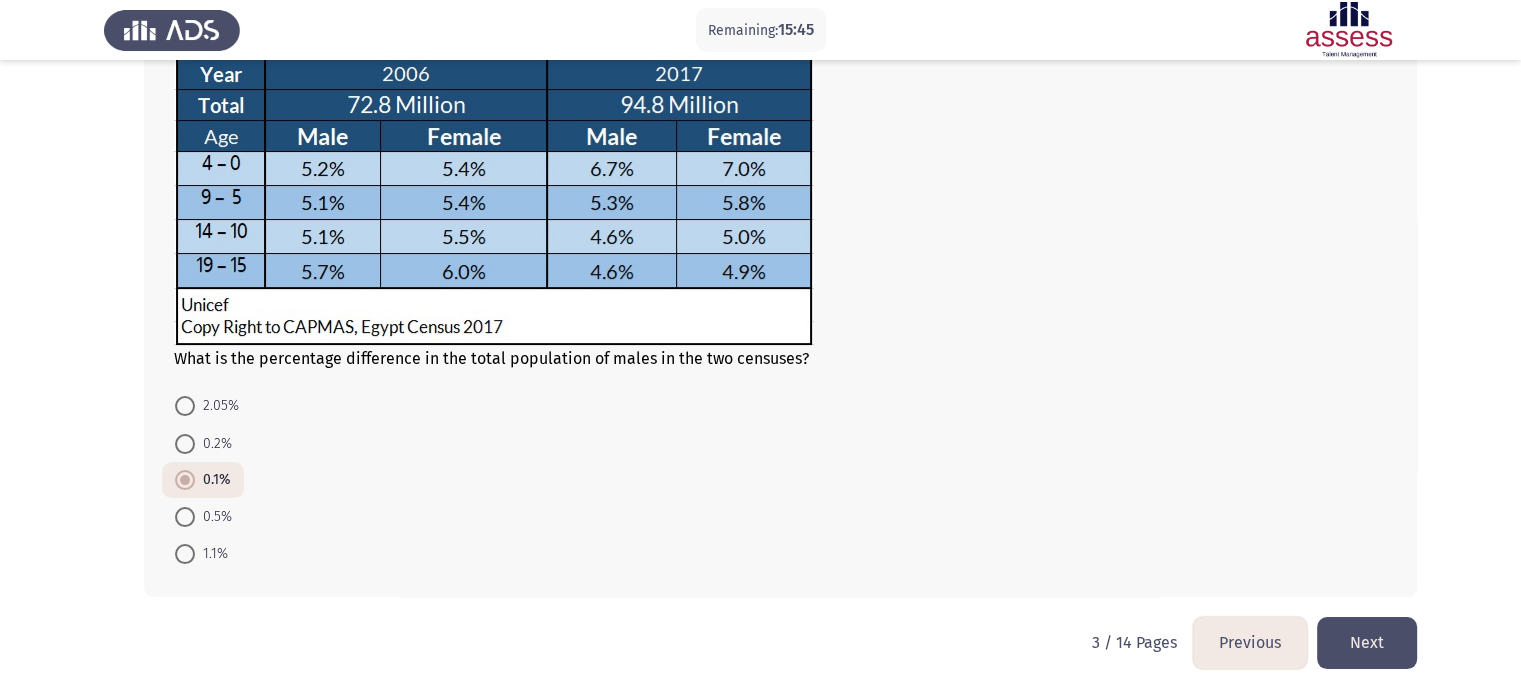 click on "Next" 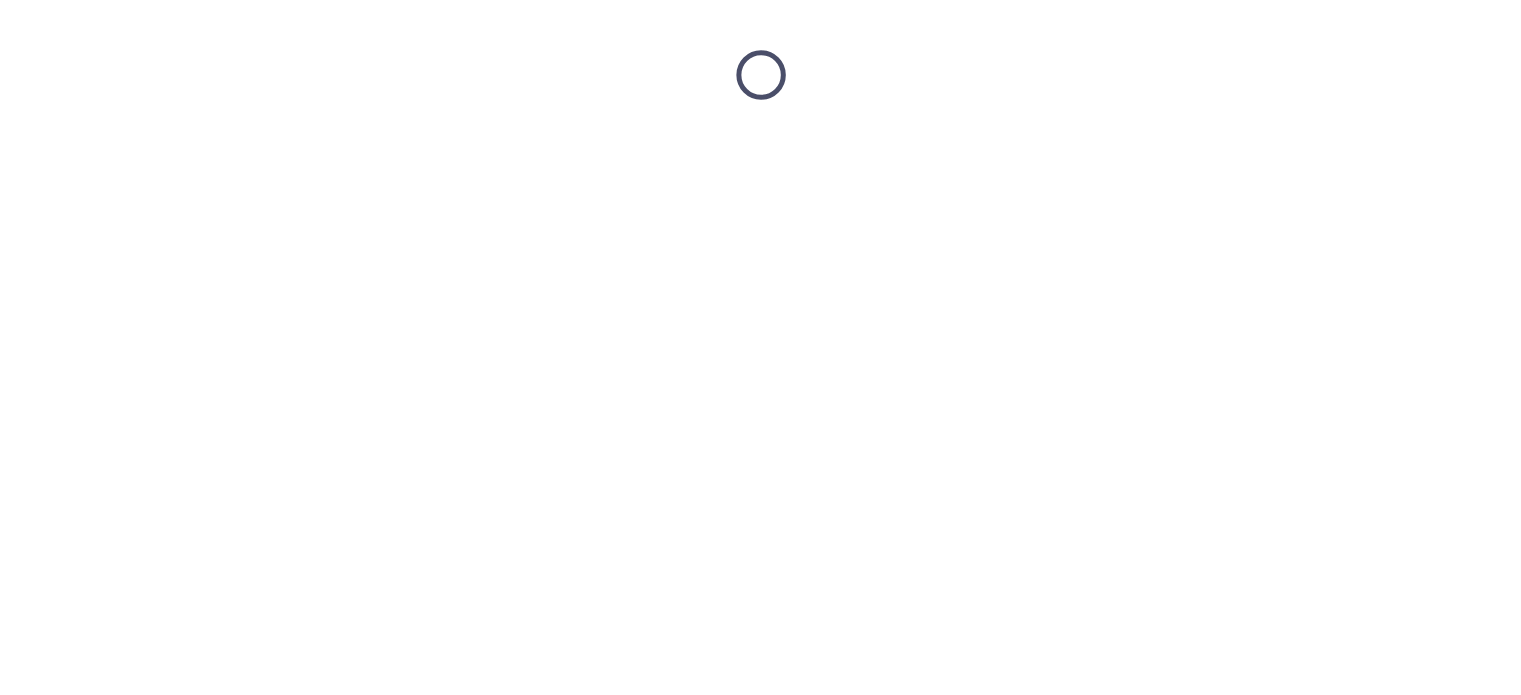 scroll, scrollTop: 0, scrollLeft: 0, axis: both 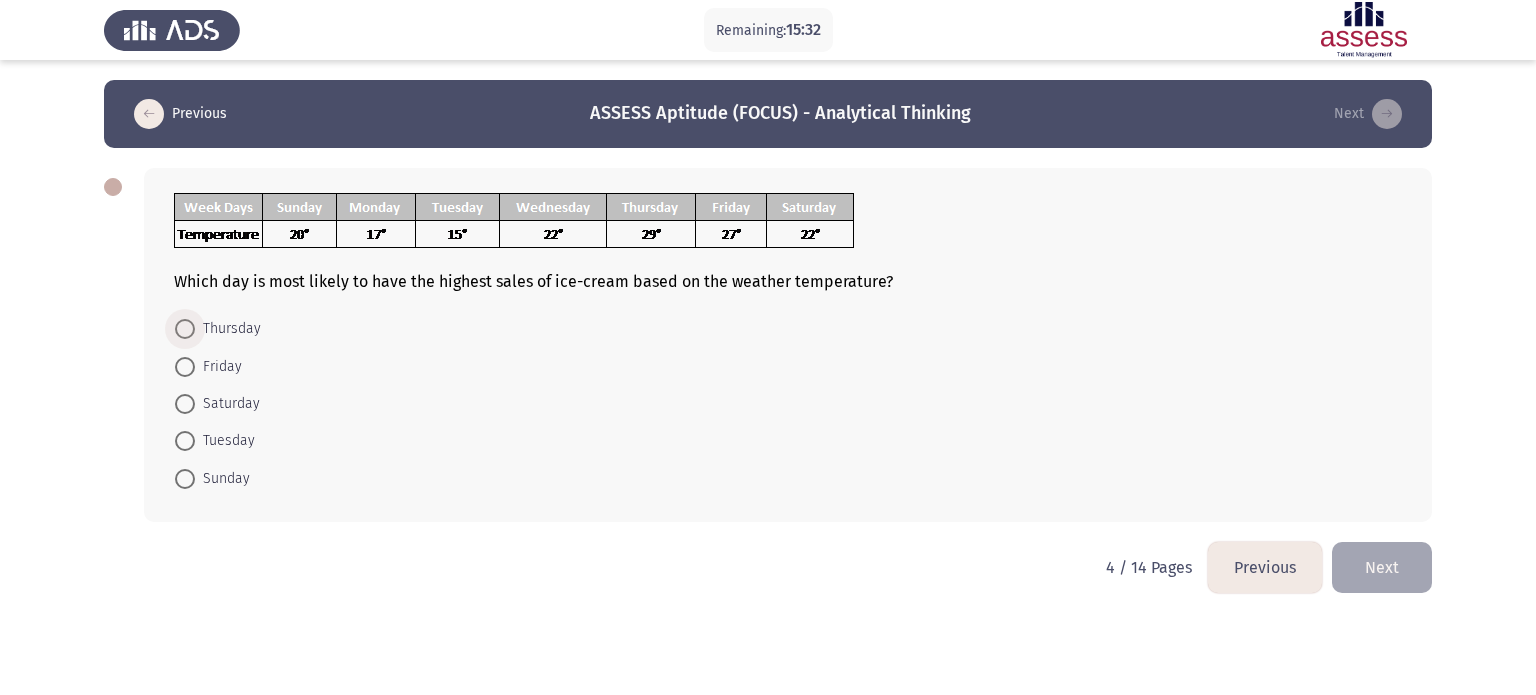 click on "Thursday" at bounding box center [228, 329] 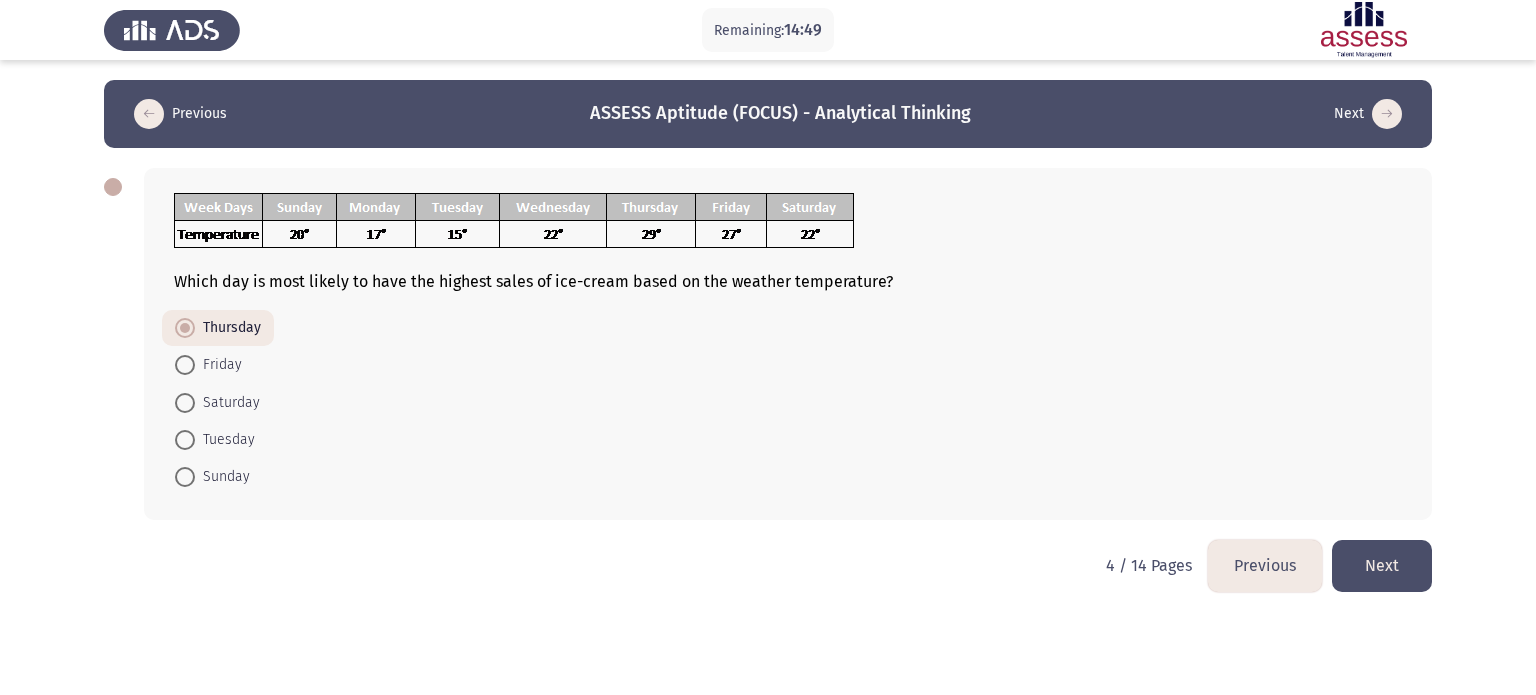 click on "Next" 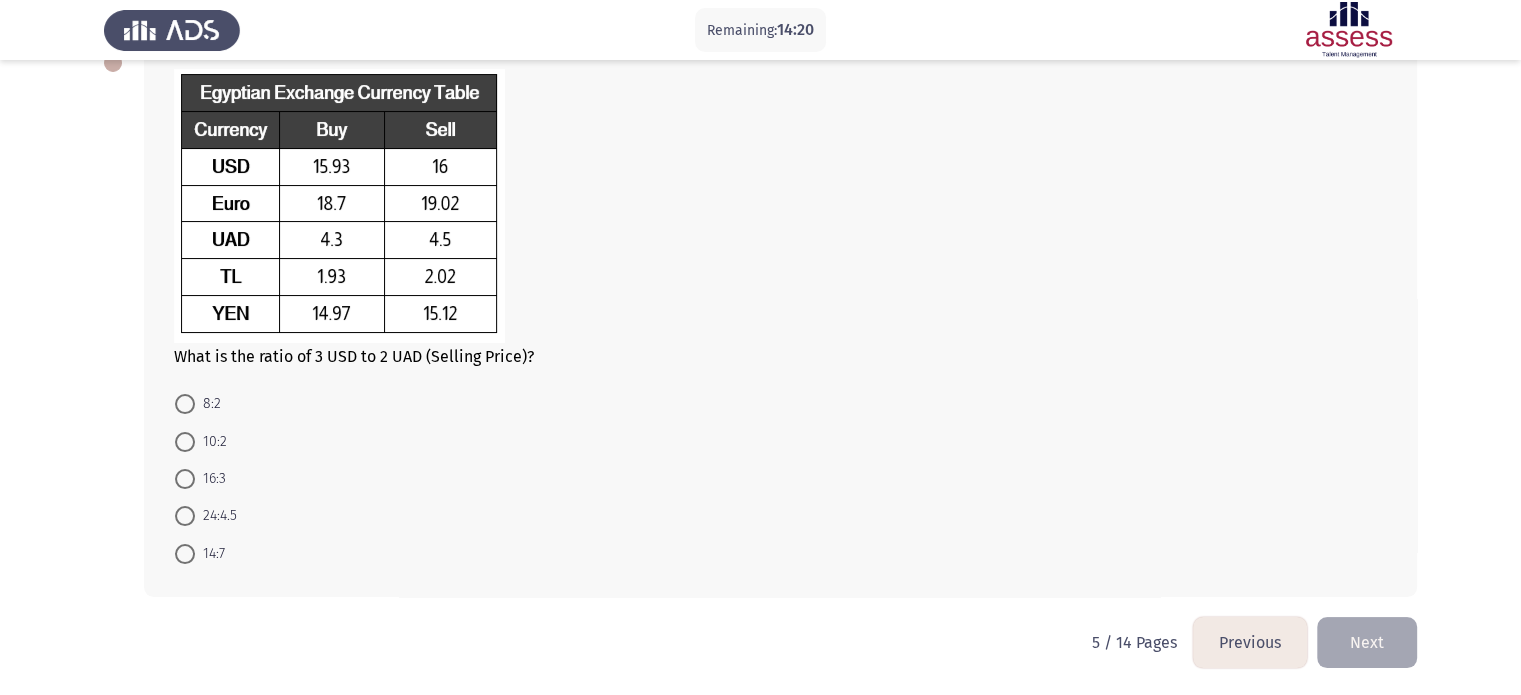 scroll, scrollTop: 124, scrollLeft: 0, axis: vertical 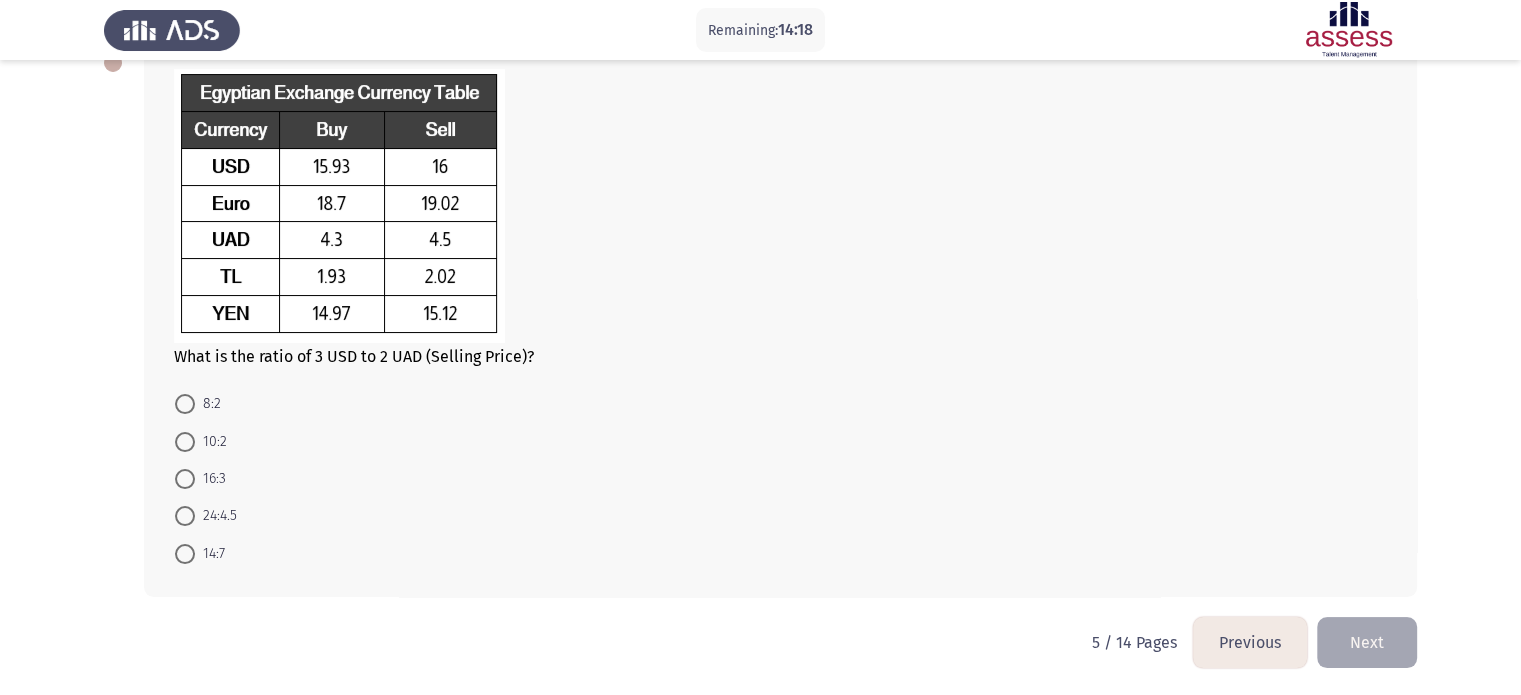 click on "Previous" 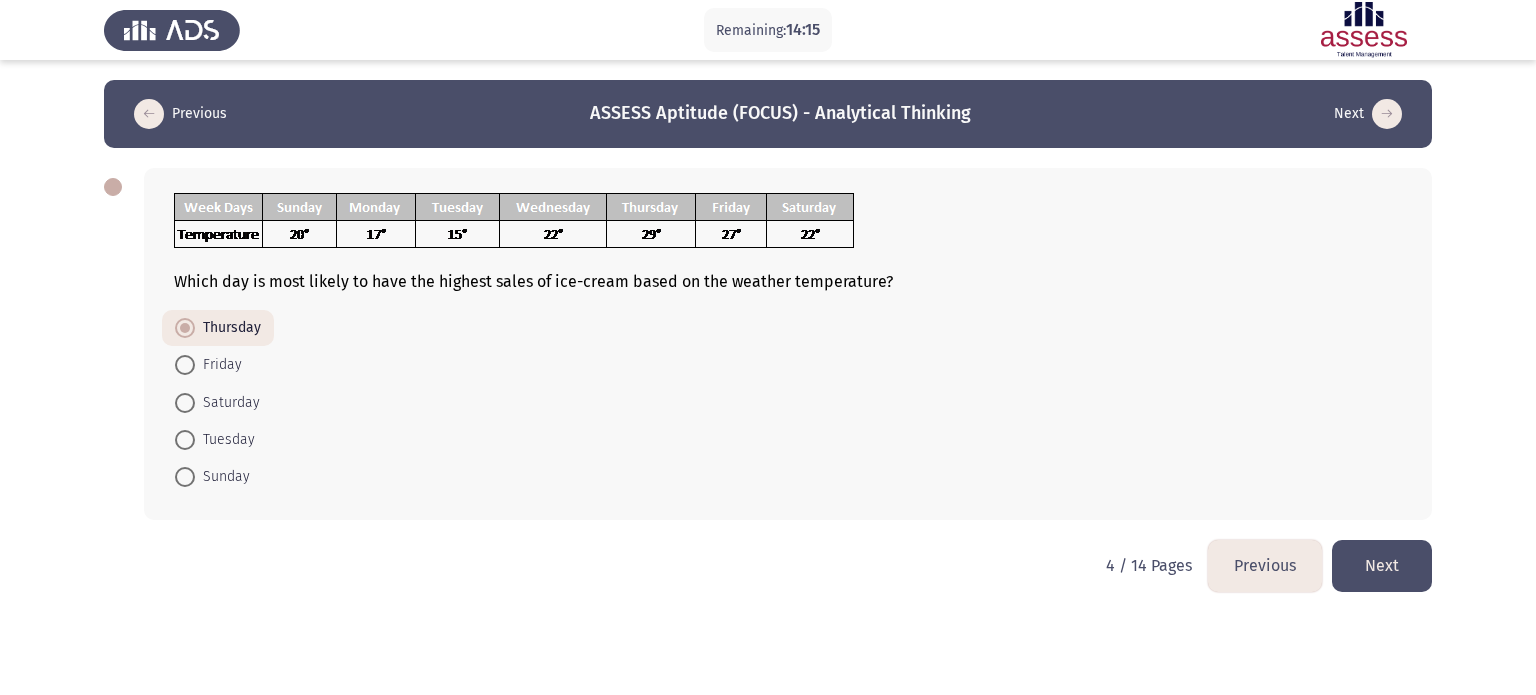 click on "Next" 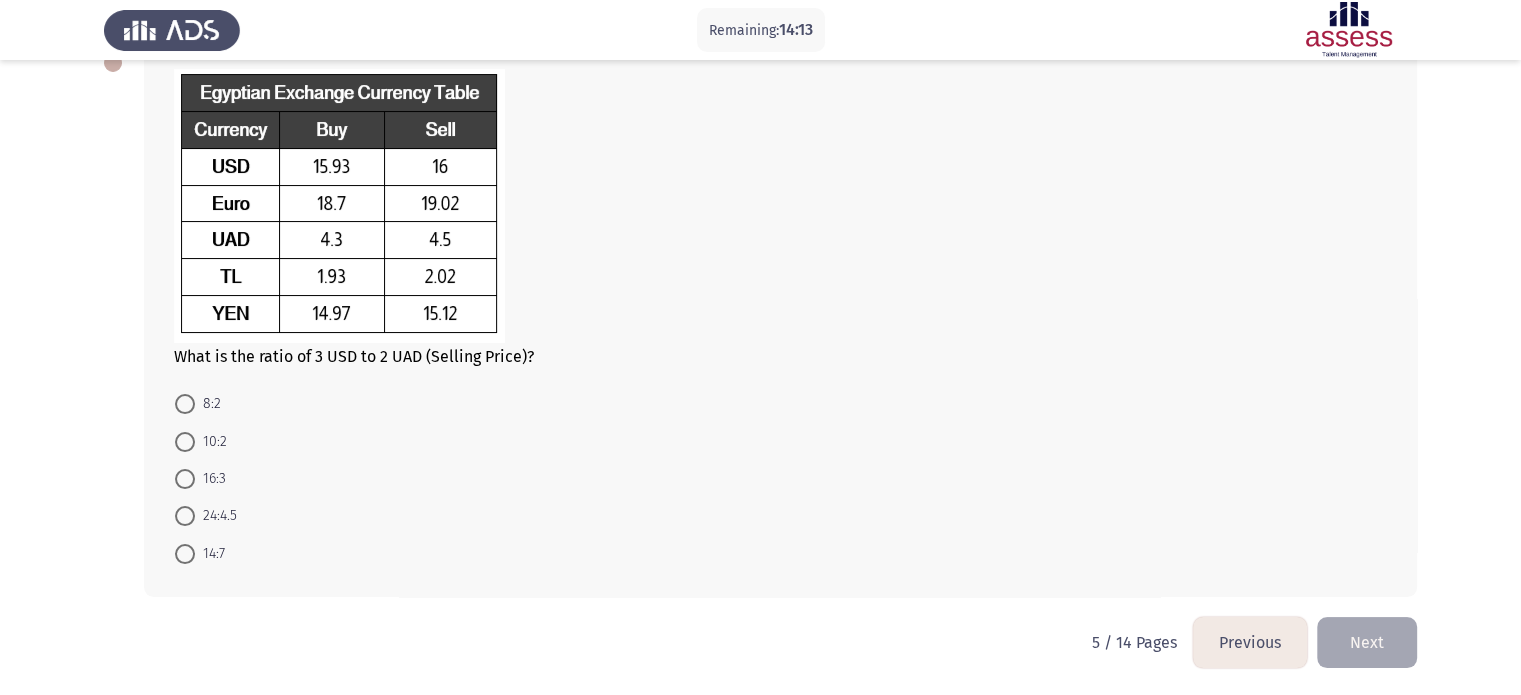 scroll, scrollTop: 124, scrollLeft: 0, axis: vertical 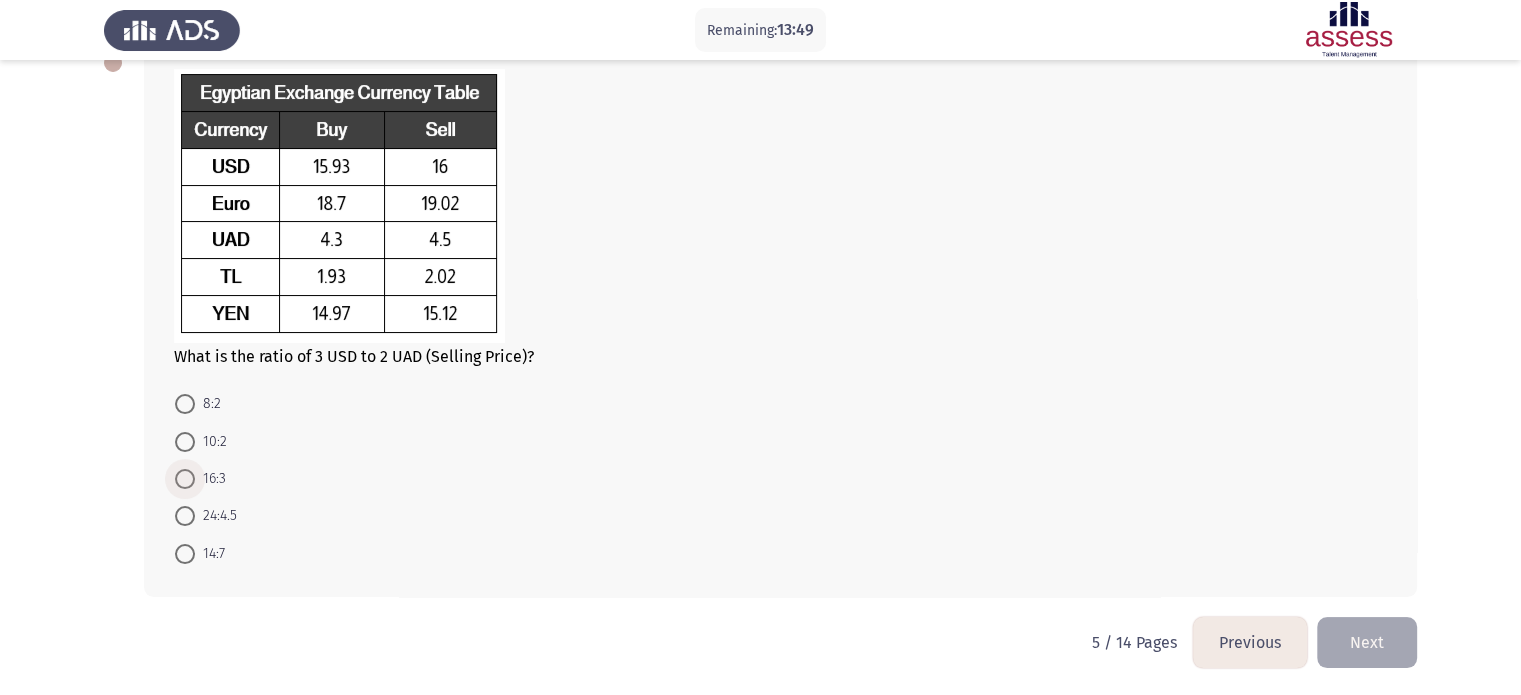 click on "16:3" at bounding box center (210, 479) 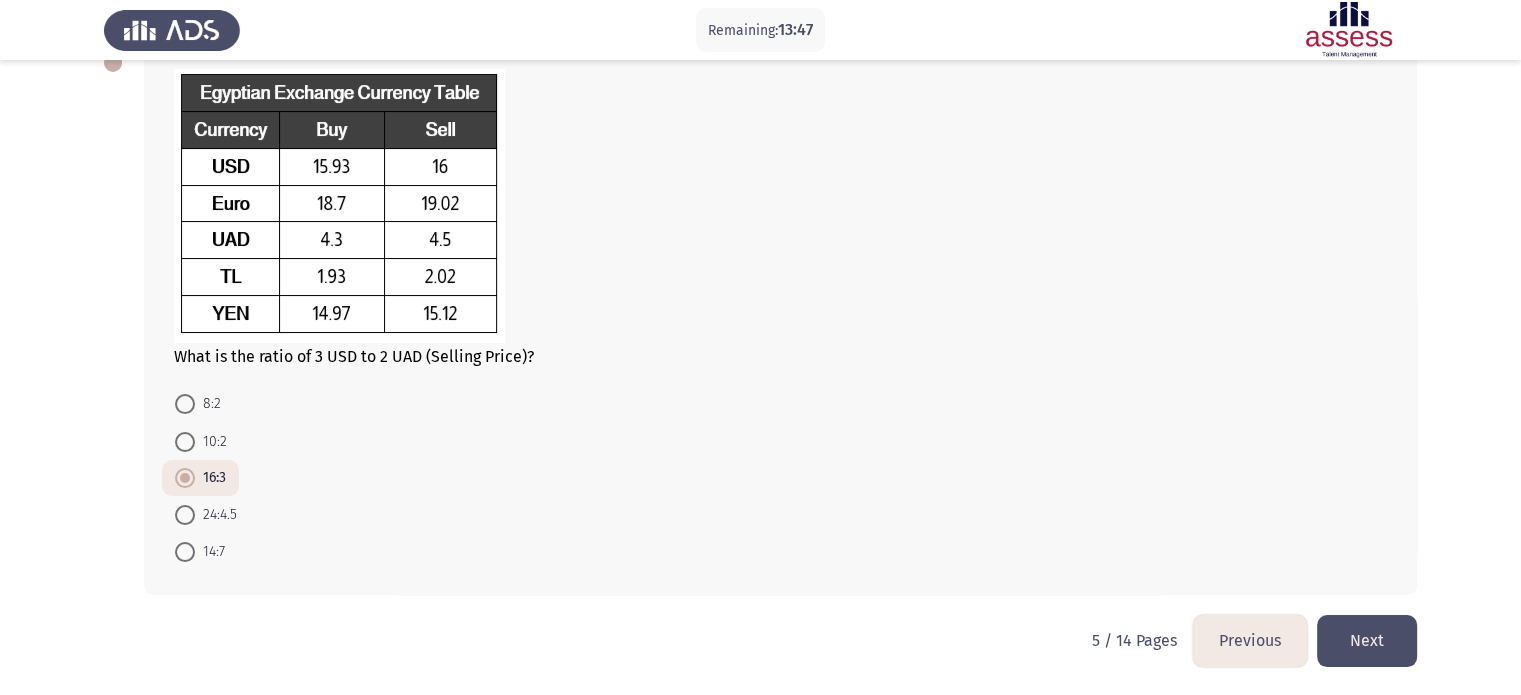 click on "Next" 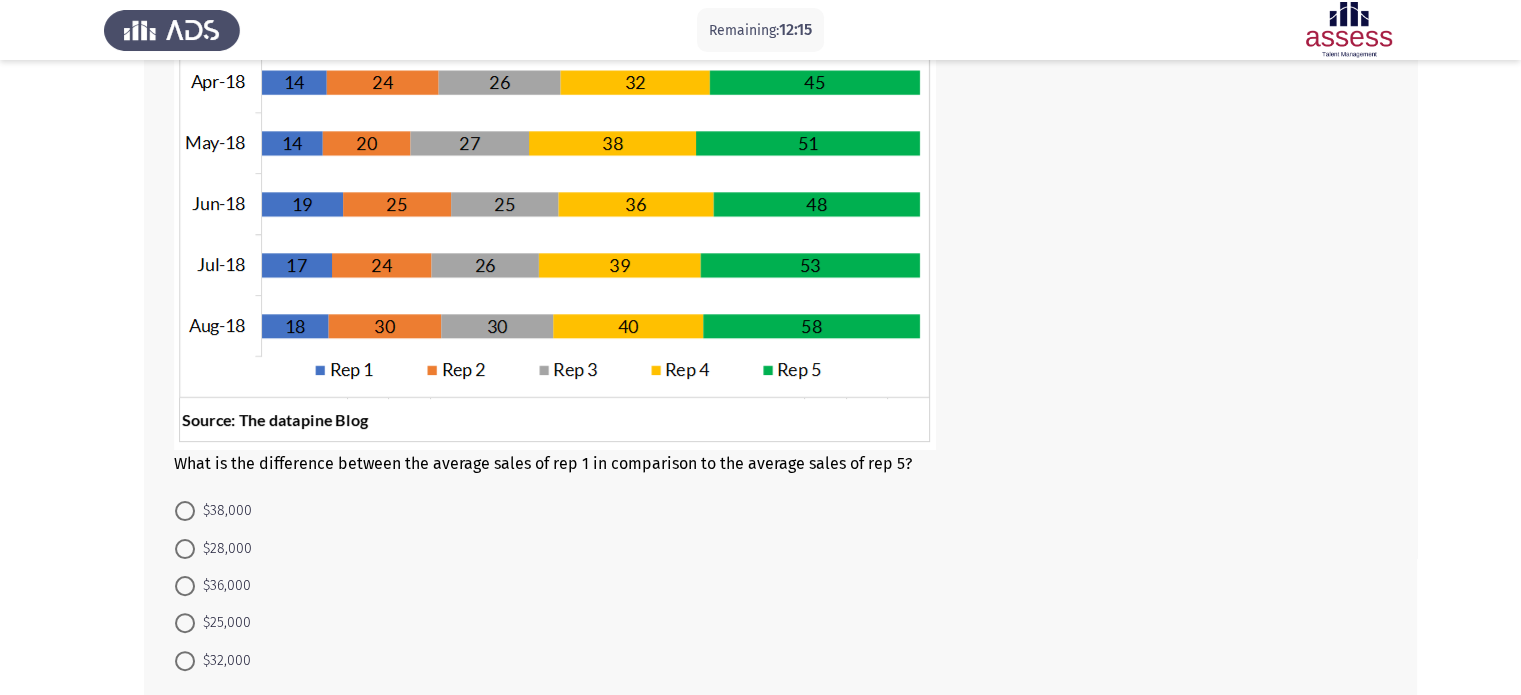 scroll, scrollTop: 480, scrollLeft: 0, axis: vertical 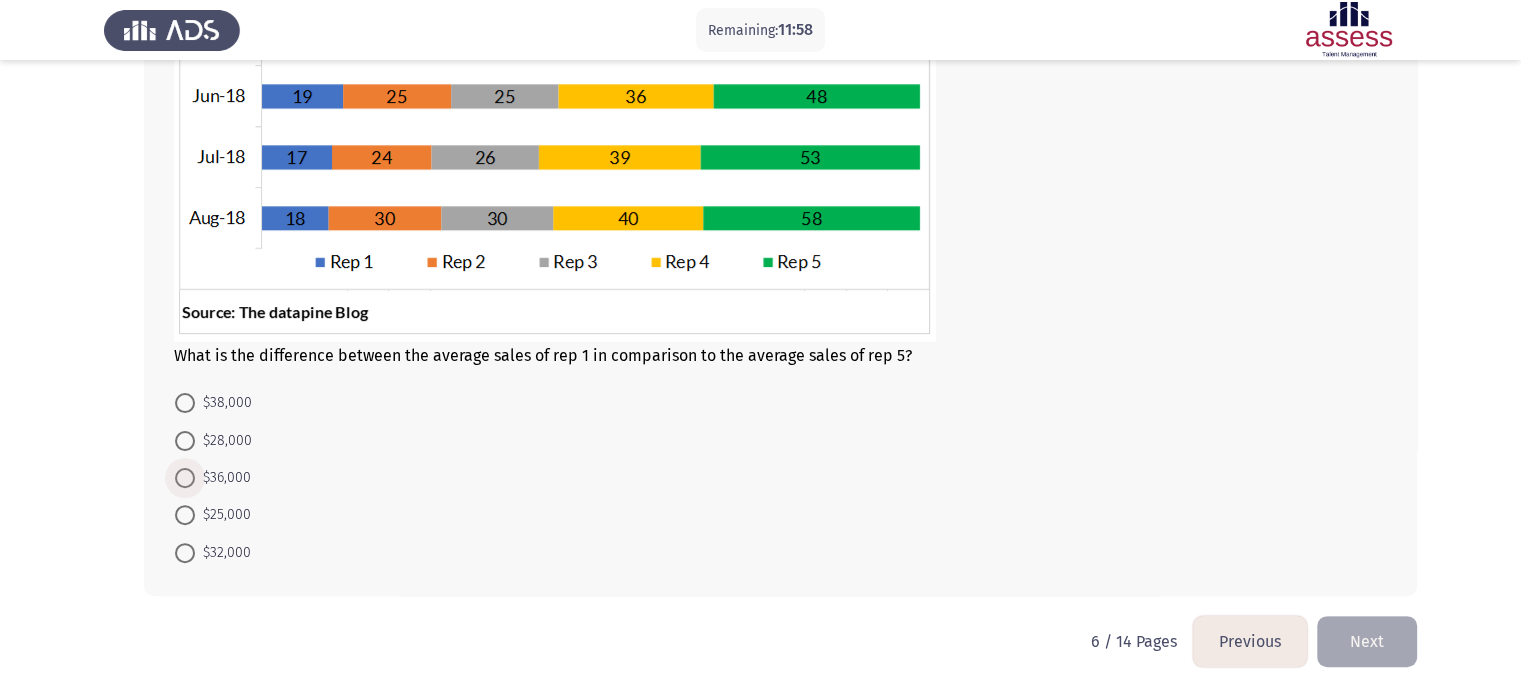 click on "$36,000" at bounding box center [223, 478] 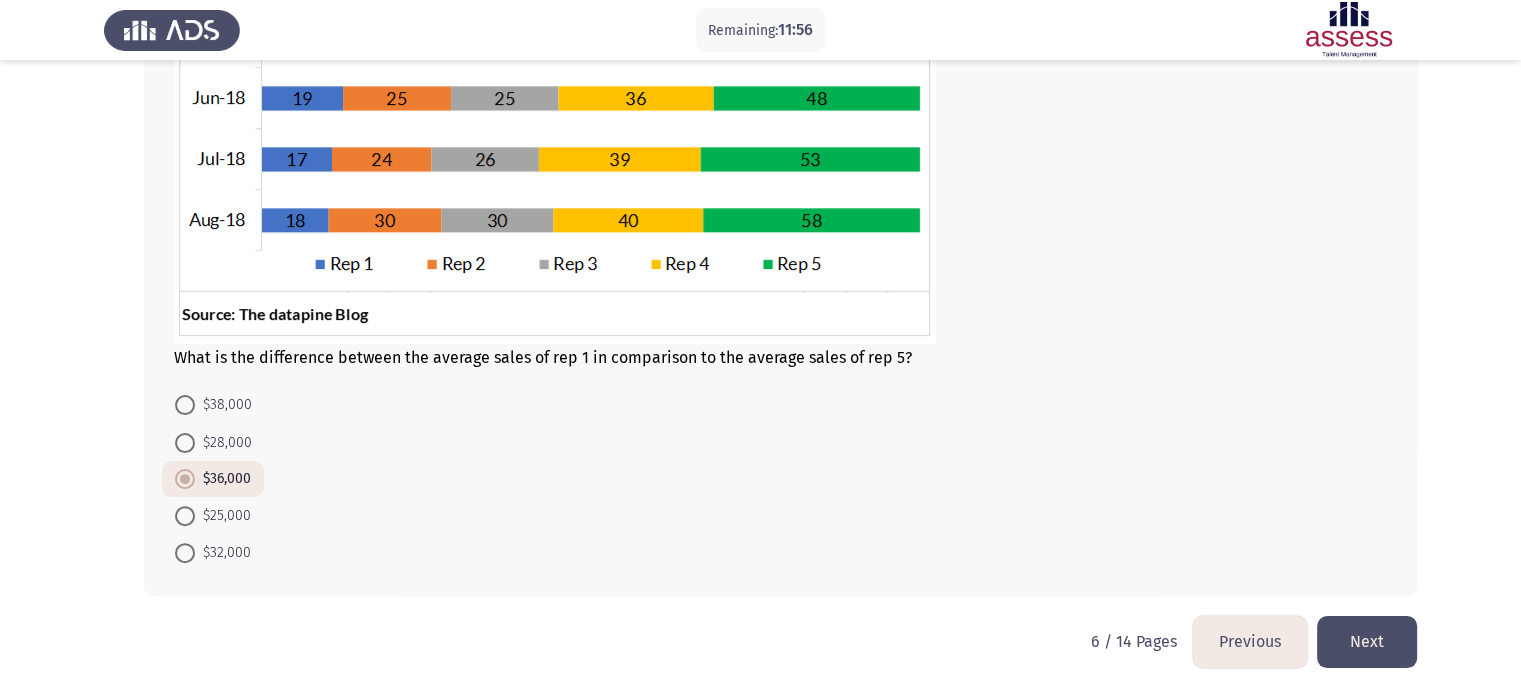 click on "Next" 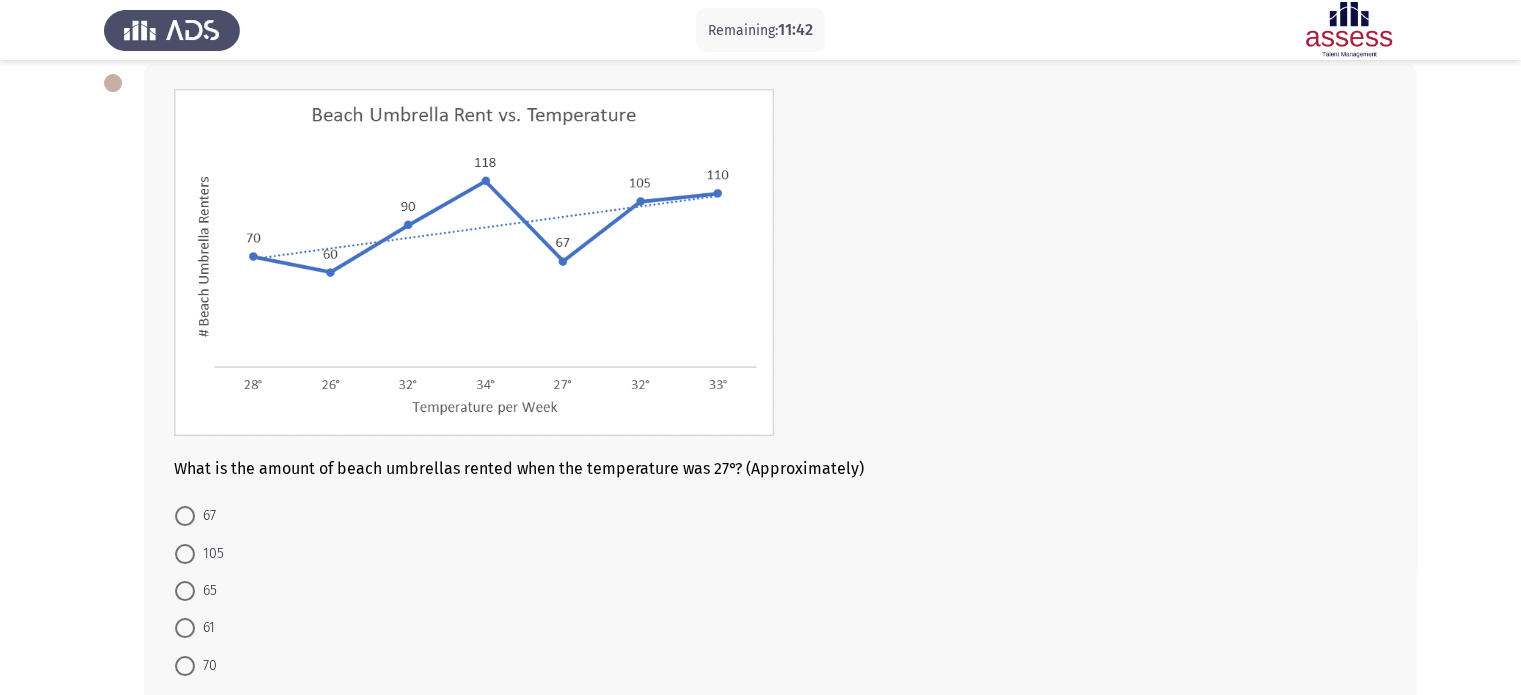 scroll, scrollTop: 104, scrollLeft: 0, axis: vertical 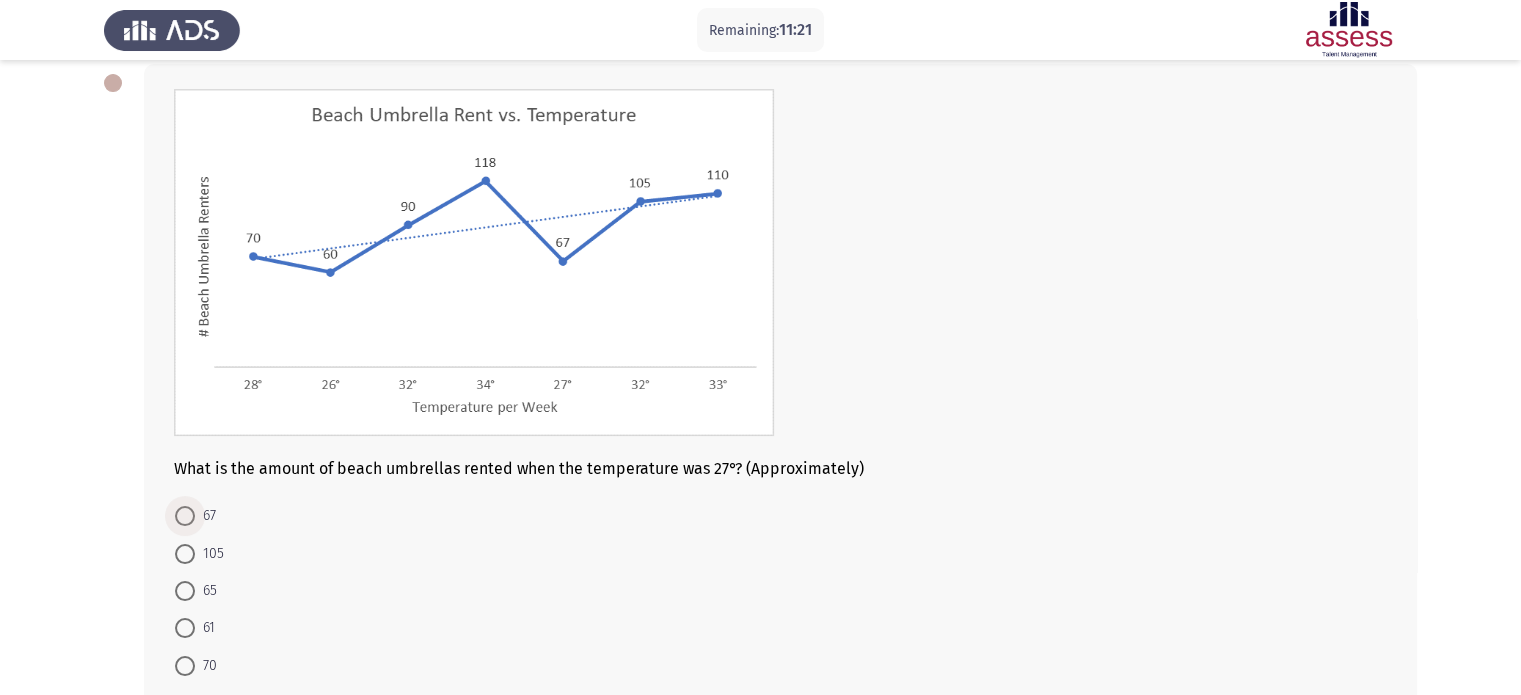 click on "67" at bounding box center (205, 516) 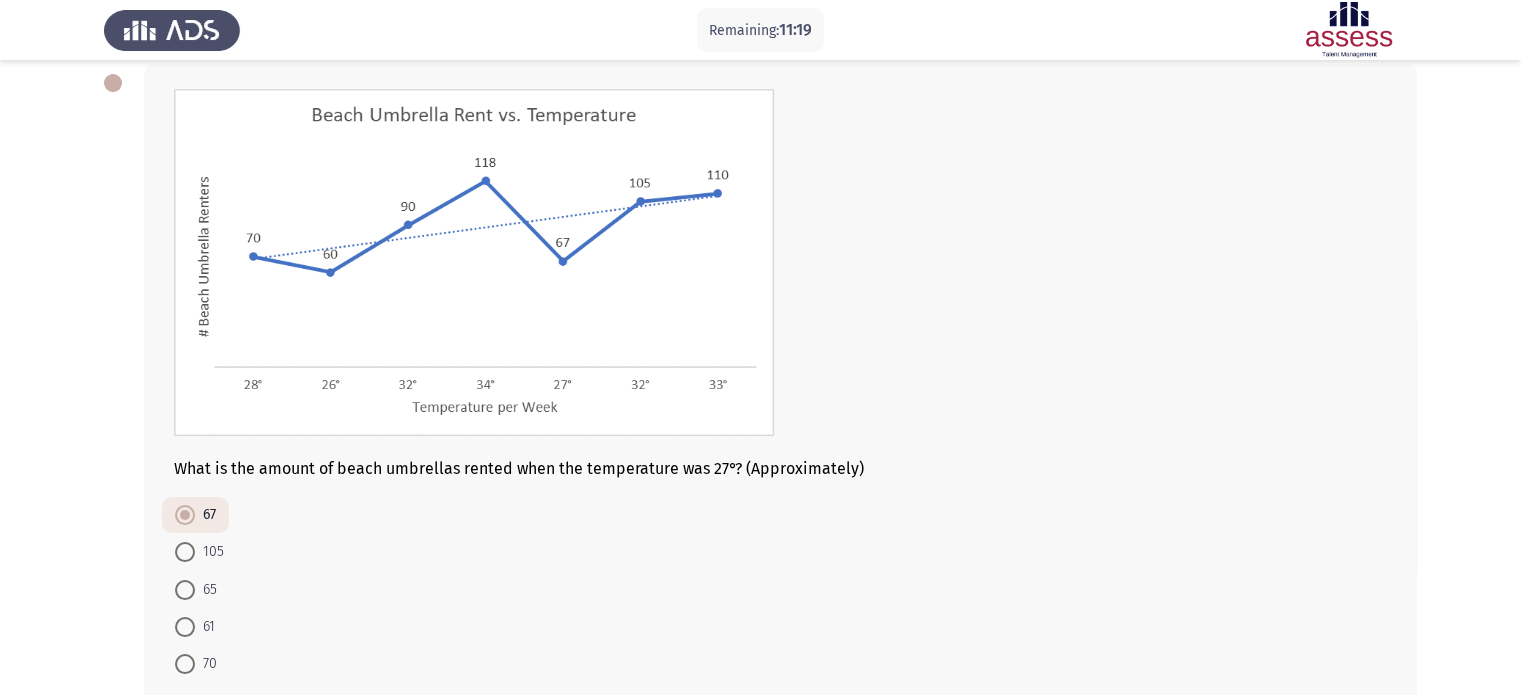 scroll, scrollTop: 216, scrollLeft: 0, axis: vertical 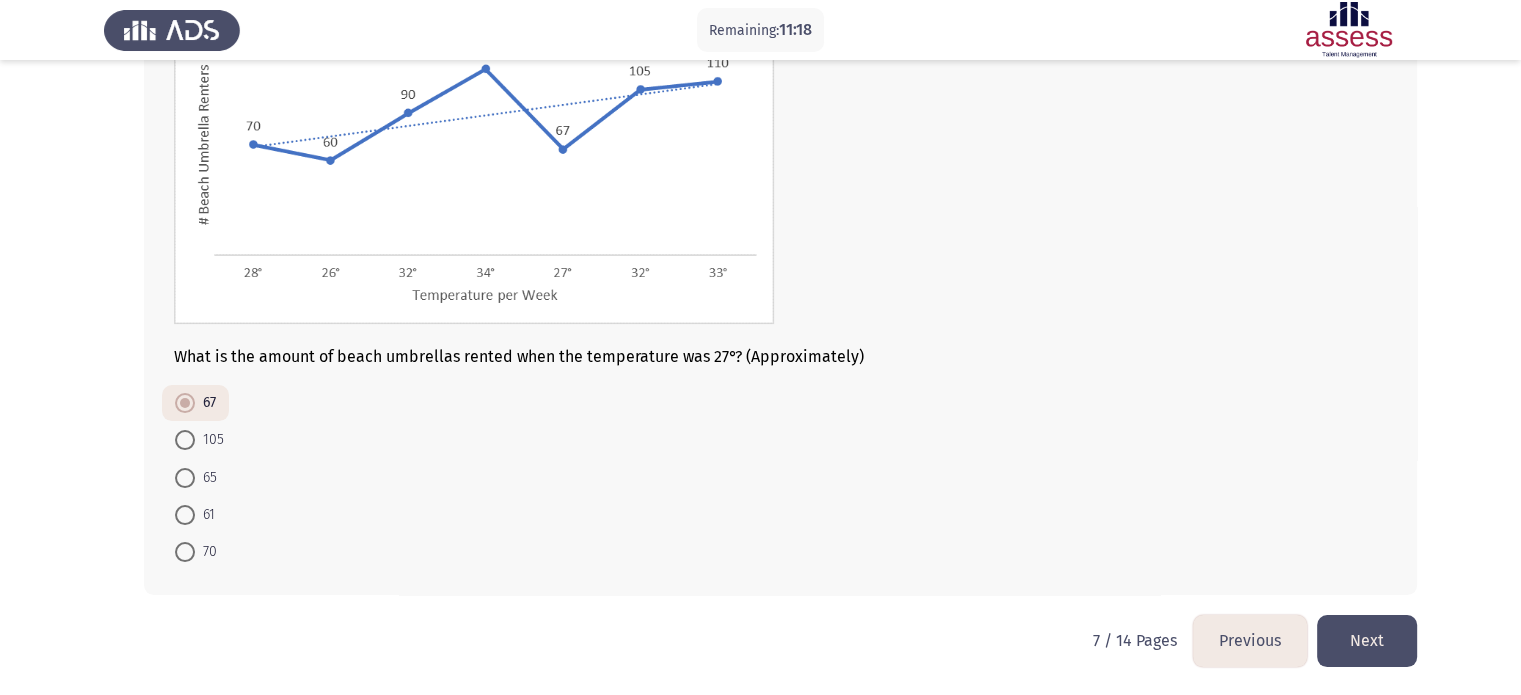 click on "Next" 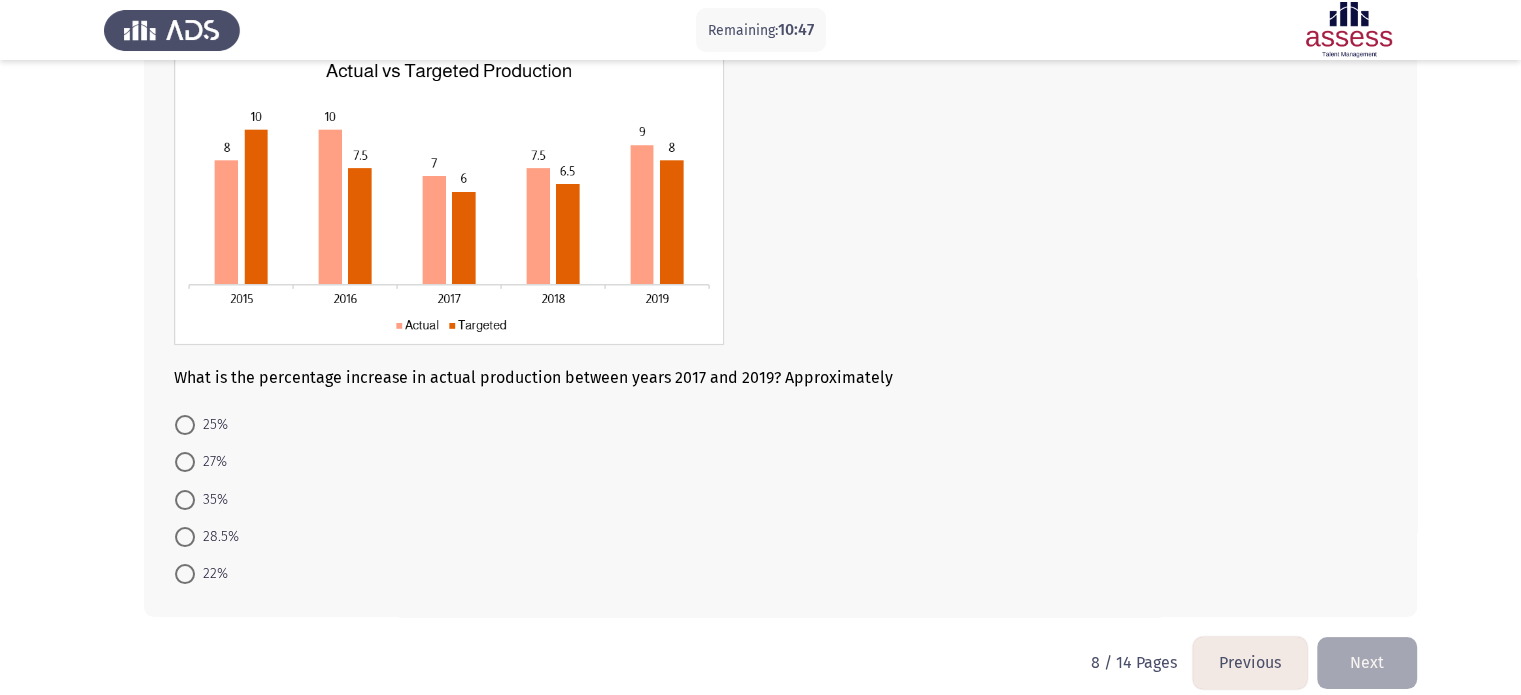 scroll, scrollTop: 144, scrollLeft: 0, axis: vertical 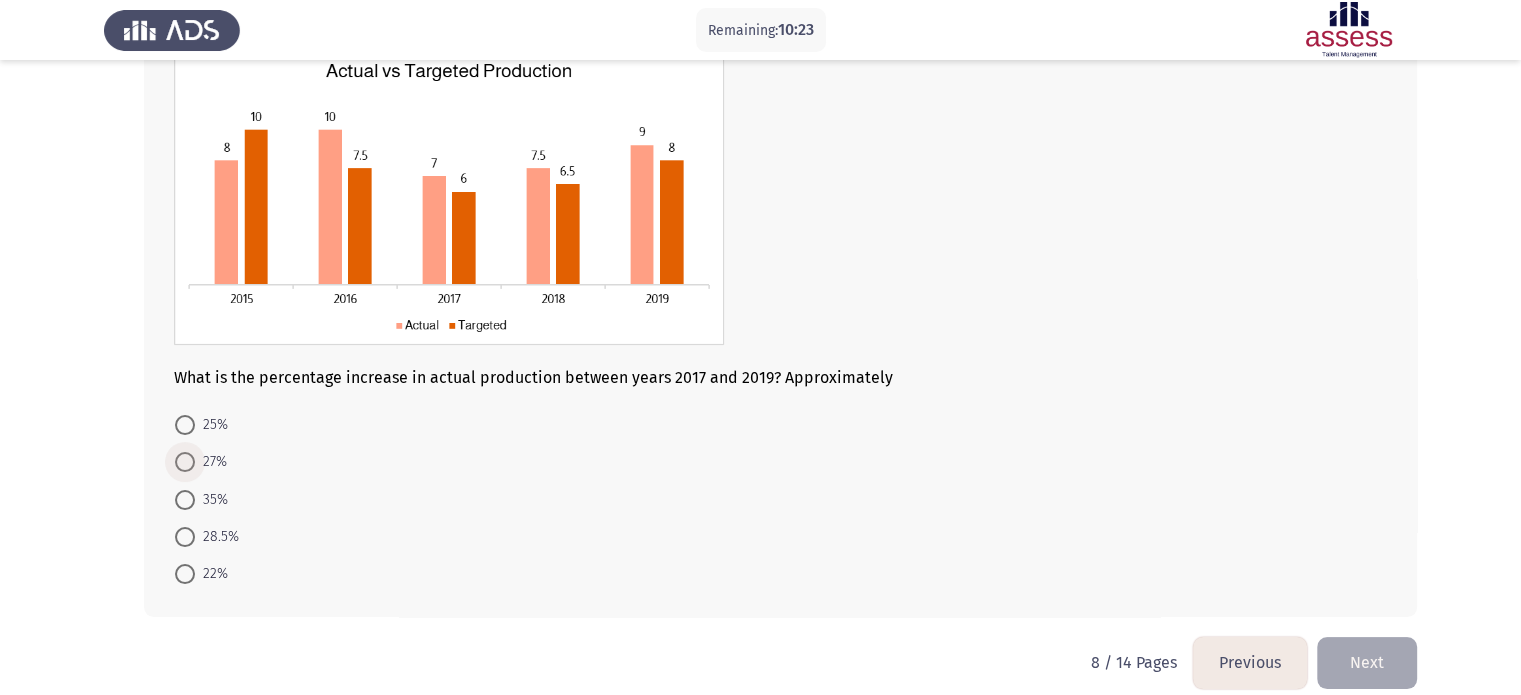 click at bounding box center [185, 462] 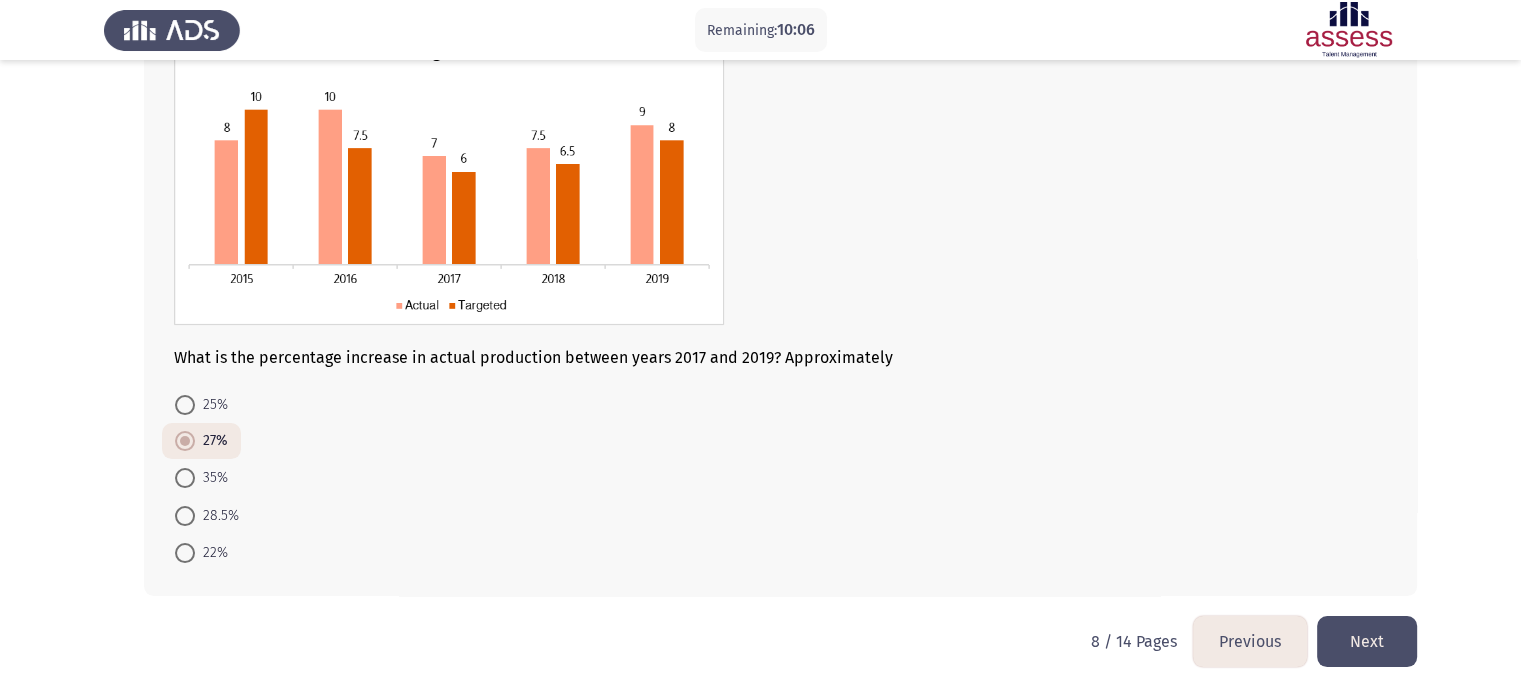 scroll, scrollTop: 163, scrollLeft: 0, axis: vertical 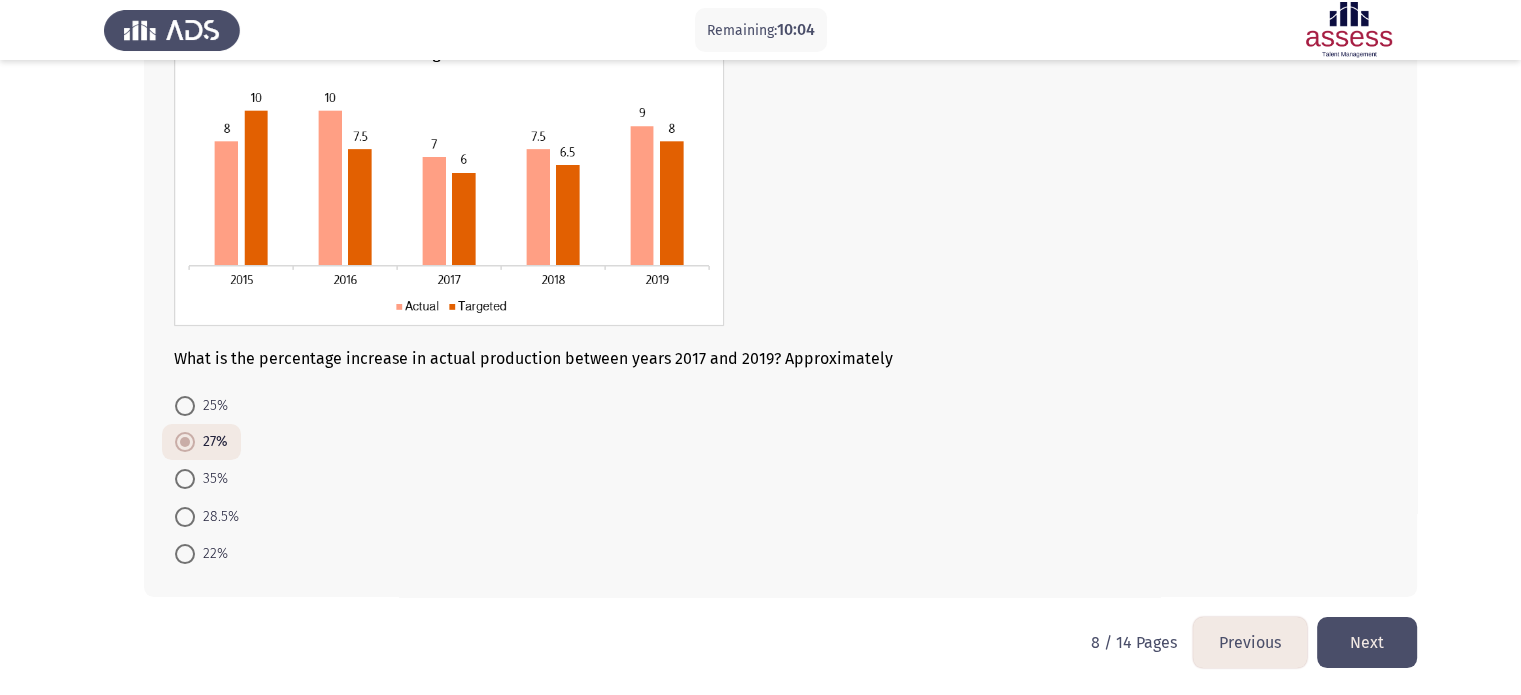 click on "Next" 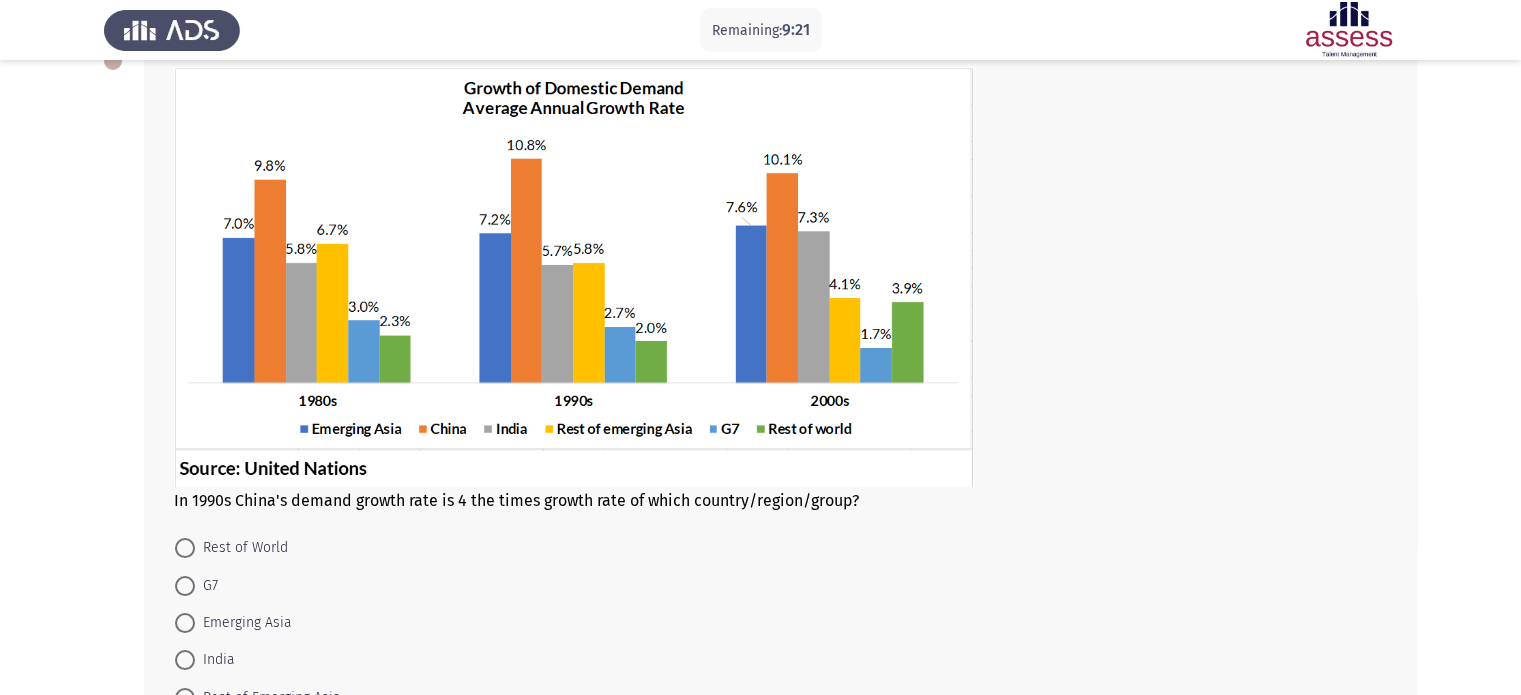 scroll, scrollTop: 125, scrollLeft: 0, axis: vertical 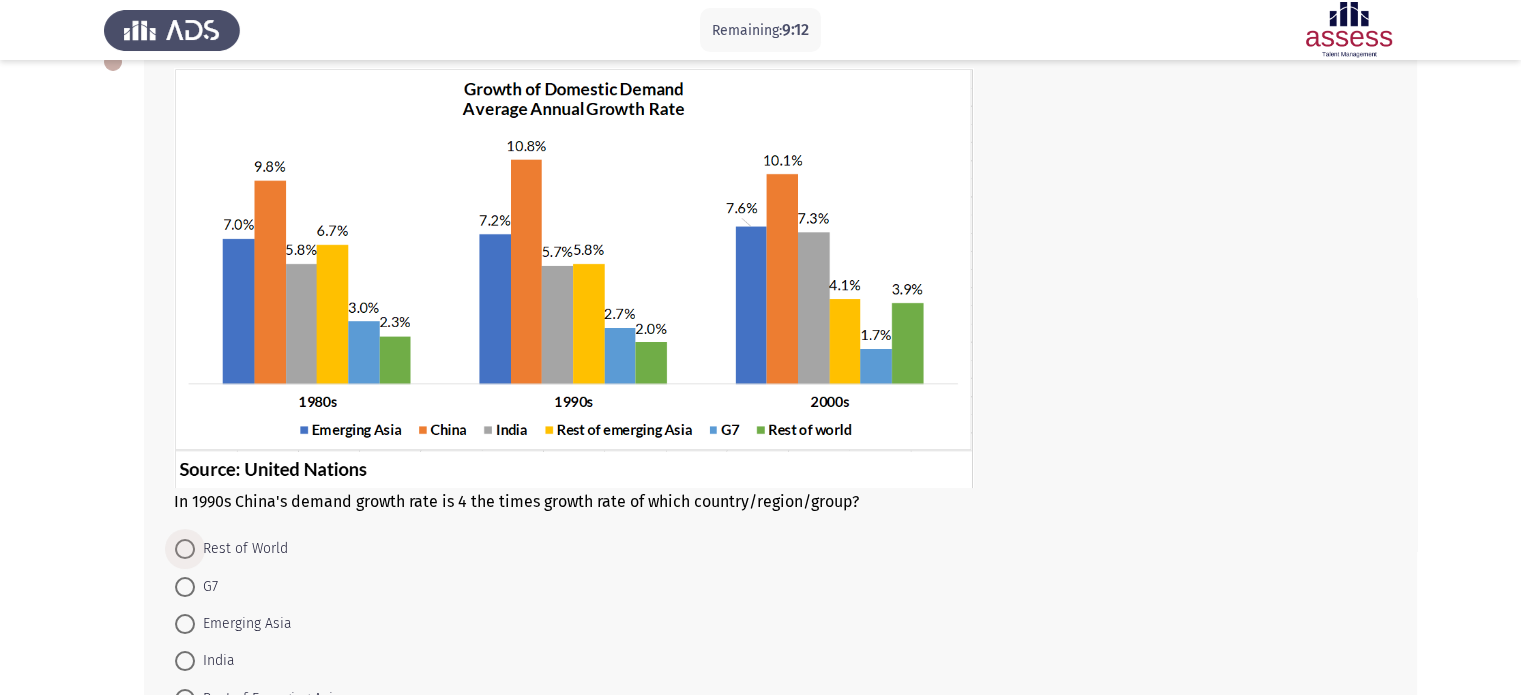 click on "Rest of World" at bounding box center (241, 549) 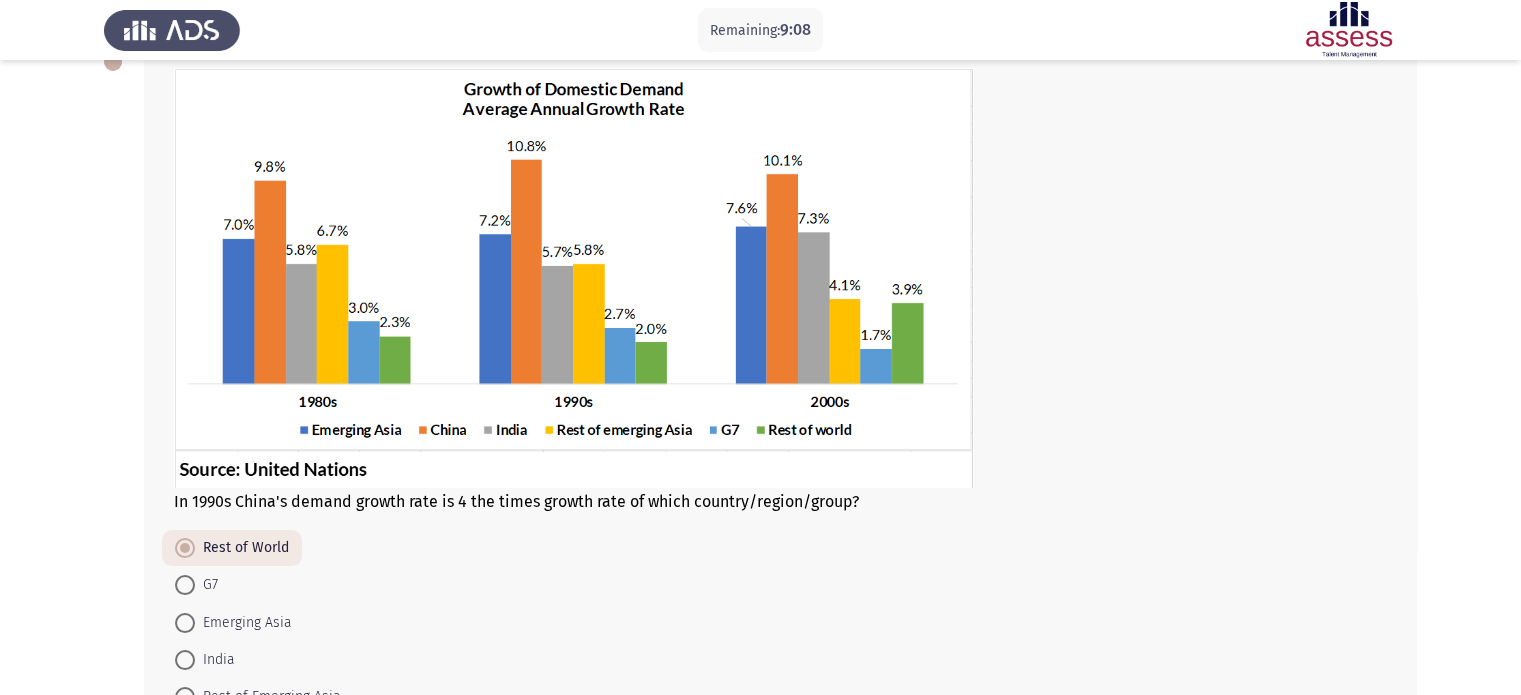 scroll, scrollTop: 268, scrollLeft: 0, axis: vertical 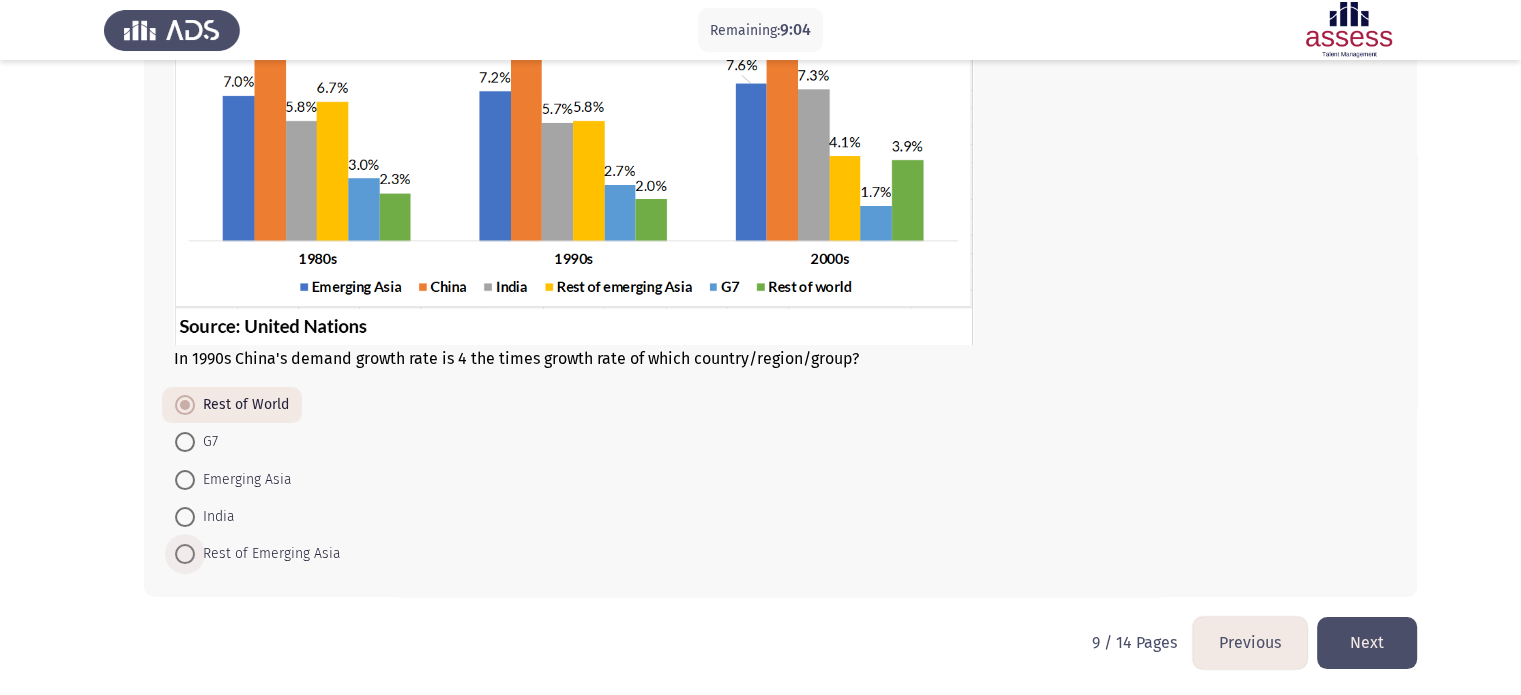 click on "Rest of Emerging Asia" at bounding box center [268, 554] 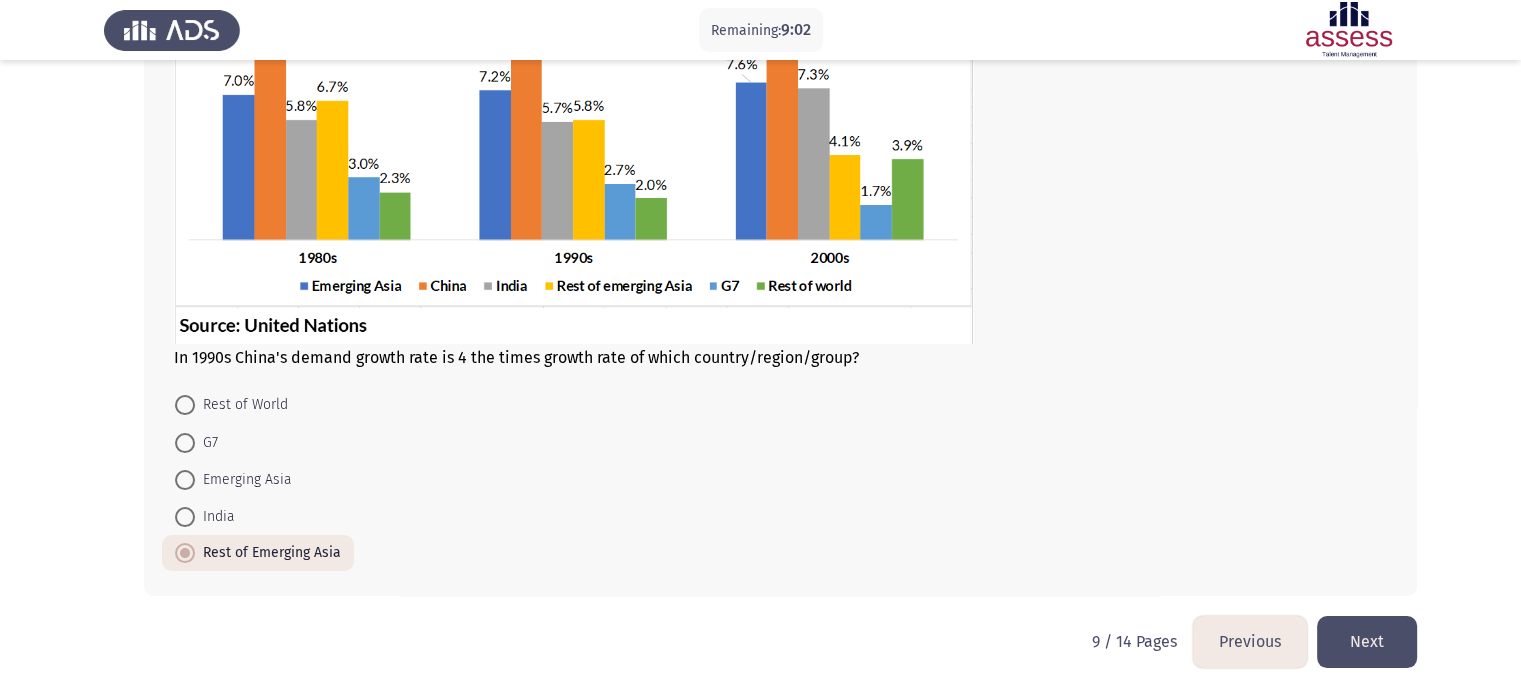 scroll, scrollTop: 268, scrollLeft: 0, axis: vertical 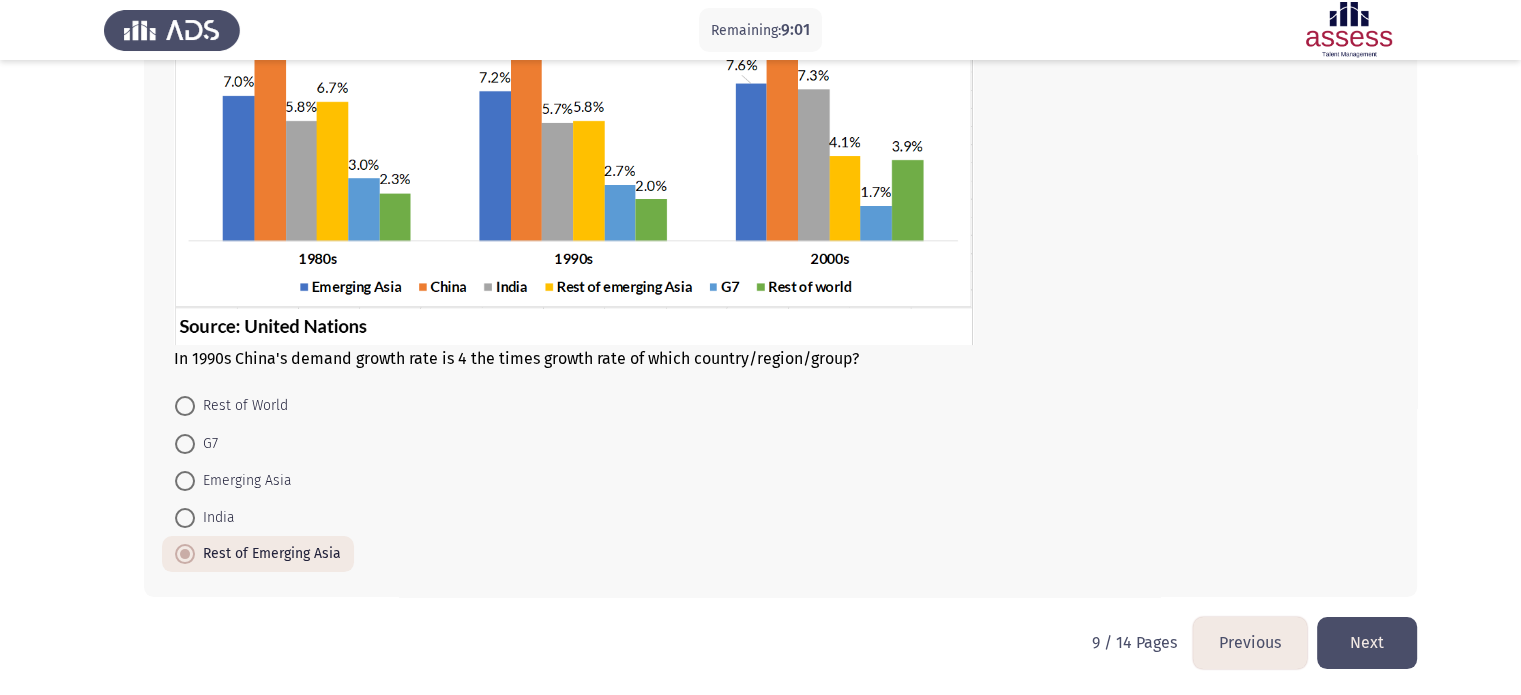 click on "Next" 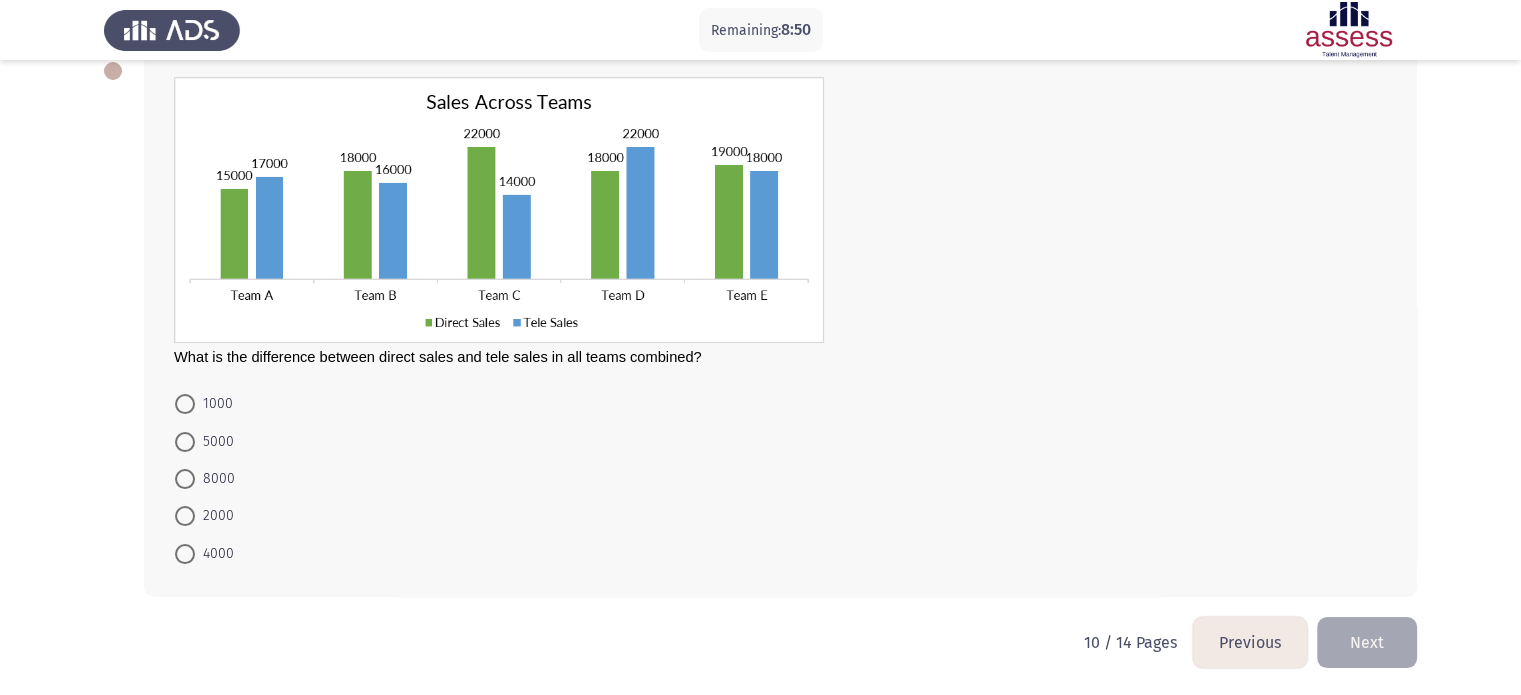 scroll, scrollTop: 115, scrollLeft: 0, axis: vertical 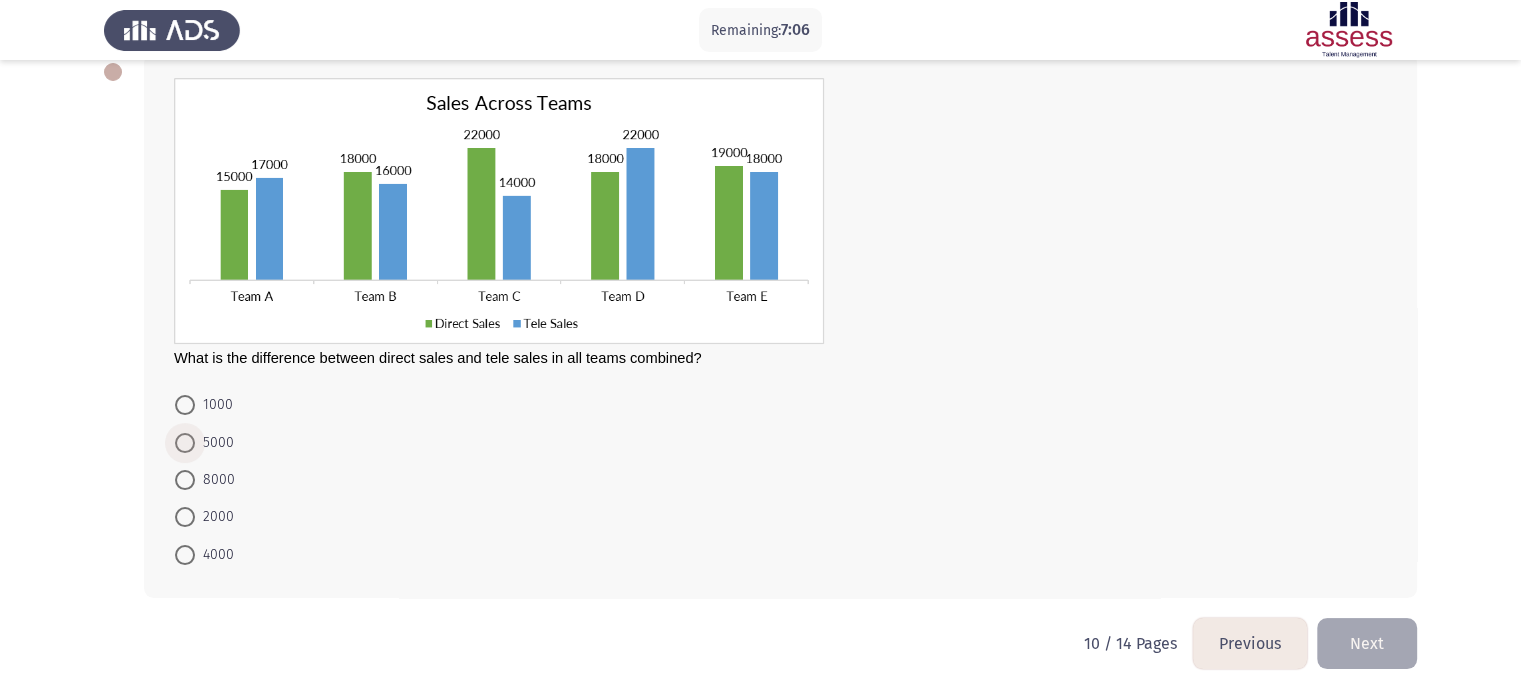 click on "5000" at bounding box center [214, 443] 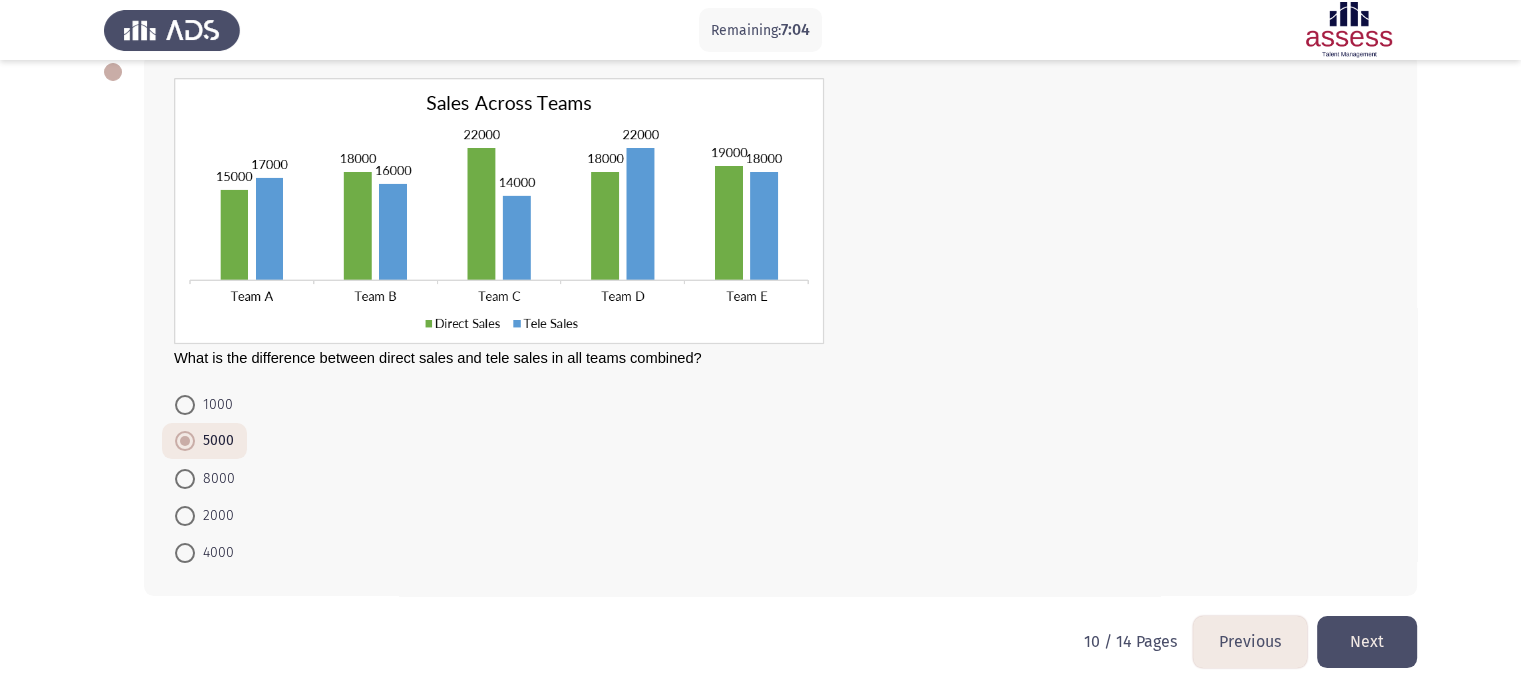 click on "Next" 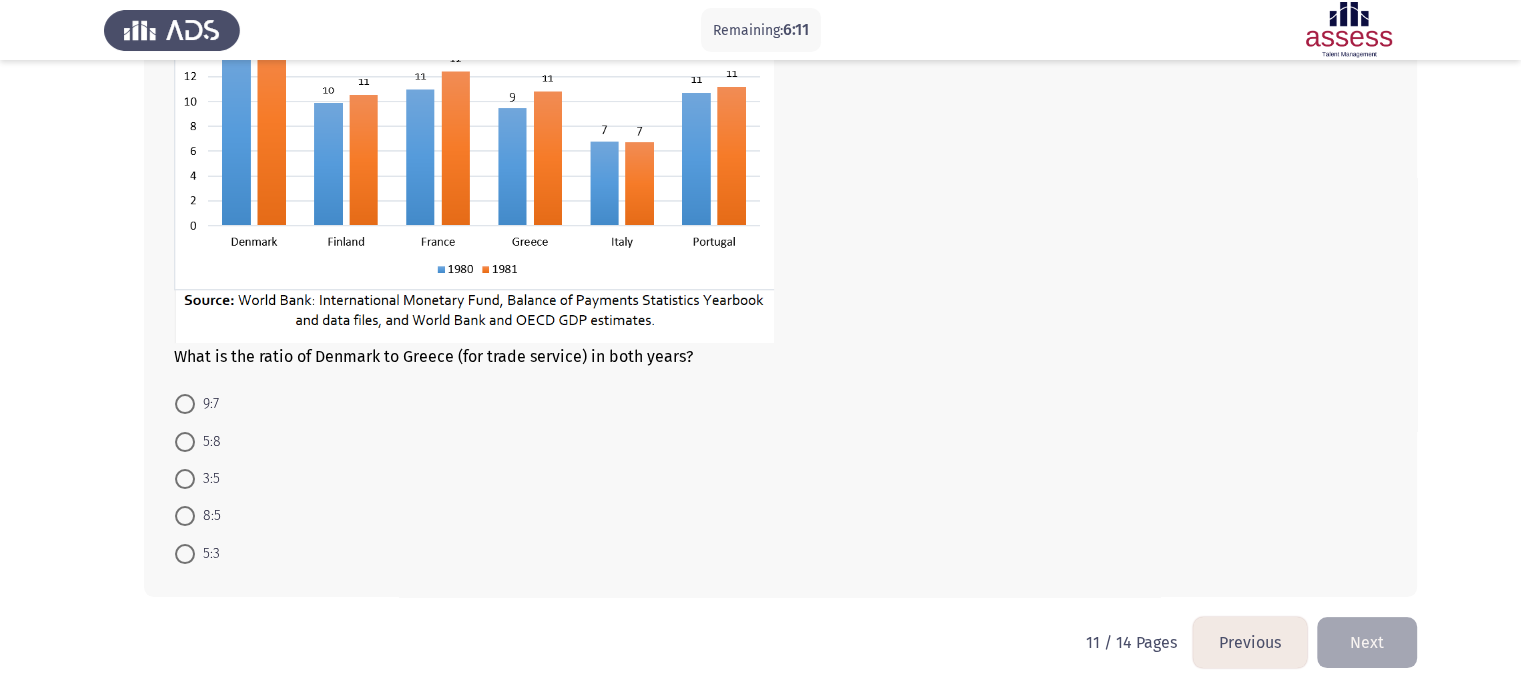 scroll, scrollTop: 244, scrollLeft: 0, axis: vertical 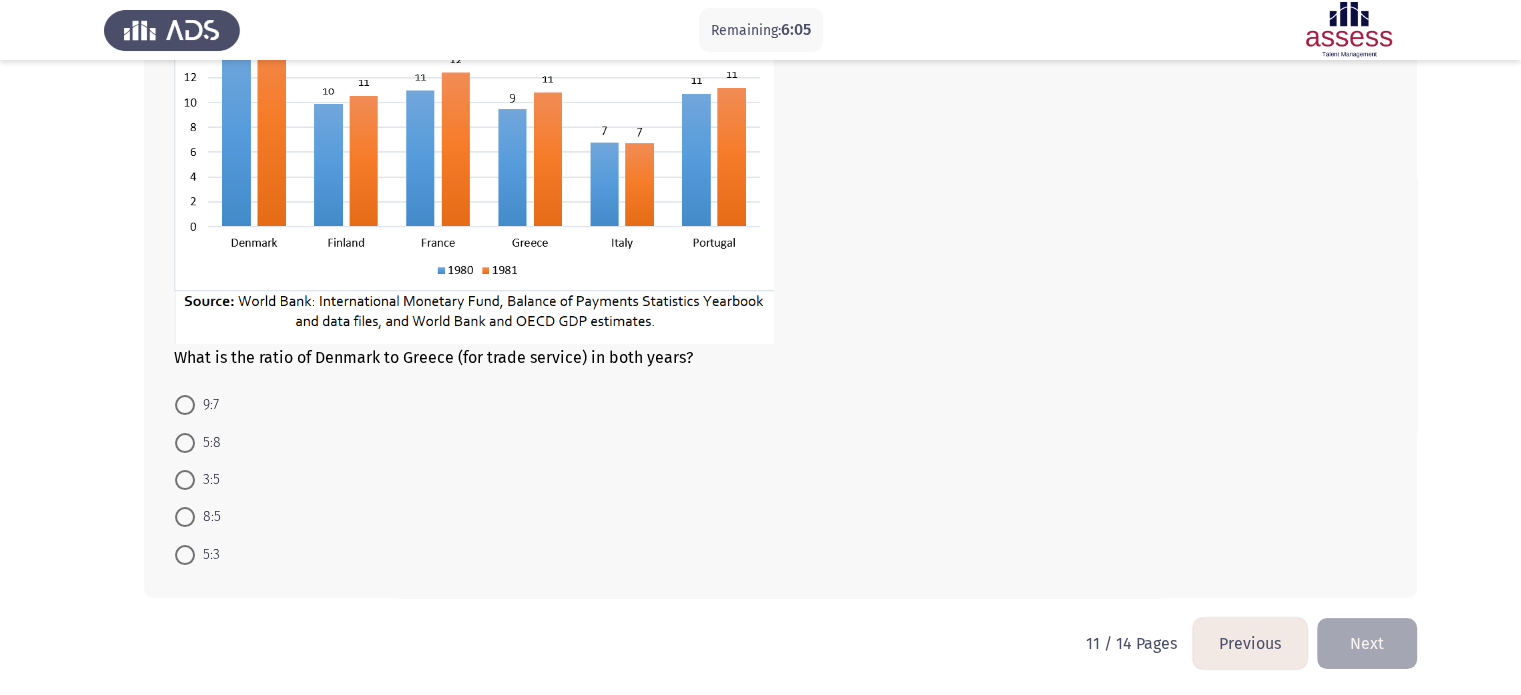click on "5:3" at bounding box center (207, 555) 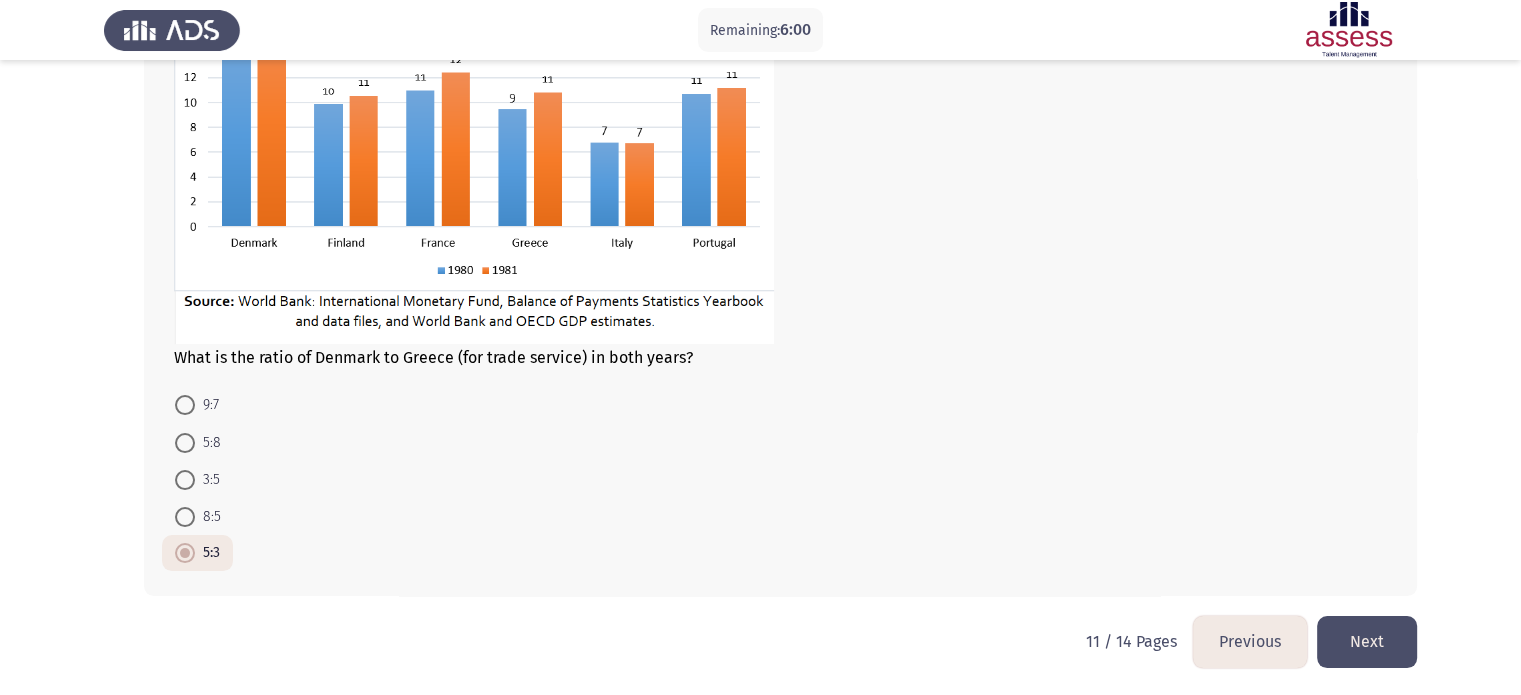 scroll, scrollTop: 244, scrollLeft: 0, axis: vertical 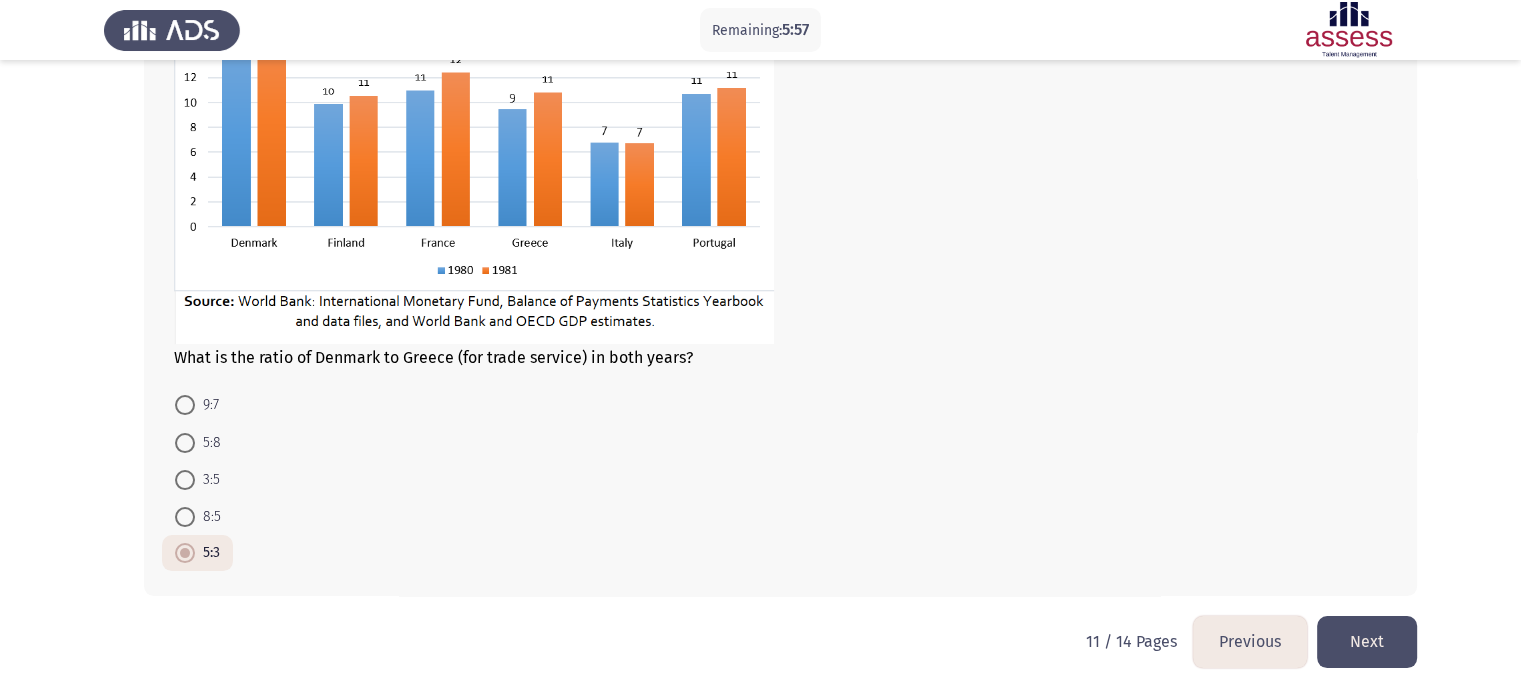 click on "Next" 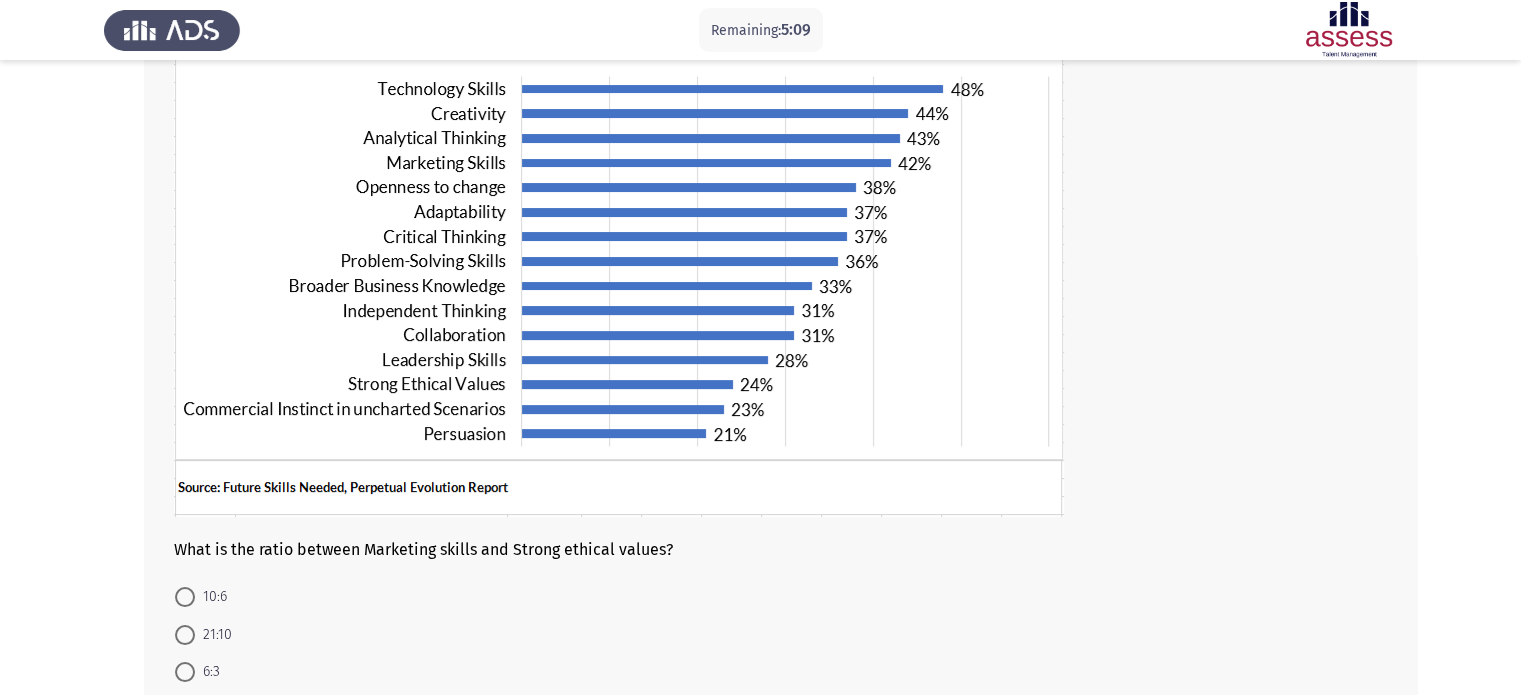scroll, scrollTop: 178, scrollLeft: 0, axis: vertical 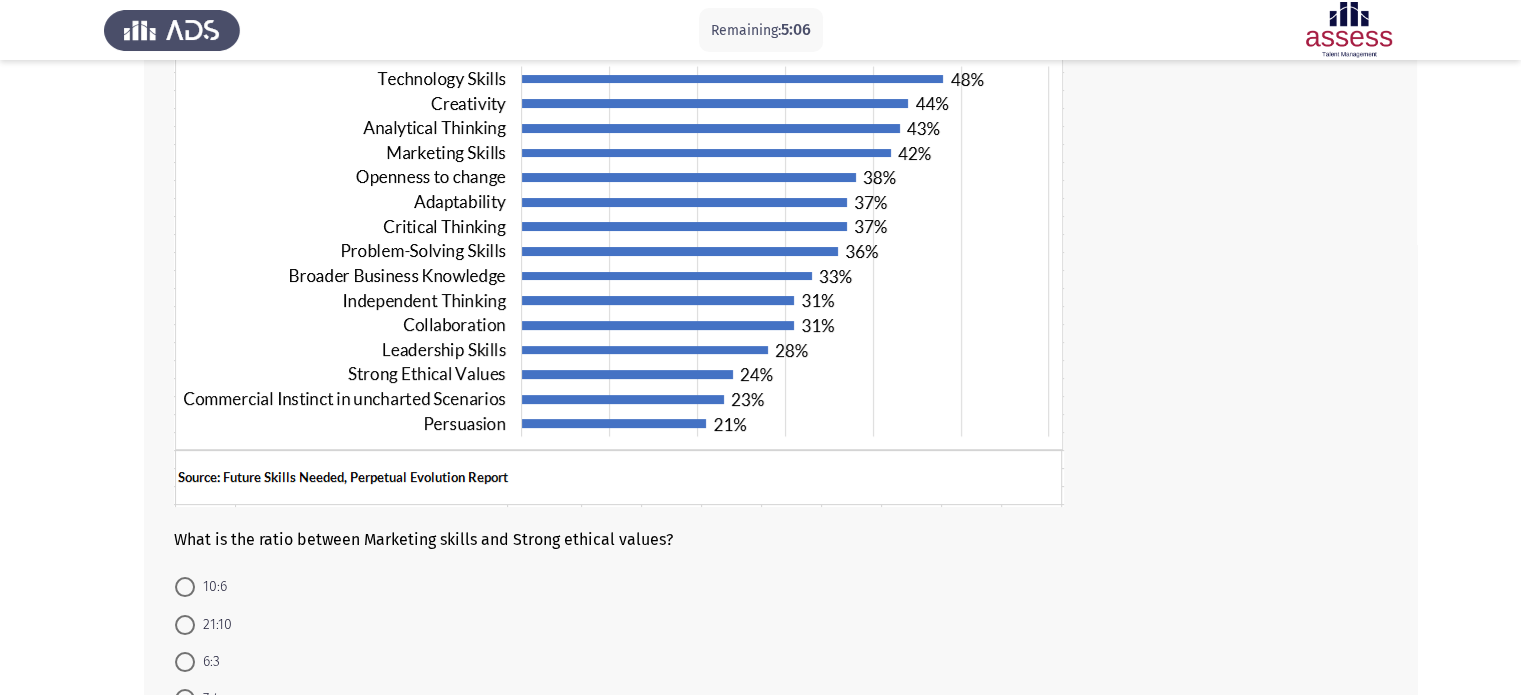 click 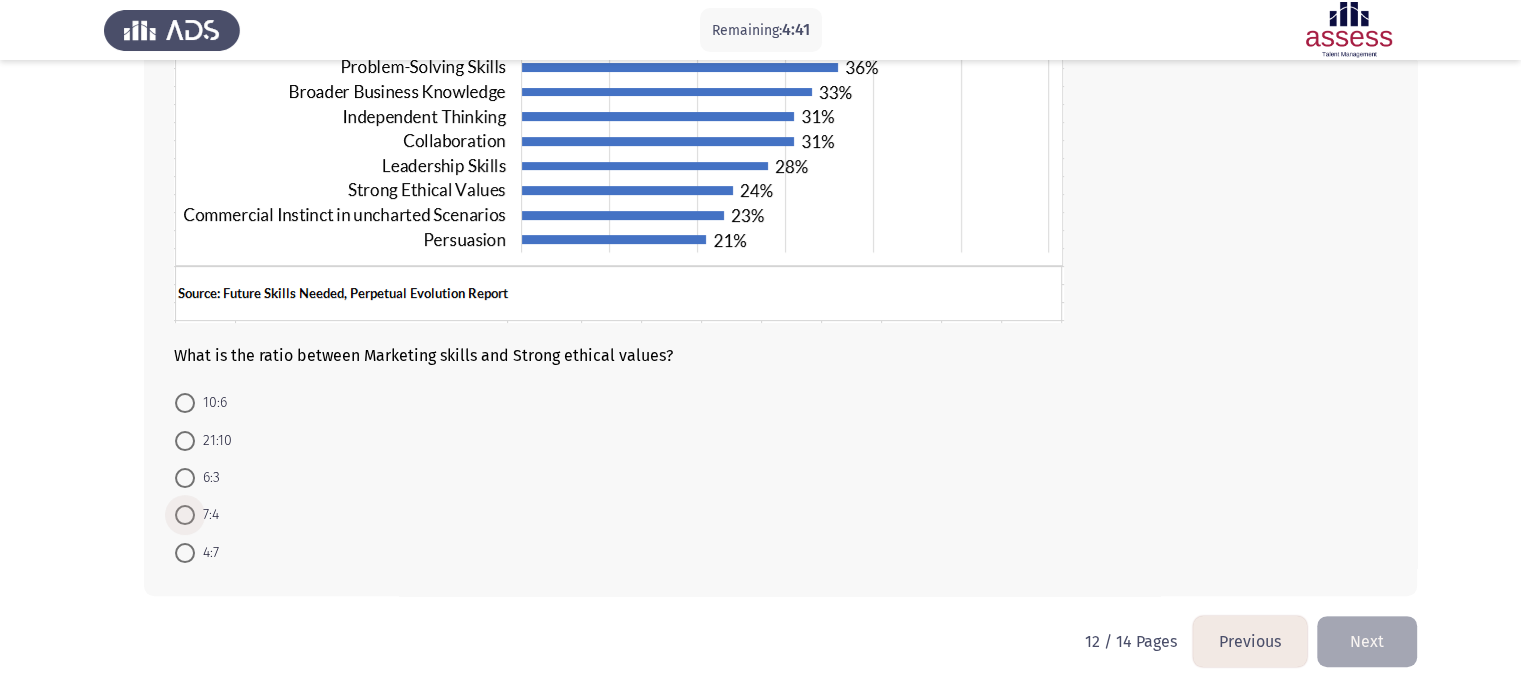 click at bounding box center (185, 515) 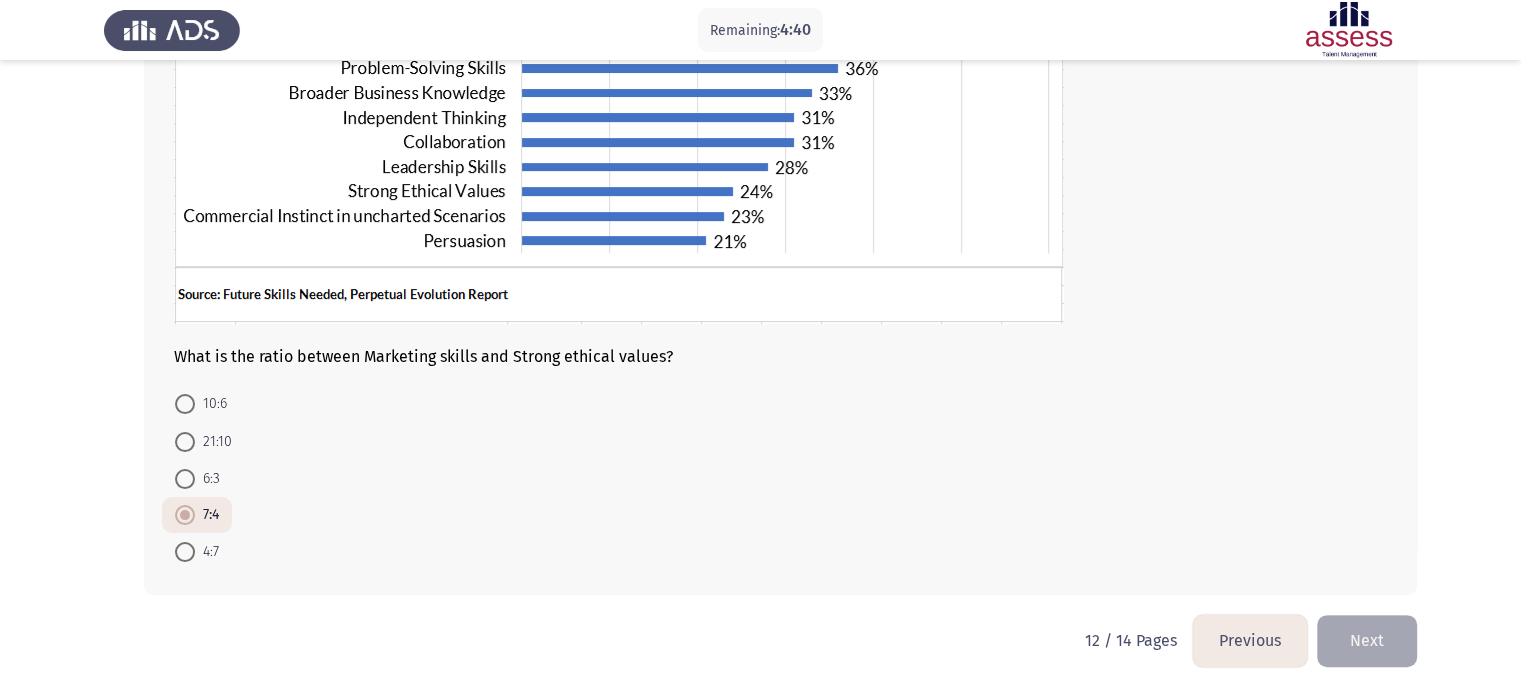 scroll, scrollTop: 360, scrollLeft: 0, axis: vertical 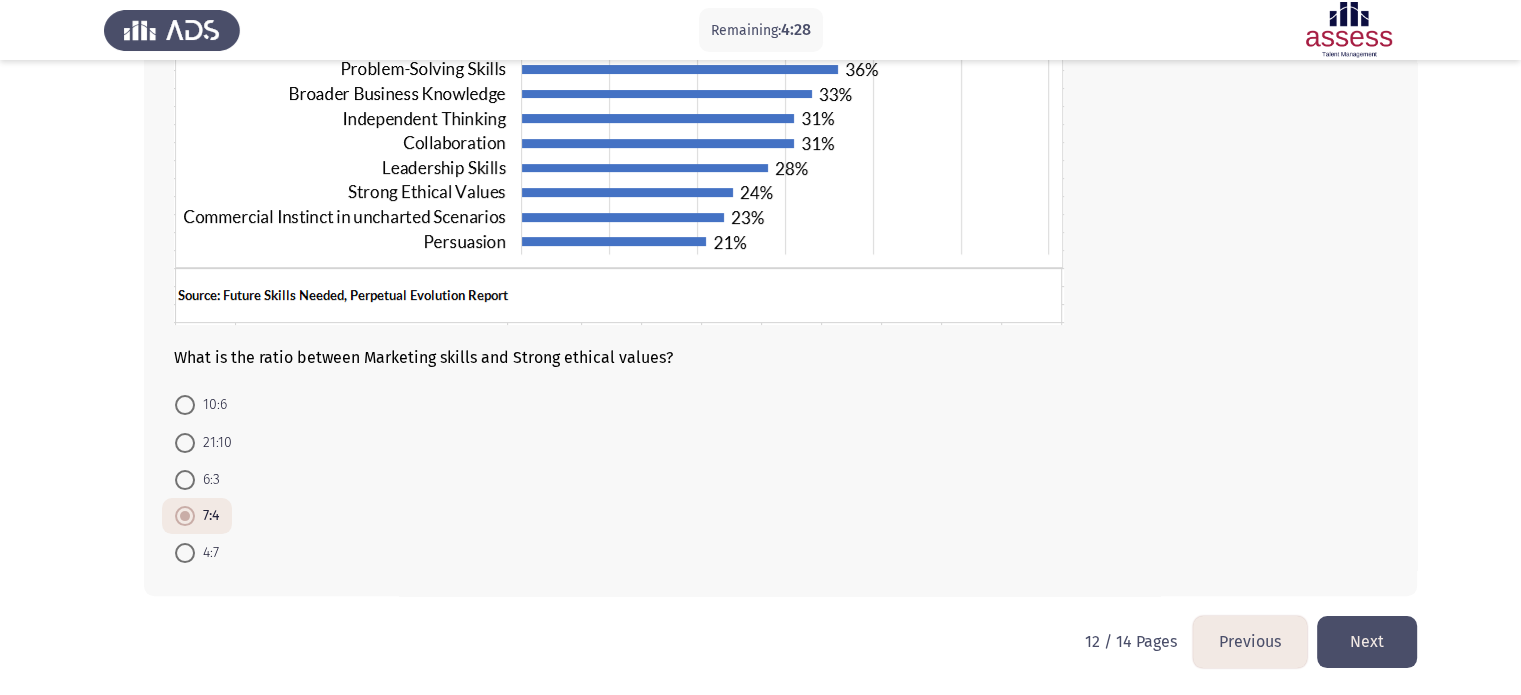 click on "Next" 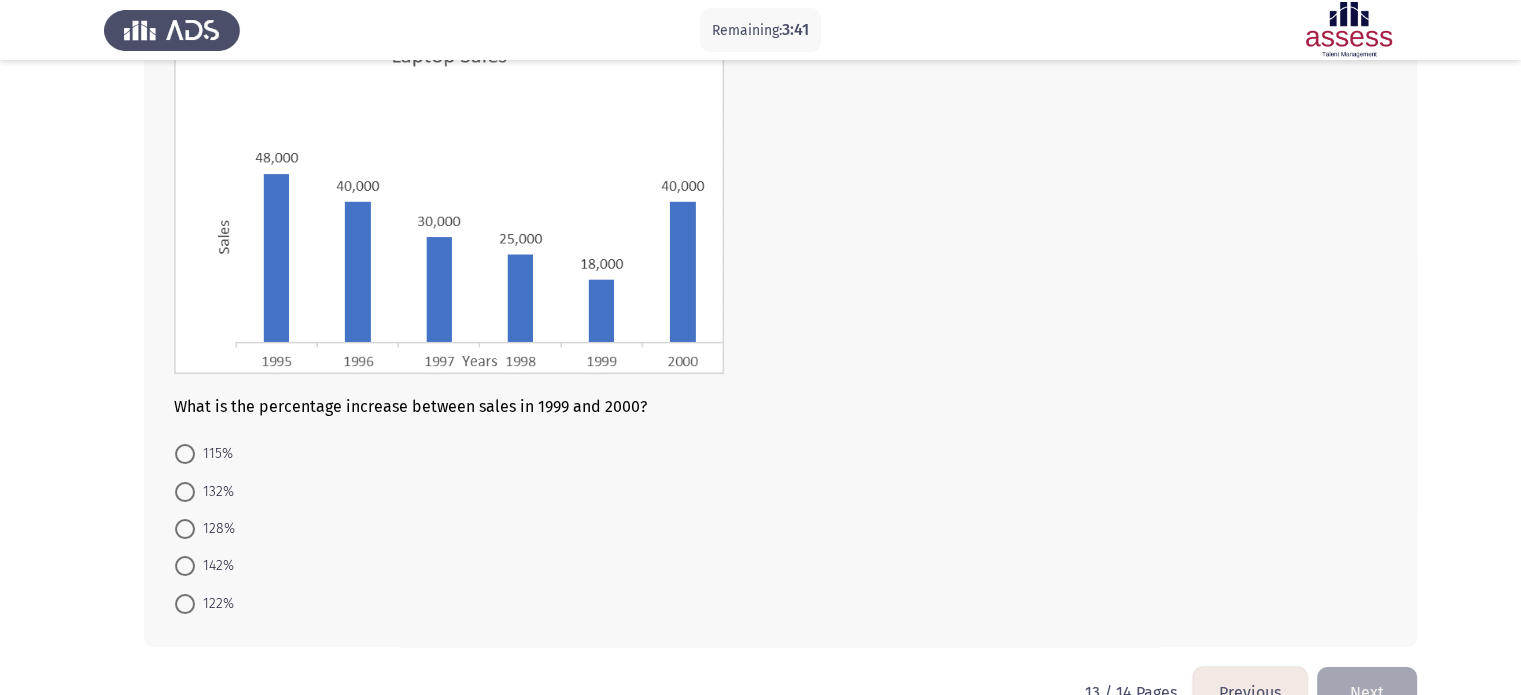 scroll, scrollTop: 160, scrollLeft: 0, axis: vertical 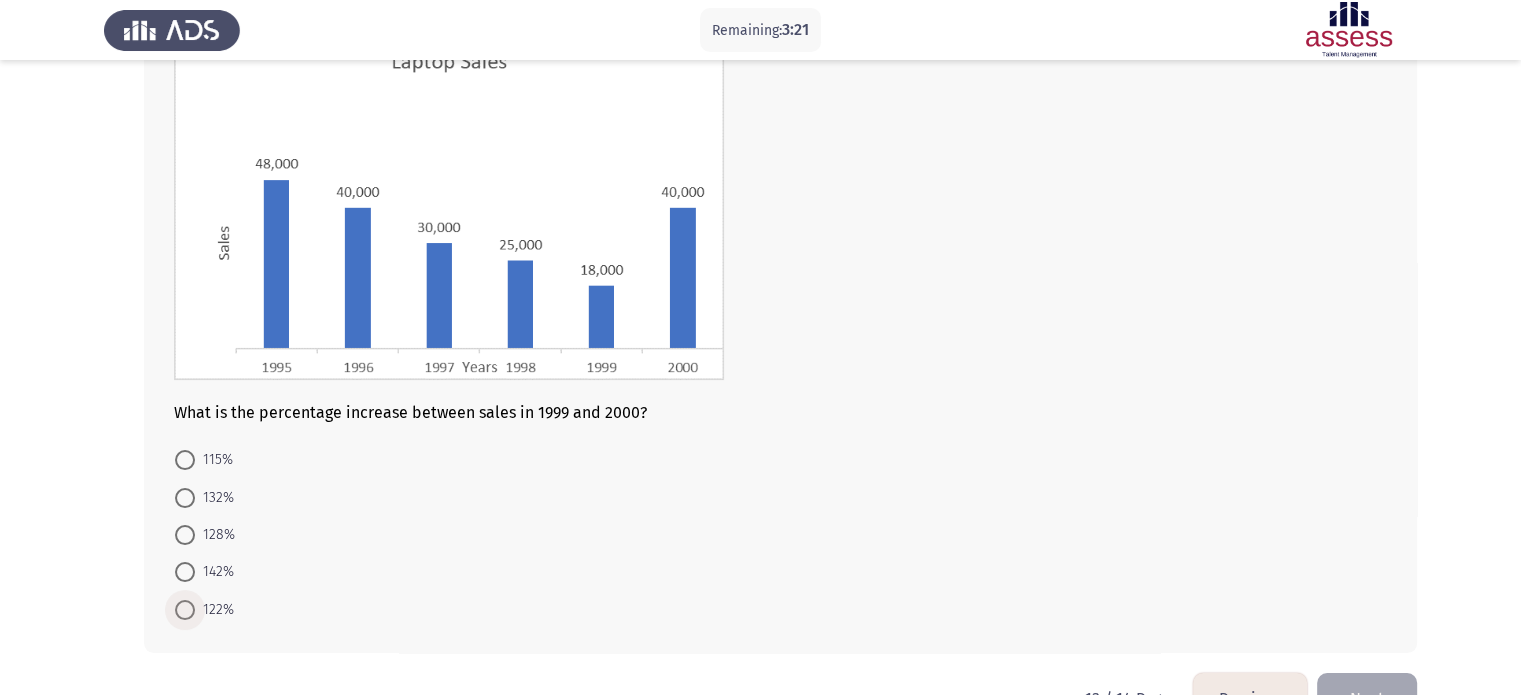 click at bounding box center (185, 610) 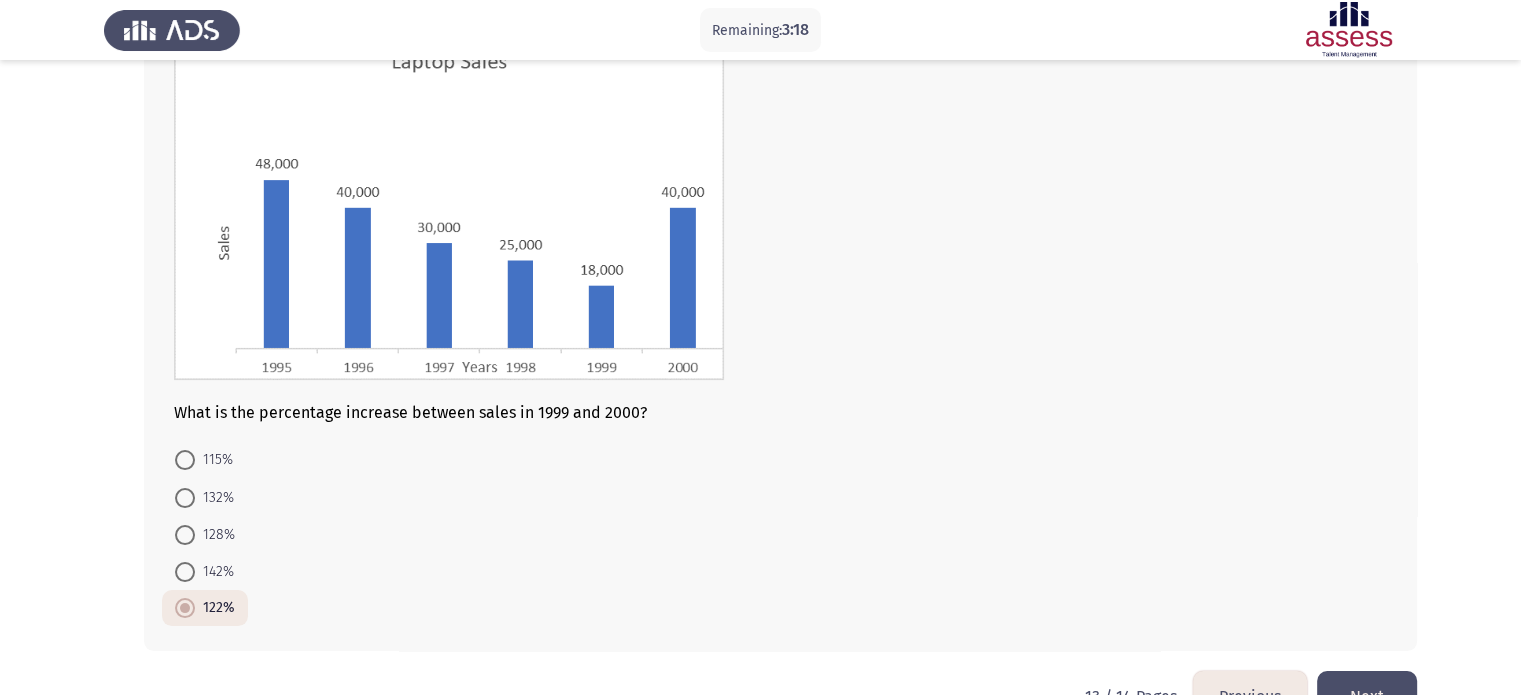 scroll, scrollTop: 216, scrollLeft: 0, axis: vertical 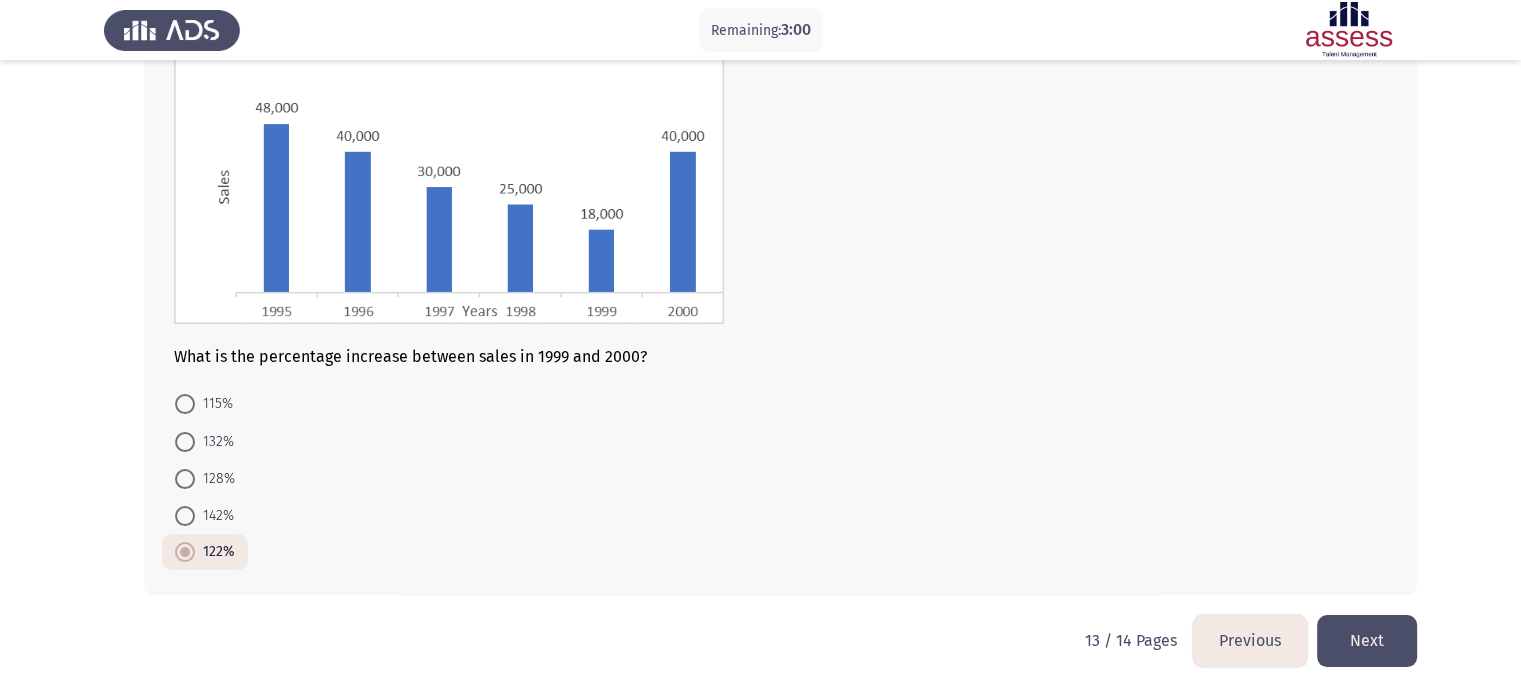 click on "Next" 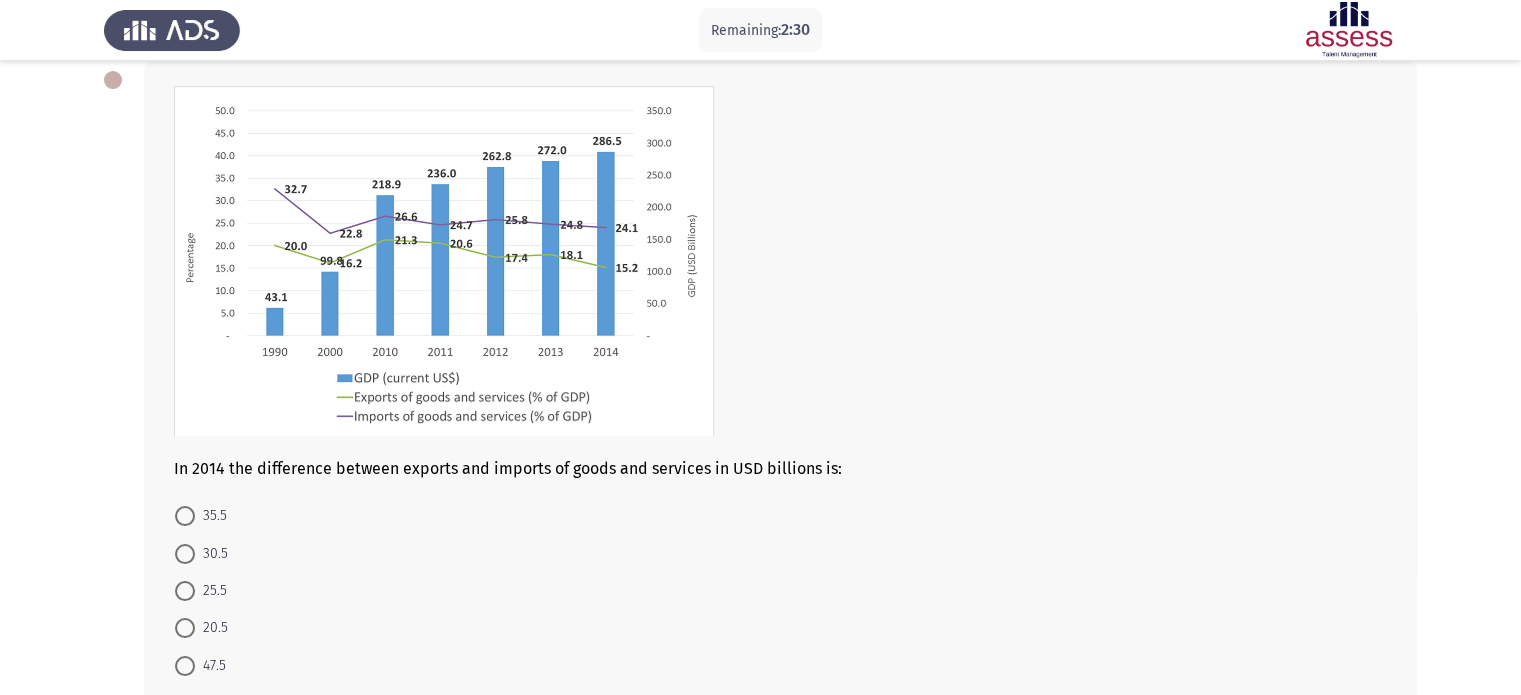 scroll, scrollTop: 108, scrollLeft: 0, axis: vertical 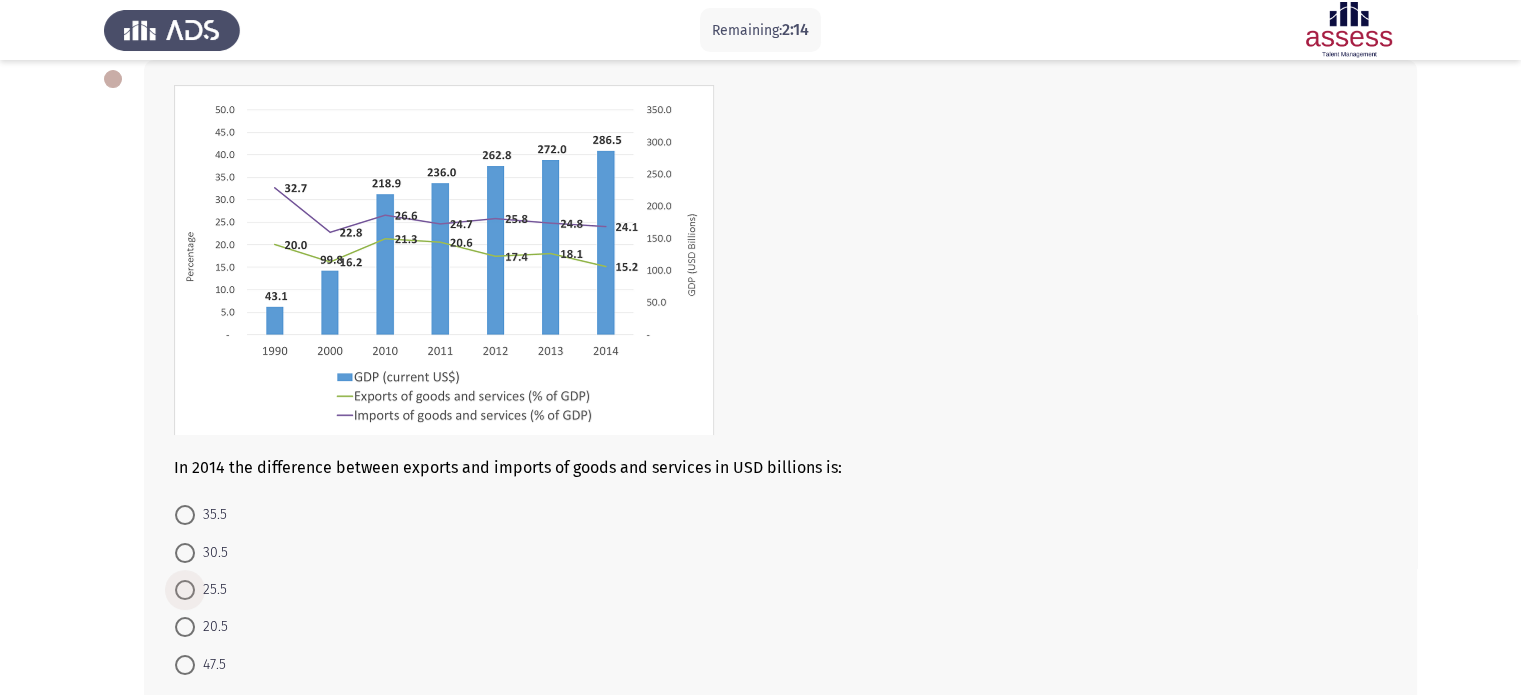 click on "25.5" at bounding box center [211, 590] 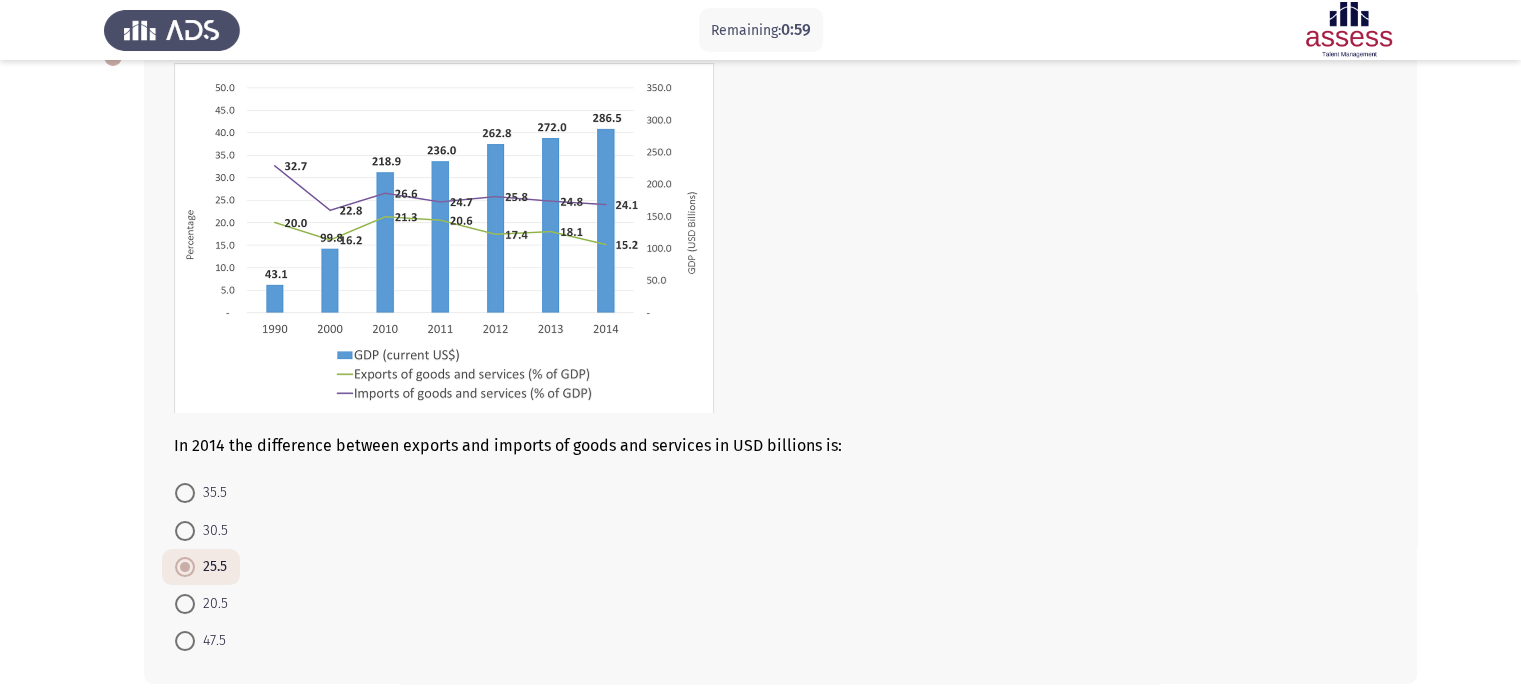 scroll, scrollTop: 219, scrollLeft: 0, axis: vertical 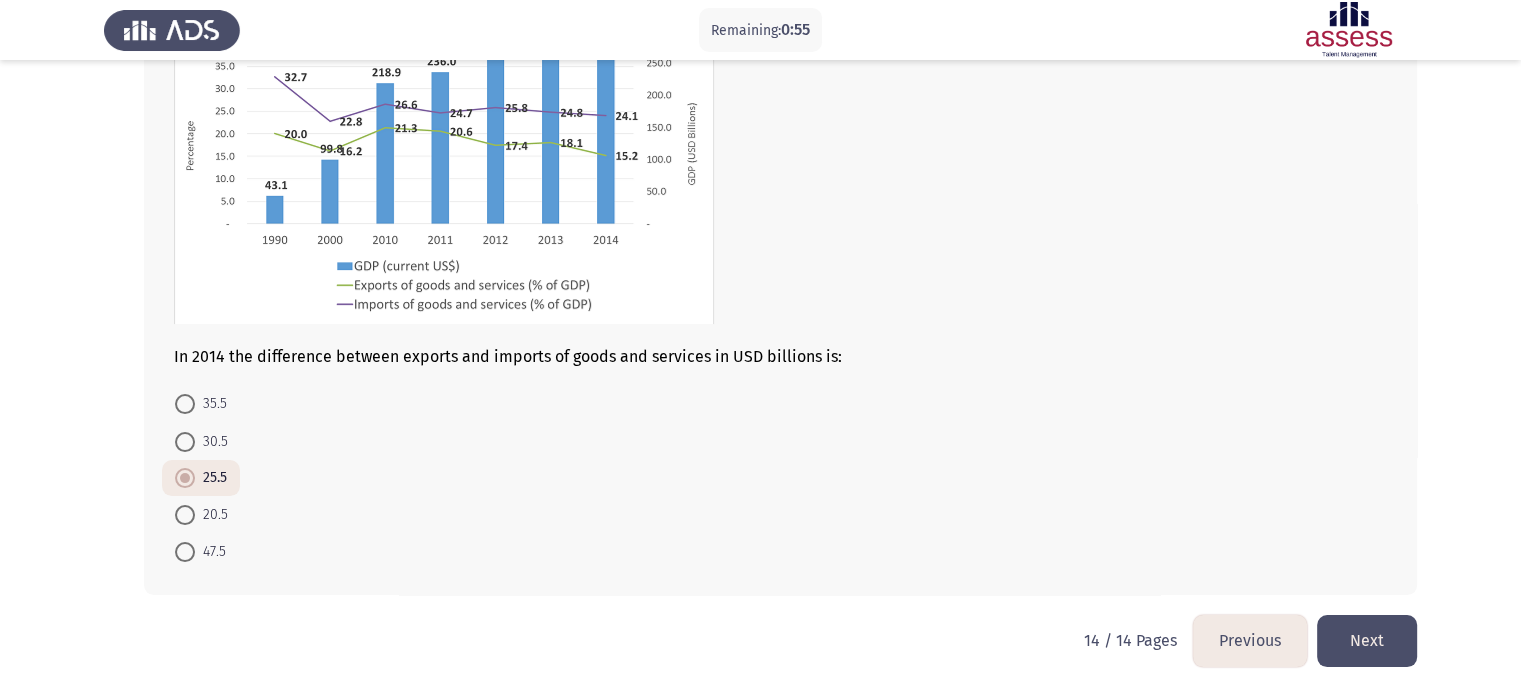 click on "Next" 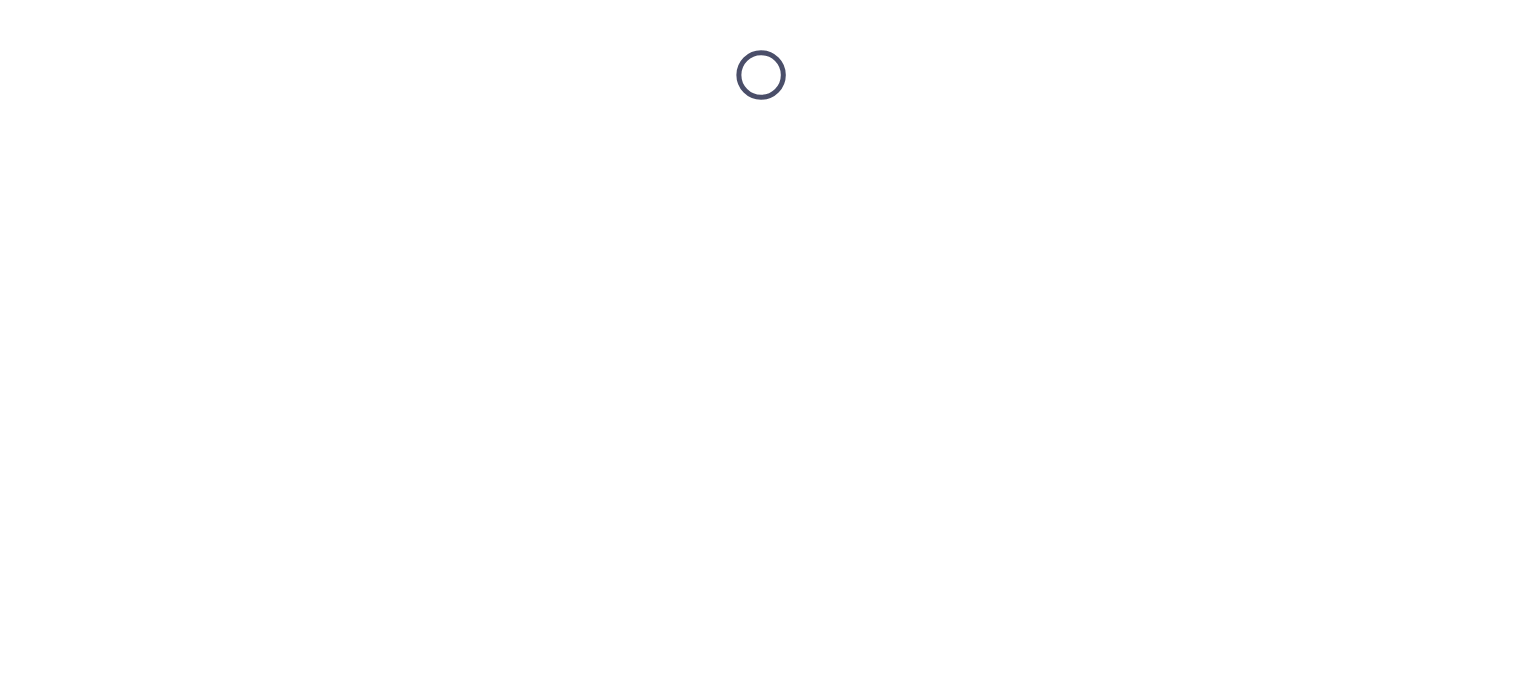 scroll, scrollTop: 0, scrollLeft: 0, axis: both 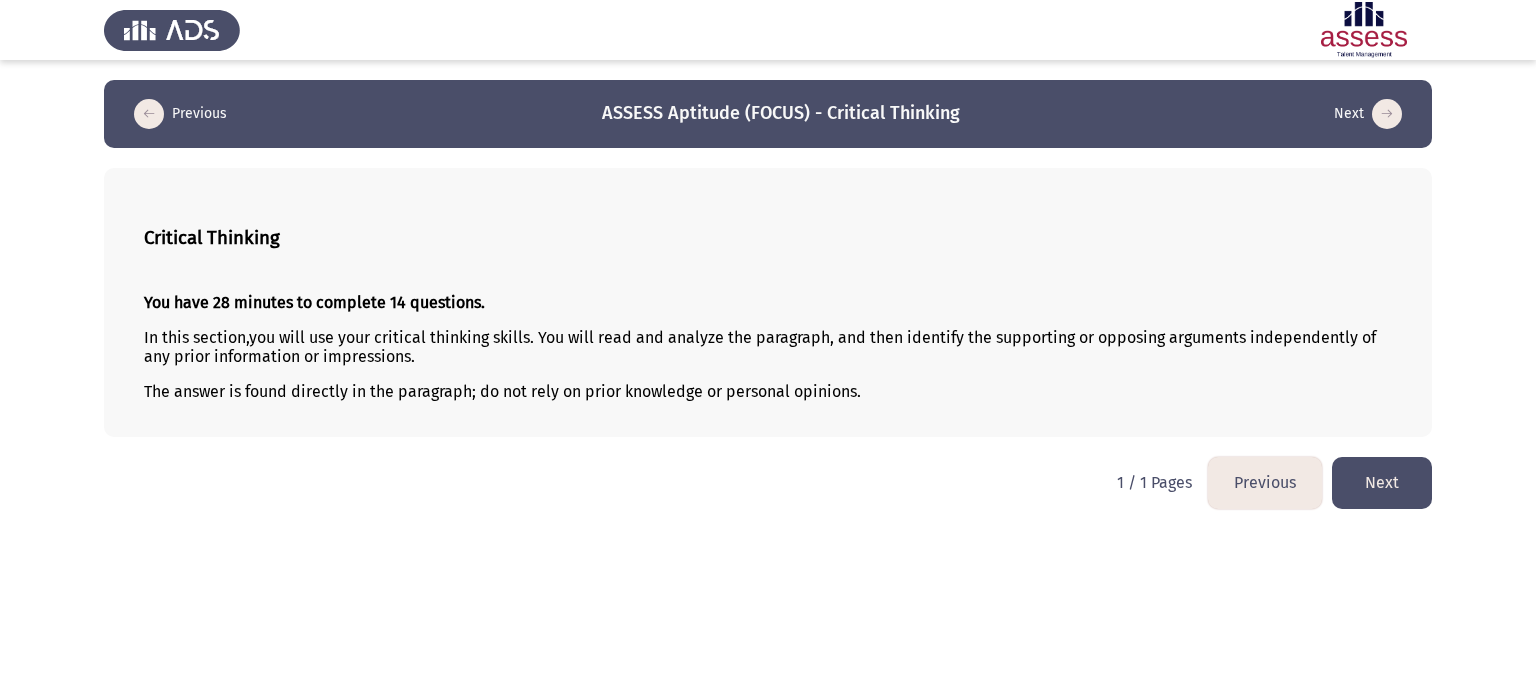 click on "Next" 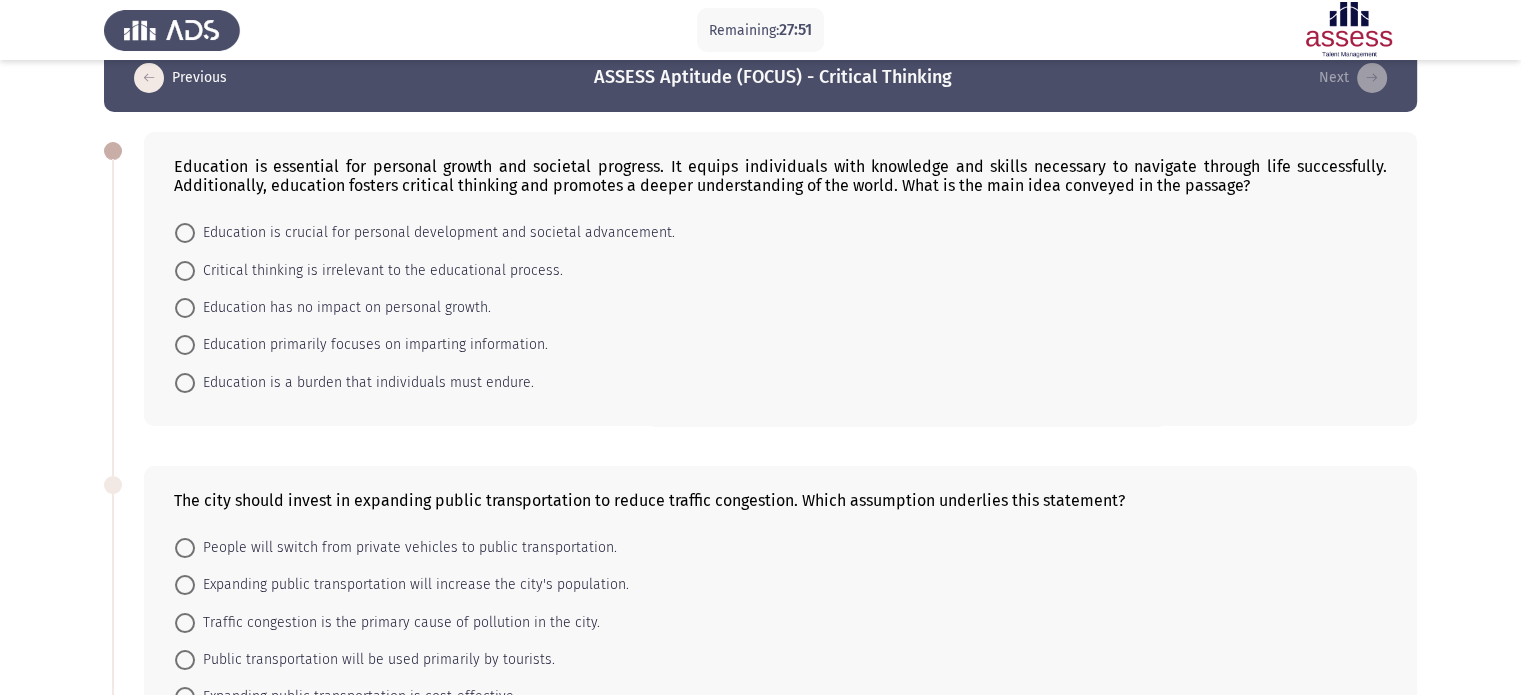 scroll, scrollTop: 39, scrollLeft: 0, axis: vertical 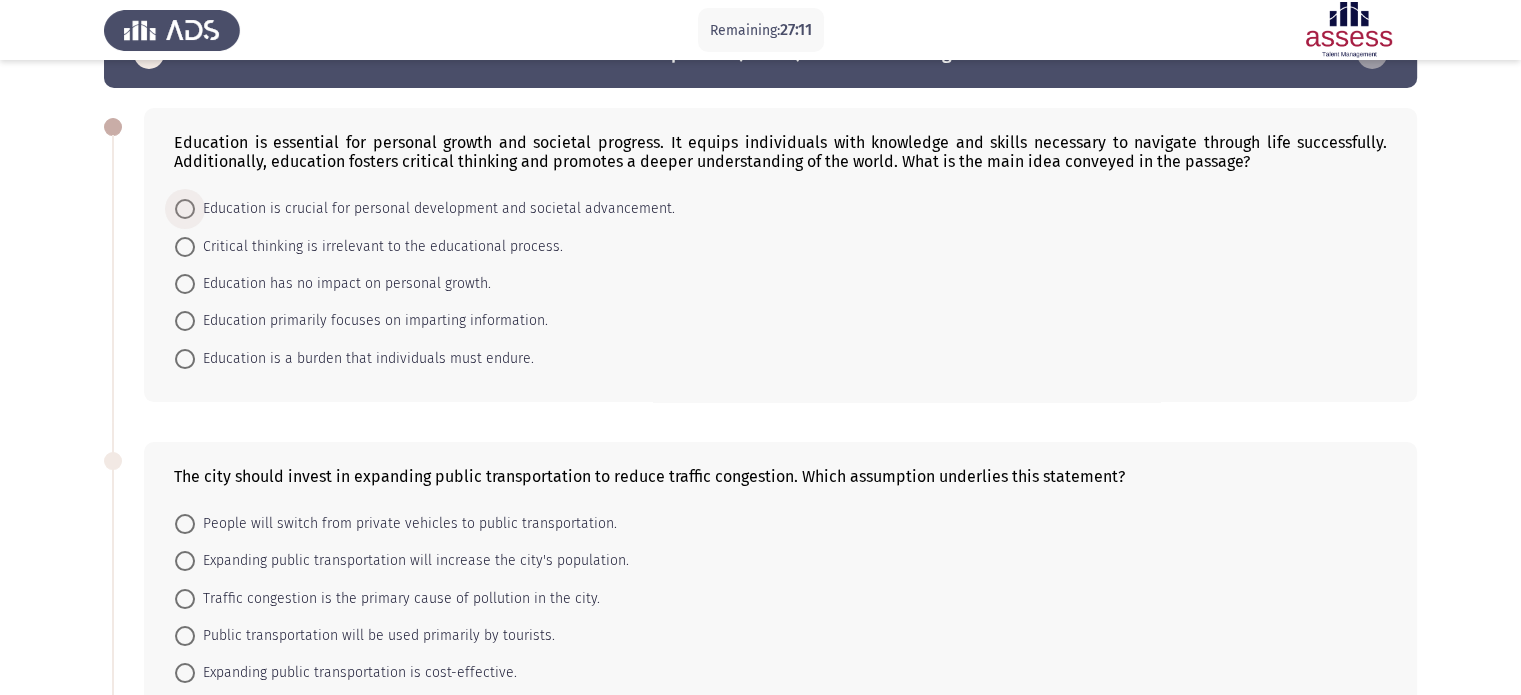 click on "Education is crucial for personal development and societal advancement." at bounding box center (435, 209) 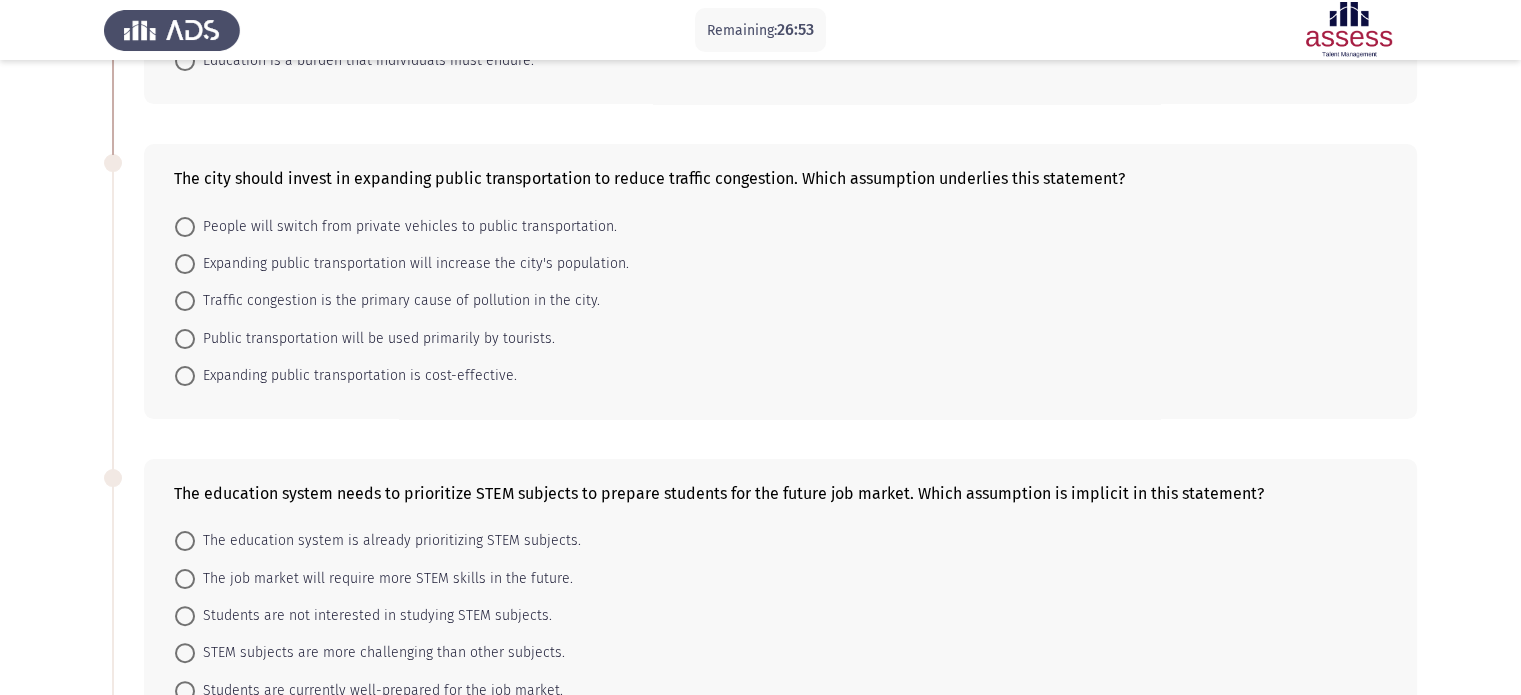 scroll, scrollTop: 355, scrollLeft: 0, axis: vertical 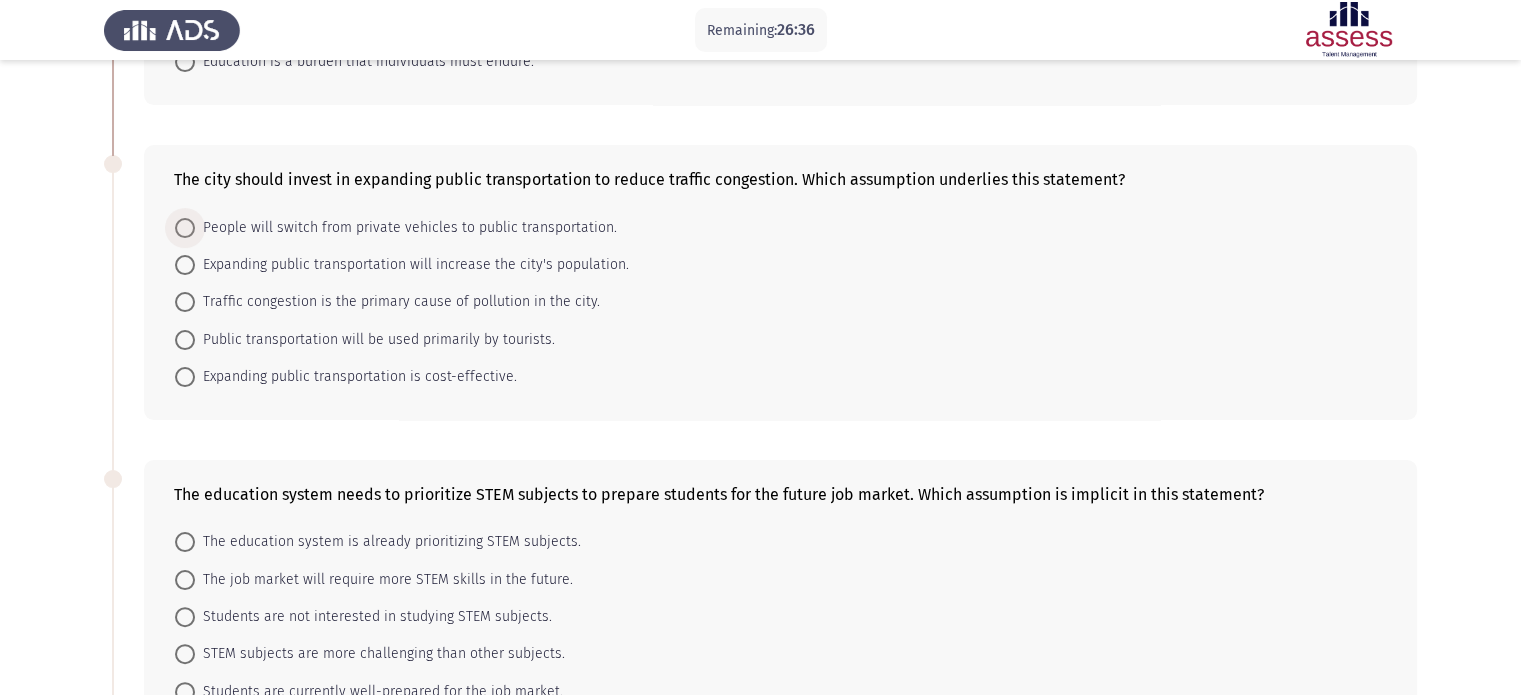 click on "People will switch from private vehicles to public transportation." at bounding box center [406, 228] 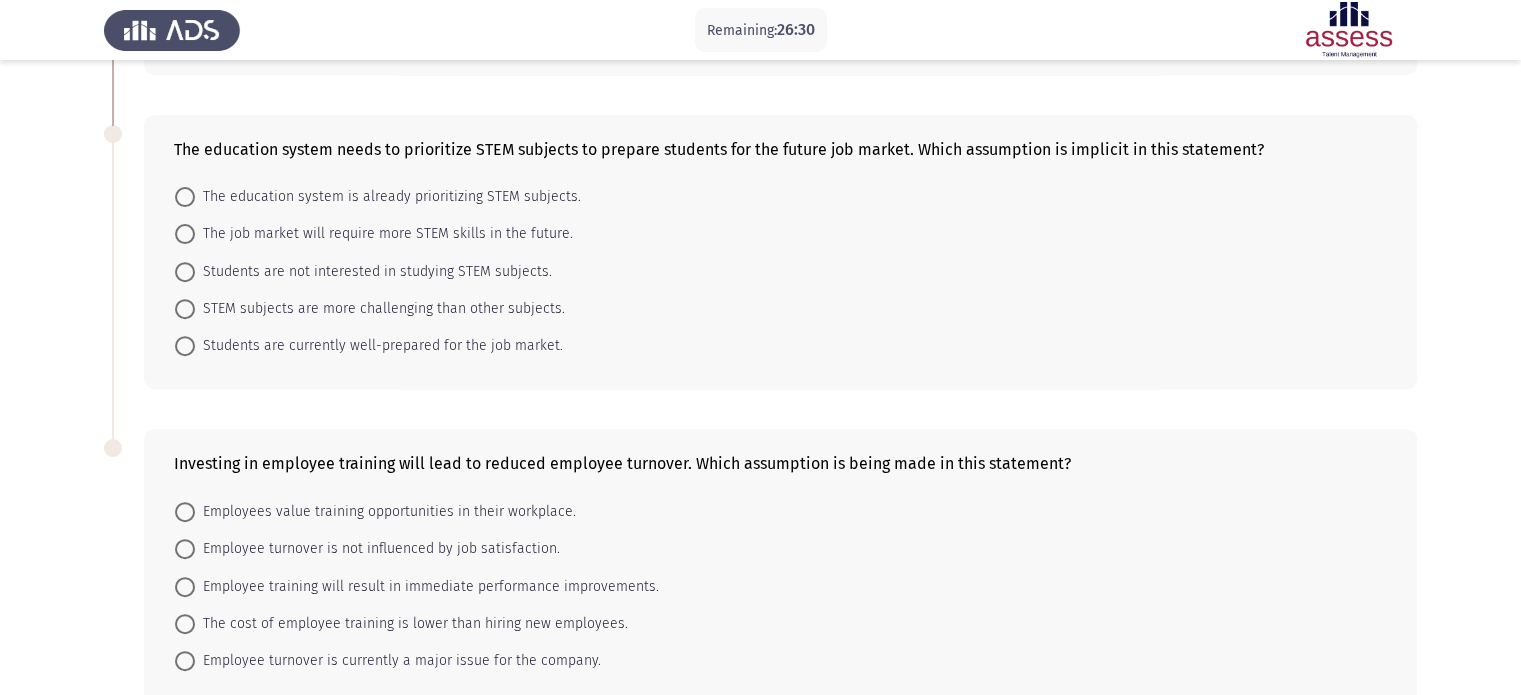 scroll, scrollTop: 696, scrollLeft: 0, axis: vertical 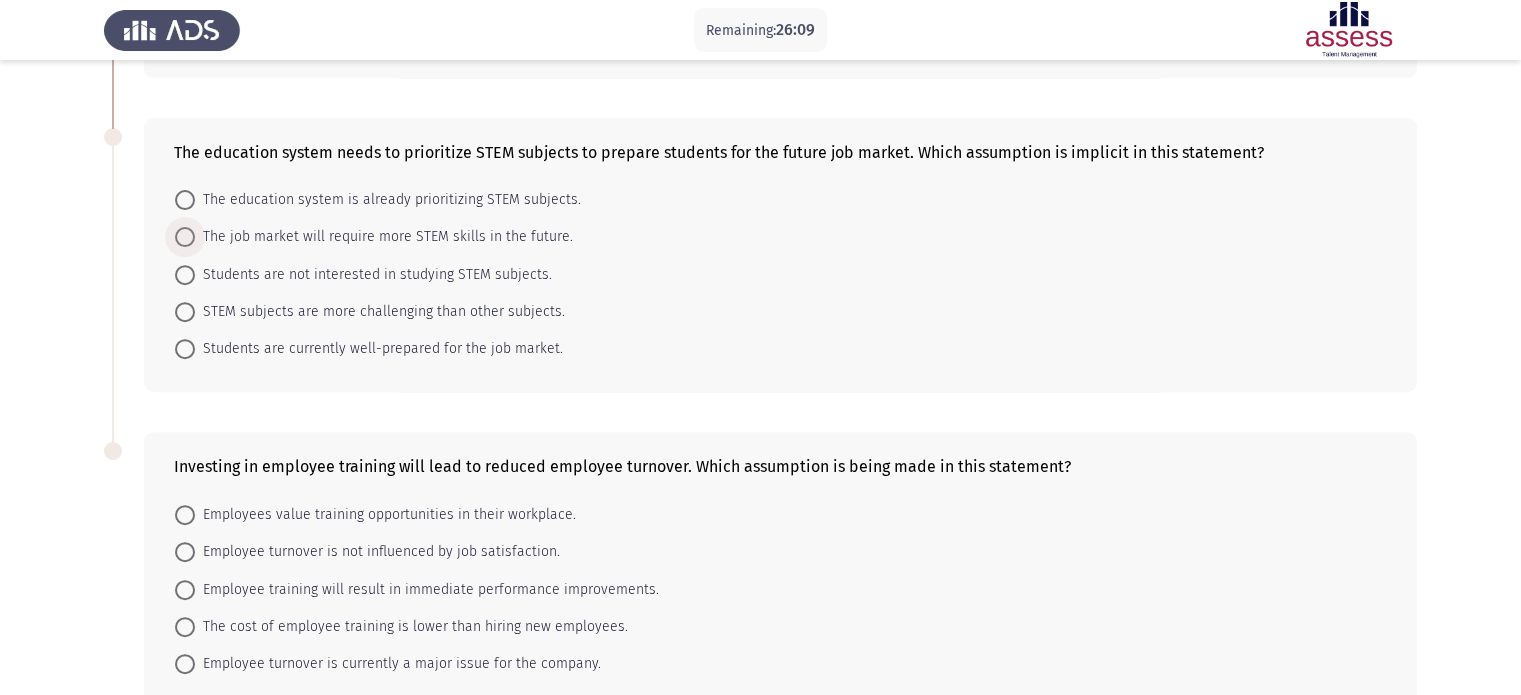 click on "The job market will require more STEM skills in the future." at bounding box center [384, 237] 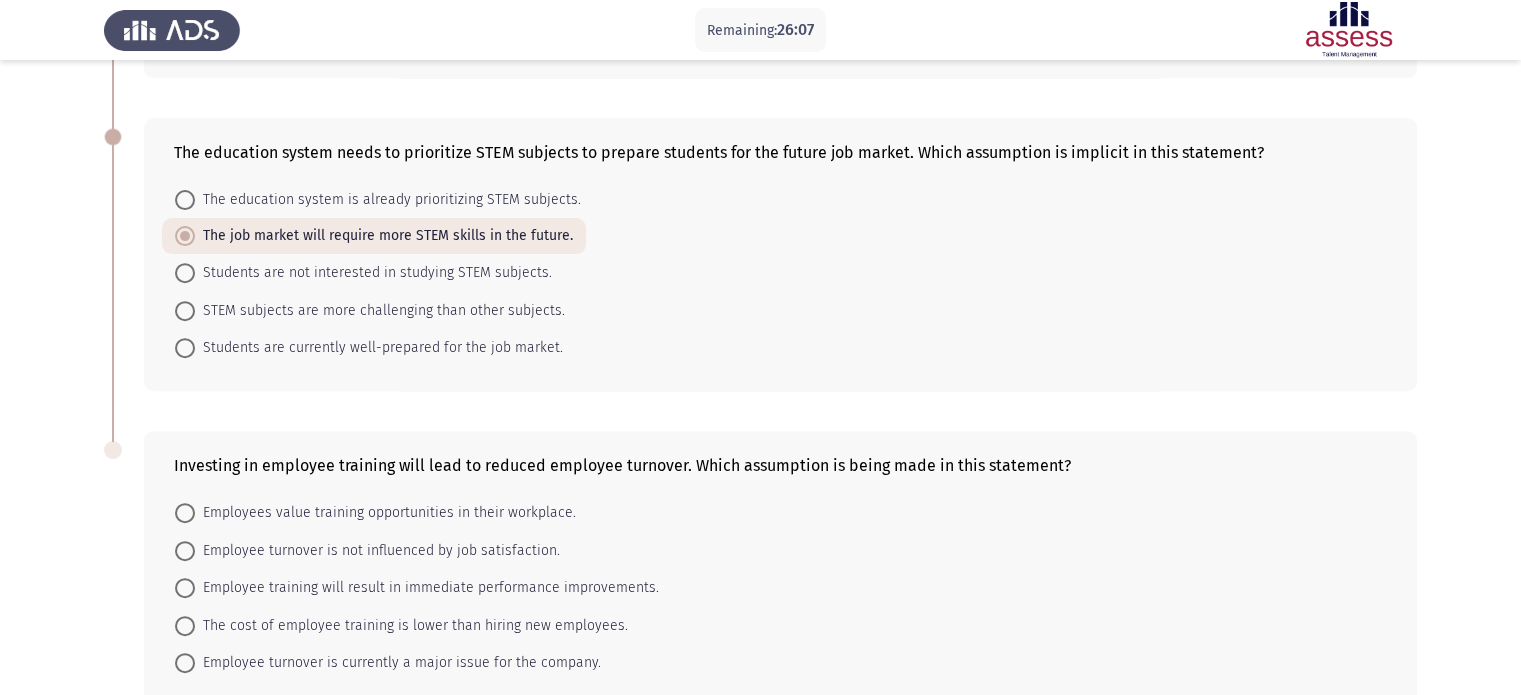 scroll, scrollTop: 804, scrollLeft: 0, axis: vertical 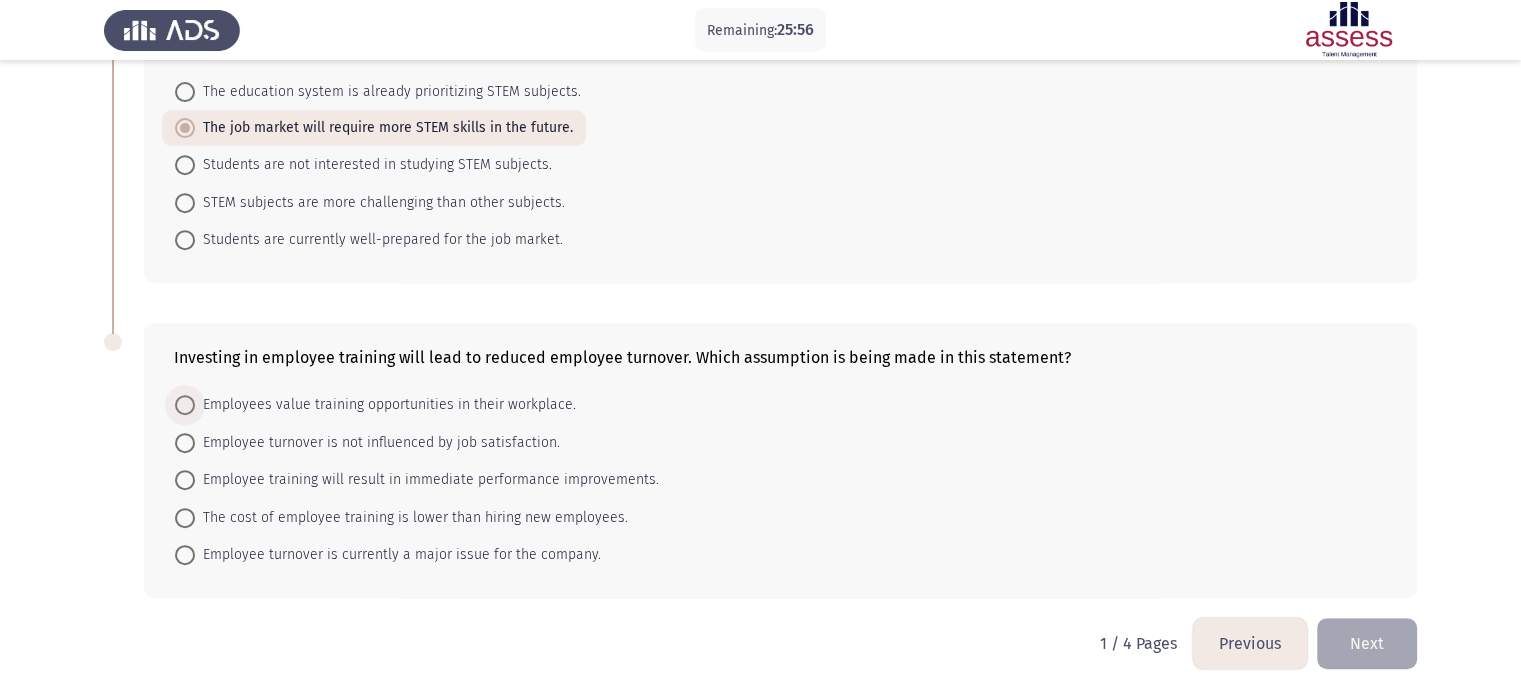 click on "Employees value training opportunities in their workplace." at bounding box center [385, 405] 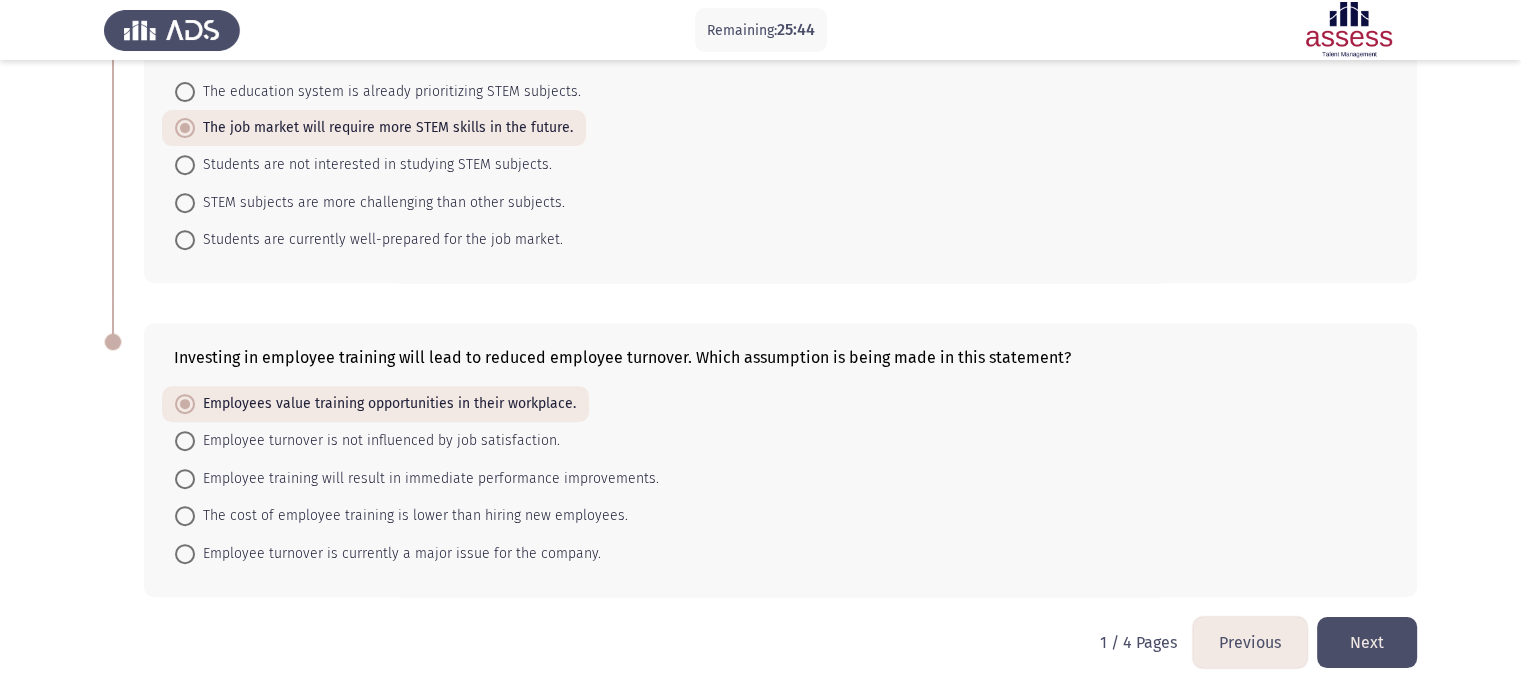 click on "Next" 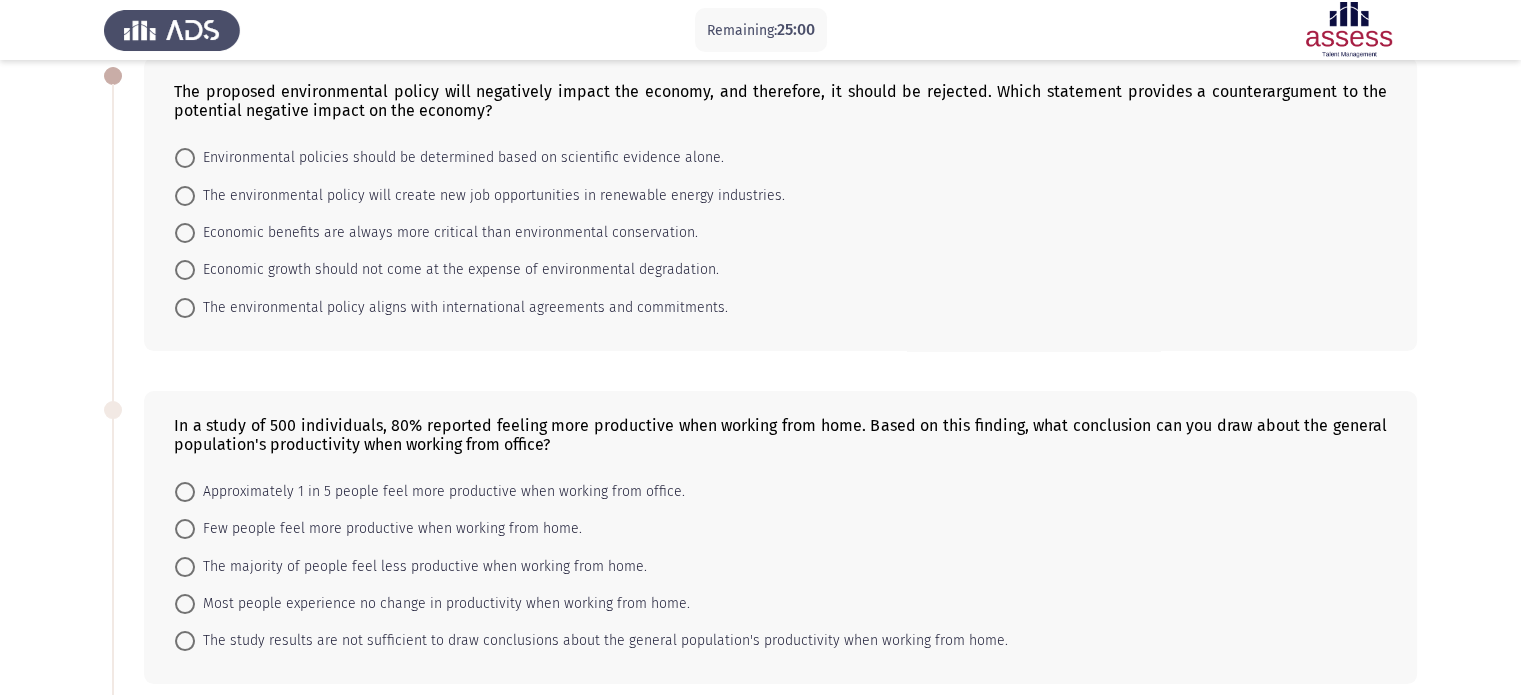 scroll, scrollTop: 110, scrollLeft: 0, axis: vertical 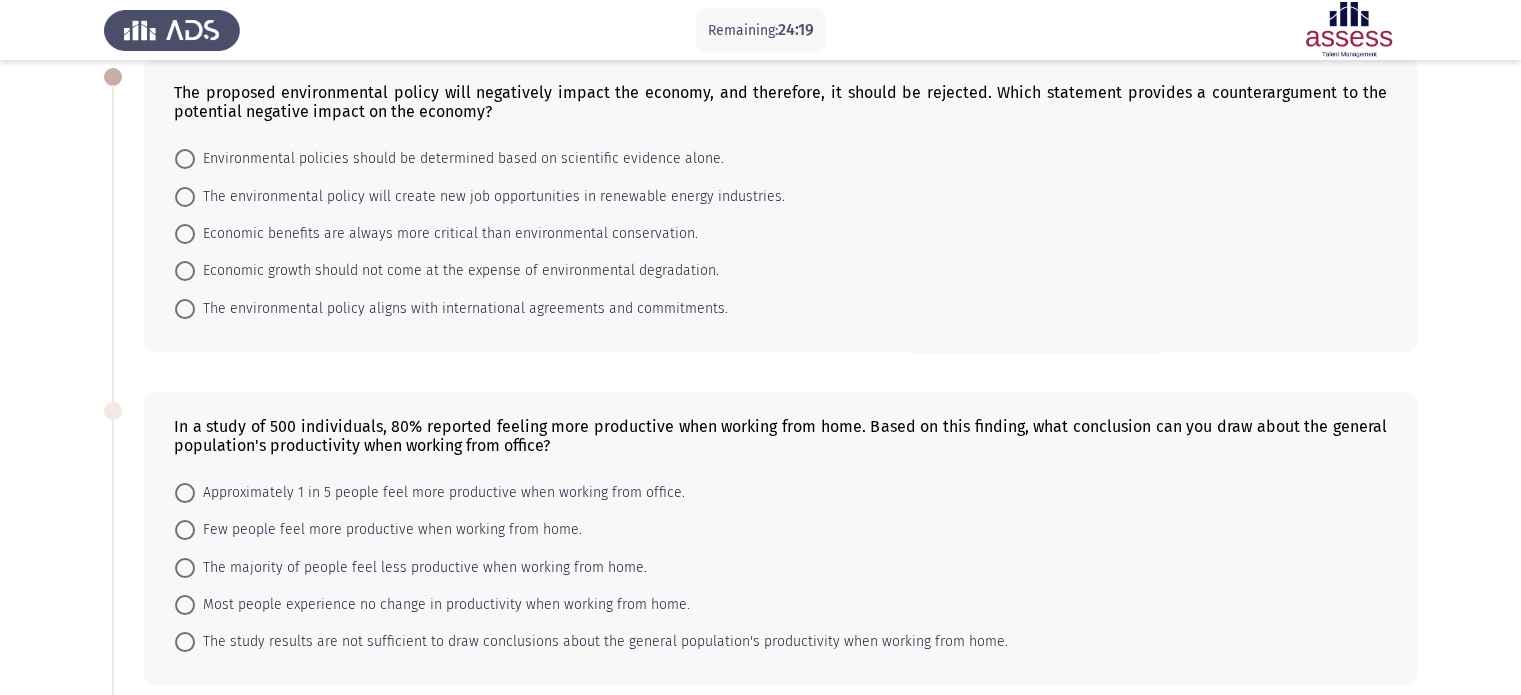 drag, startPoint x: 509, startPoint y: 181, endPoint x: 515, endPoint y: 161, distance: 20.880613 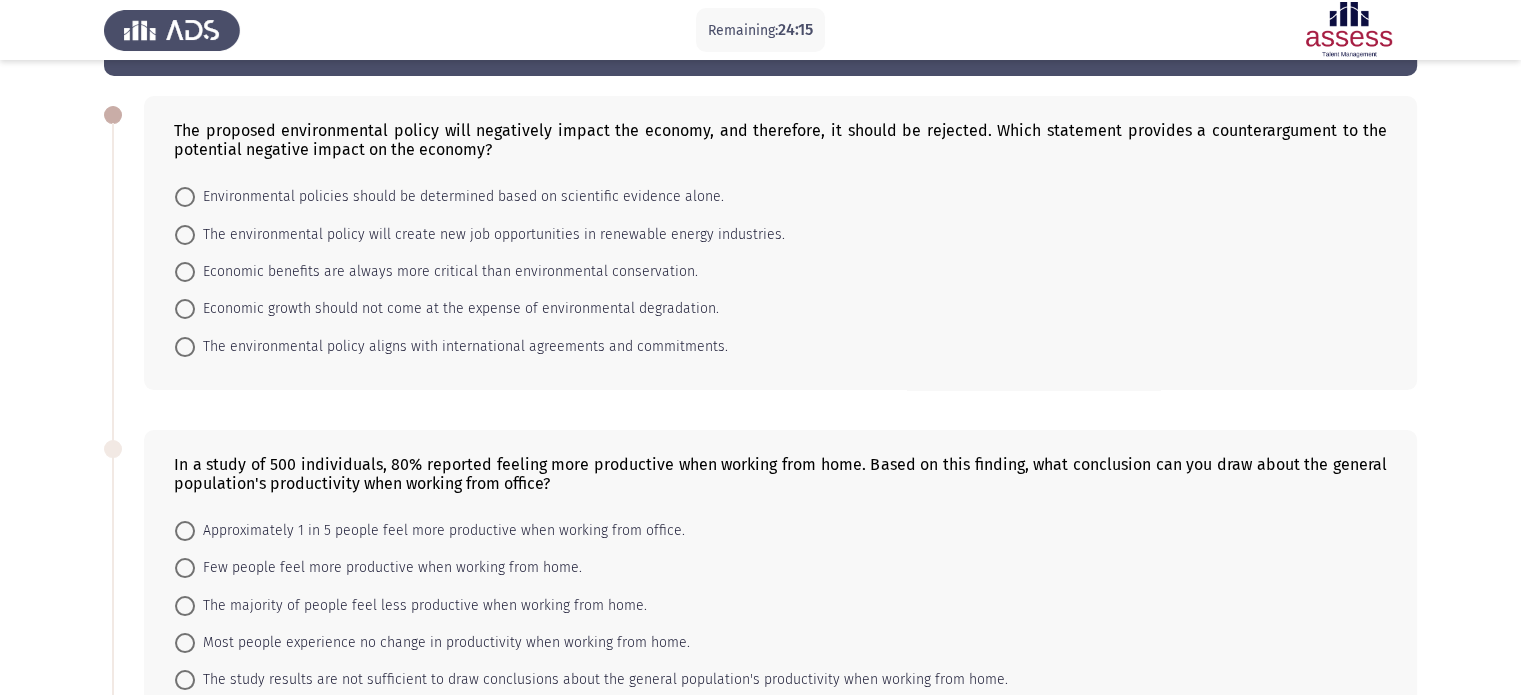 scroll, scrollTop: 71, scrollLeft: 0, axis: vertical 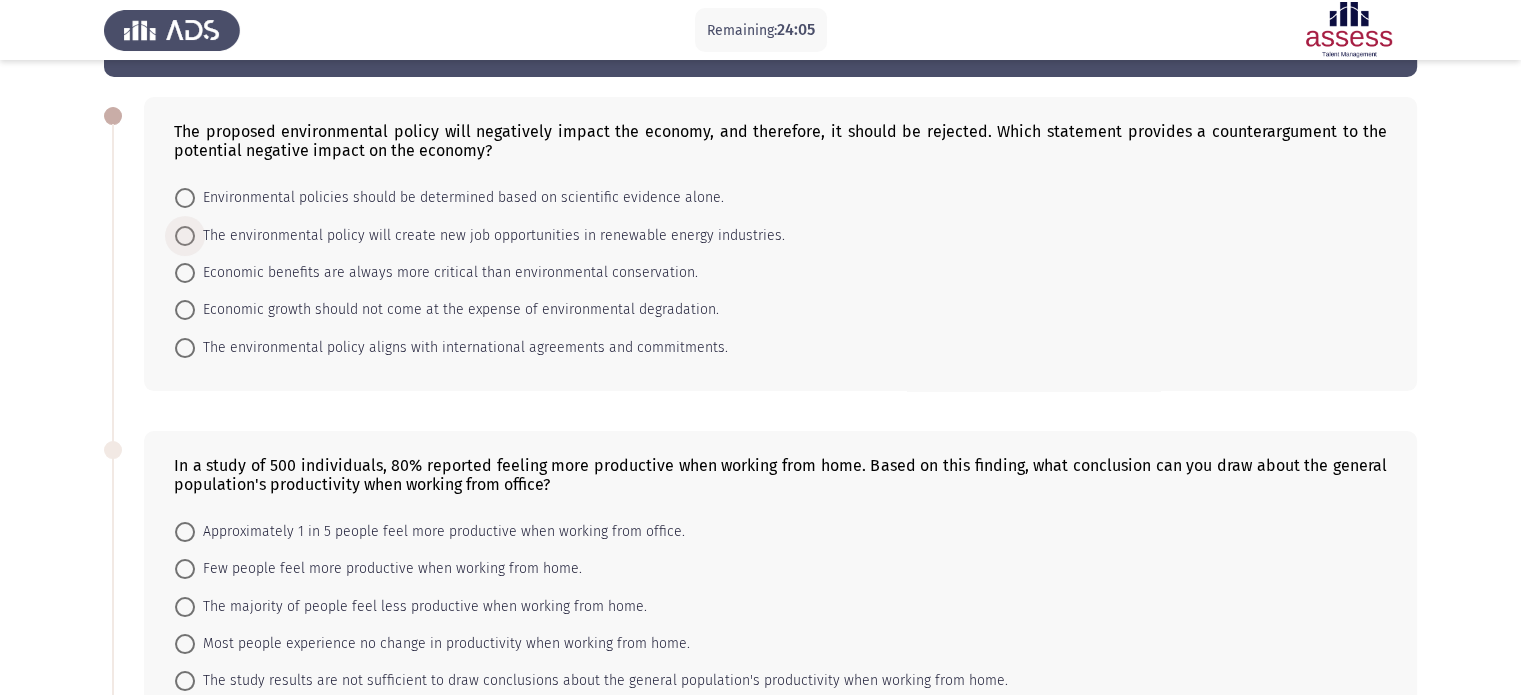 click on "The environmental policy will create new job opportunities in renewable energy industries." at bounding box center [490, 236] 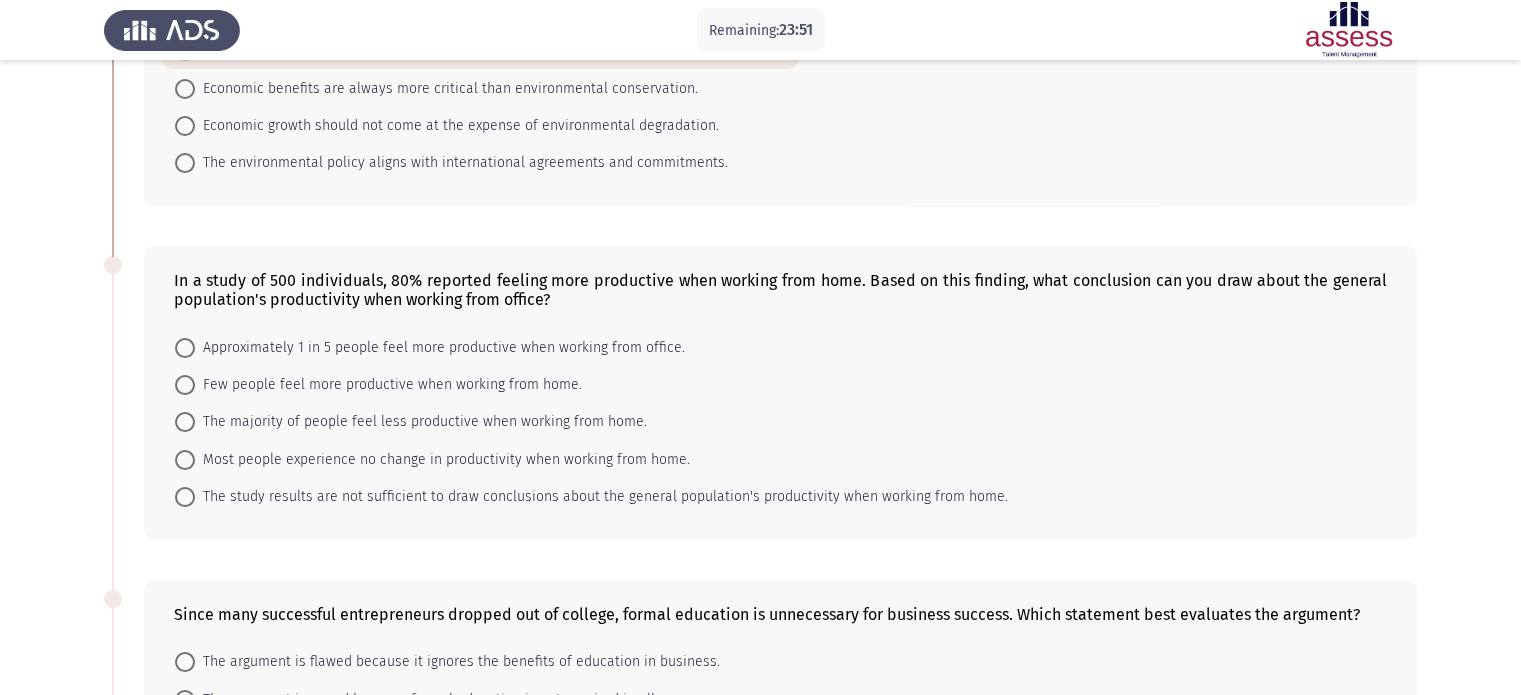 scroll, scrollTop: 276, scrollLeft: 0, axis: vertical 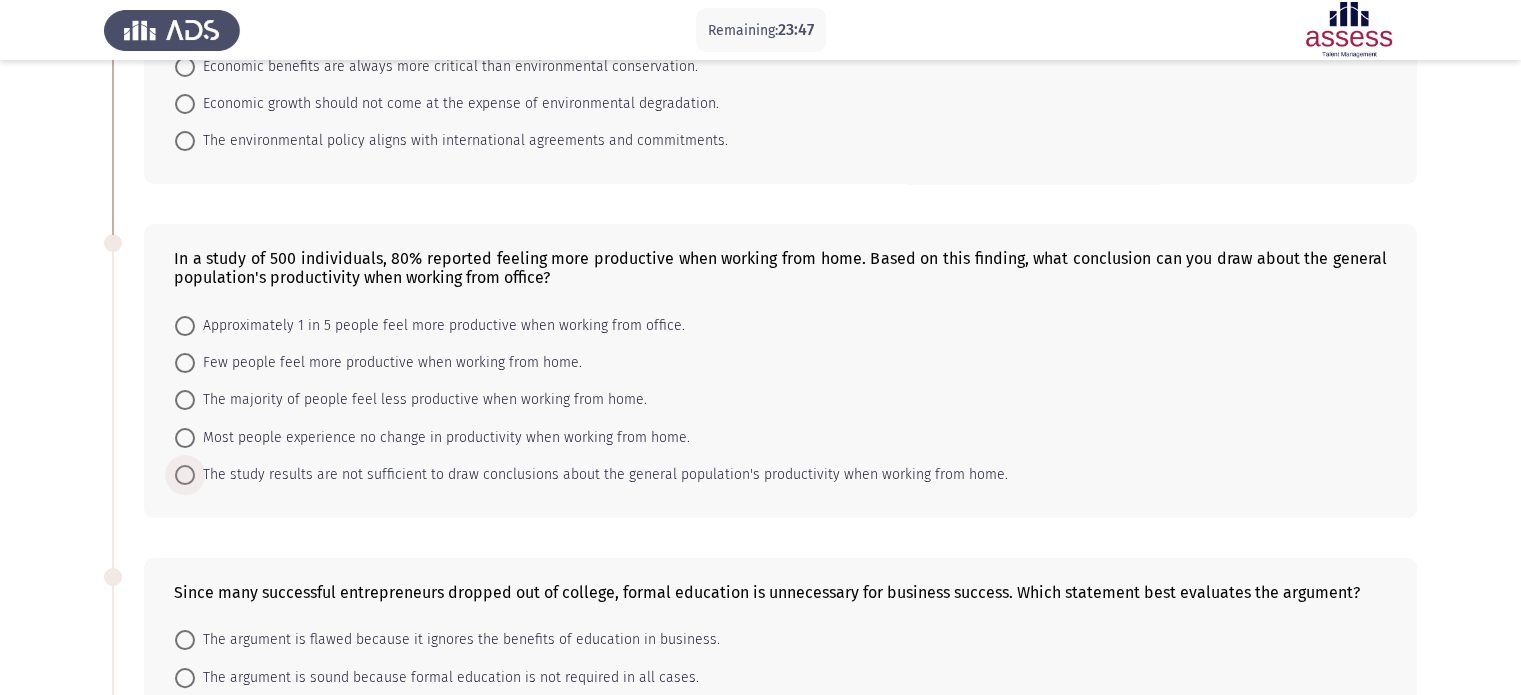 click on "The study results are not sufficient to draw conclusions about the general population's productivity when working from home." at bounding box center (601, 475) 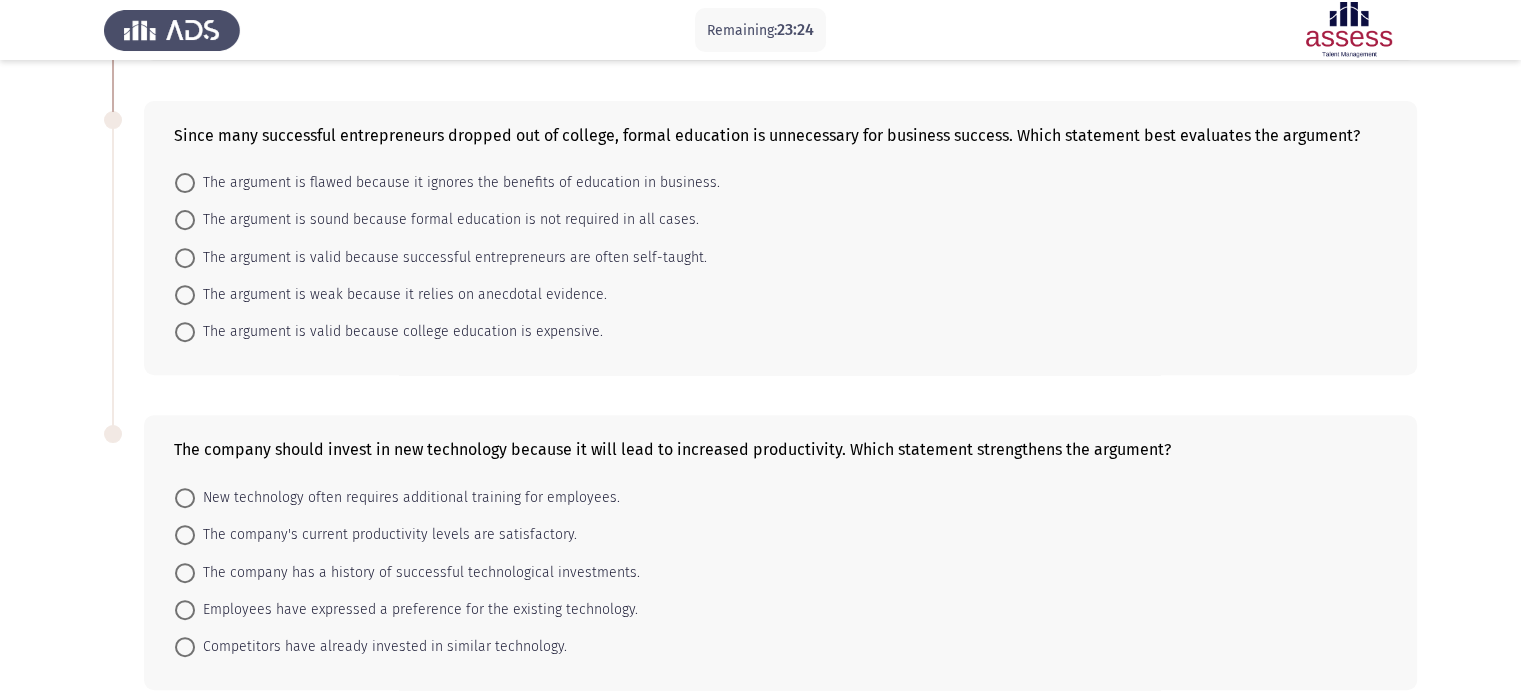 scroll, scrollTop: 712, scrollLeft: 0, axis: vertical 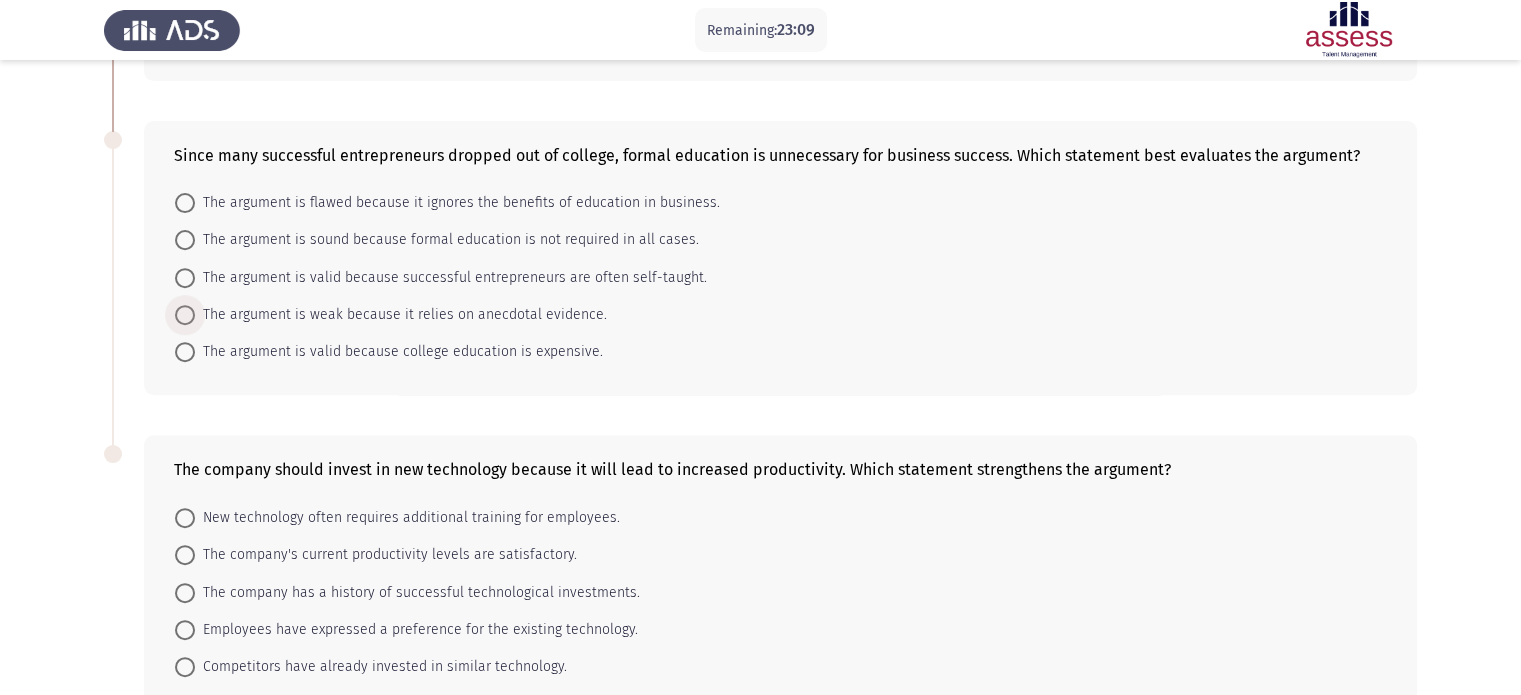 click on "The argument is weak because it relies on anecdotal evidence." at bounding box center (401, 315) 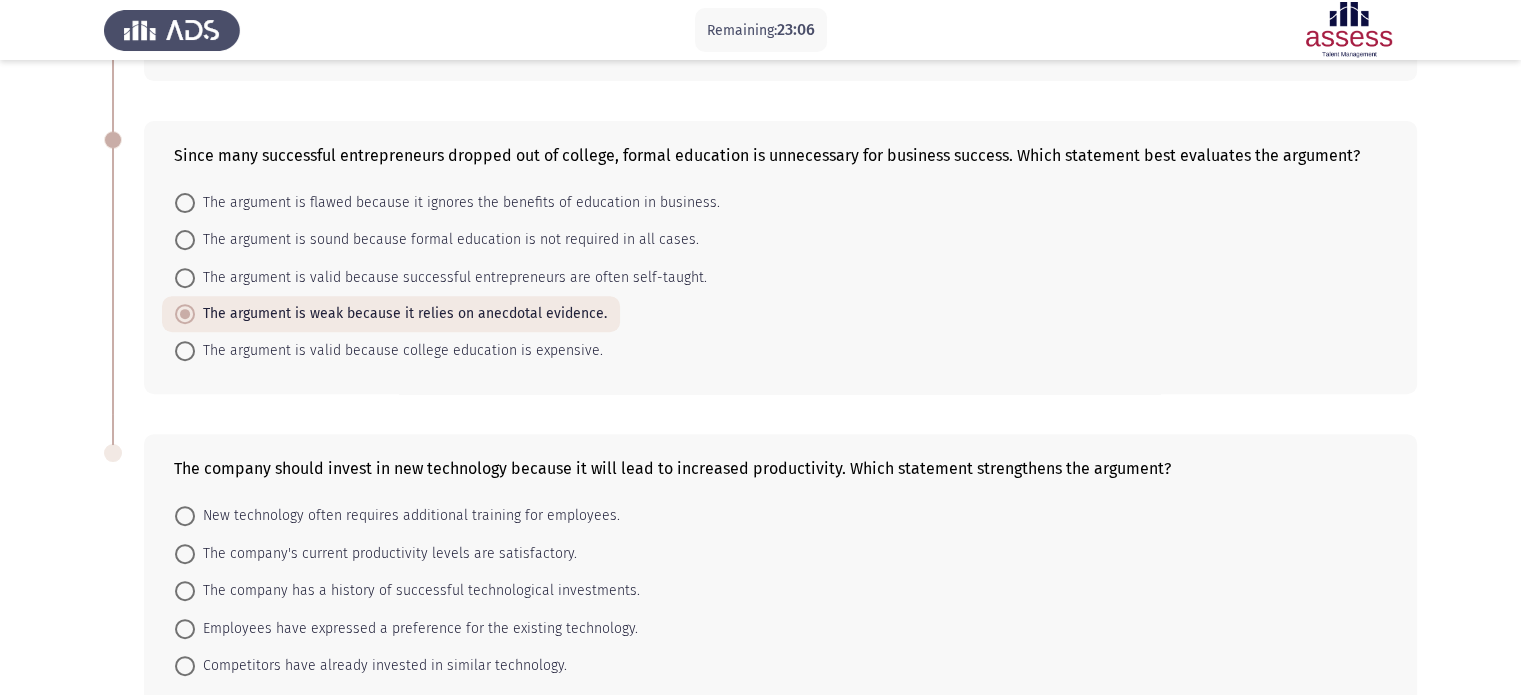scroll, scrollTop: 824, scrollLeft: 0, axis: vertical 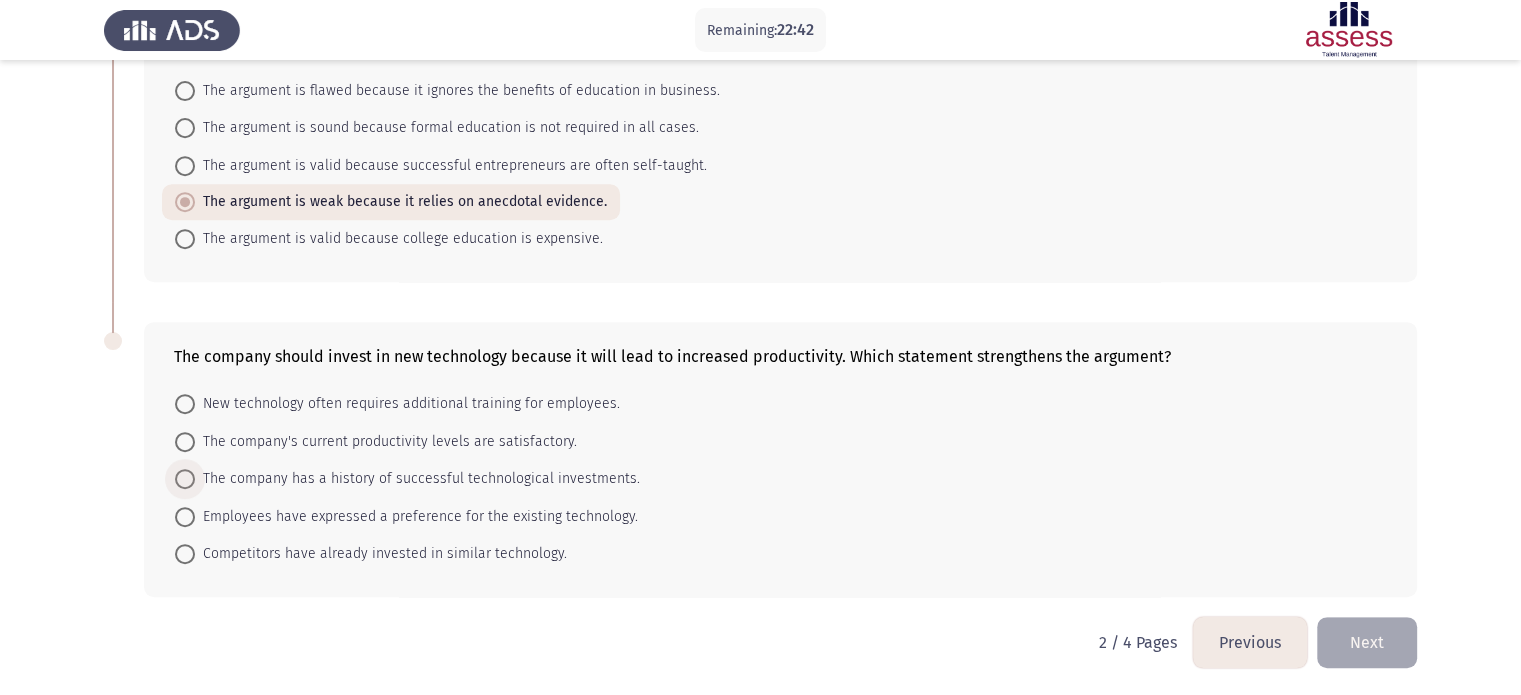 click on "The company has a history of successful technological investments." at bounding box center (417, 479) 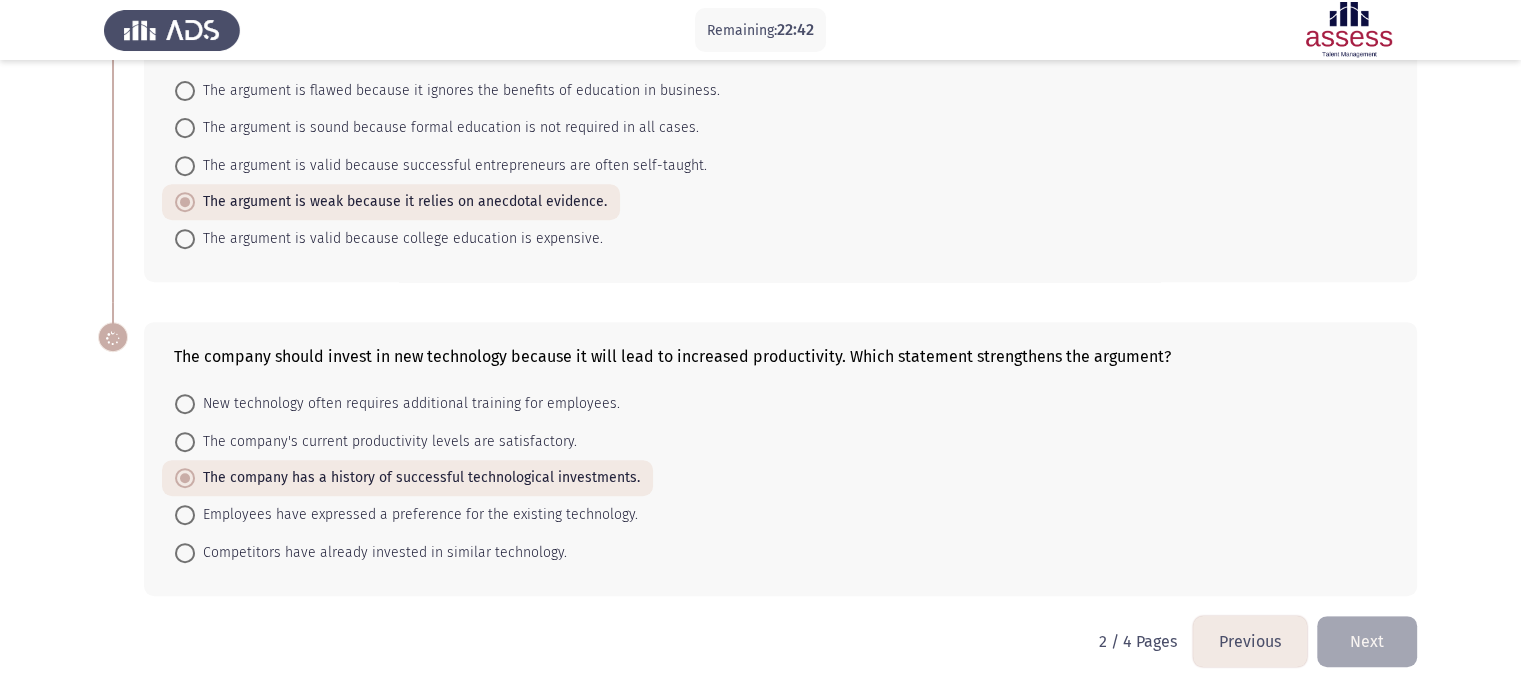 scroll, scrollTop: 823, scrollLeft: 0, axis: vertical 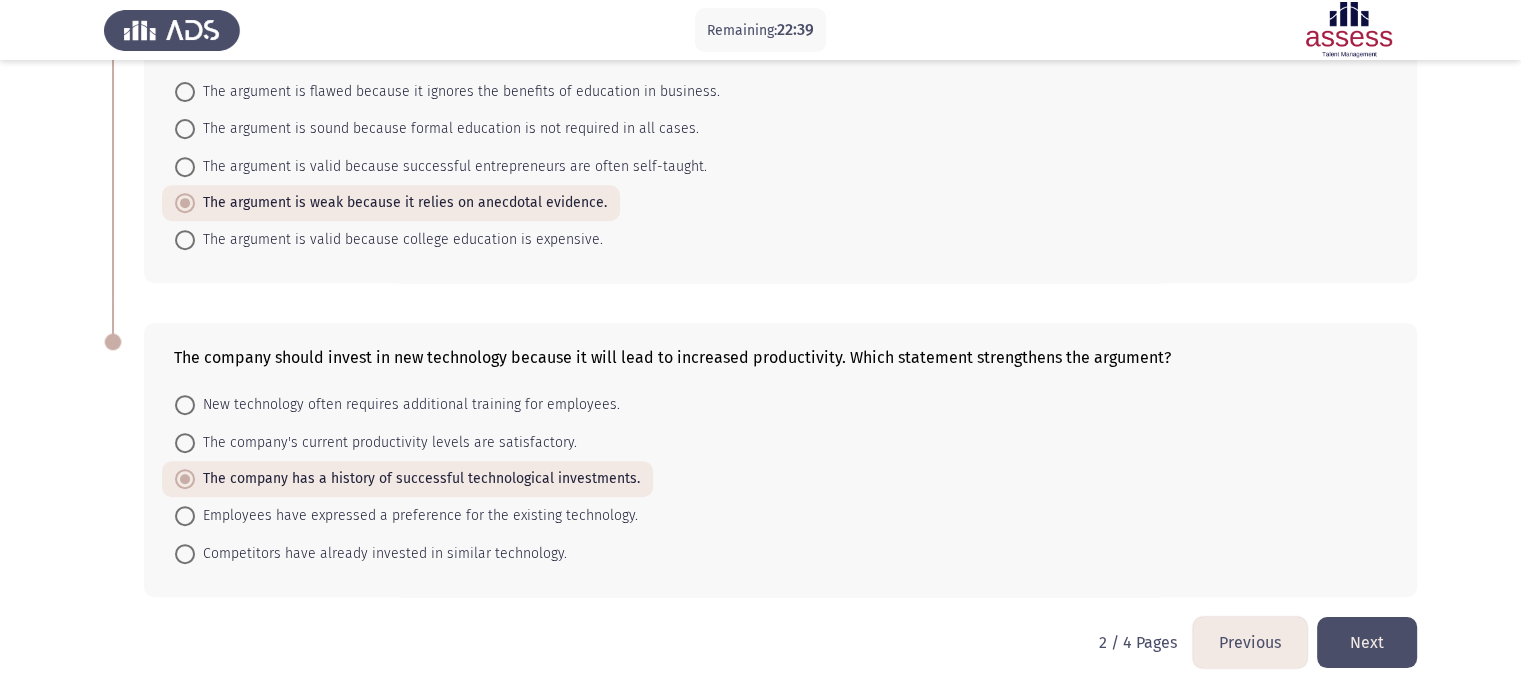 click on "Next" 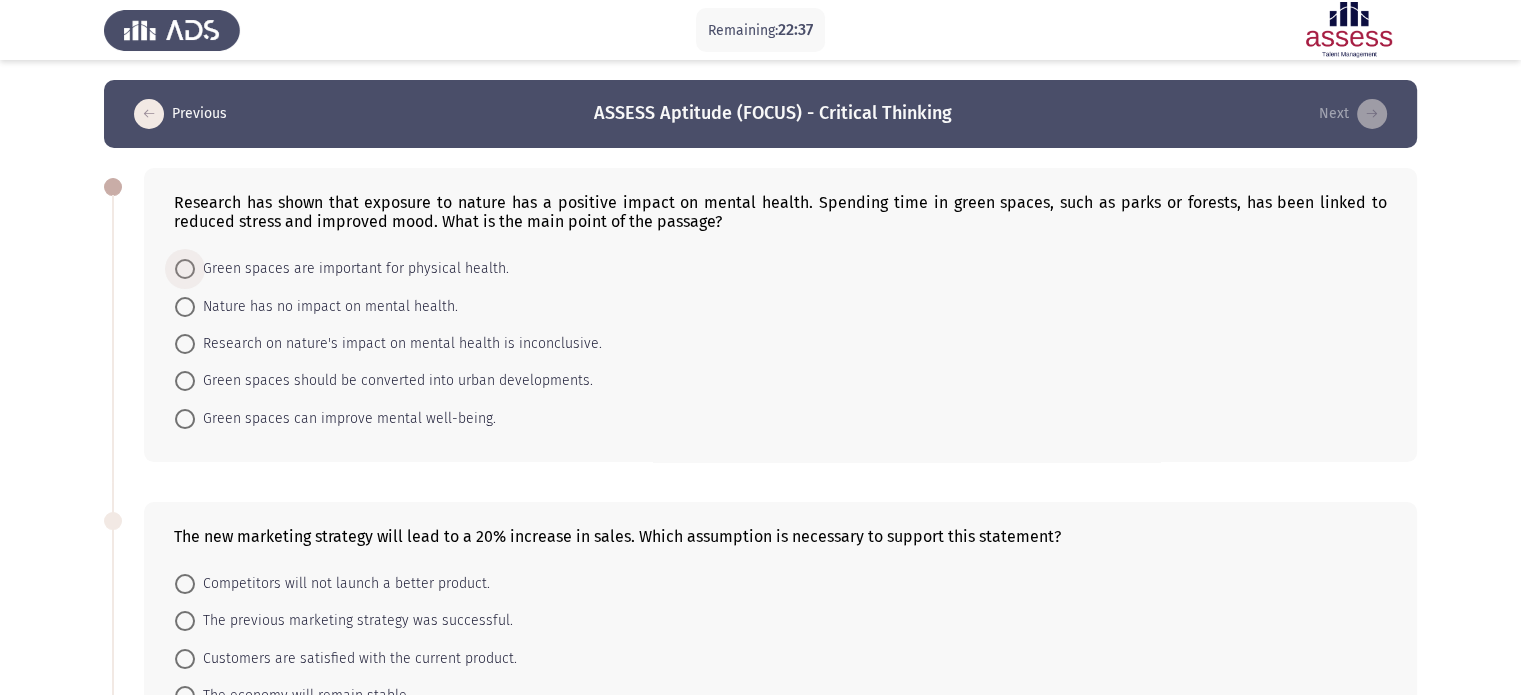 click on "Green spaces are important for physical health." at bounding box center (352, 269) 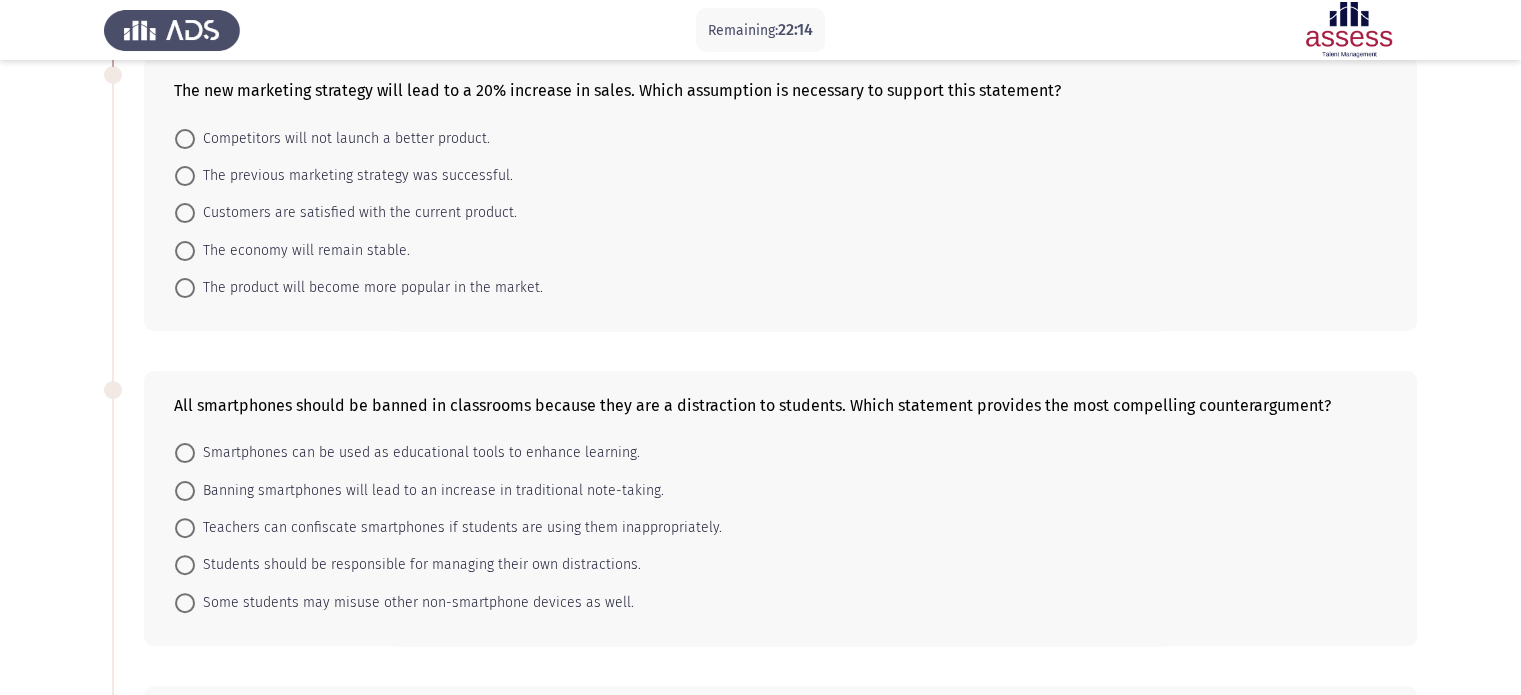 scroll, scrollTop: 444, scrollLeft: 0, axis: vertical 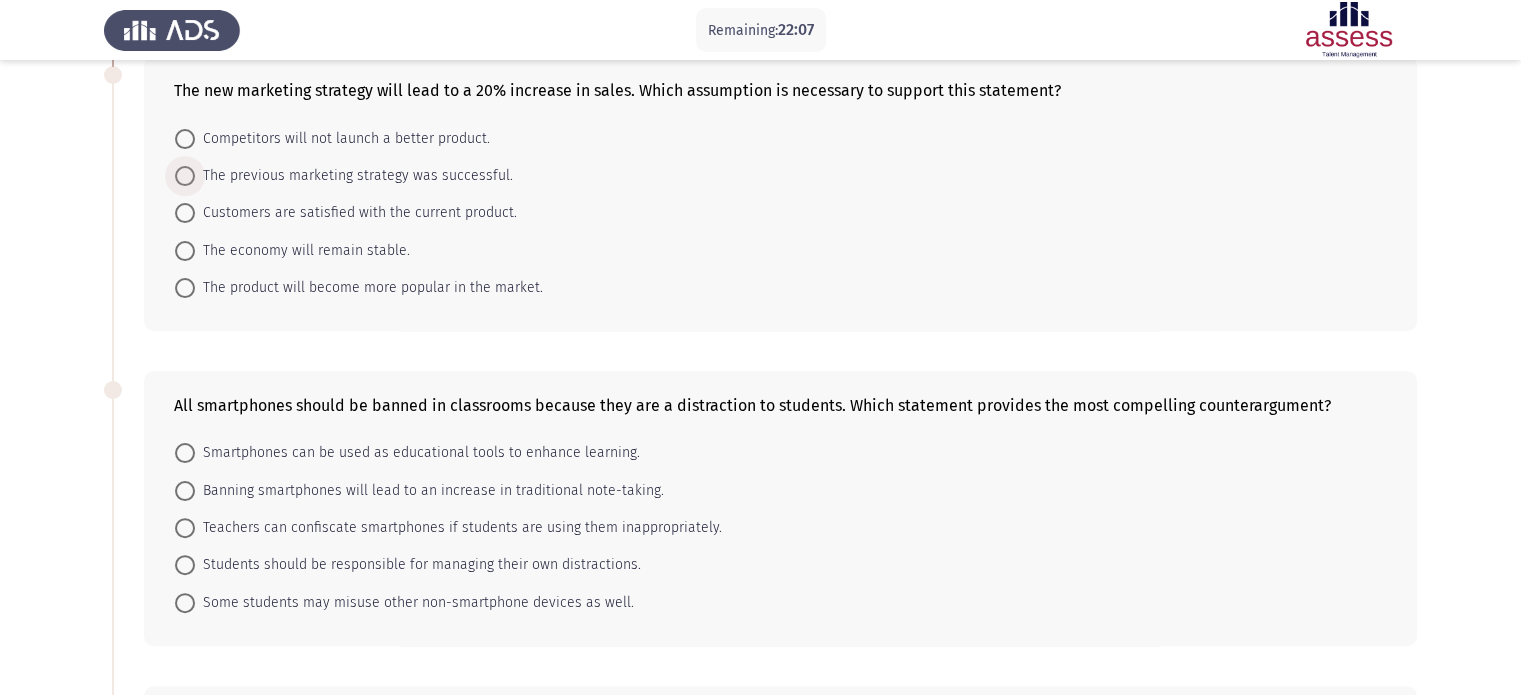click on "The previous marketing strategy was successful." at bounding box center [354, 176] 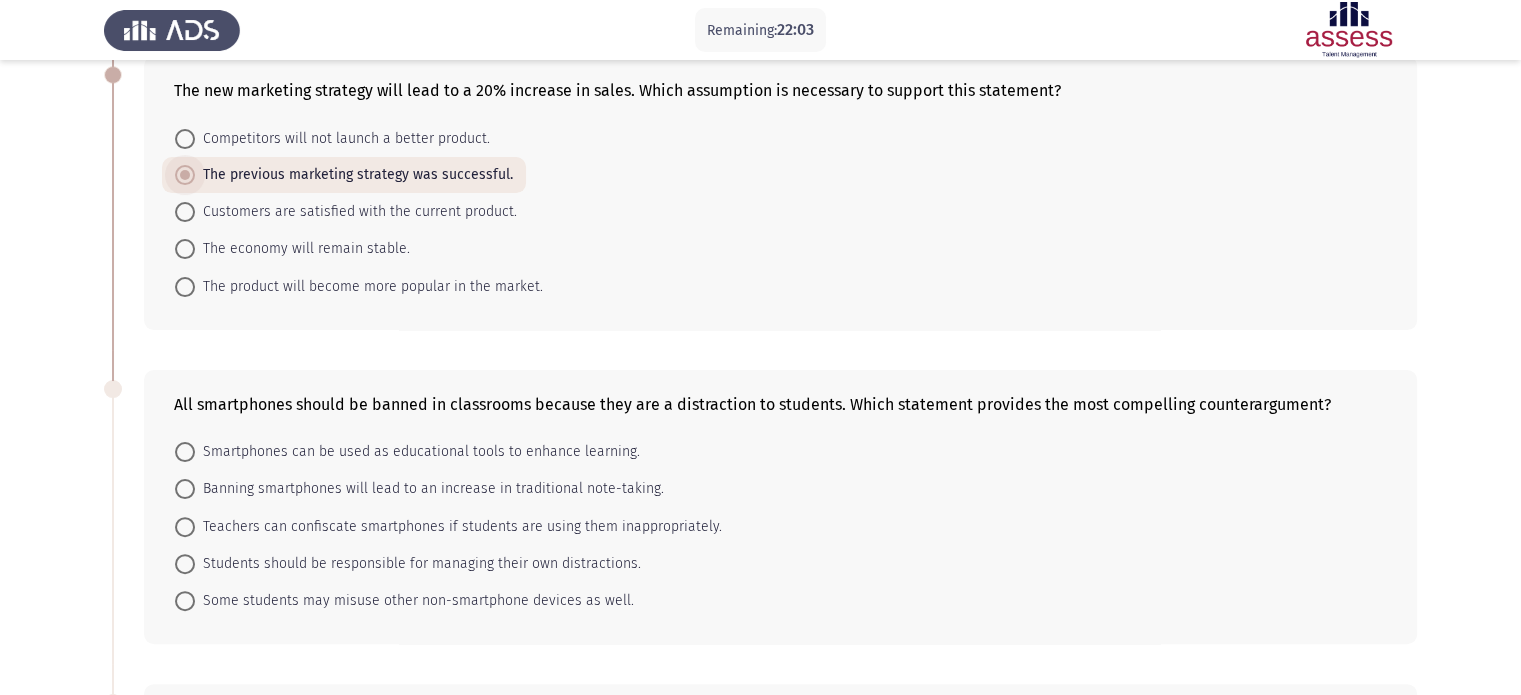 click on "The previous marketing strategy was successful." at bounding box center (354, 175) 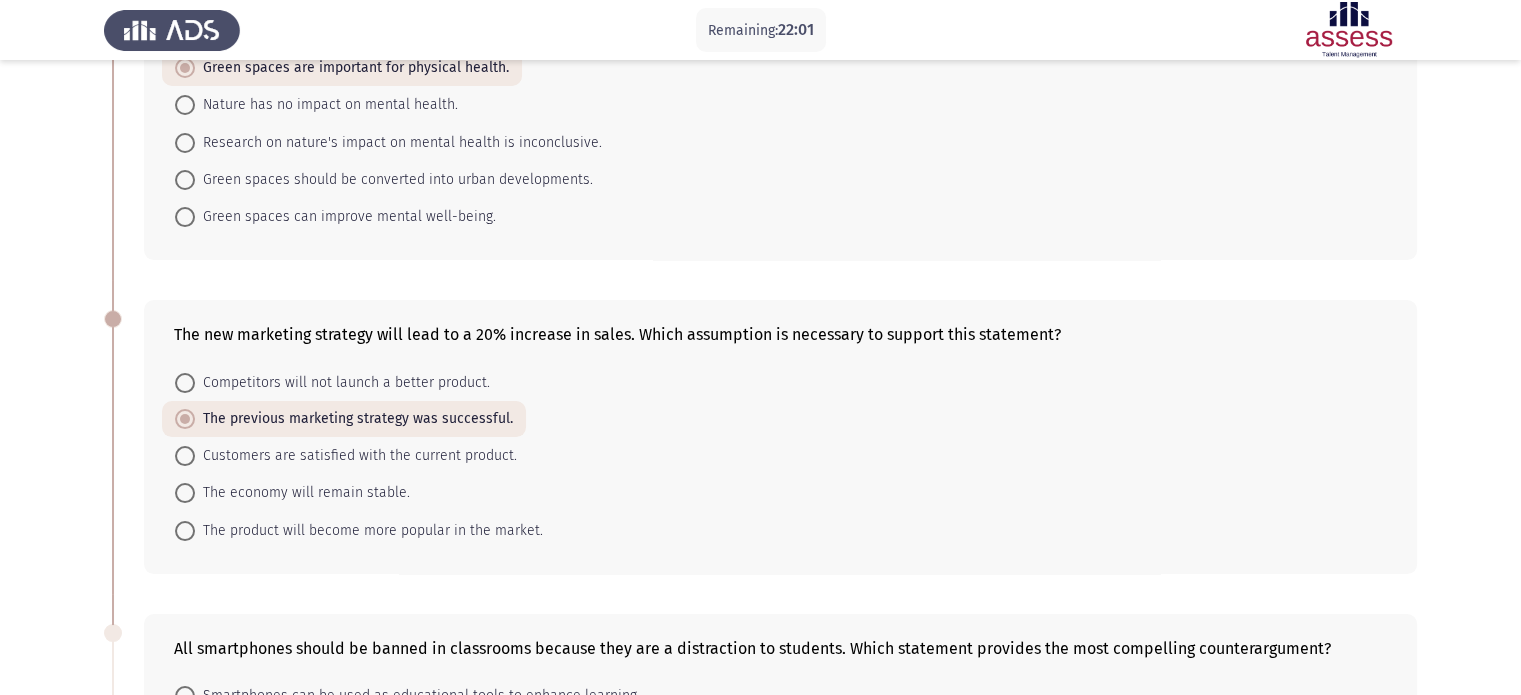 scroll, scrollTop: 192, scrollLeft: 0, axis: vertical 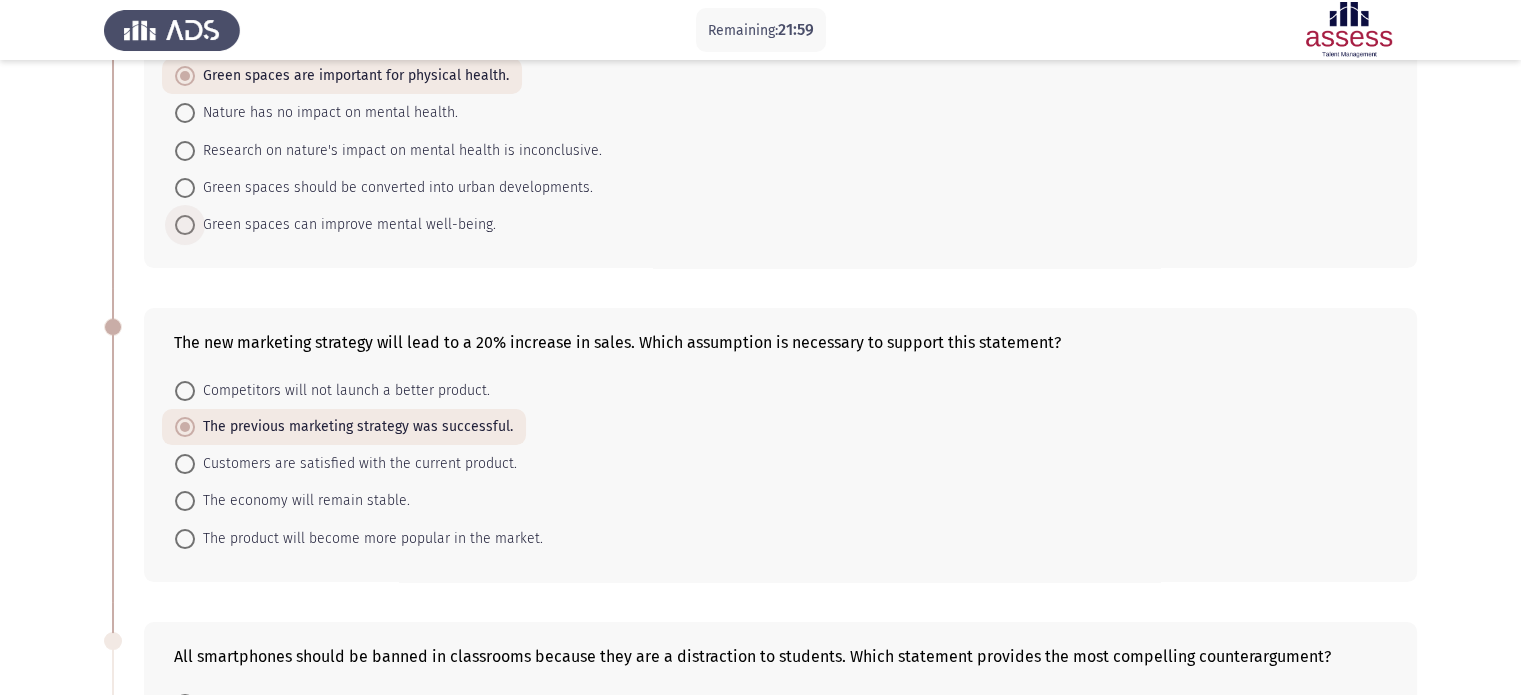 click on "Green spaces can improve mental well-being." at bounding box center (345, 225) 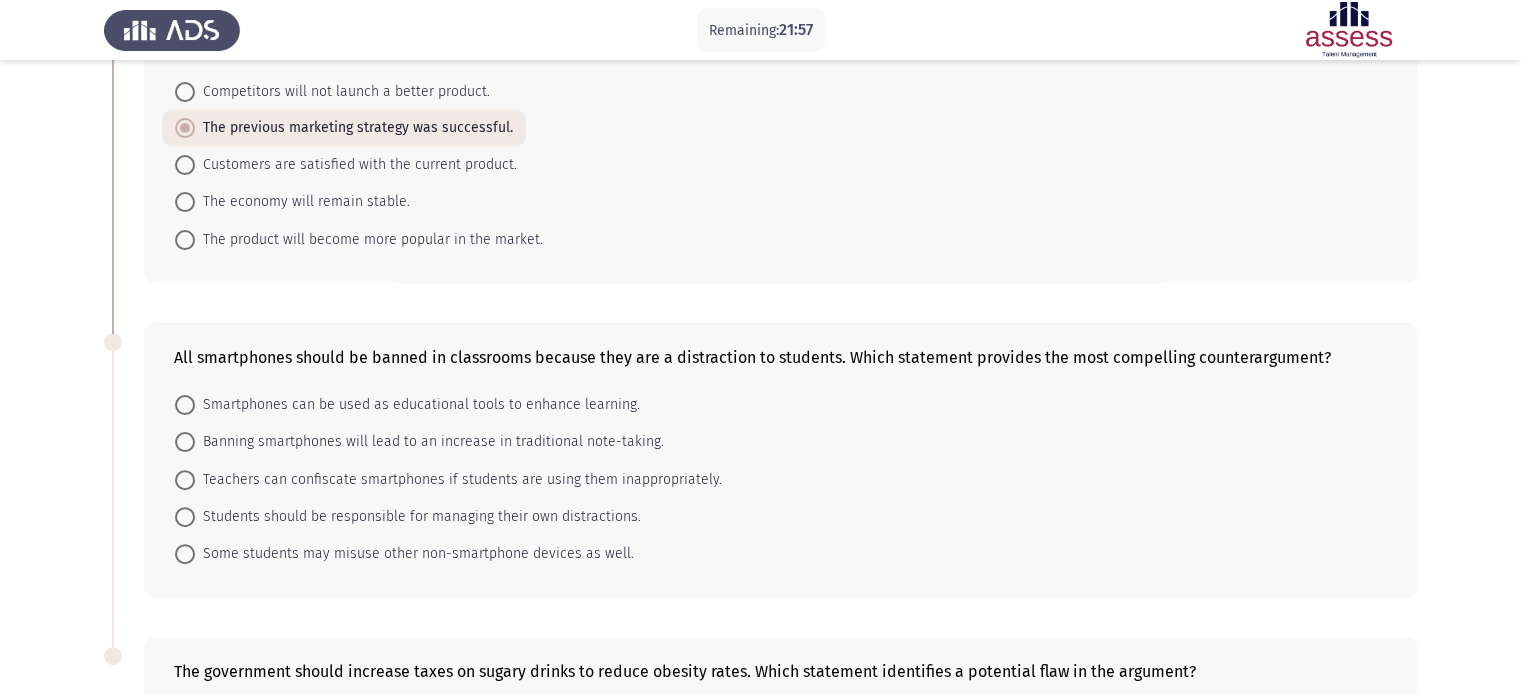 scroll, scrollTop: 508, scrollLeft: 0, axis: vertical 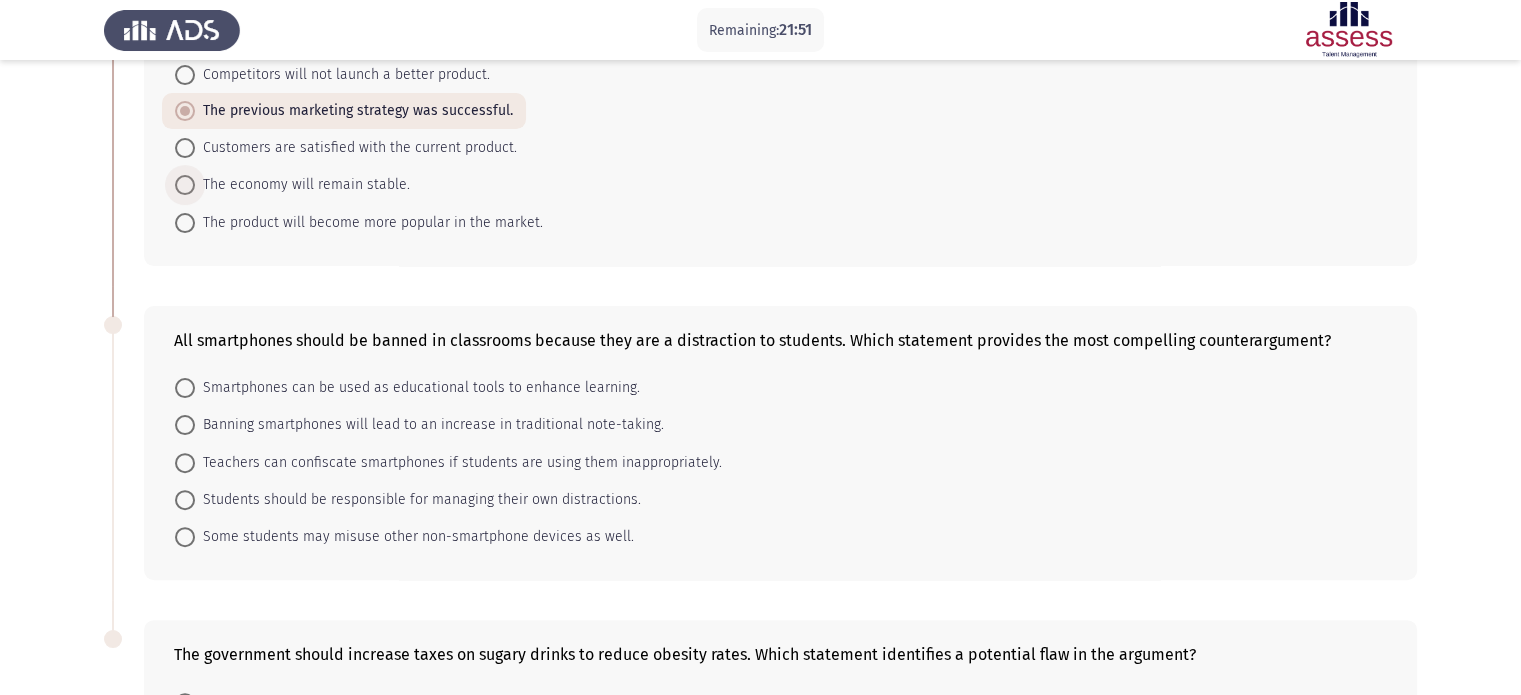 click on "The economy will remain stable." at bounding box center (302, 185) 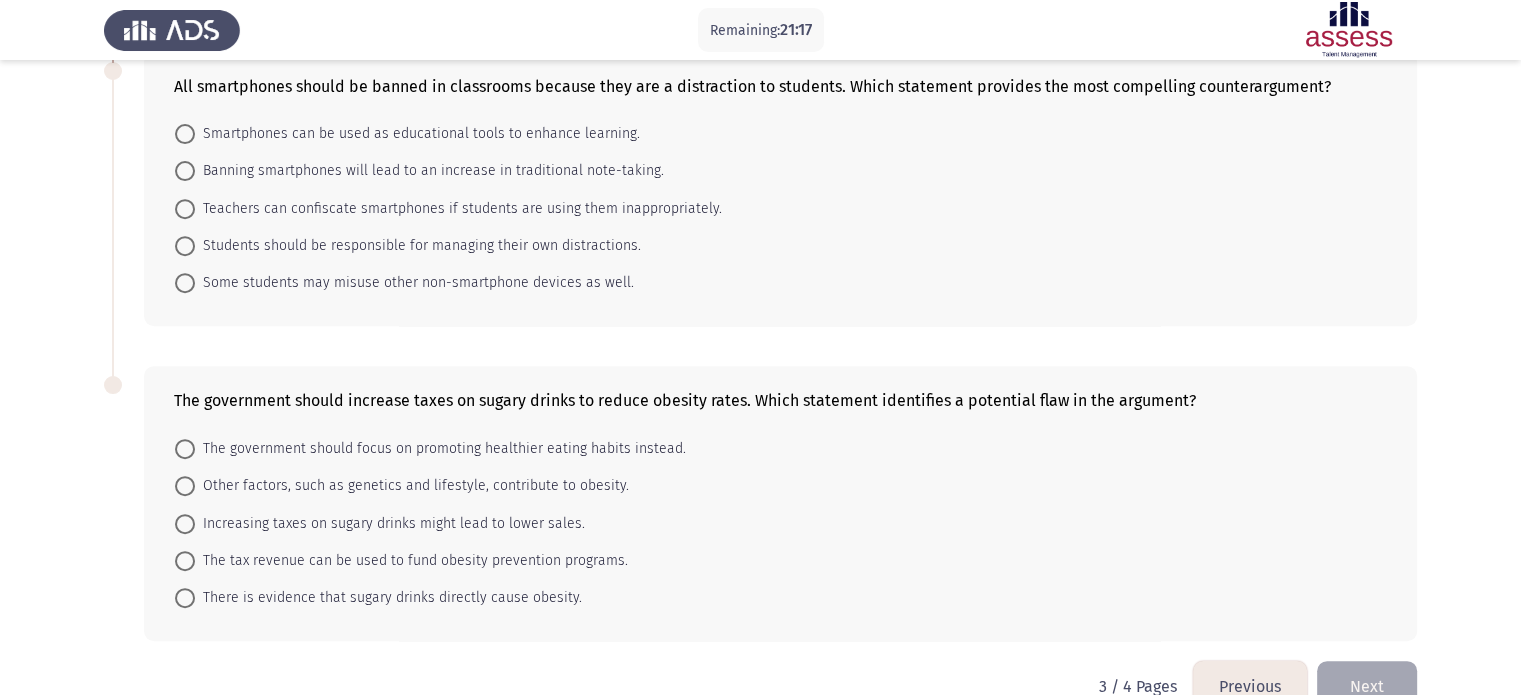 scroll, scrollTop: 761, scrollLeft: 0, axis: vertical 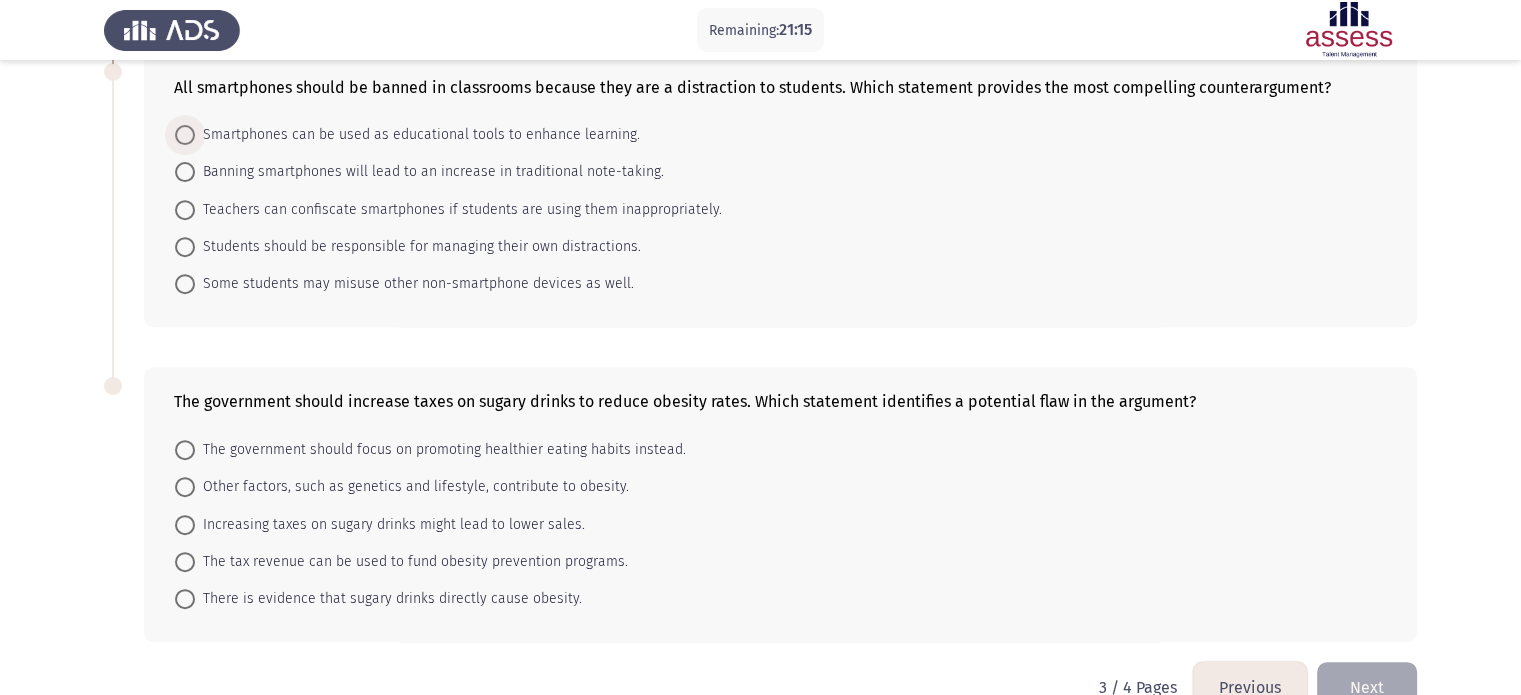 click on "Smartphones can be used as educational tools to enhance learning." at bounding box center (417, 135) 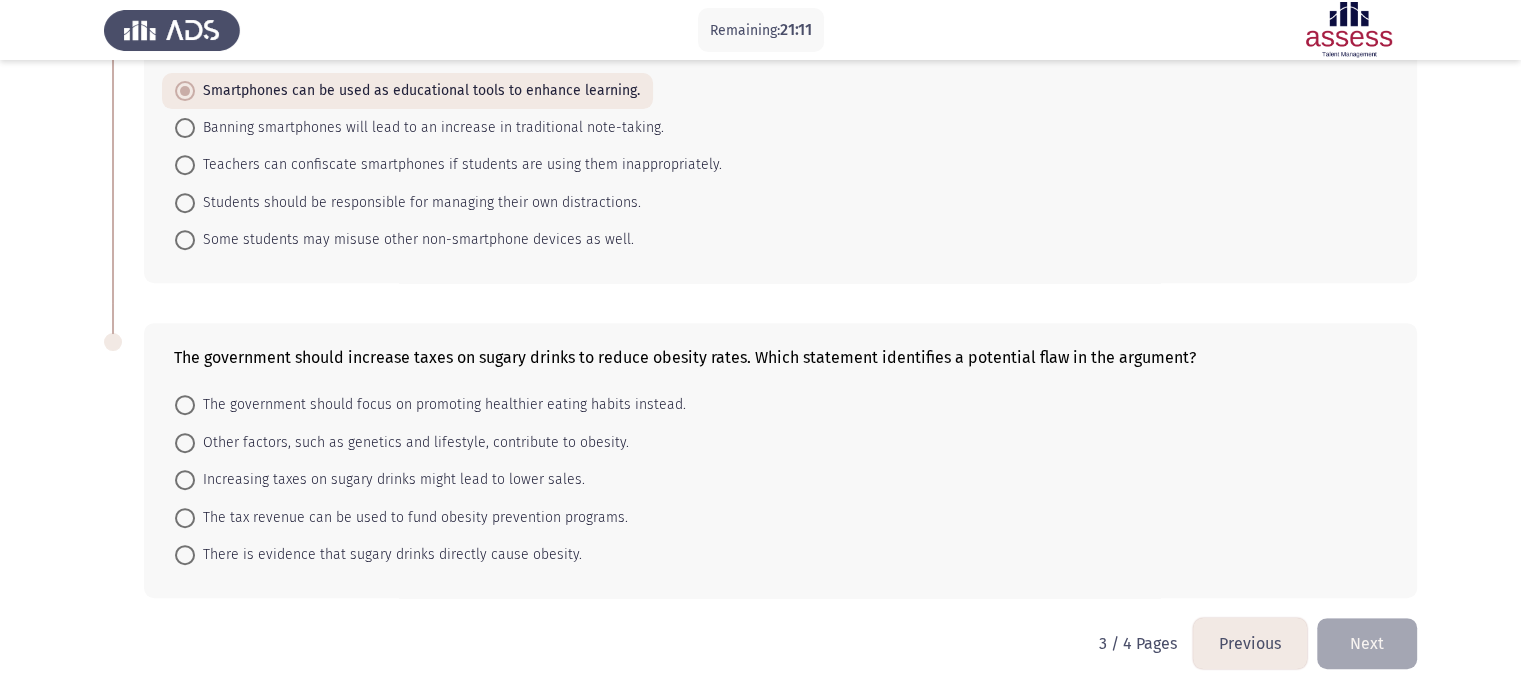 scroll, scrollTop: 804, scrollLeft: 0, axis: vertical 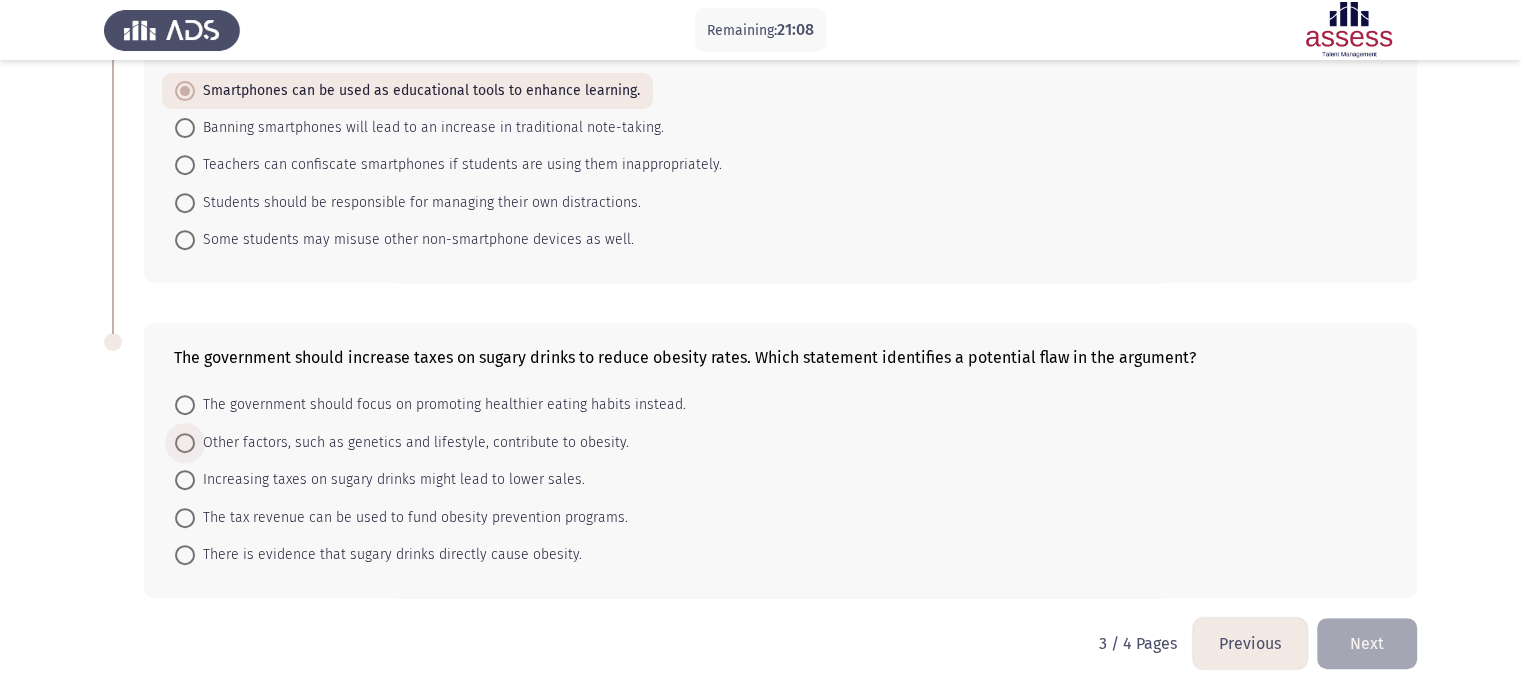 click on "Other factors, such as genetics and lifestyle, contribute to obesity." at bounding box center (412, 443) 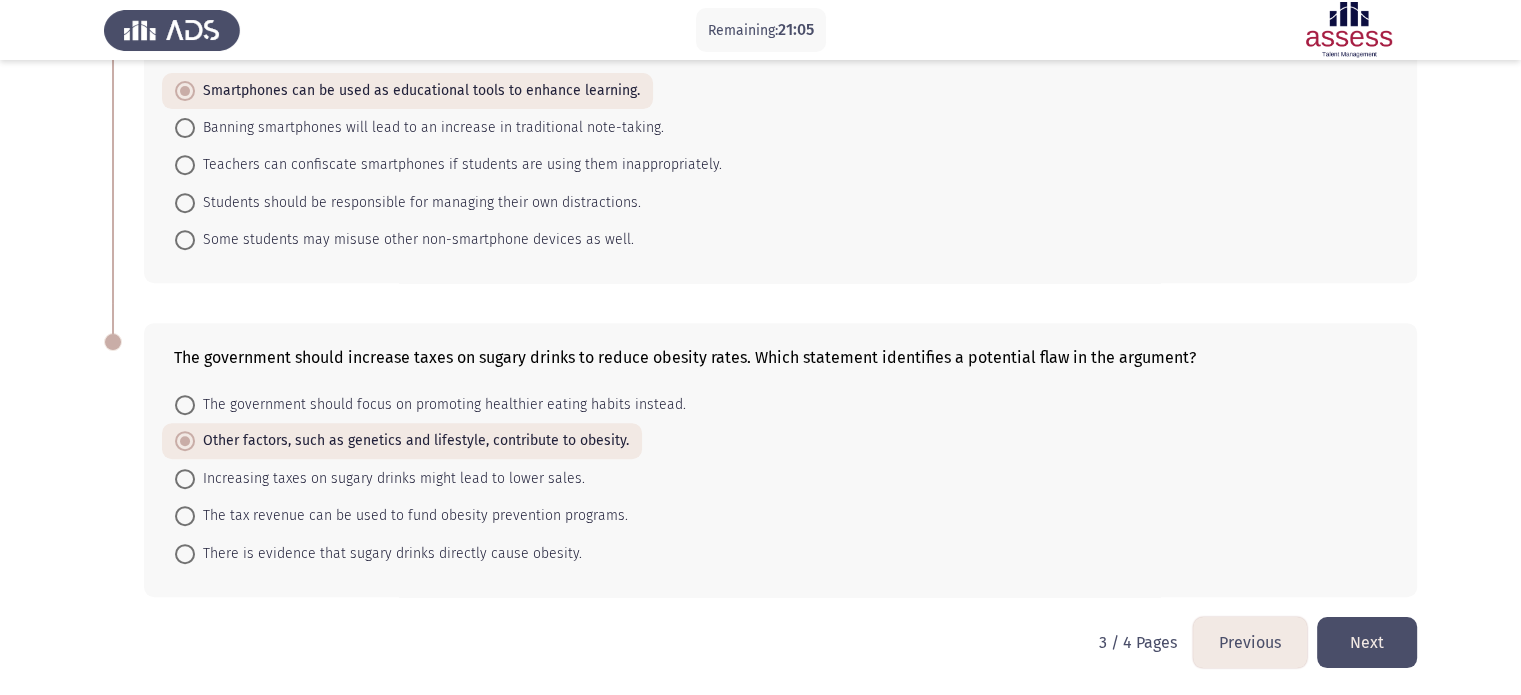 click on "Next" 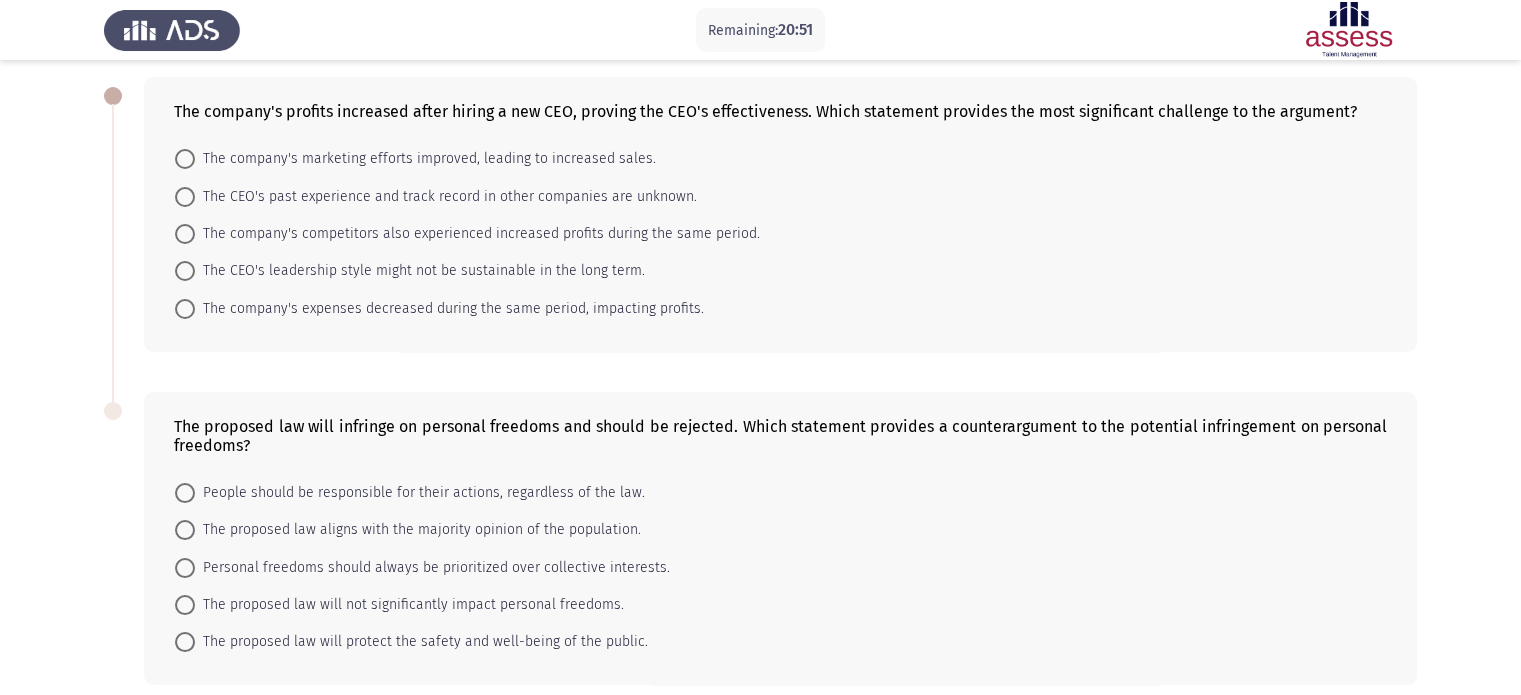 scroll, scrollTop: 88, scrollLeft: 0, axis: vertical 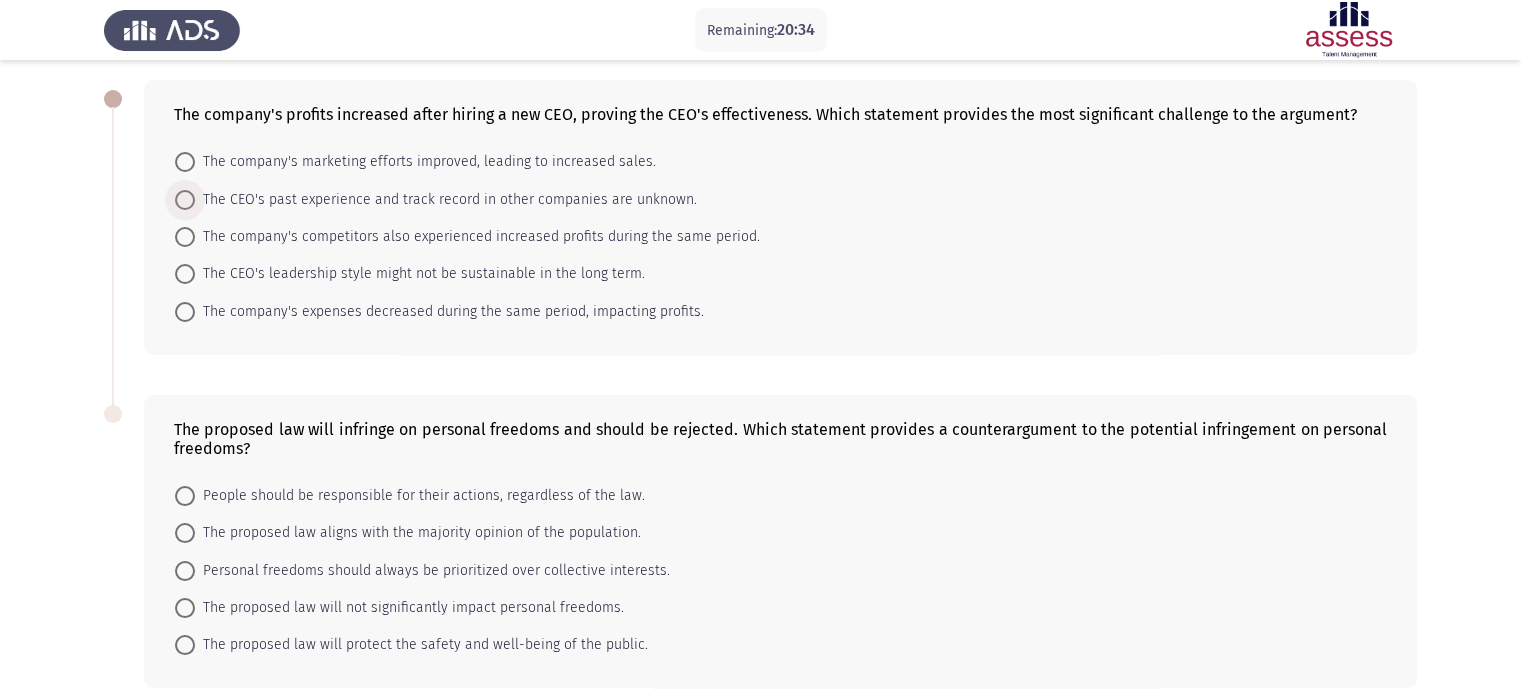 click on "The CEO's past experience and track record in other companies are unknown." at bounding box center [446, 200] 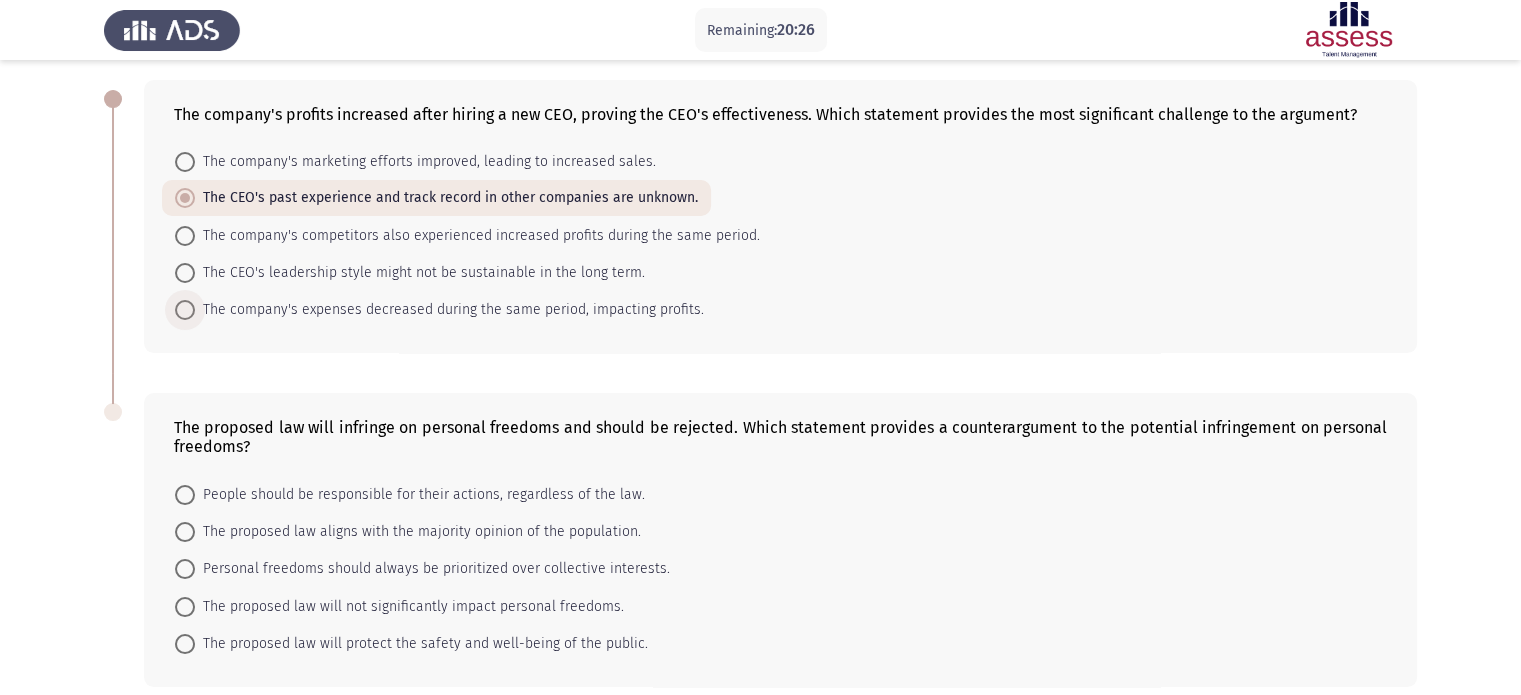 click on "The company's expenses decreased during the same period, impacting profits." at bounding box center (449, 310) 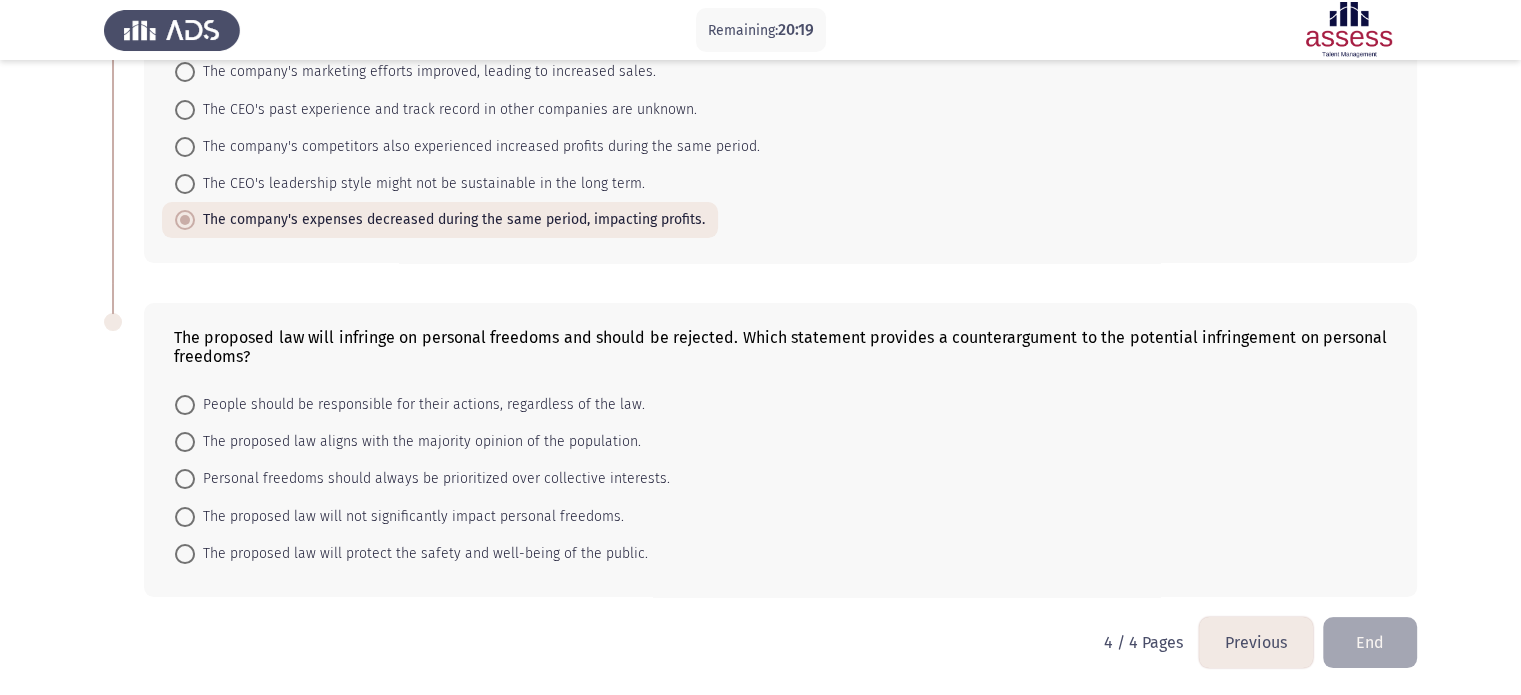 scroll, scrollTop: 179, scrollLeft: 0, axis: vertical 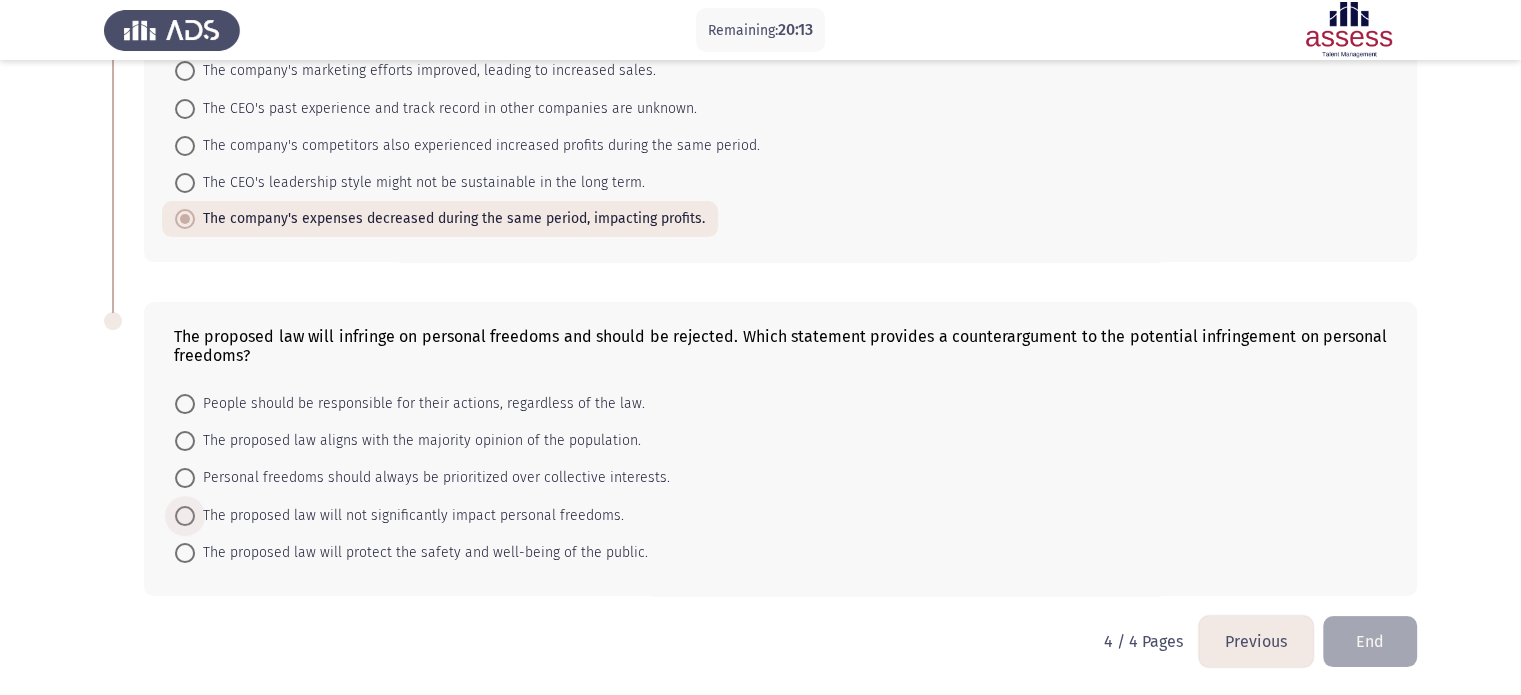 click on "The proposed law will not significantly impact personal freedoms." at bounding box center [409, 516] 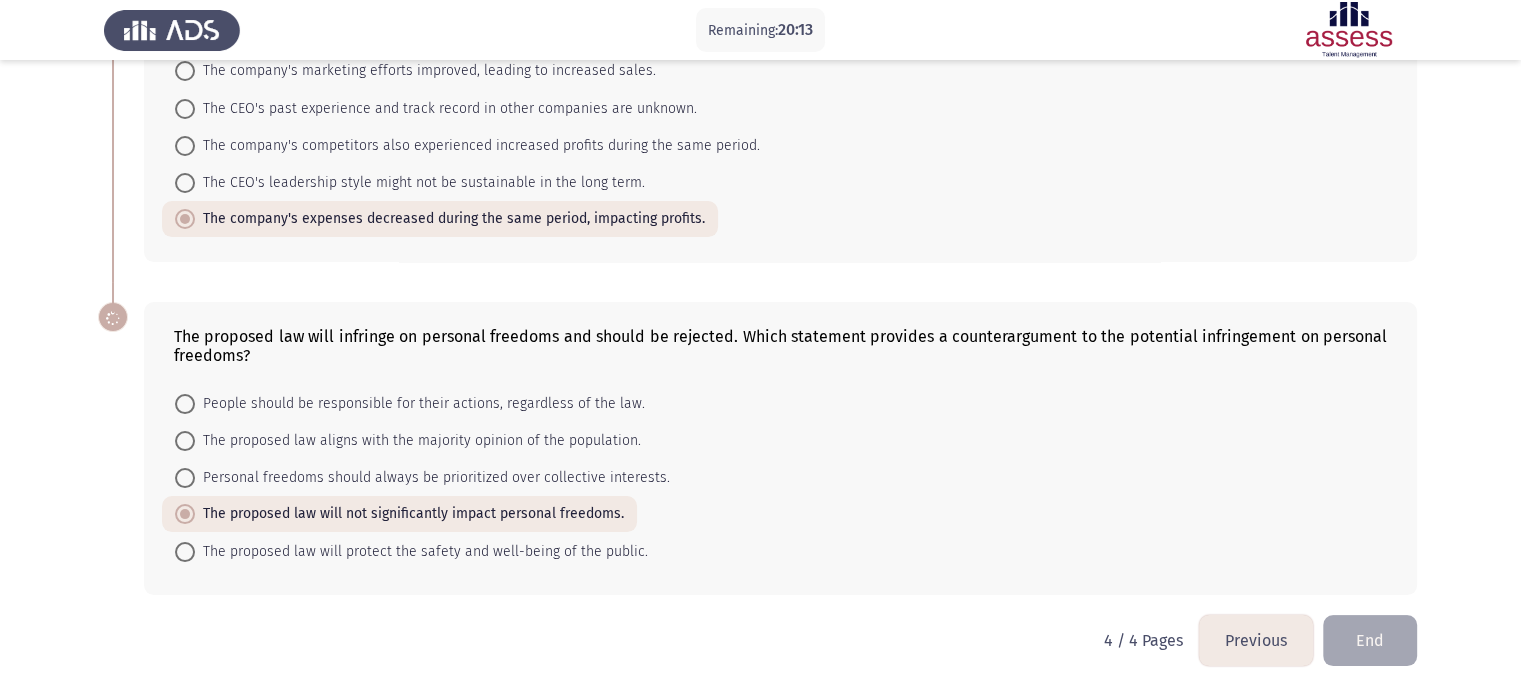 scroll, scrollTop: 177, scrollLeft: 0, axis: vertical 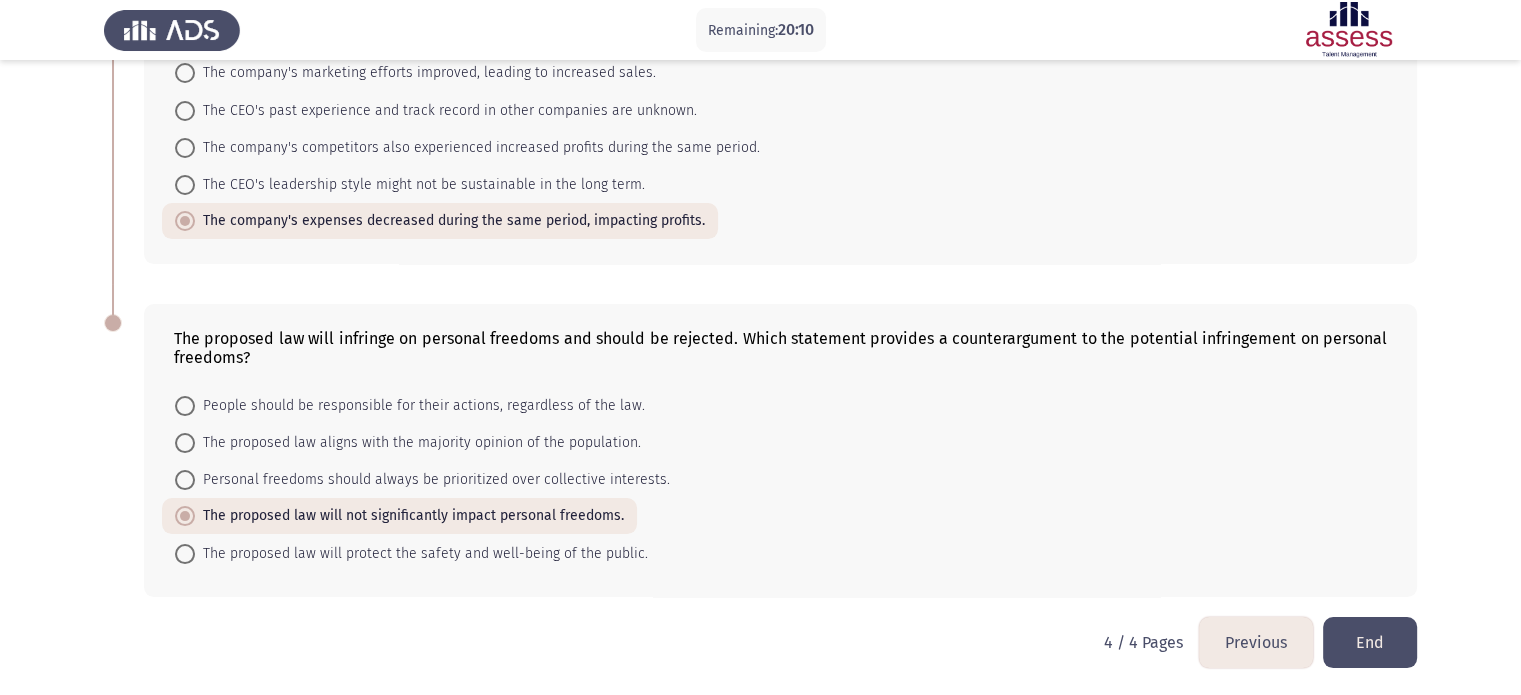 click on "End" 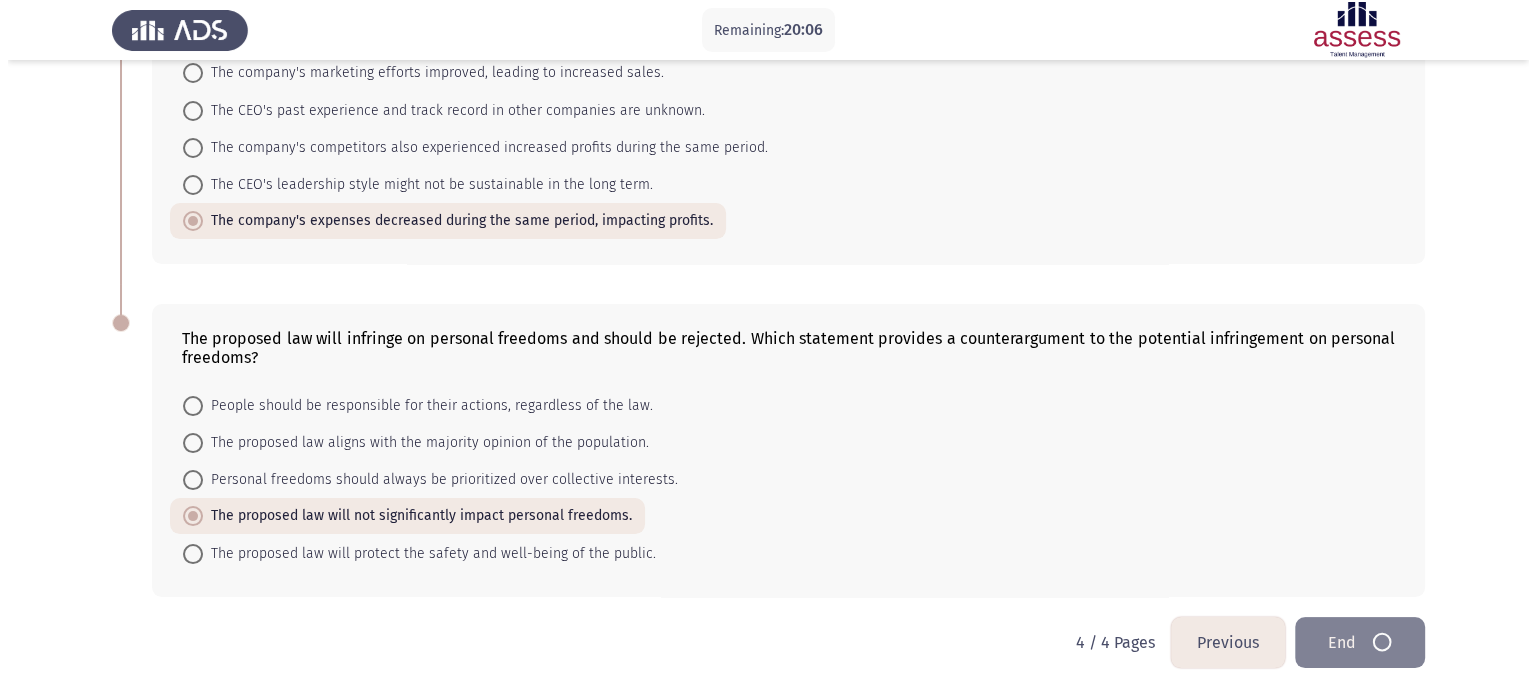 scroll, scrollTop: 0, scrollLeft: 0, axis: both 